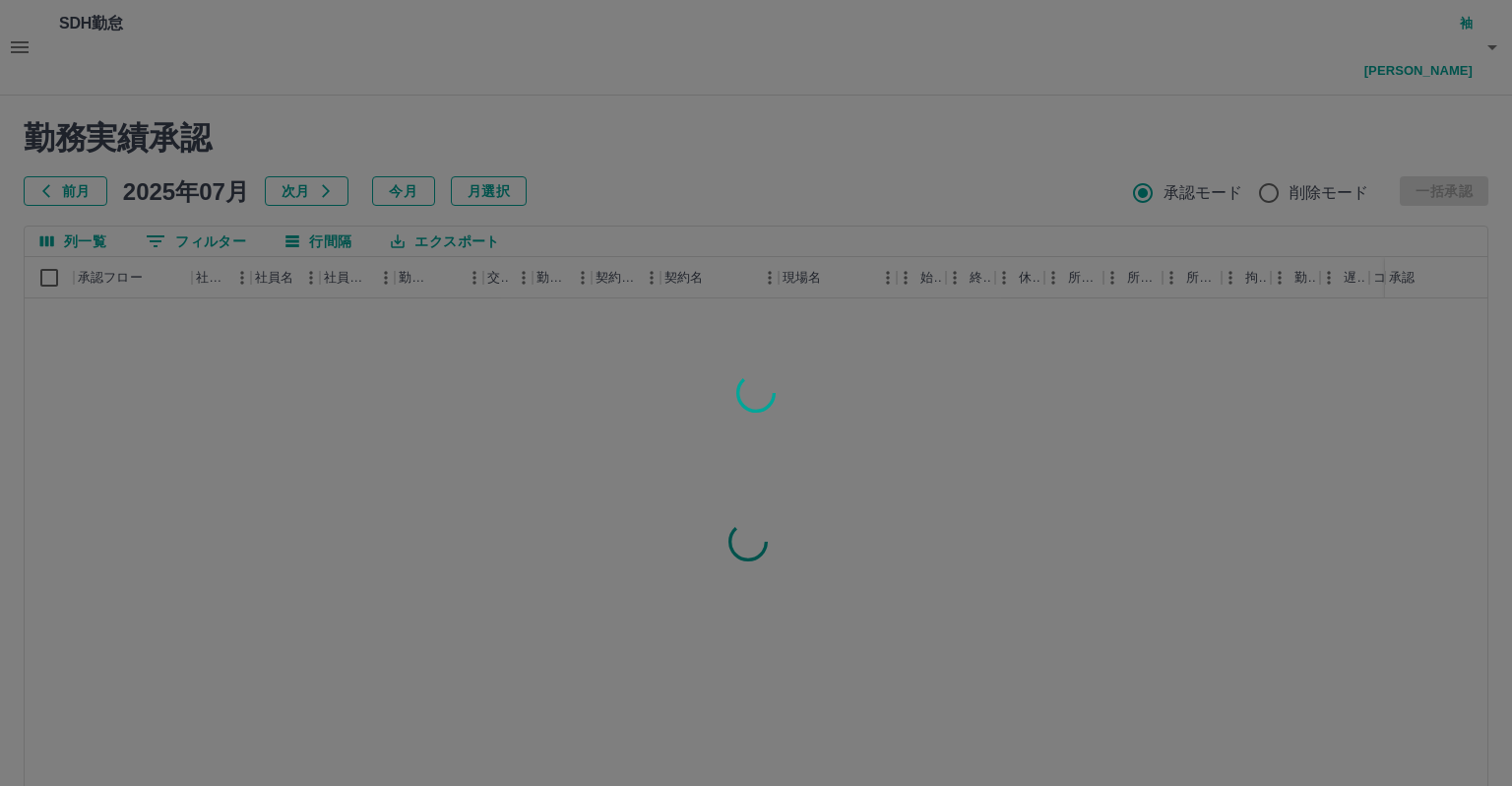 scroll, scrollTop: 0, scrollLeft: 0, axis: both 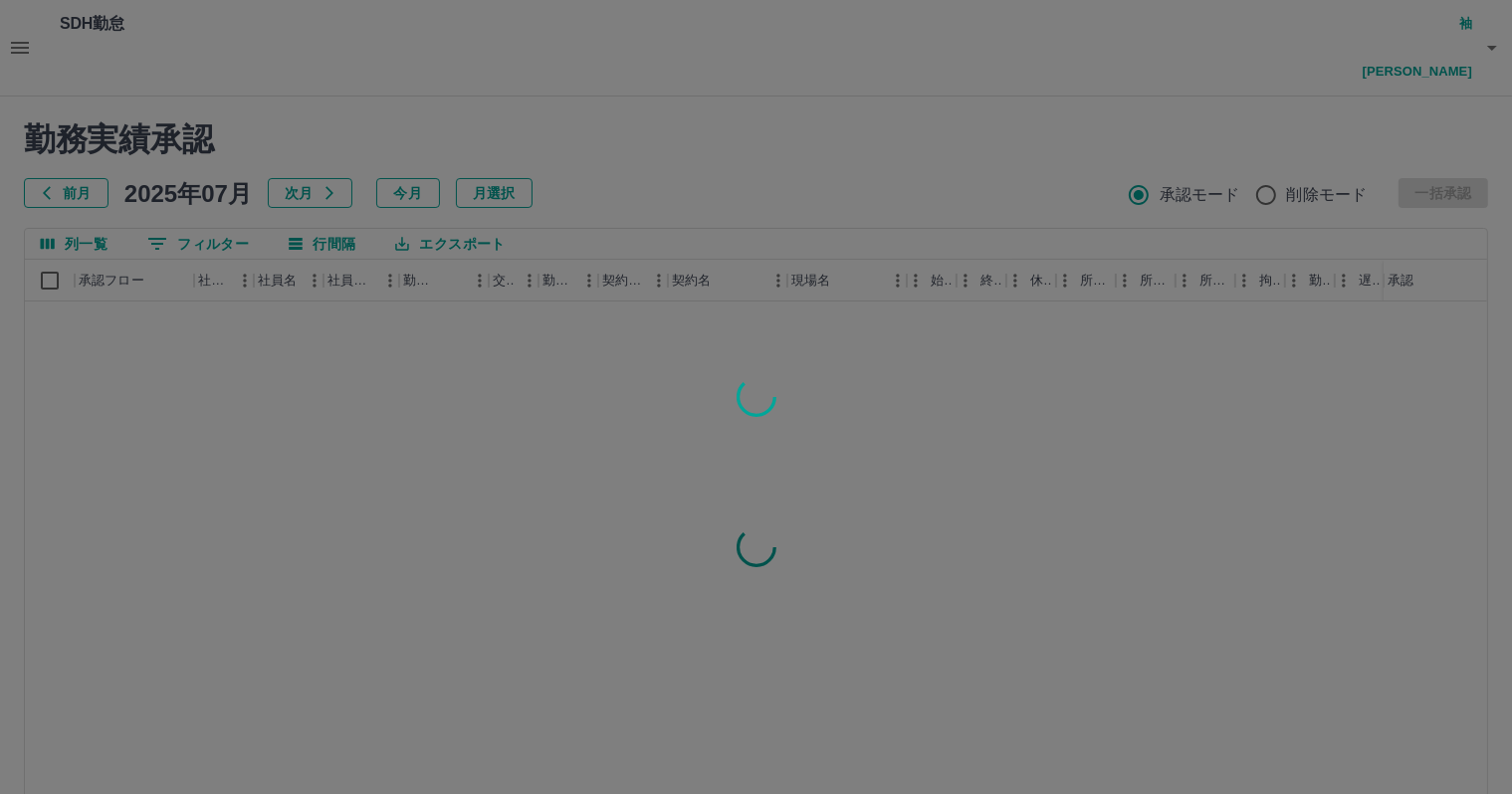 click at bounding box center (756, 397) 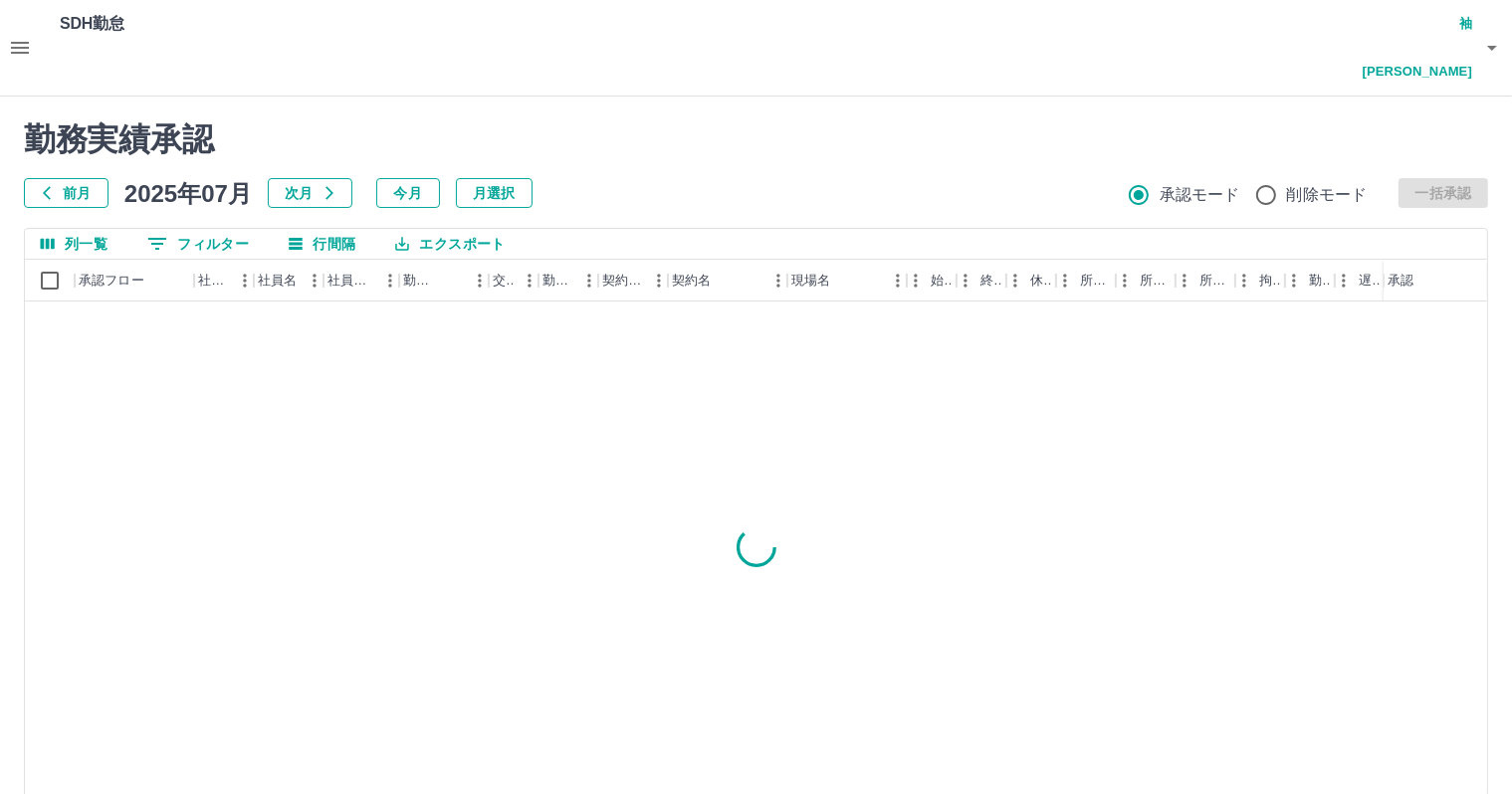 click on "勤務実績承認" at bounding box center (756, 139) 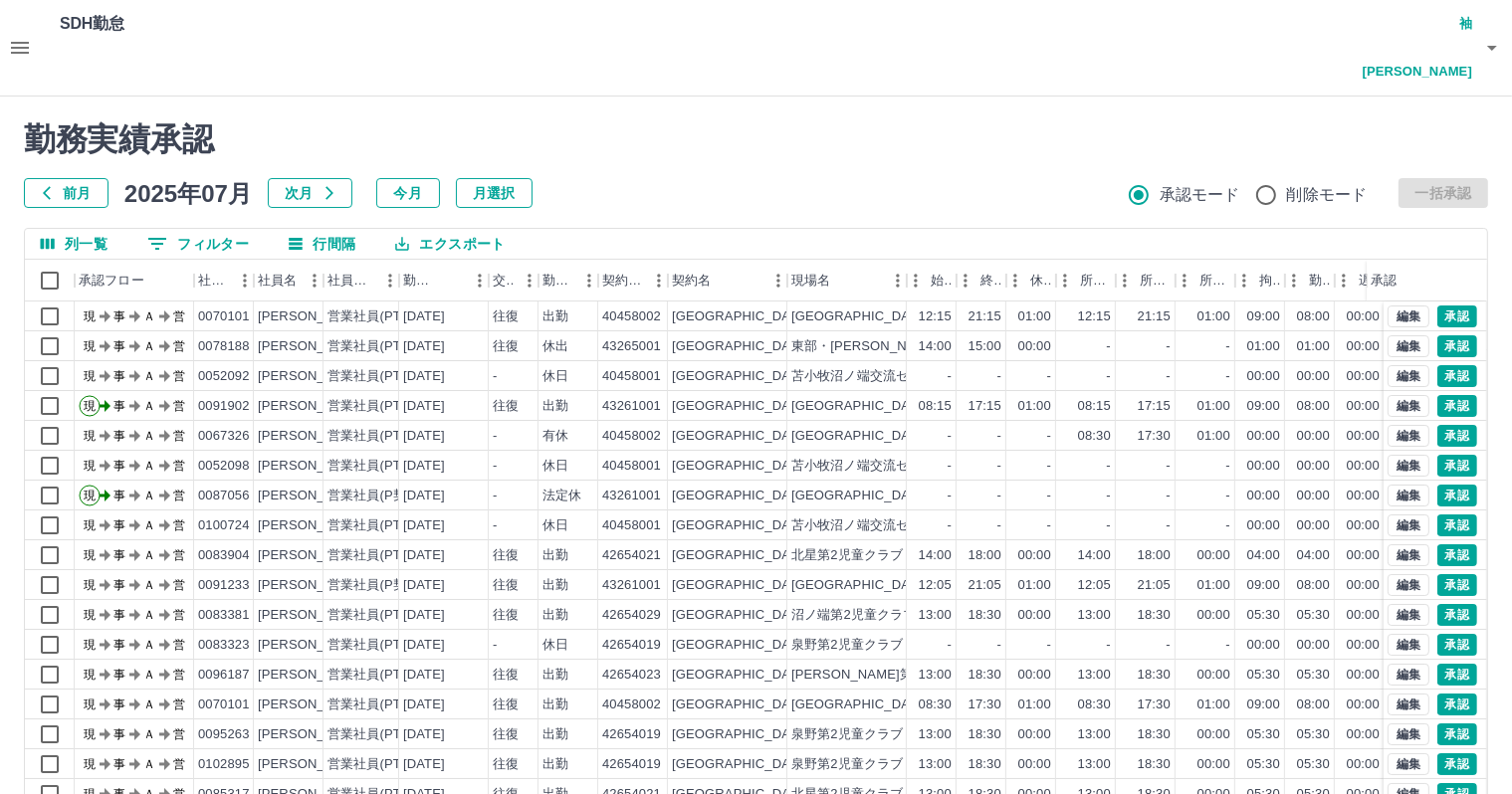 click on "ページあたりの行数: 20 ** 1～20 / 1817" at bounding box center (756, 838) 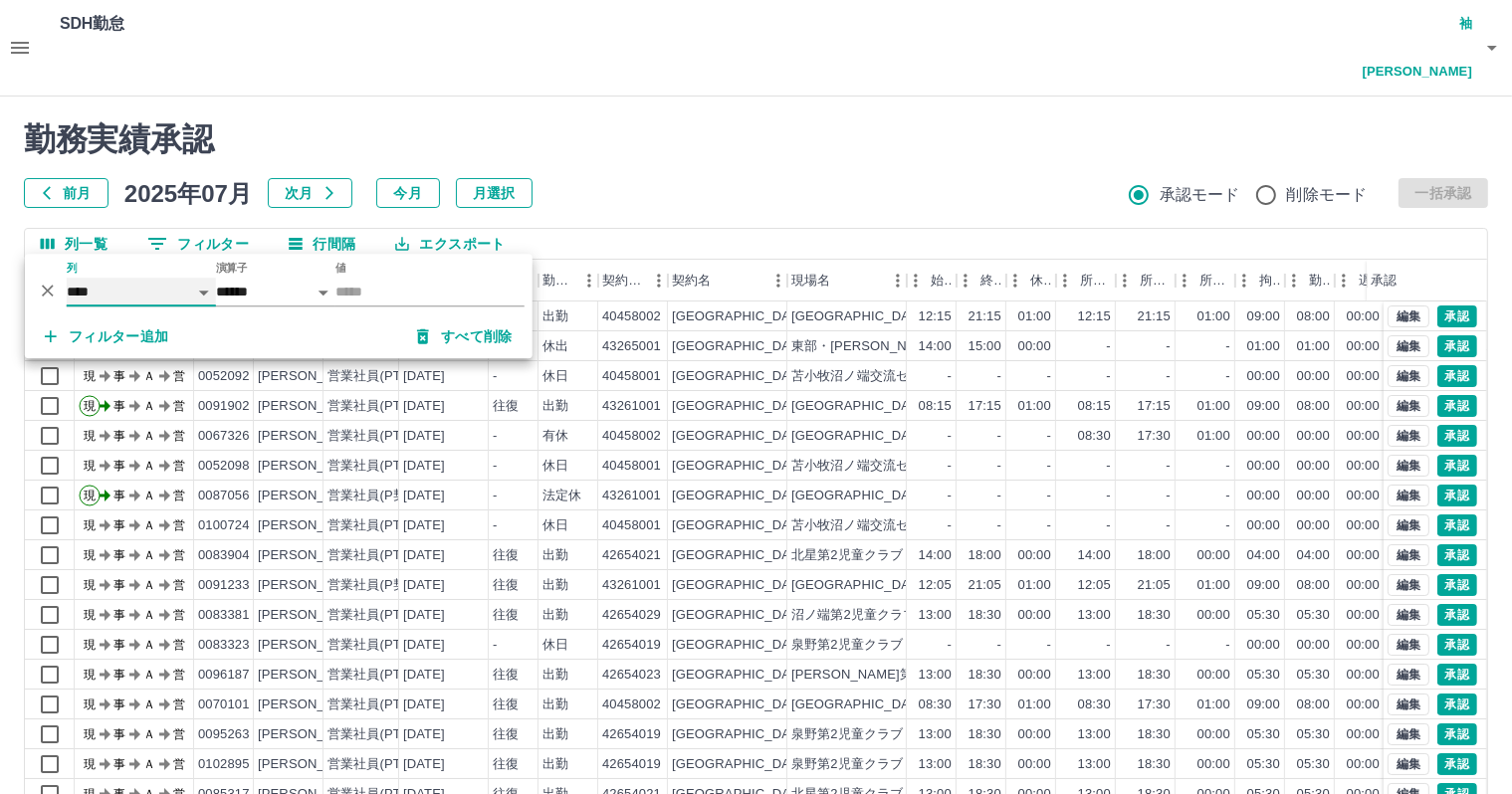 click on "**** *** **** *** *** **** ***** *** *** ** ** ** **** **** **** ** ** *** **** *****" at bounding box center [141, 292] 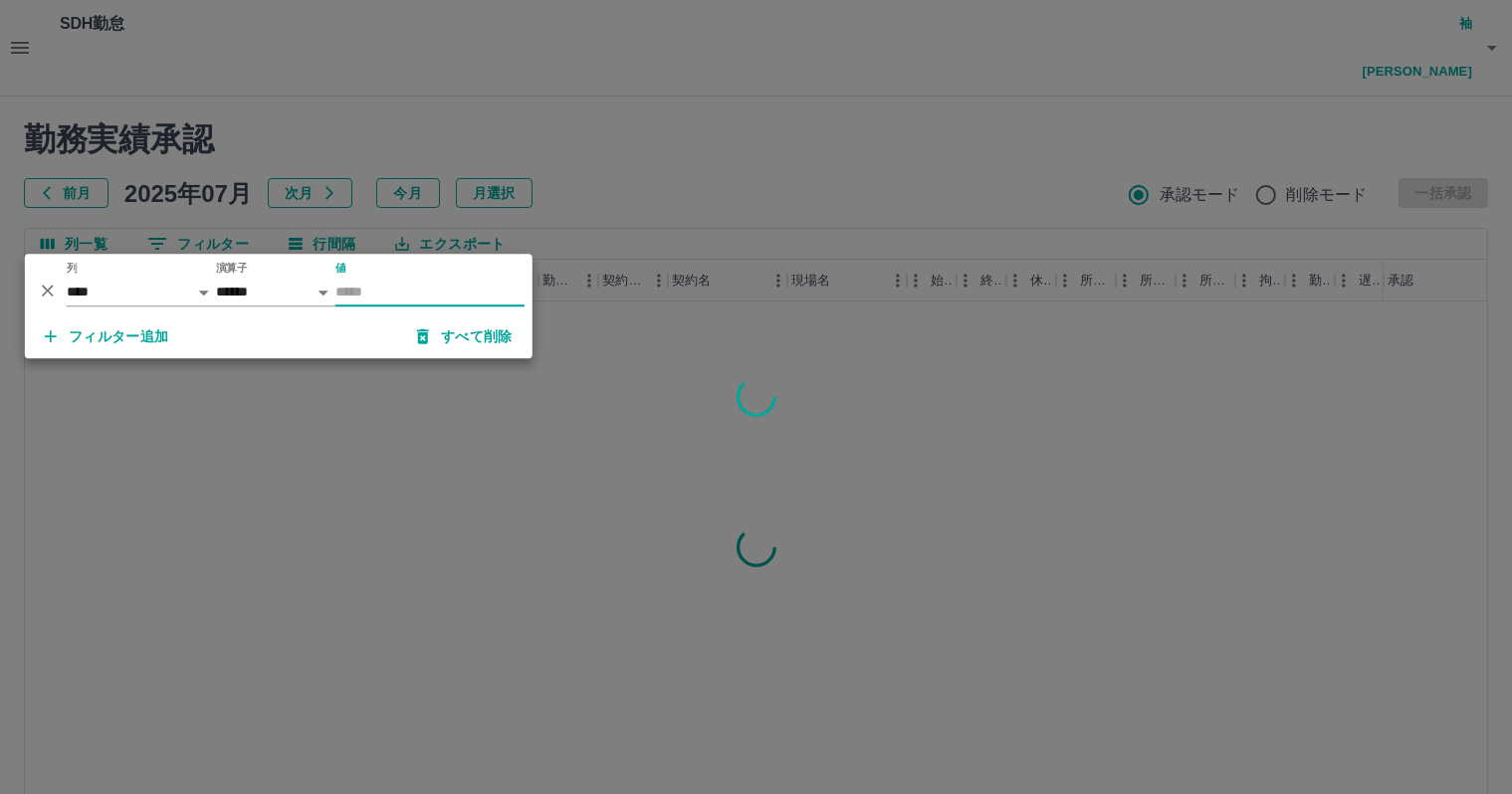 click on "値" at bounding box center [430, 292] 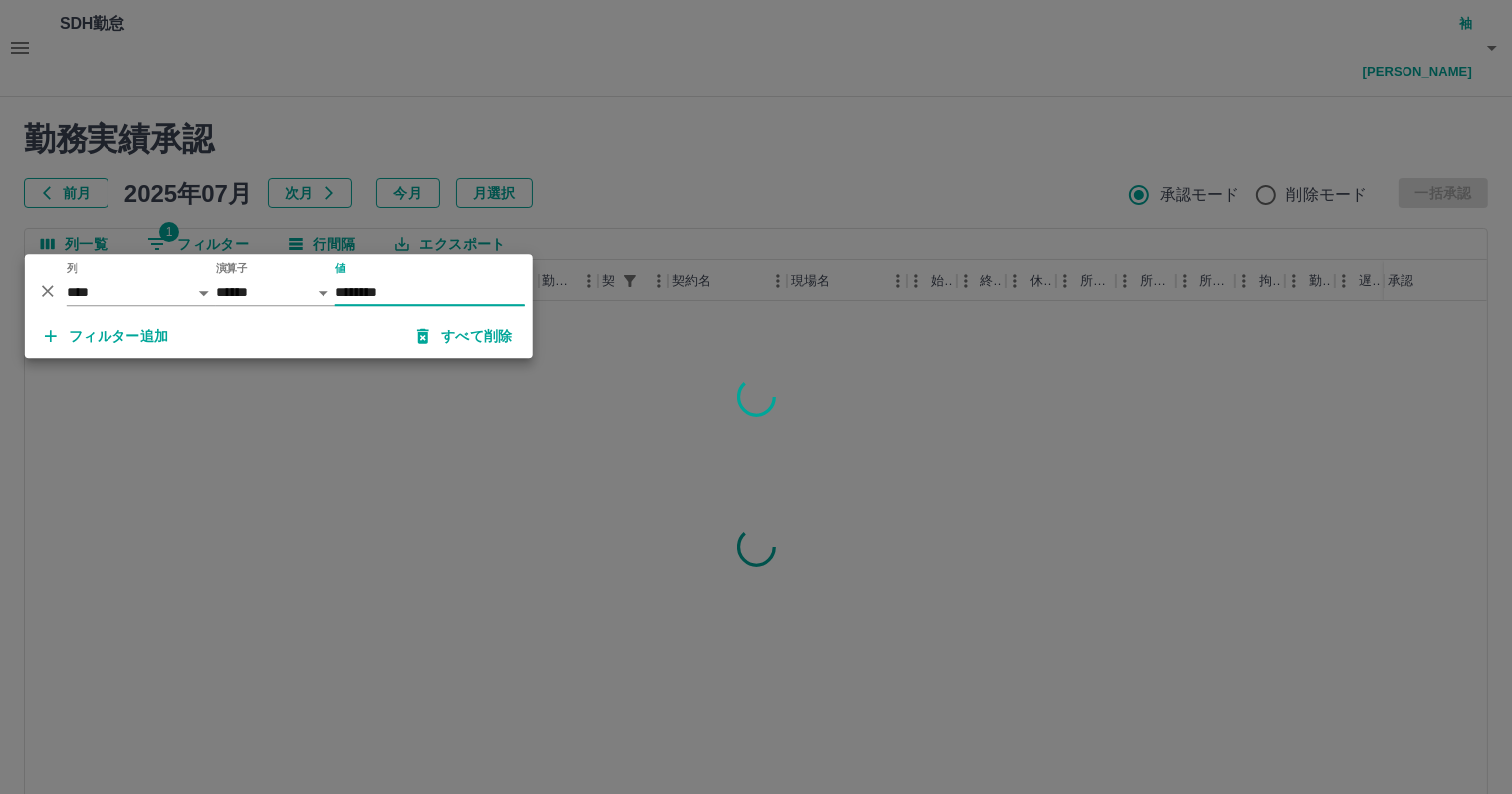 type on "********" 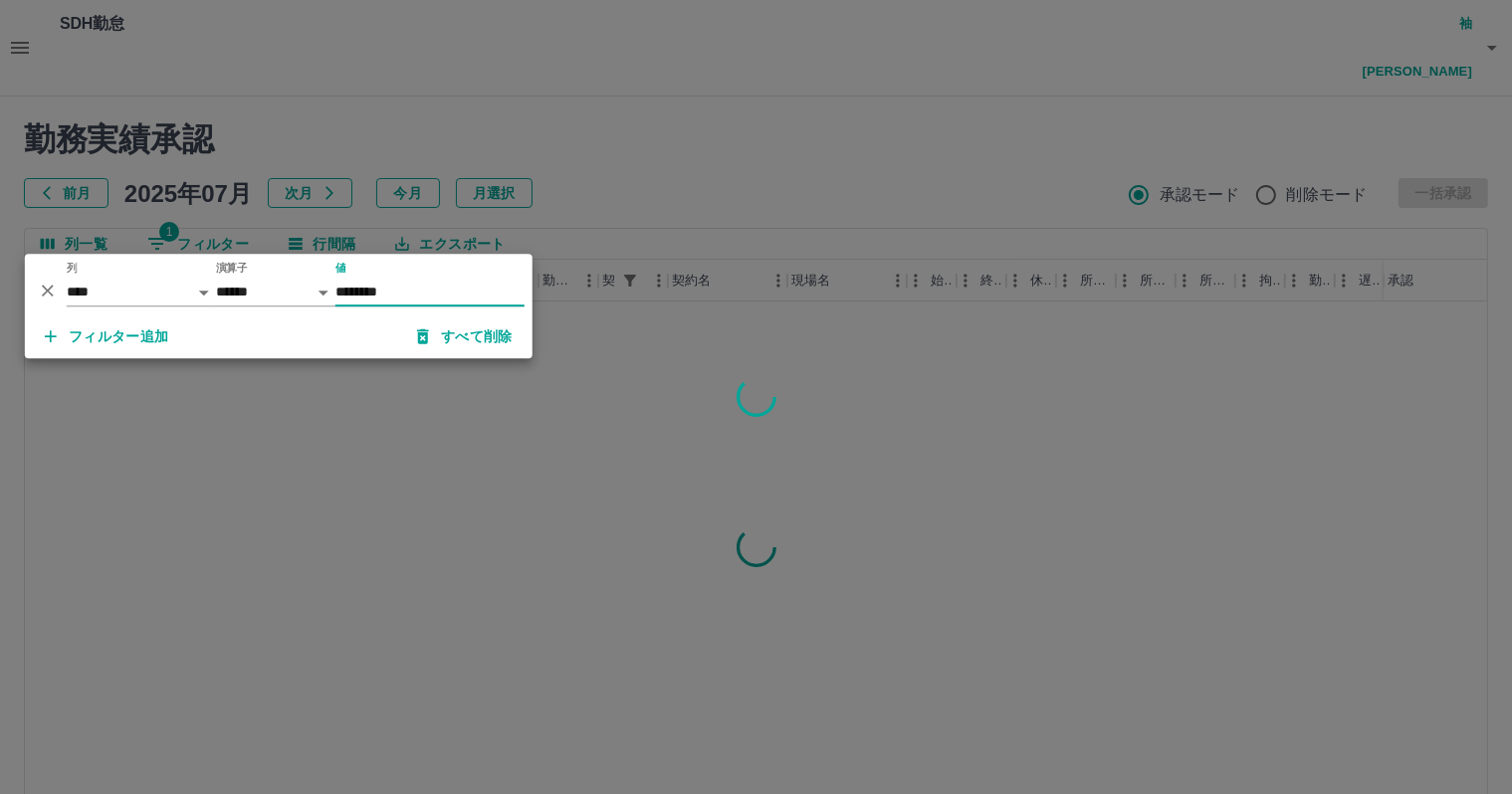 click at bounding box center (756, 397) 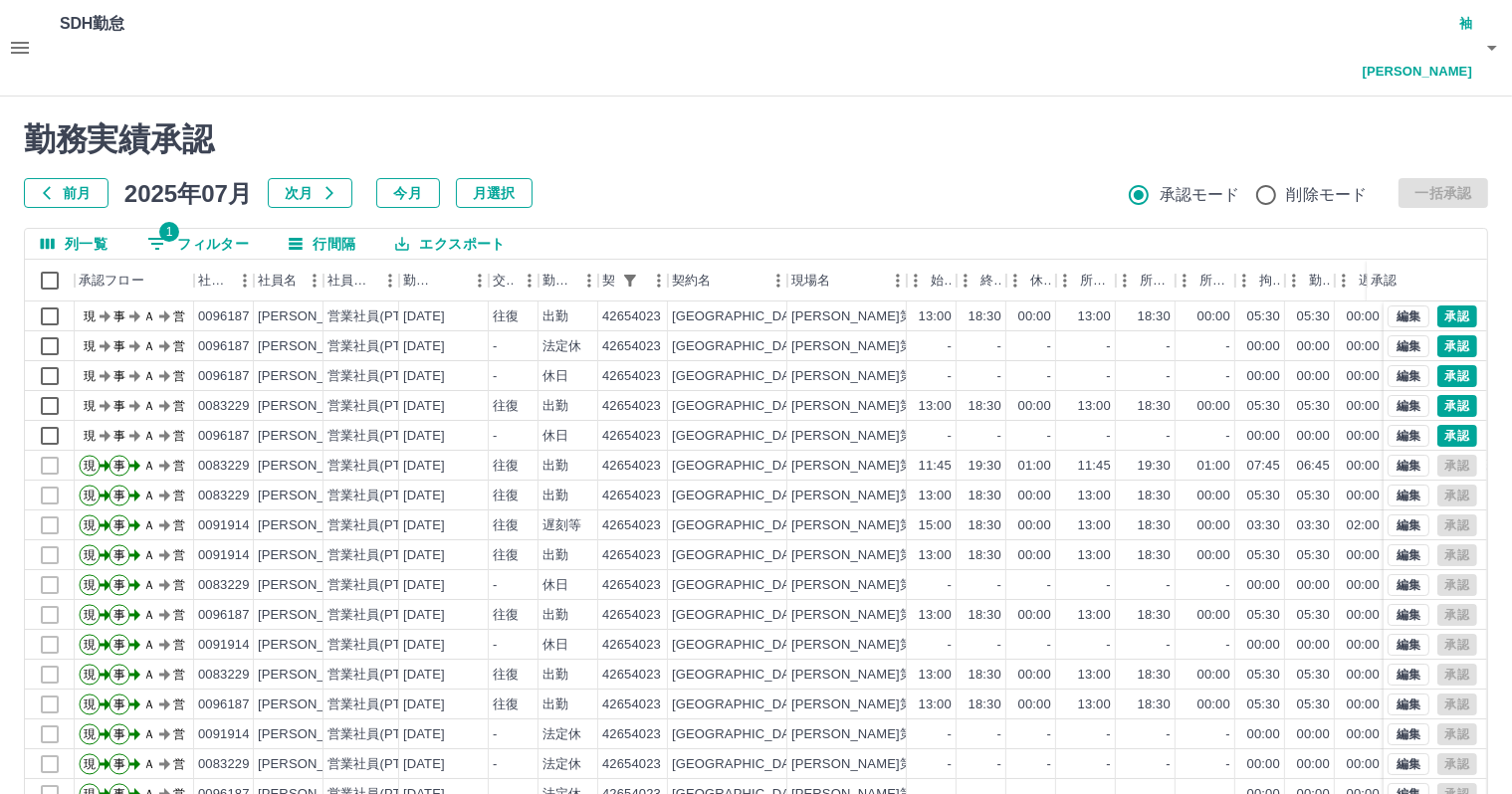 click on "列一覧 1 フィルター 行間隔 エクスポート" at bounding box center (756, 244) 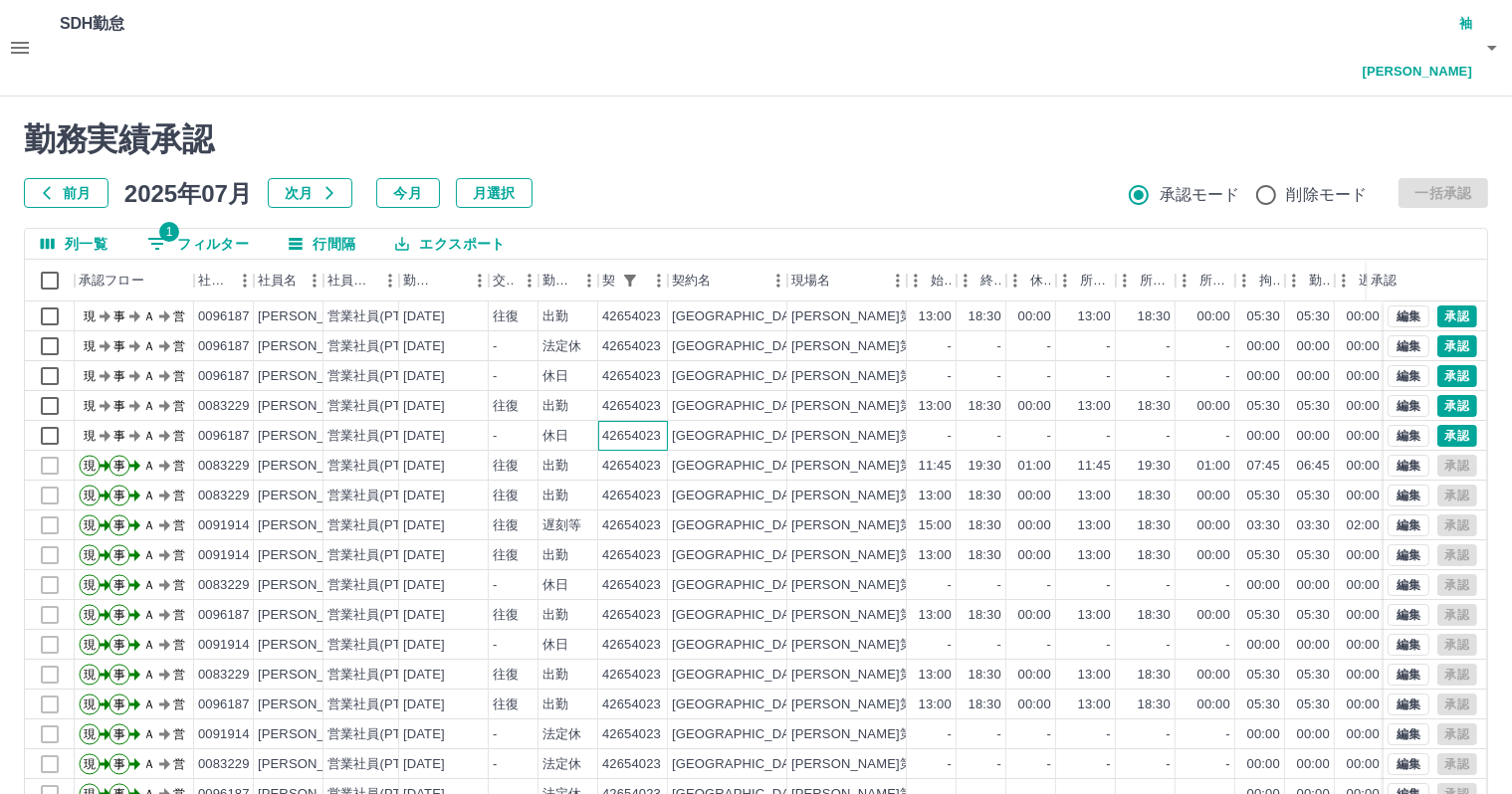 click on "42654023" at bounding box center [633, 436] 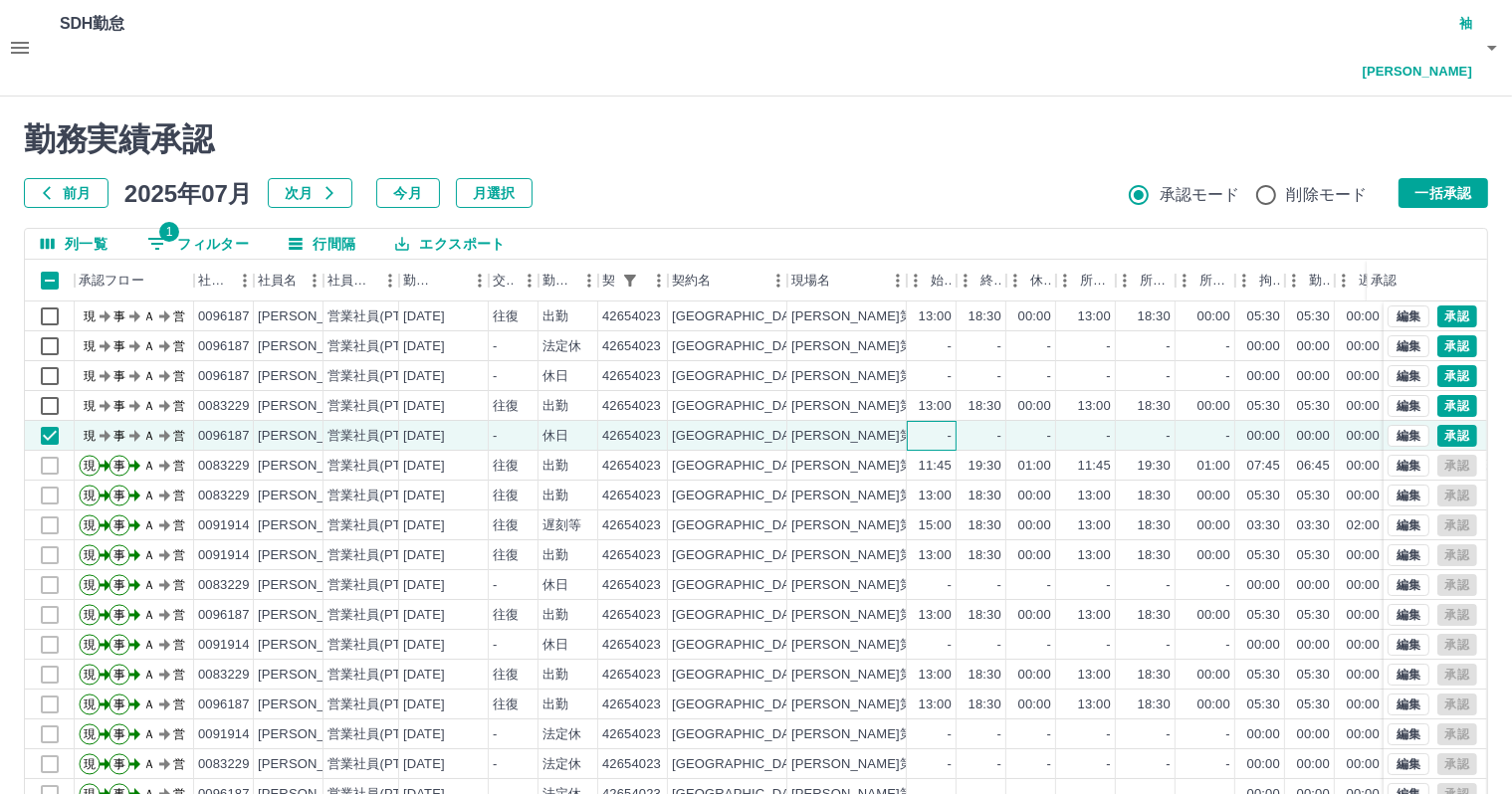 click on "-" at bounding box center (932, 436) 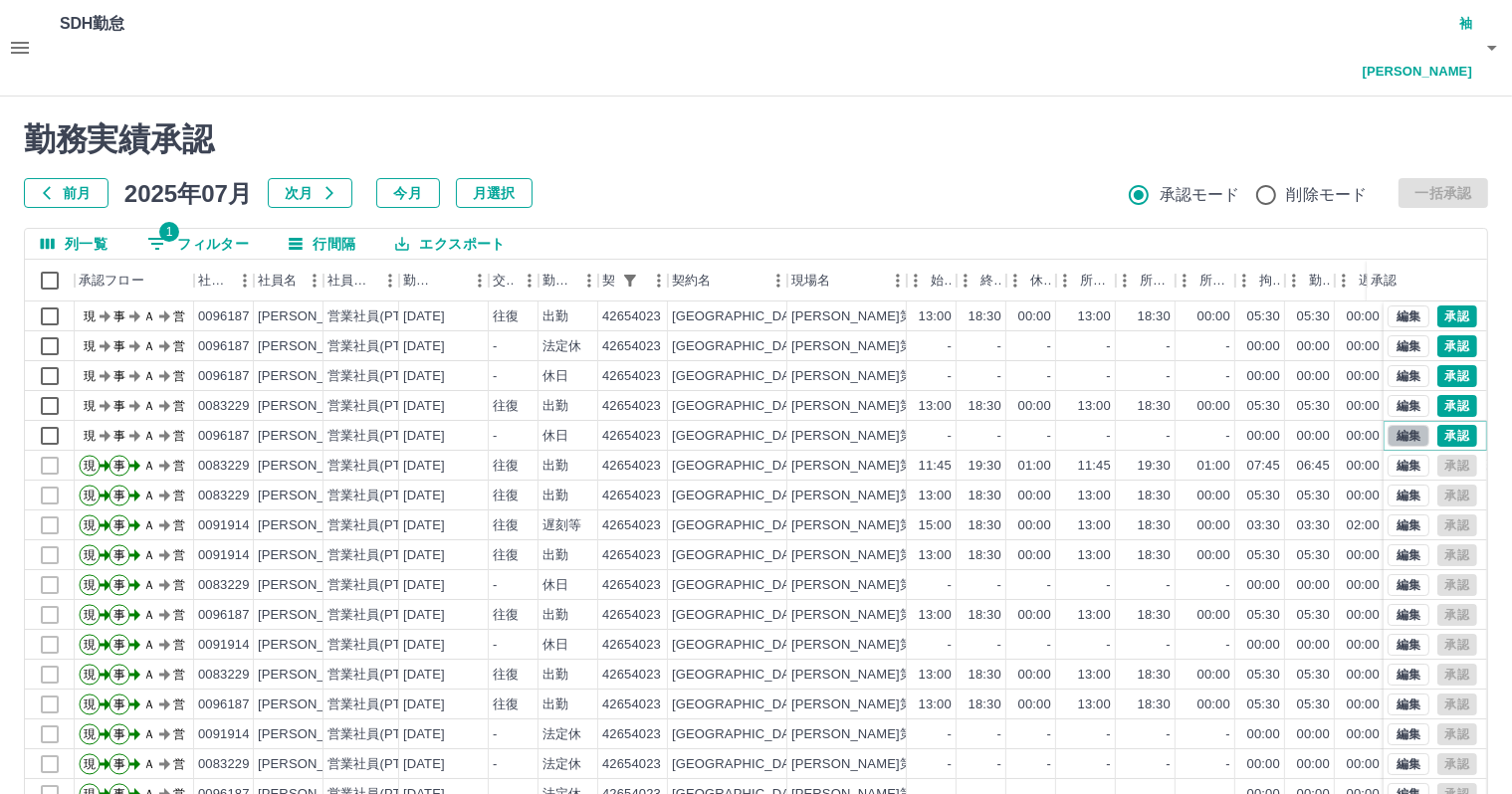 click on "編集" at bounding box center [1408, 436] 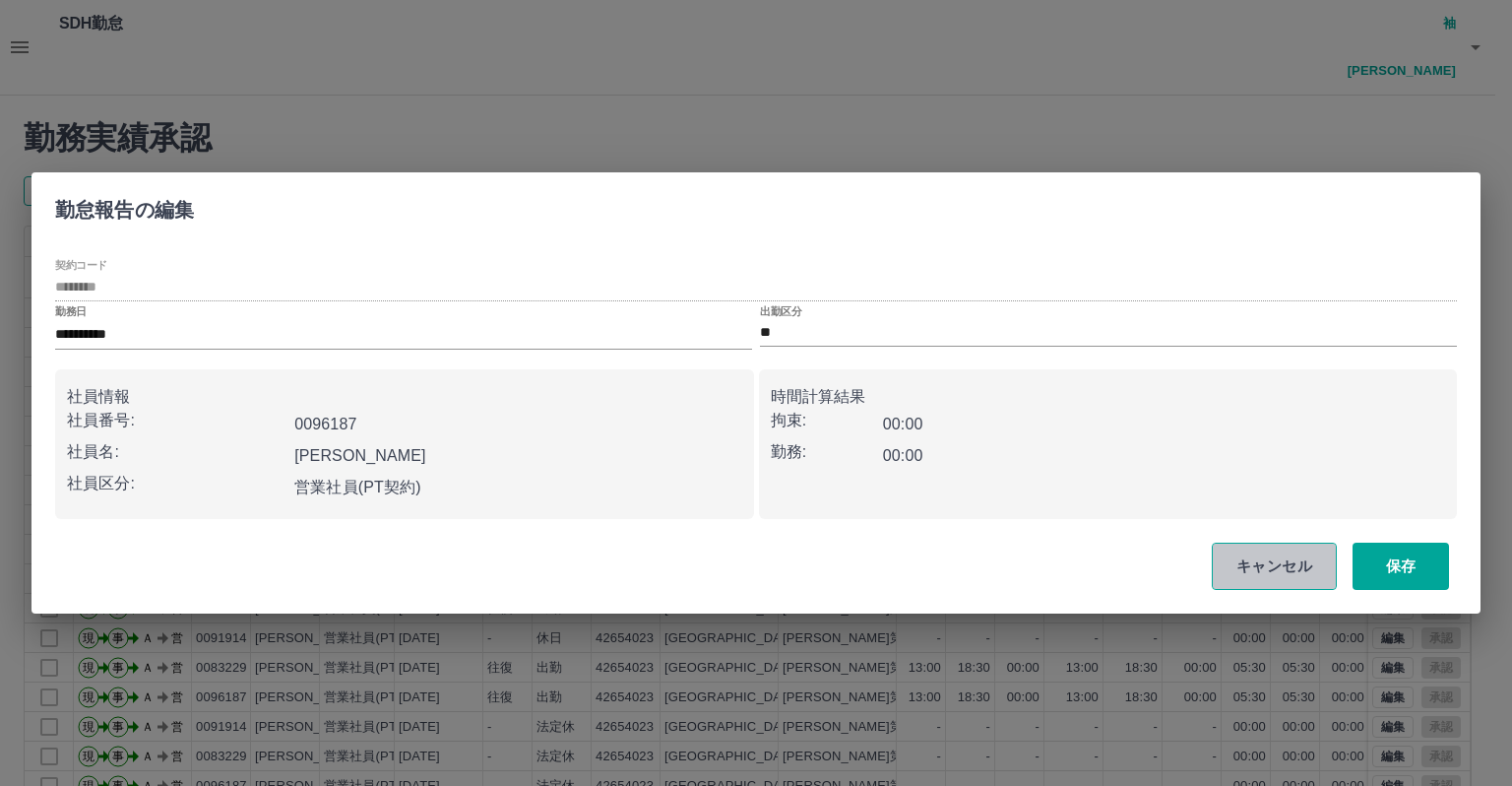 click on "キャンセル" at bounding box center (1274, 566) 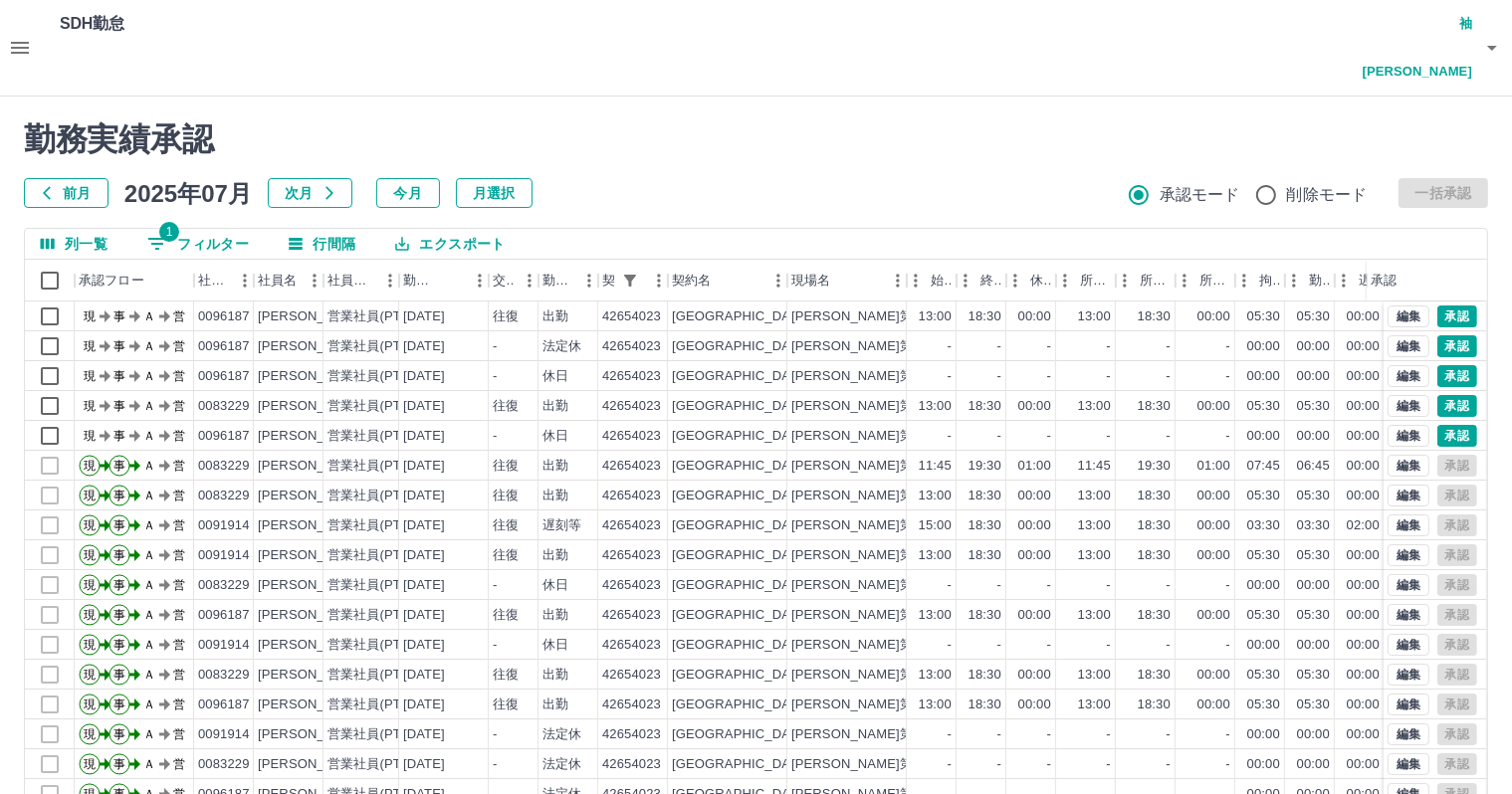 click on "前月 2025年07月 次月 今月 月選択 承認モード 削除モード 一括承認" at bounding box center (756, 193) 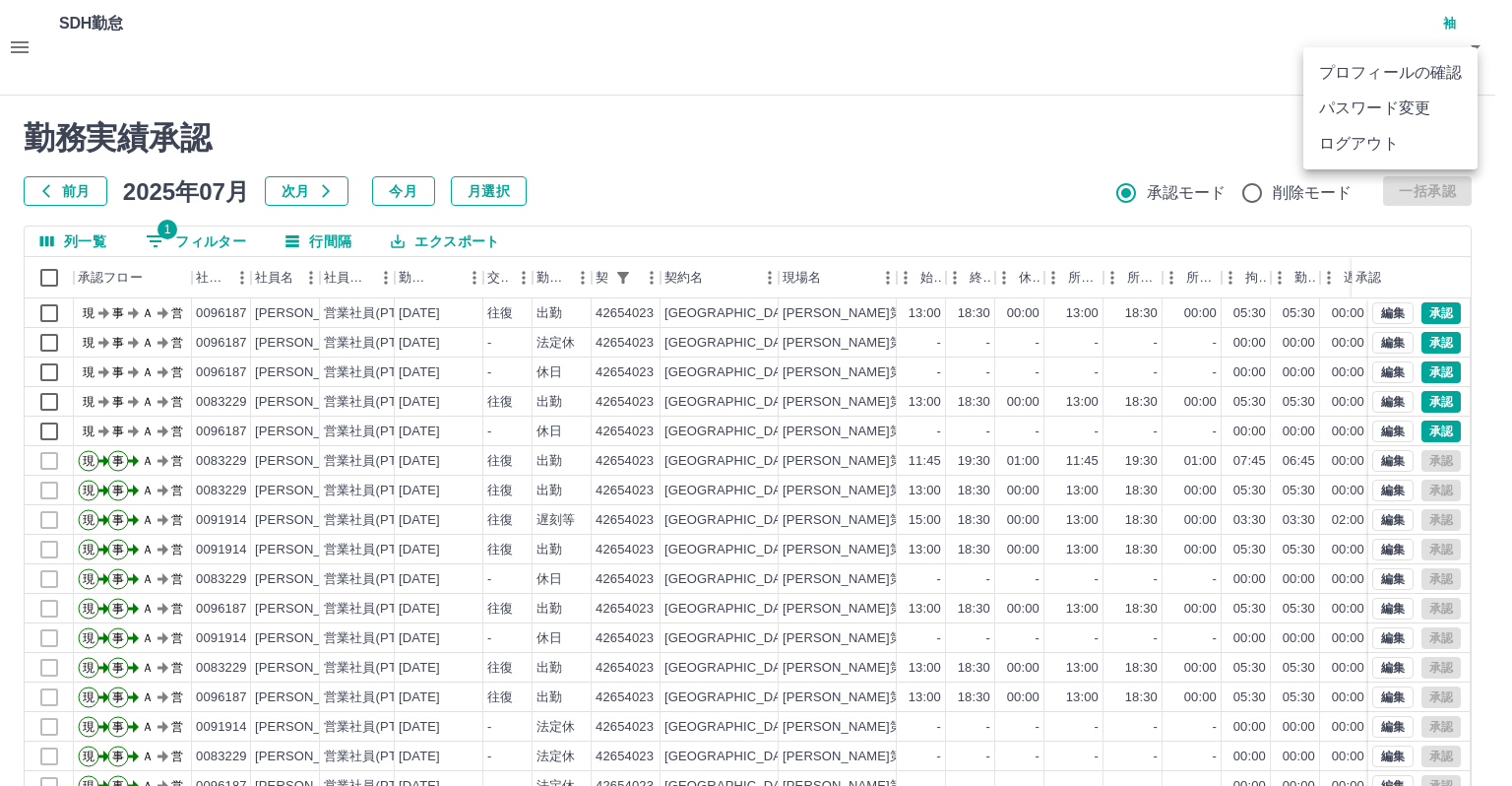 click at bounding box center [756, 393] 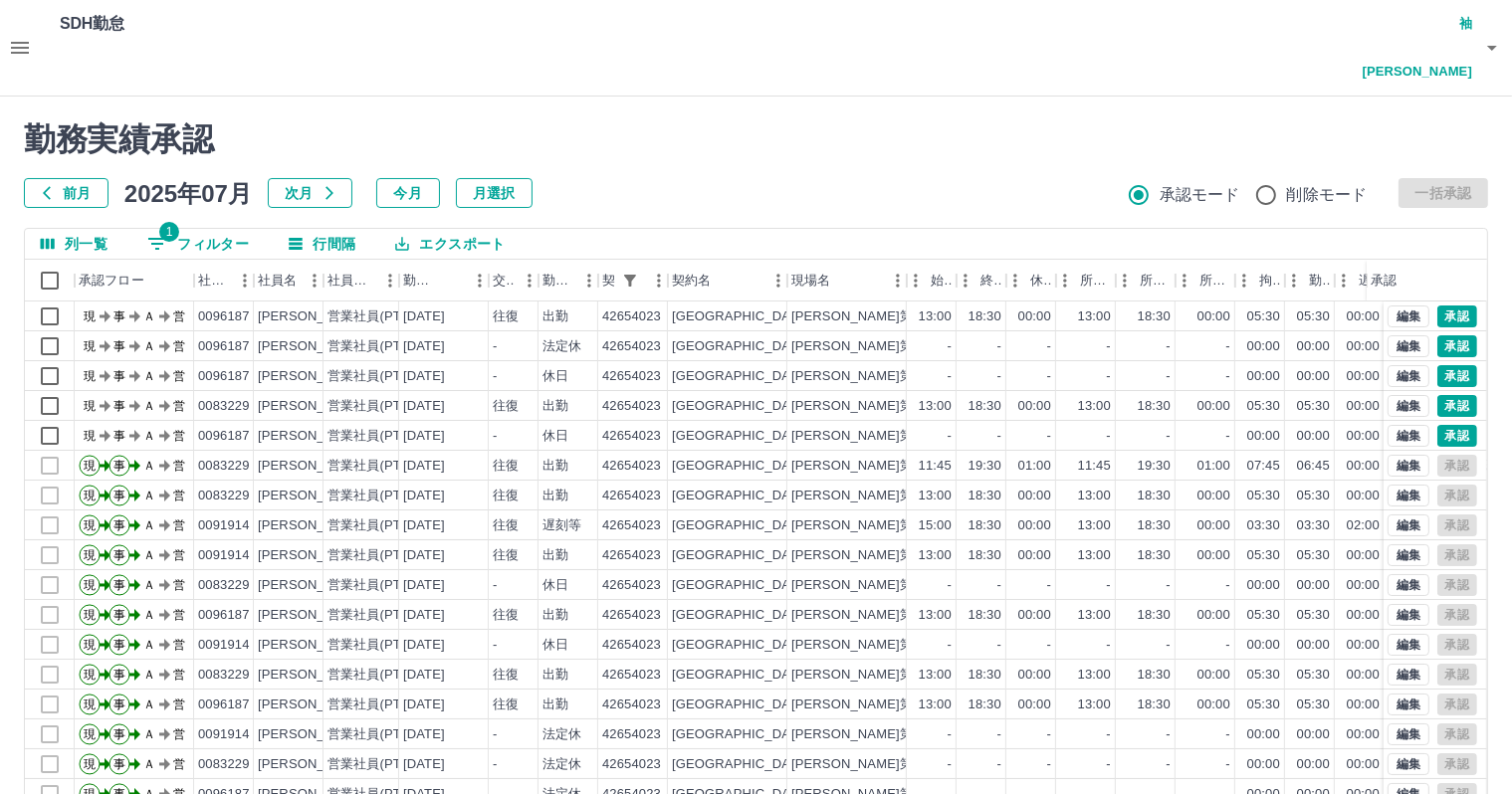 click 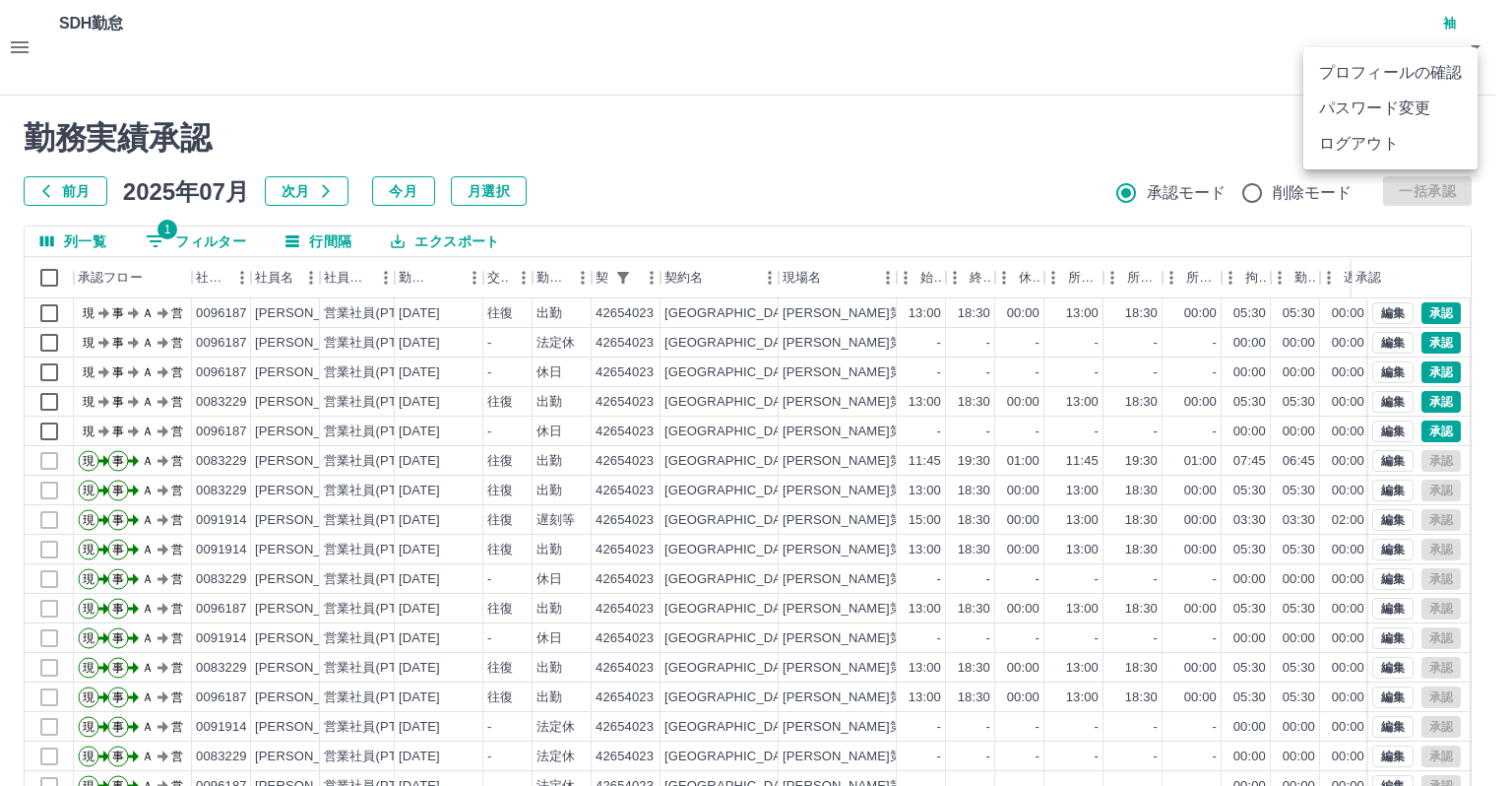 click on "ログアウト" at bounding box center [1390, 144] 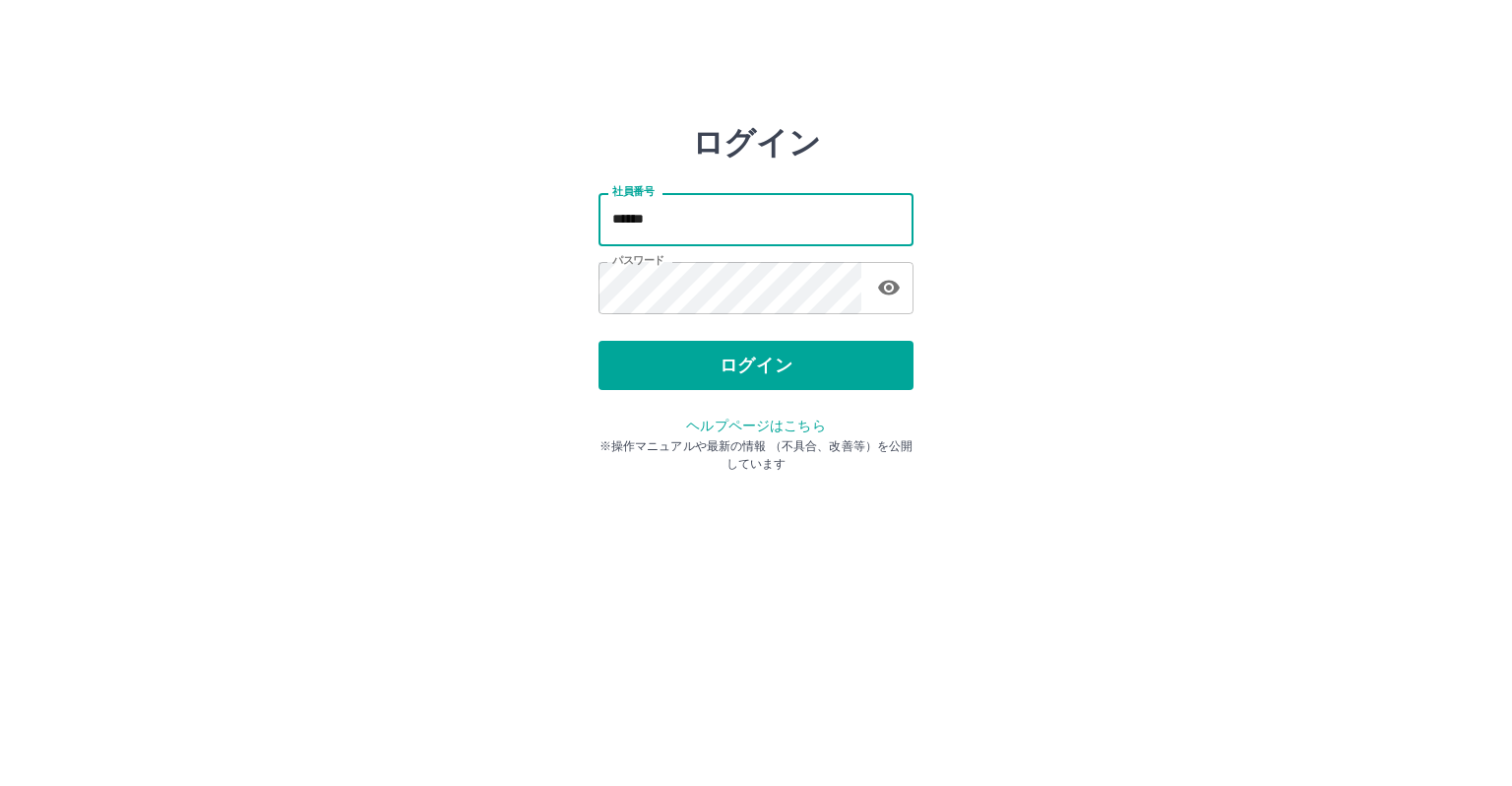 scroll, scrollTop: 0, scrollLeft: 0, axis: both 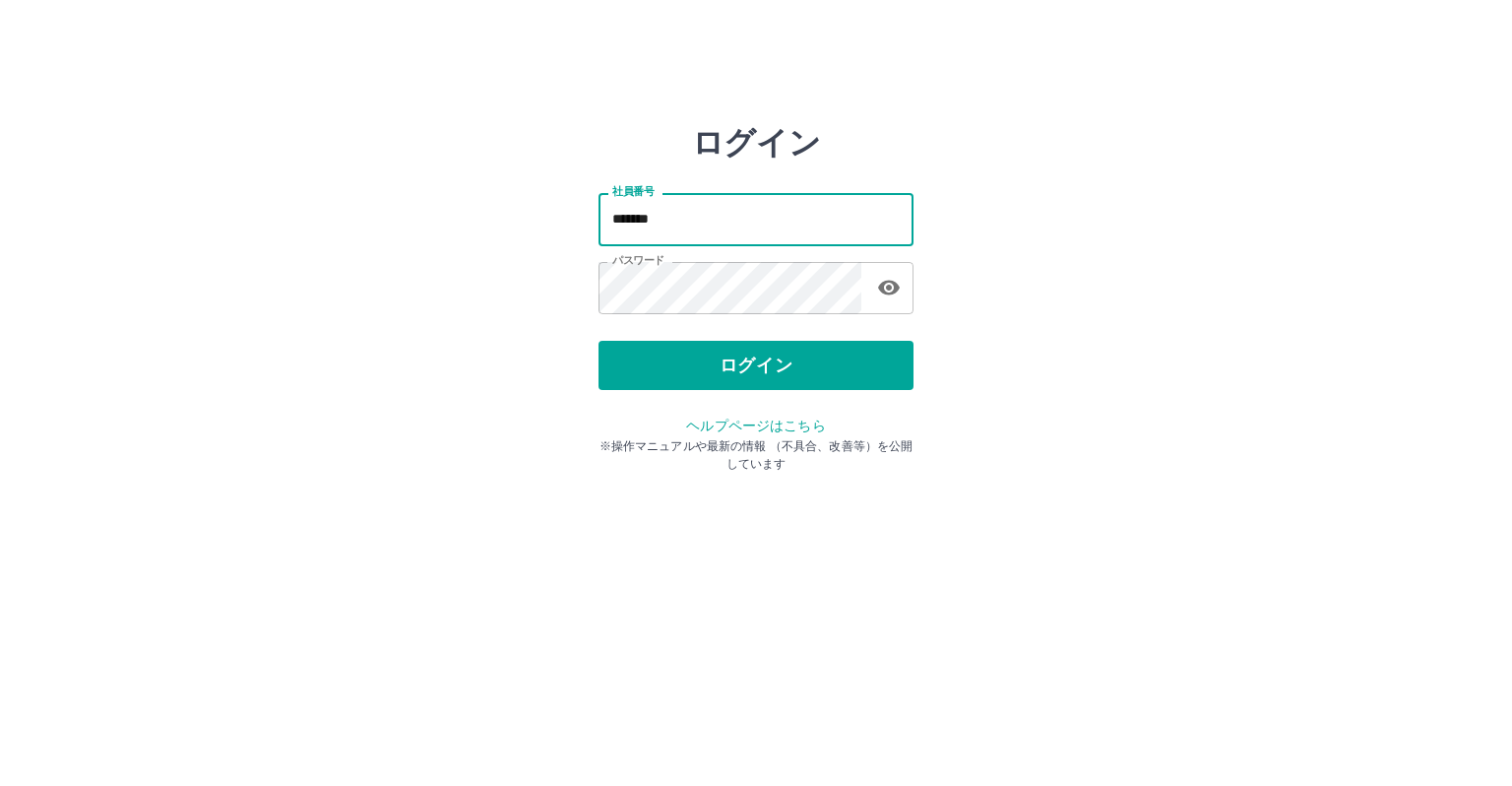 type on "*******" 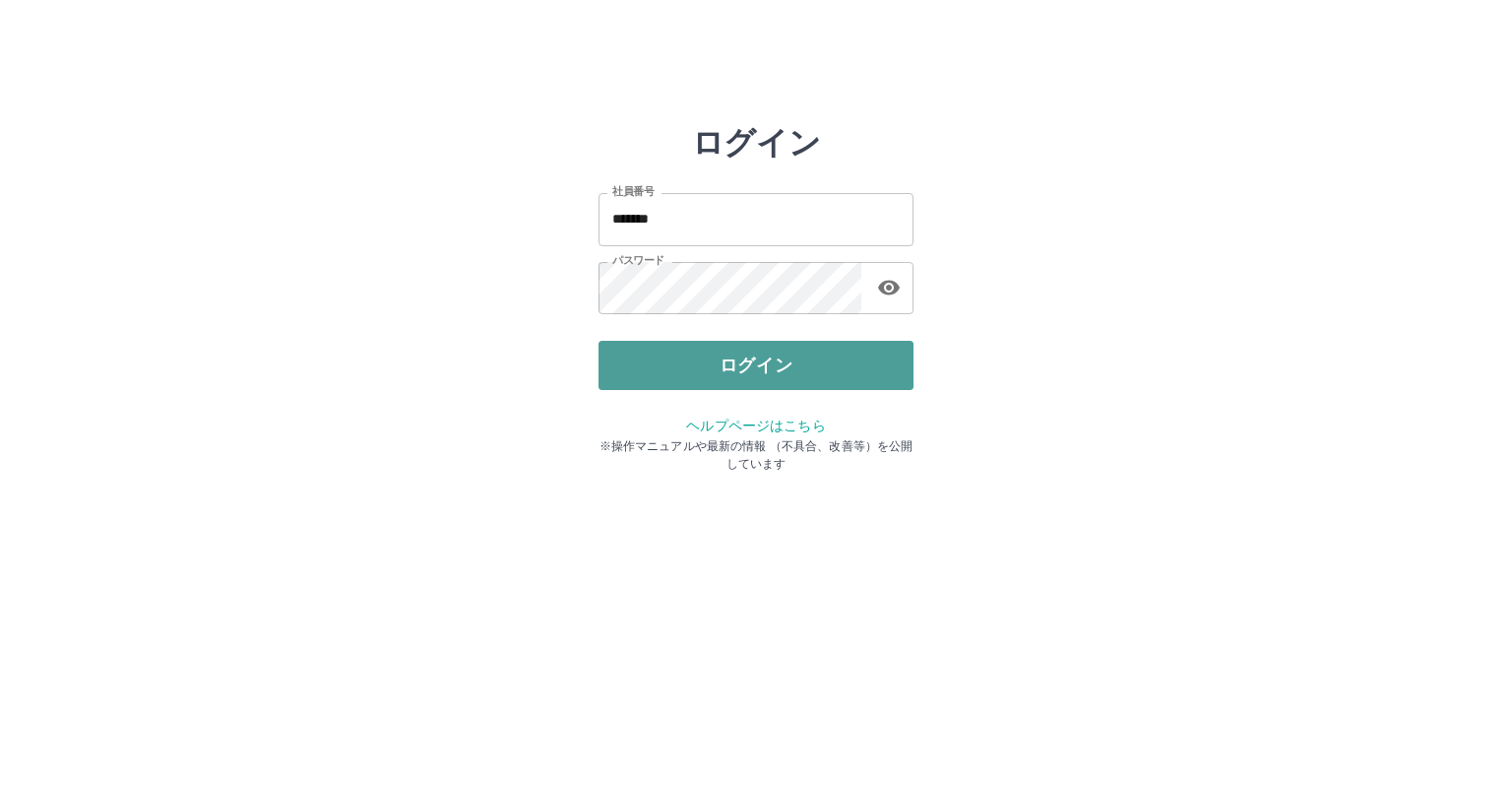 click on "ログイン" at bounding box center [756, 365] 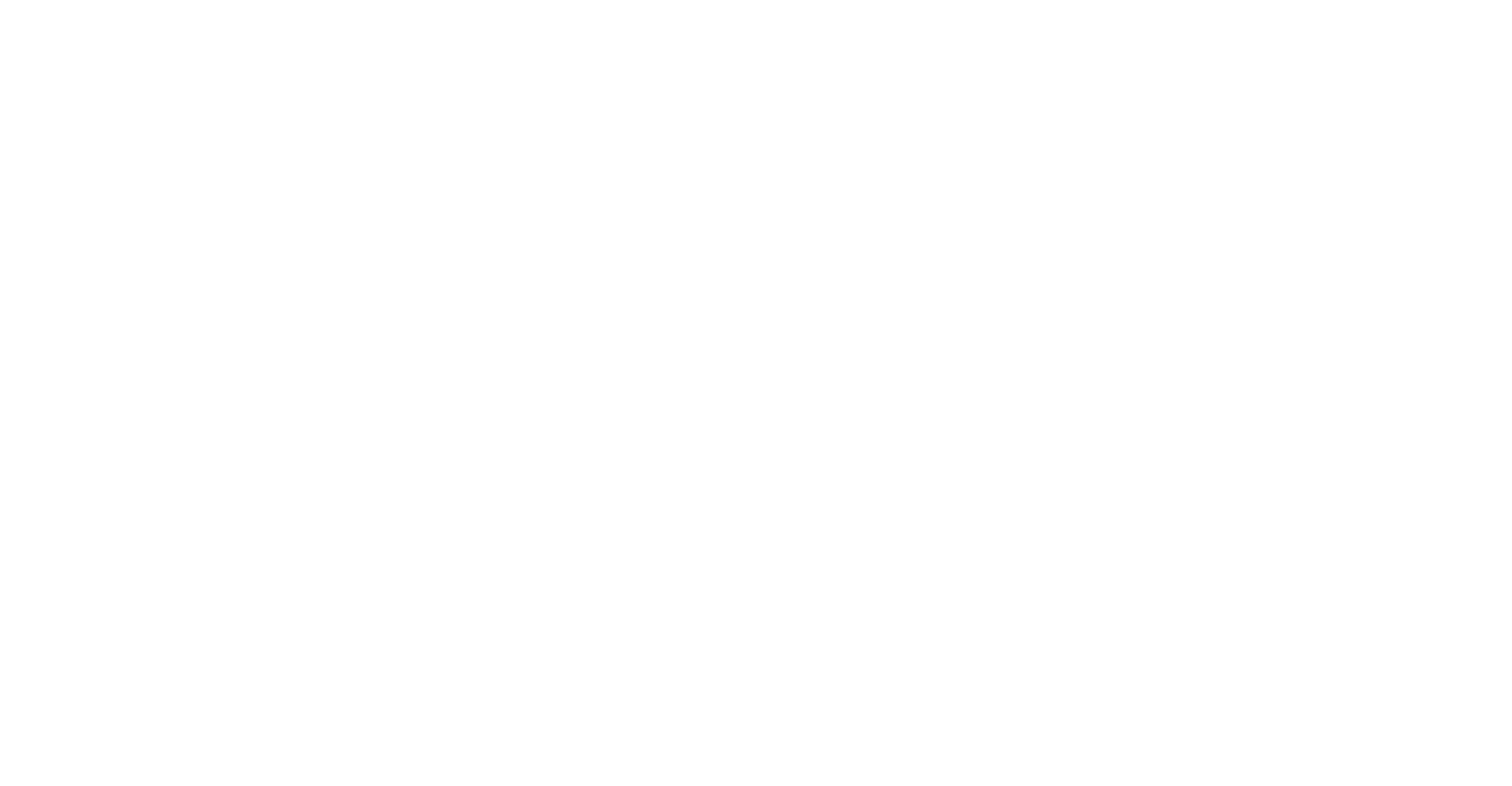 scroll, scrollTop: 0, scrollLeft: 0, axis: both 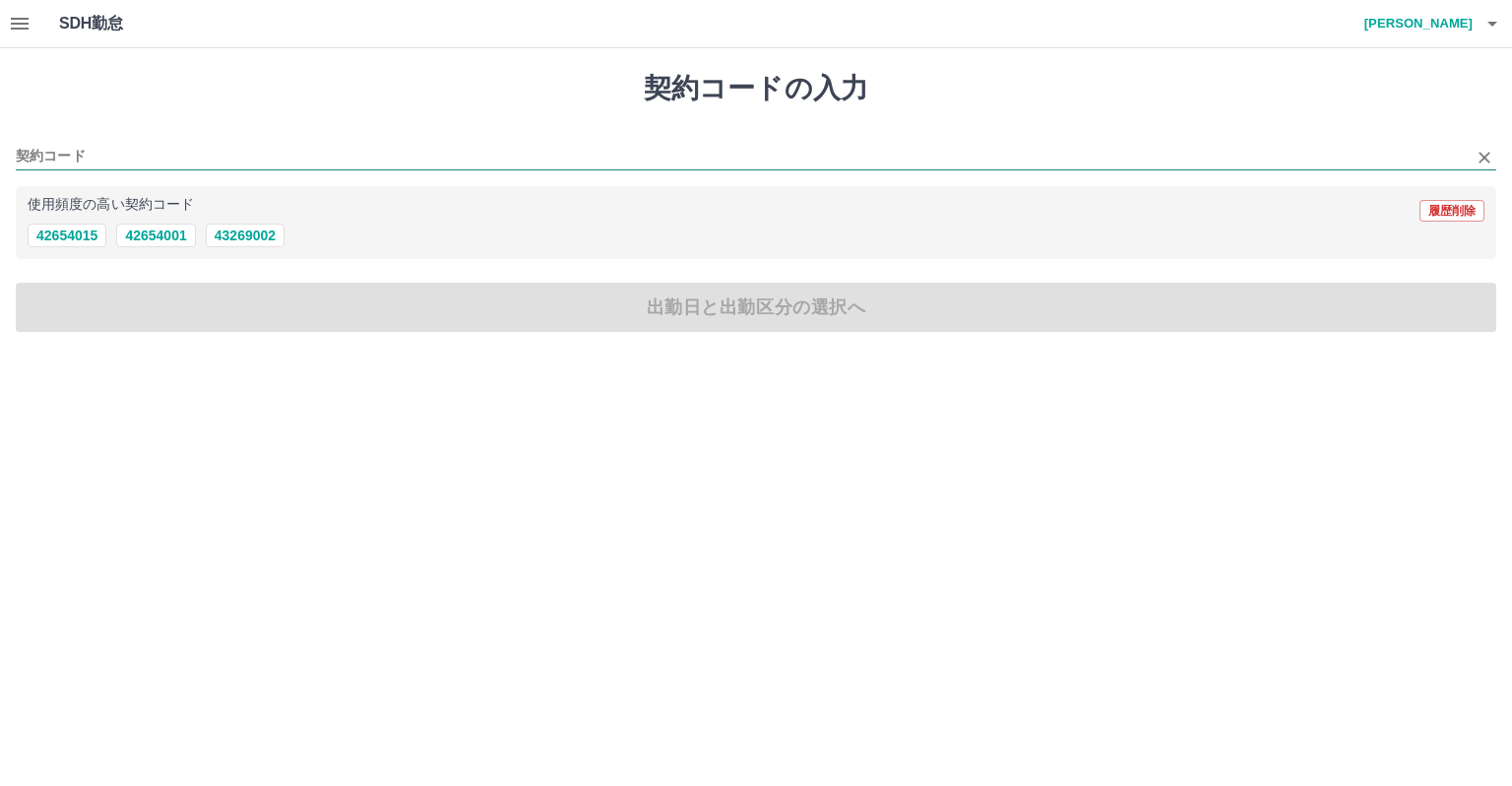 click on "契約コード" at bounding box center (741, 157) 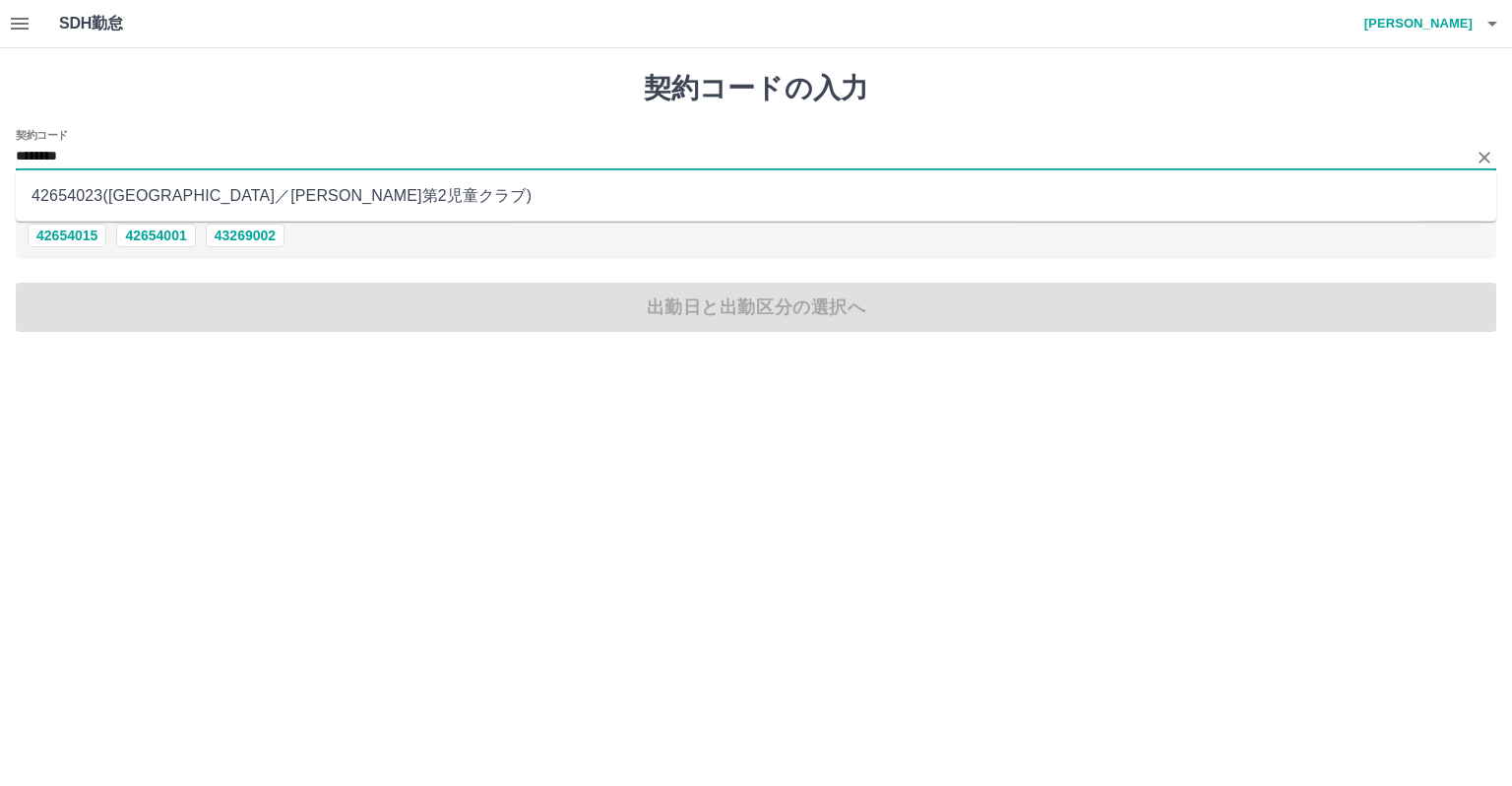 type on "********" 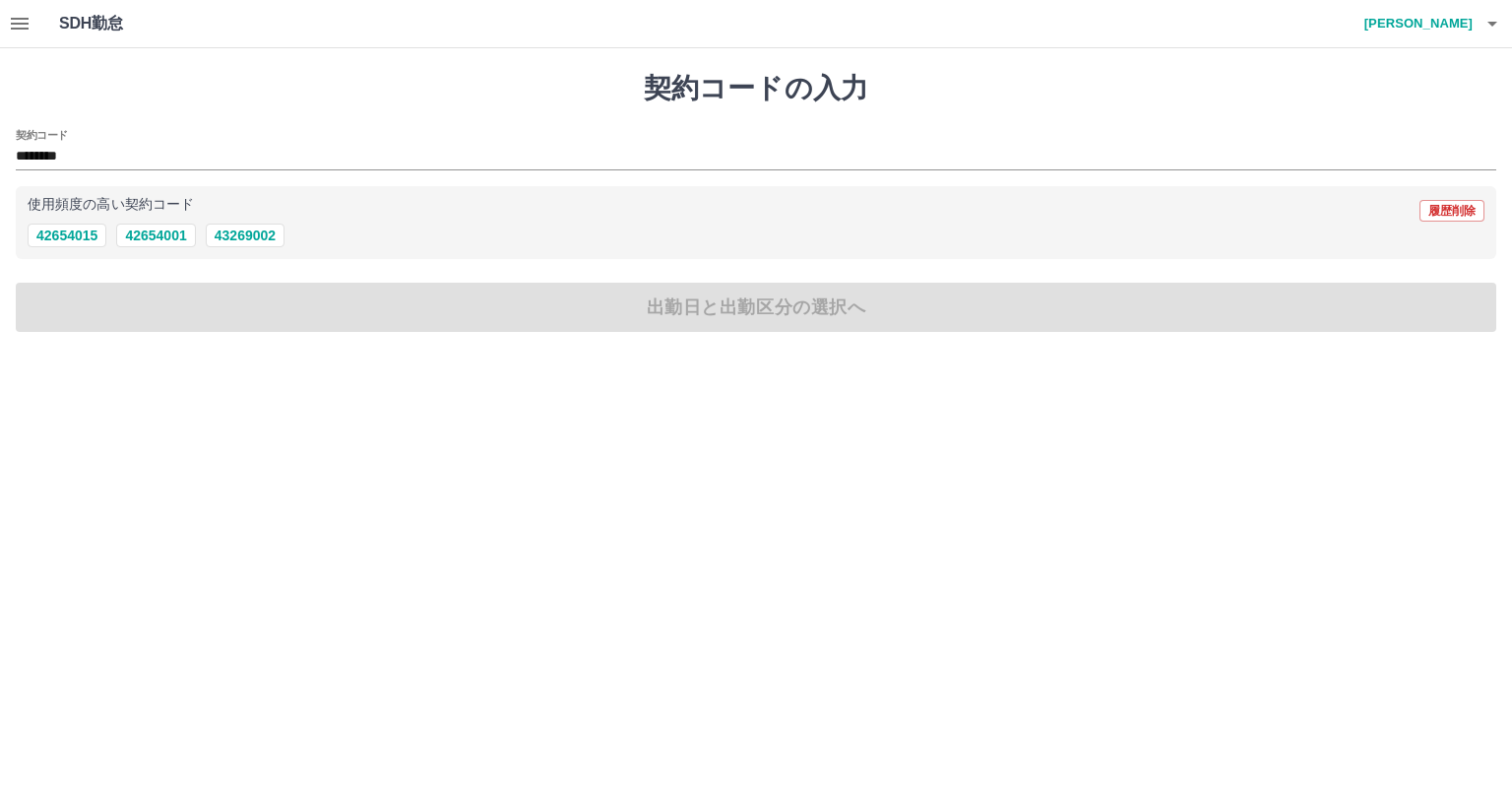click on "SDH勤怠 大山　文子 契約コードの入力 契約コード ******** 使用頻度の高い契約コード 履歴削除 42654015 42654001 43269002 出勤日と出勤区分の選択へ SDH勤怠" at bounding box center [756, 177] 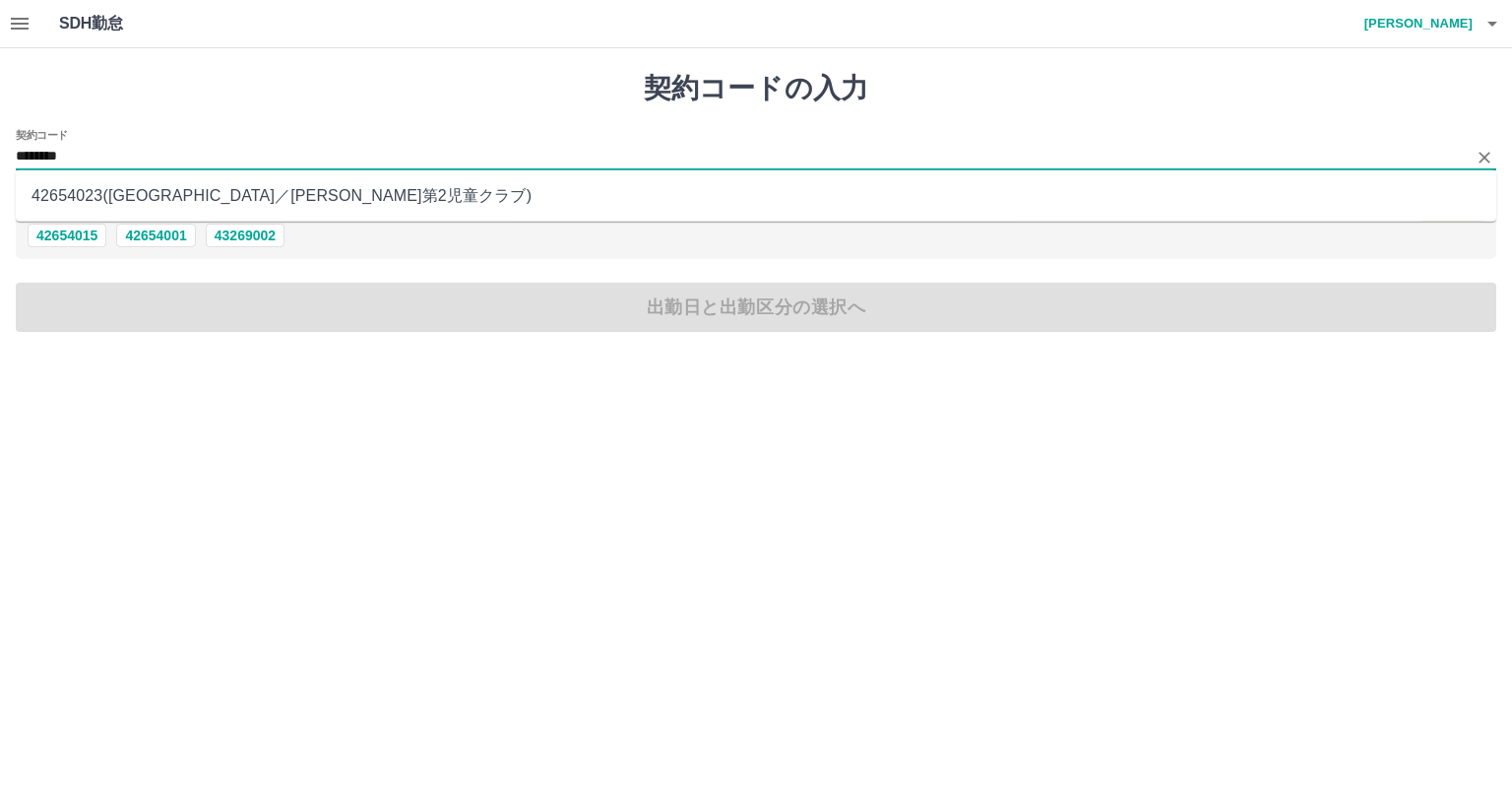 click on "********" at bounding box center [741, 157] 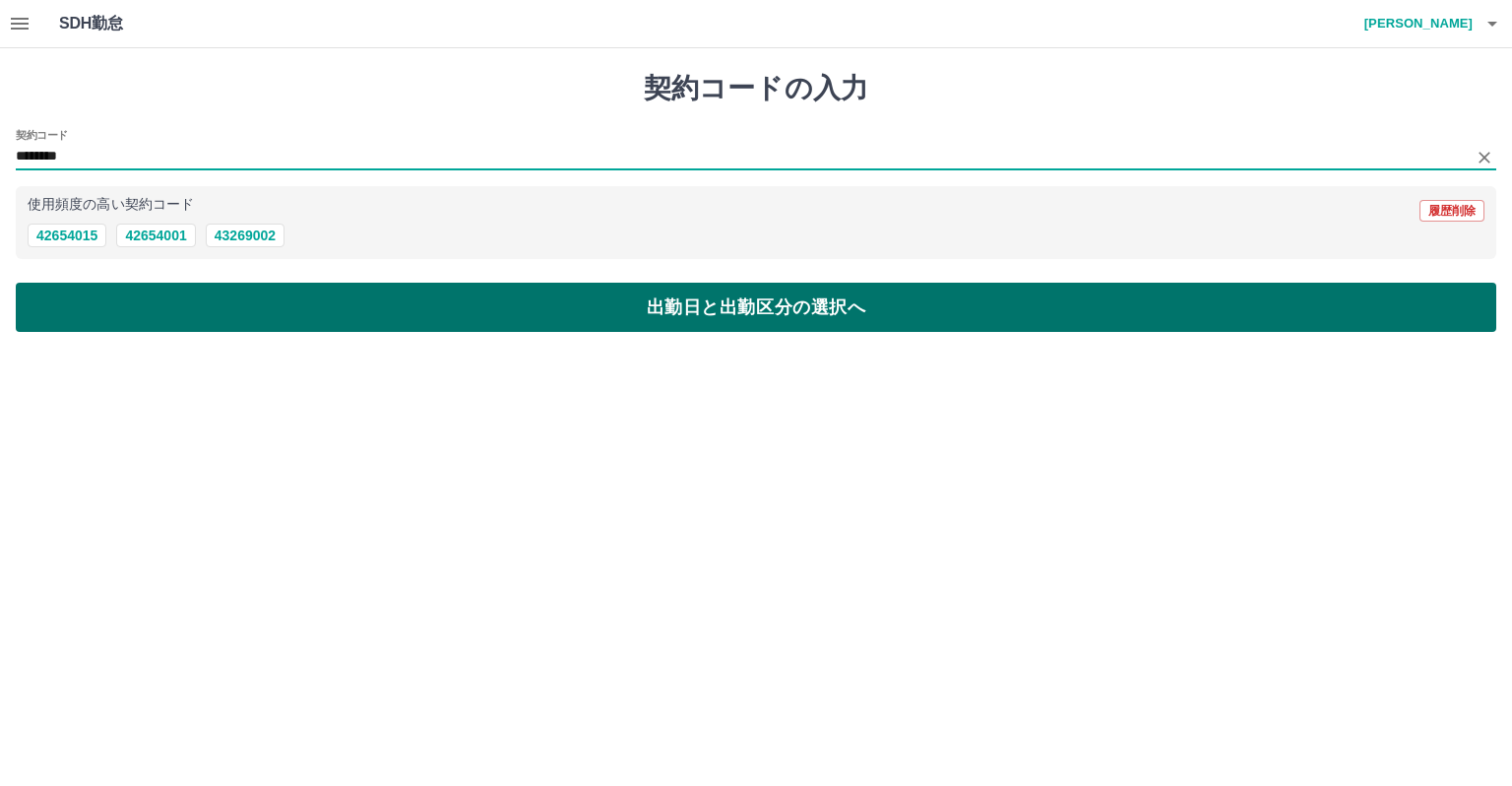 click on "出勤日と出勤区分の選択へ" at bounding box center (756, 307) 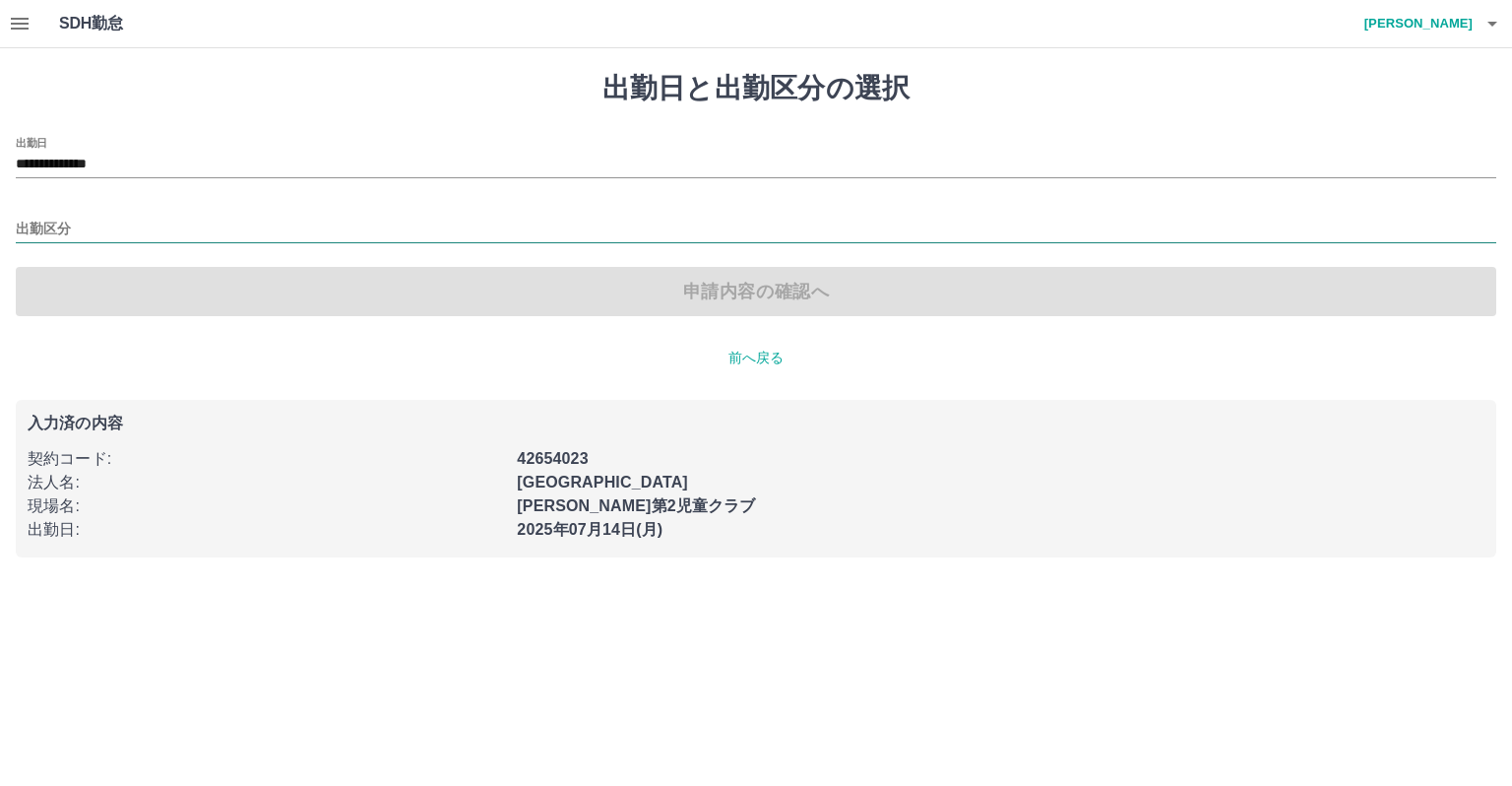 click on "出勤区分" at bounding box center [756, 229] 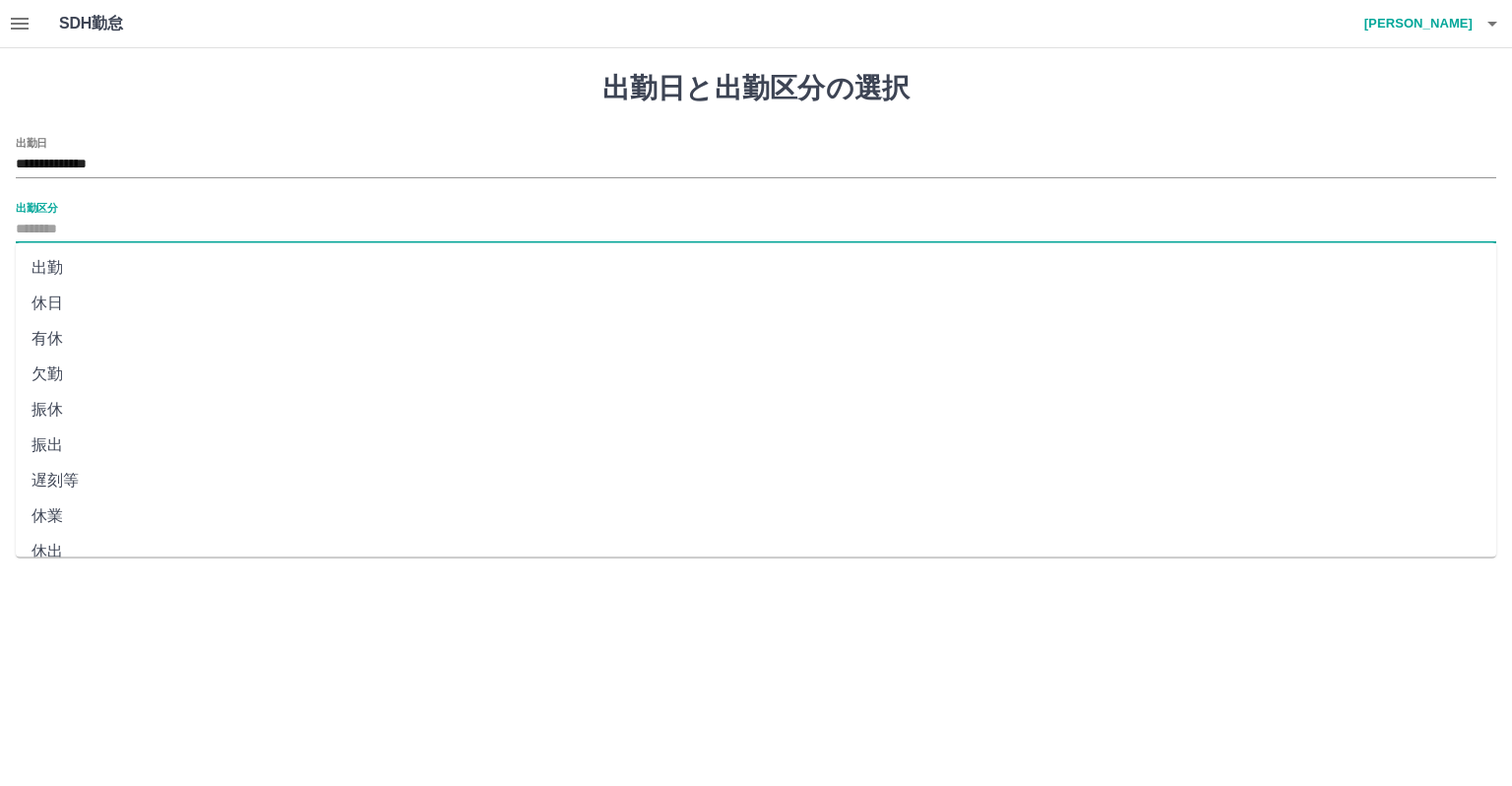 click on "有休" at bounding box center (756, 339) 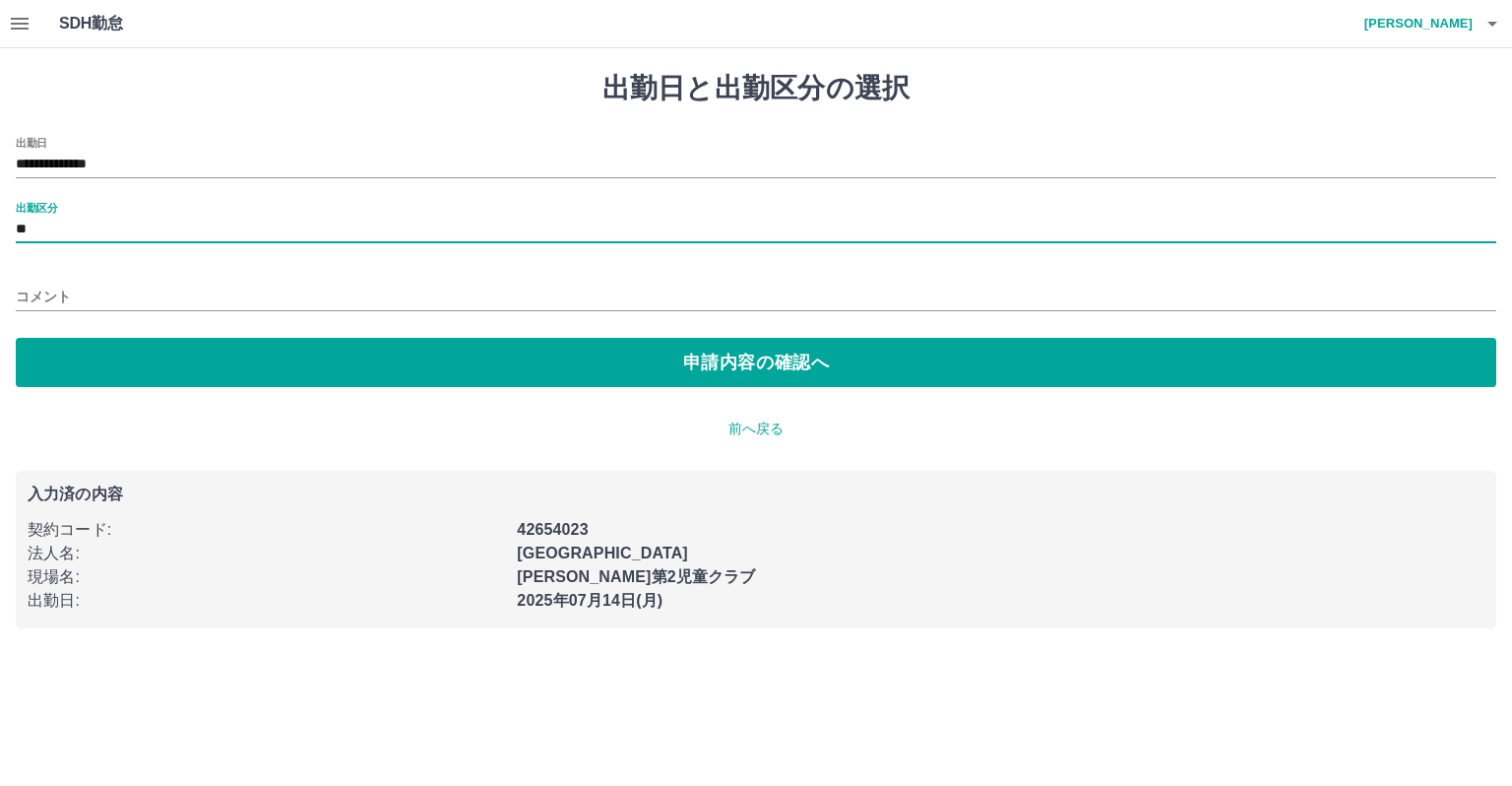 click on "**********" at bounding box center [756, 158] 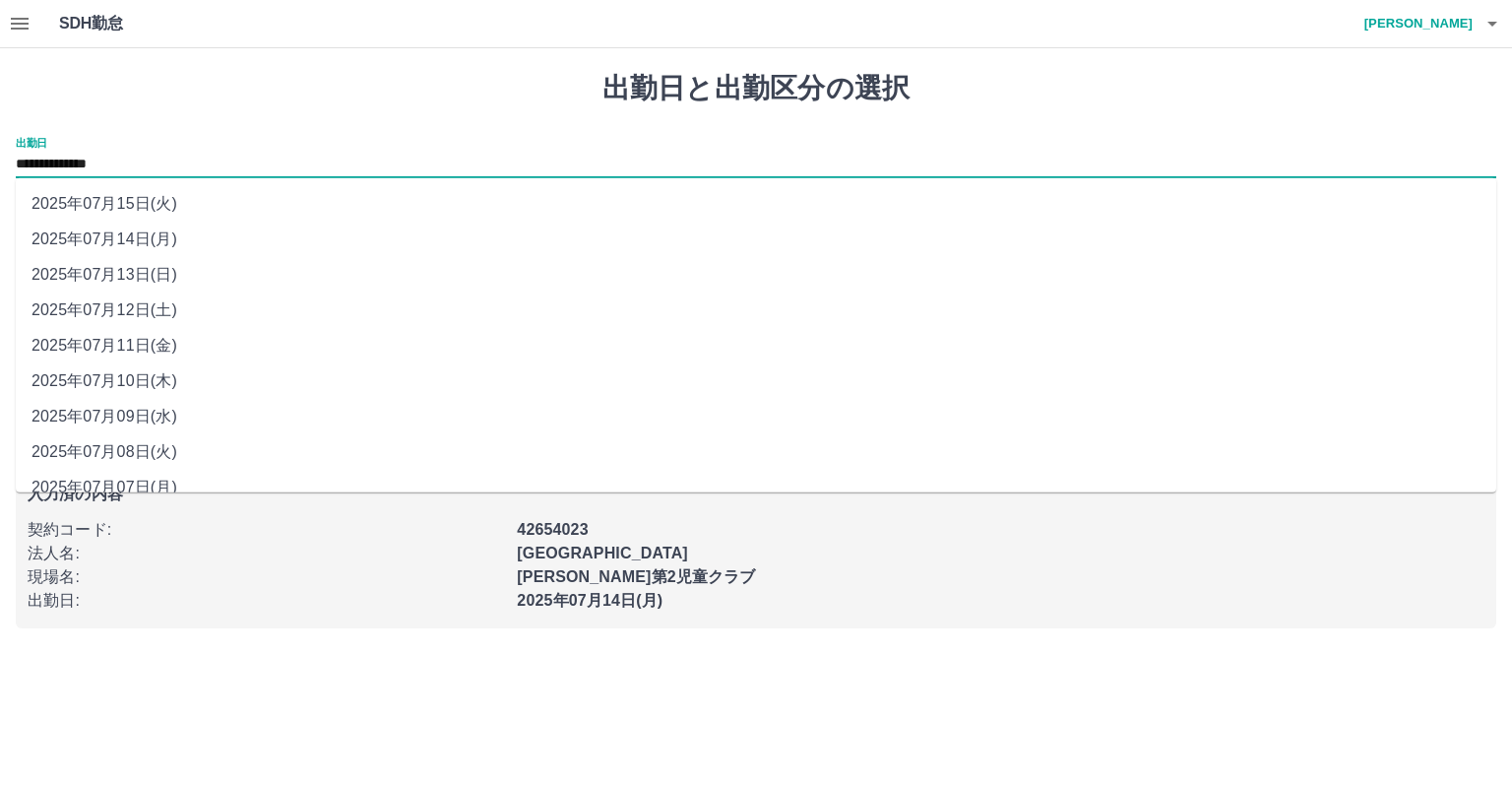 click on "**********" at bounding box center [756, 164] 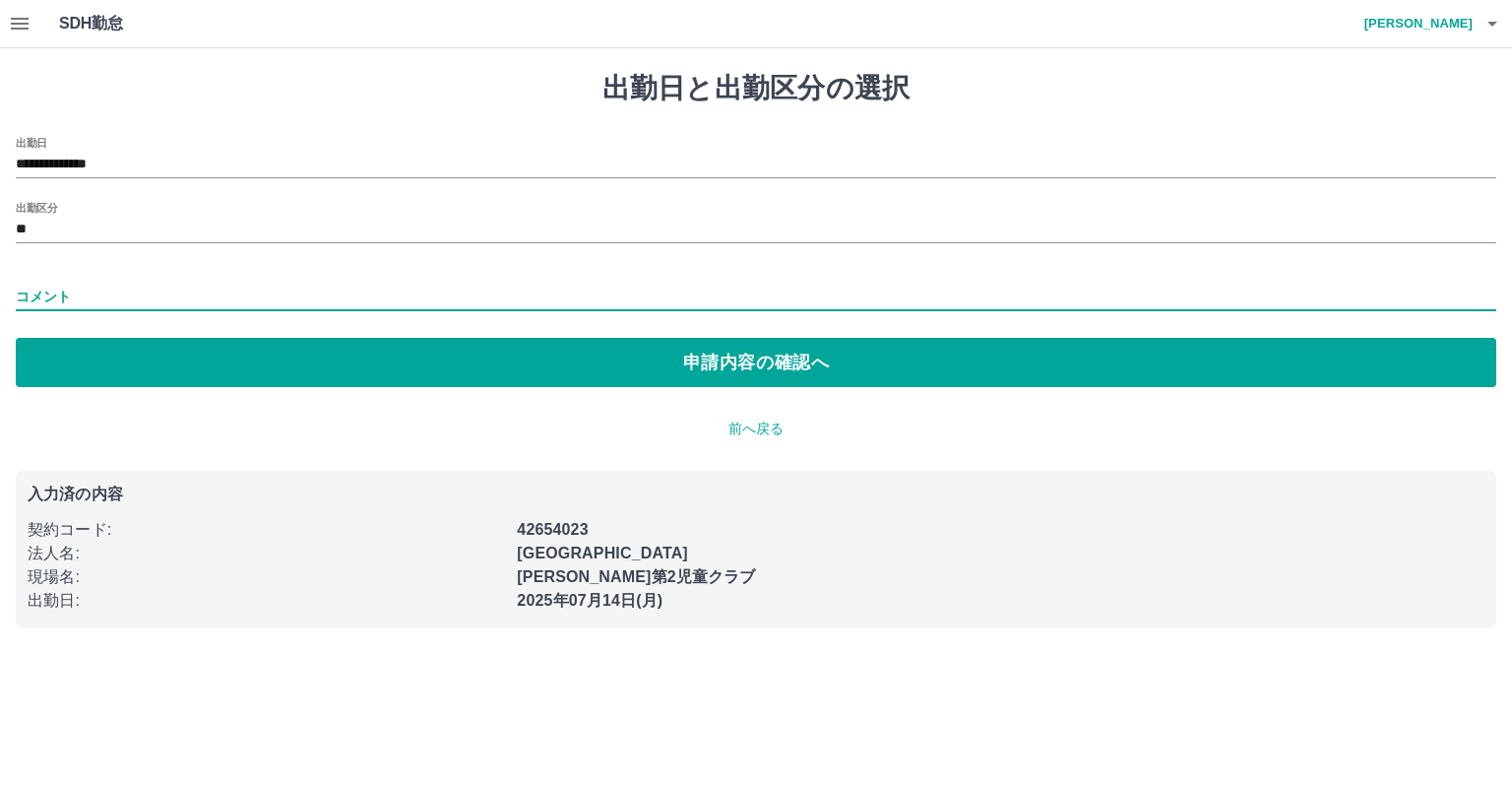 click on "コメント" at bounding box center [756, 296] 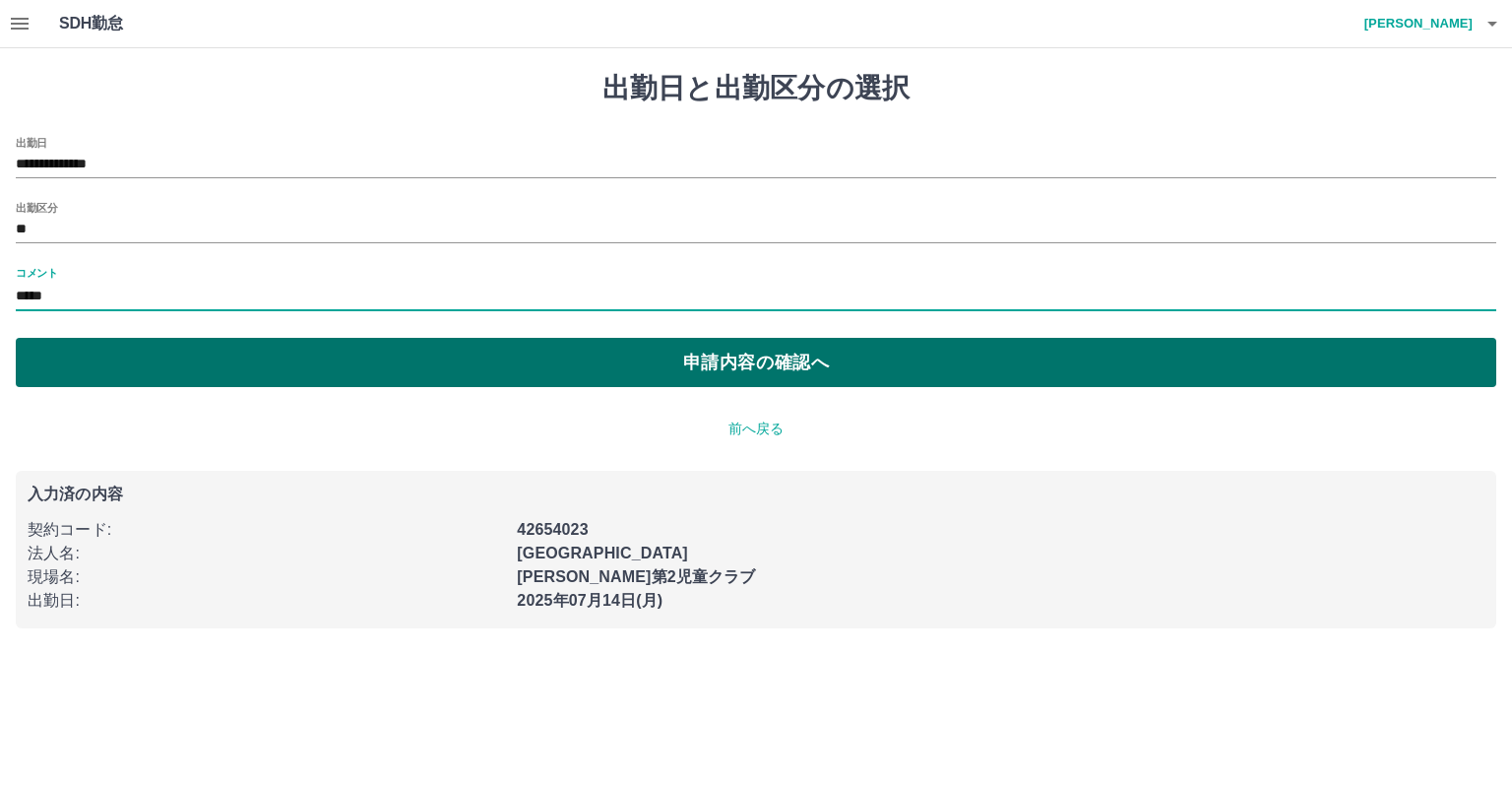 click on "申請内容の確認へ" at bounding box center (756, 362) 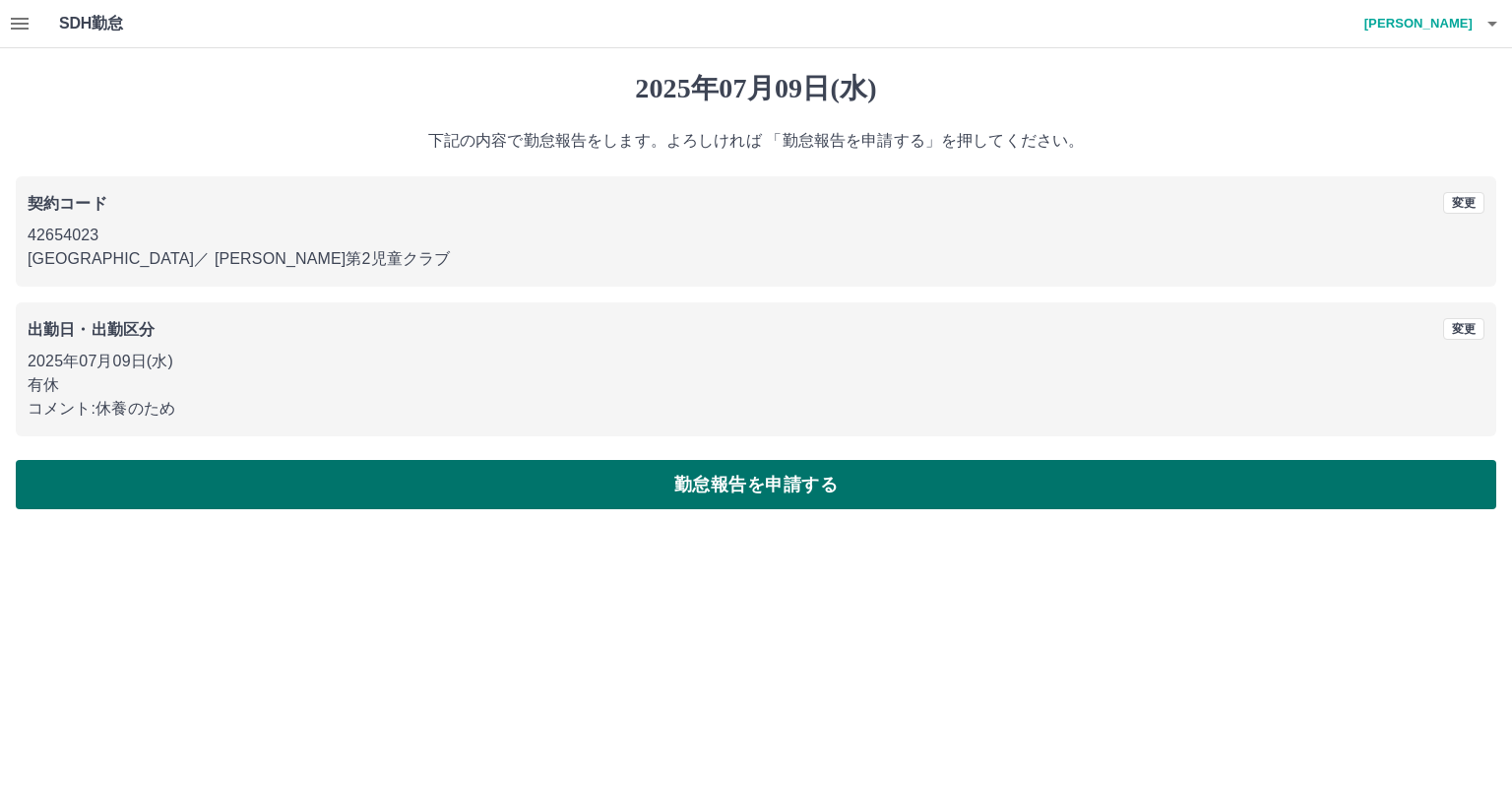 click on "勤怠報告を申請する" at bounding box center (756, 485) 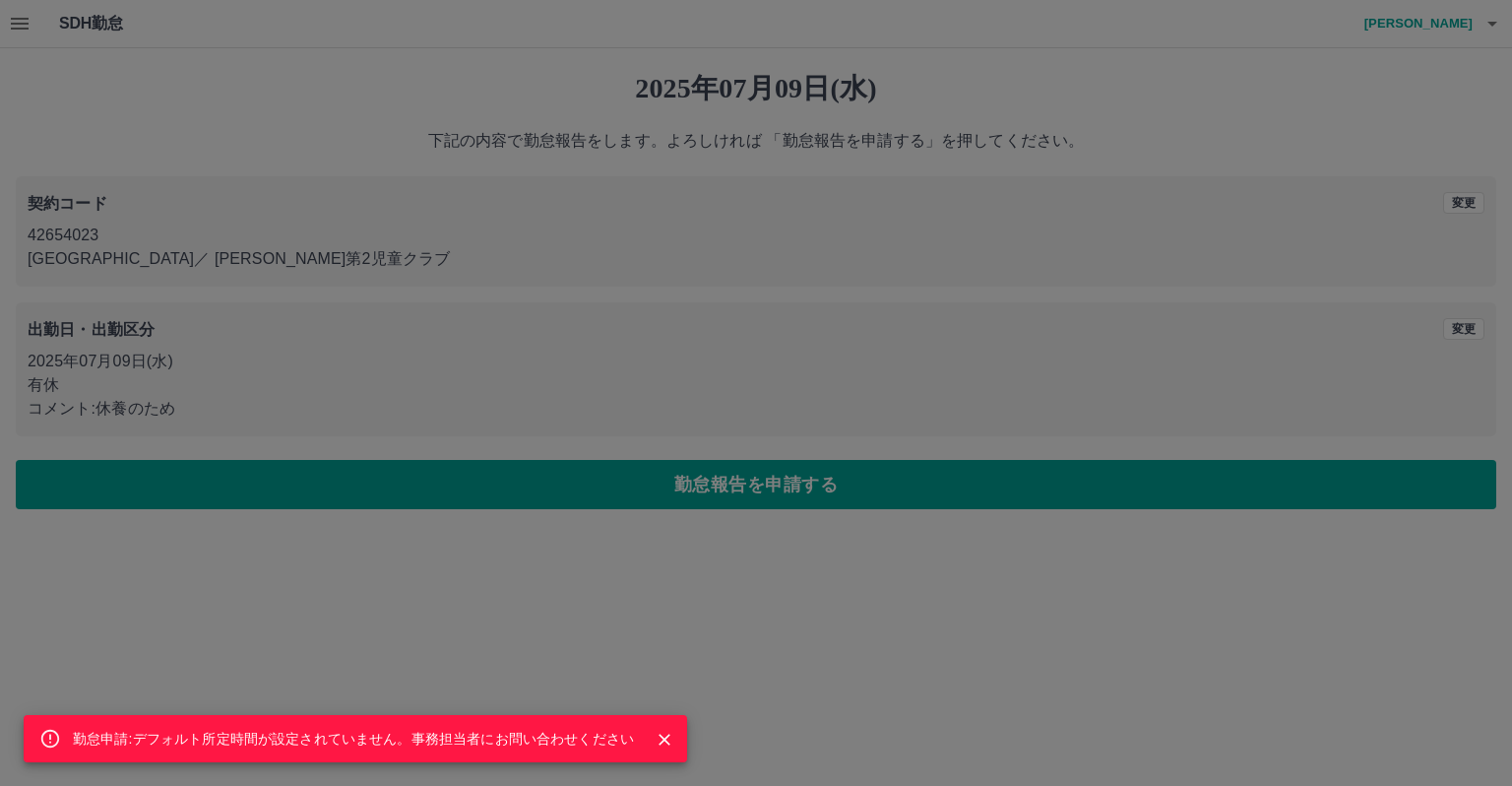click 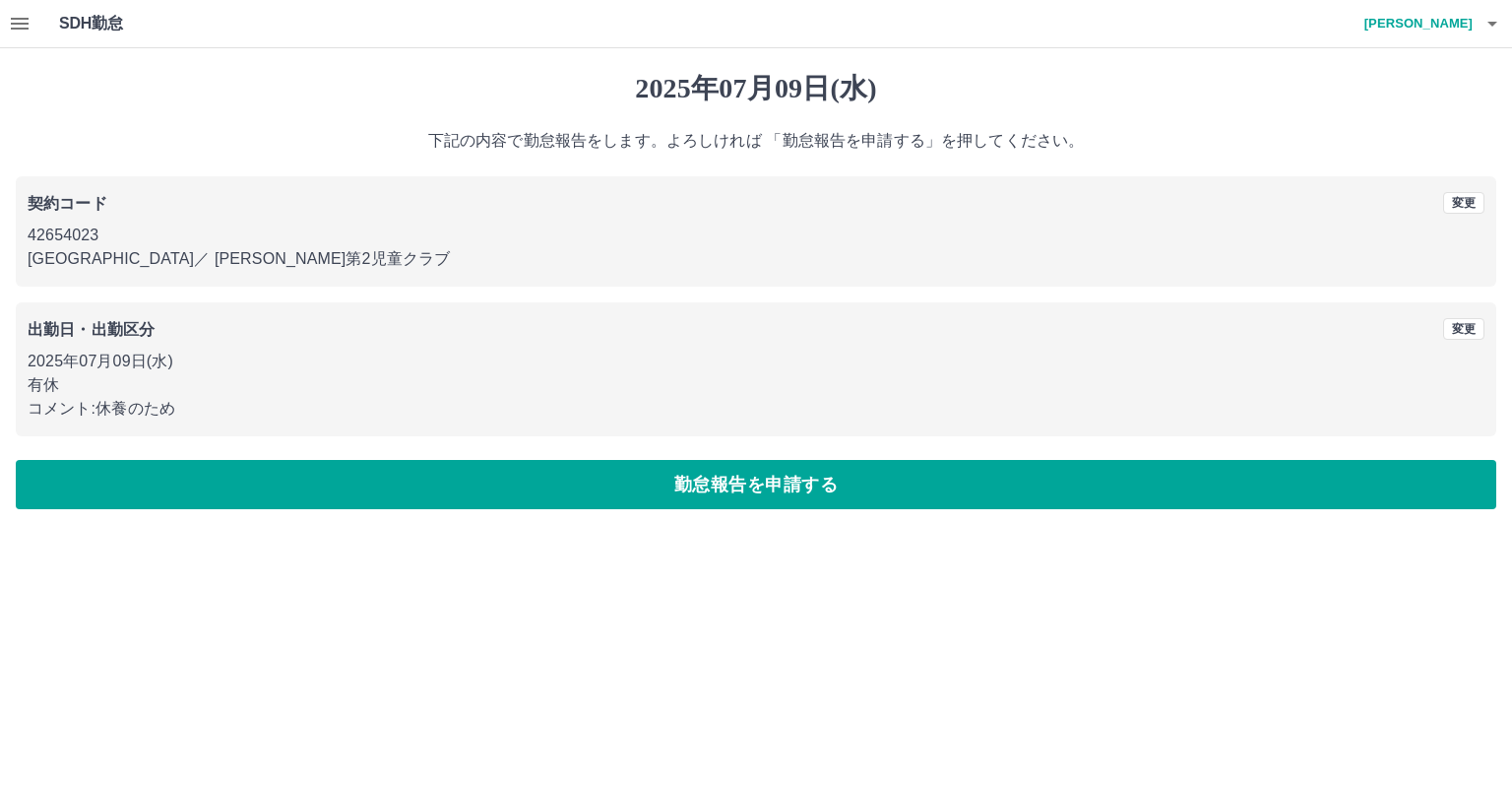 click on "SDH勤怠 大山　文子 勤怠申請:デフォルト所定時間が設定されていません。事務担当者にお問い合わせください 2025年07月09日(水) 下記の内容で勤怠報告をします。よろしければ 「勤怠報告を申請する」を押してください。 契約コード 変更 42654023 苫小牧市  ／   拓勇第2児童クラブ 出勤日・出勤区分 変更 2025年07月09日(水) 有休 コメント:  休養のため 勤怠報告を申請する SDH勤怠" at bounding box center [756, 266] 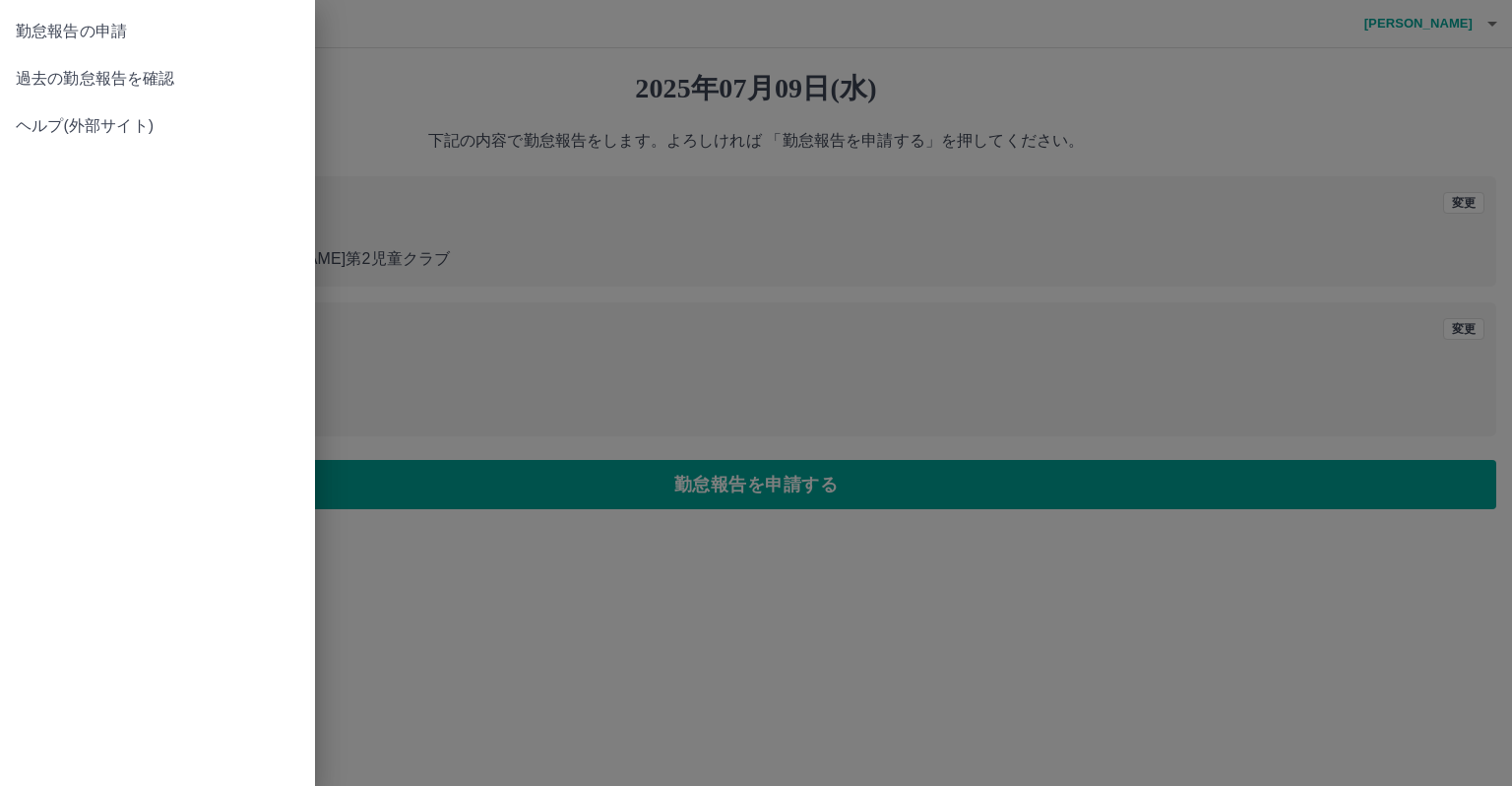 click at bounding box center (756, 393) 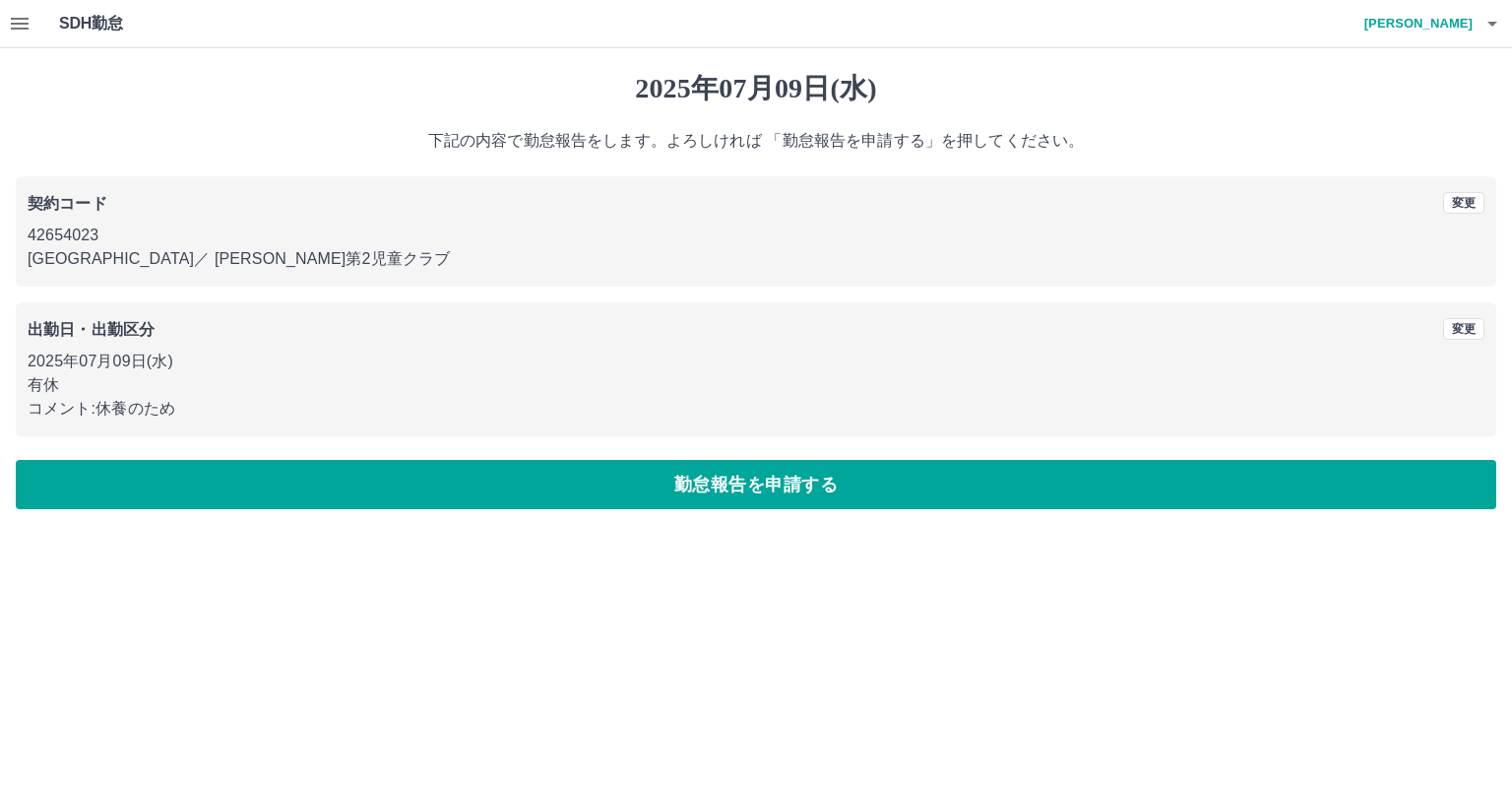 click on "勤怠申請:デフォルト所定時間が設定されていません。事務担当者にお問い合わせください 2025年07月09日(水) 下記の内容で勤怠報告をします。よろしければ 「勤怠報告を申請する」を押してください。 契約コード 変更 42654023 苫小牧市  ／   拓勇第2児童クラブ 出勤日・出勤区分 変更 2025年07月09日(水) 有休 コメント:  休養のため 勤怠報告を申請する" at bounding box center [756, 291] 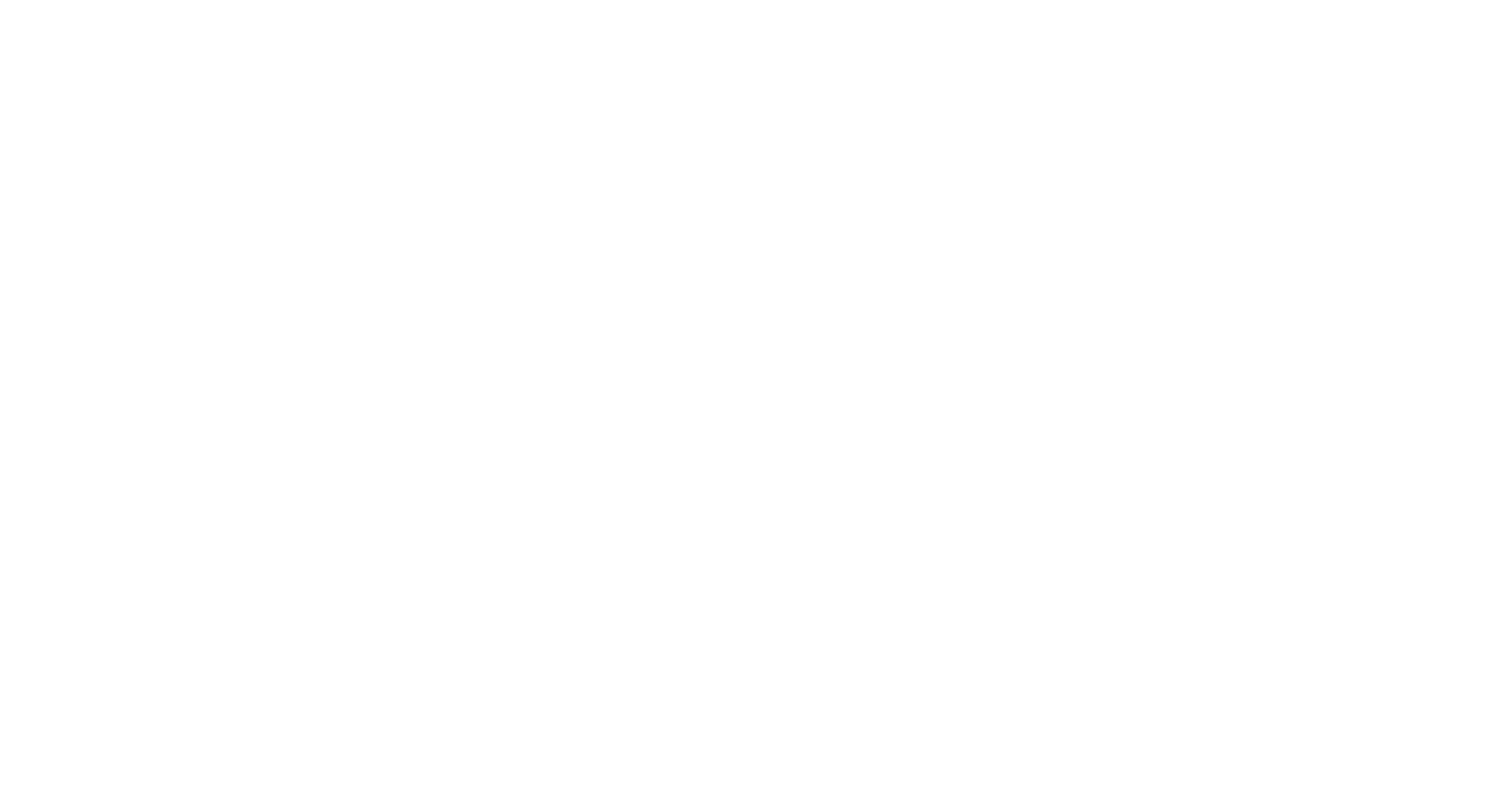 scroll, scrollTop: 0, scrollLeft: 0, axis: both 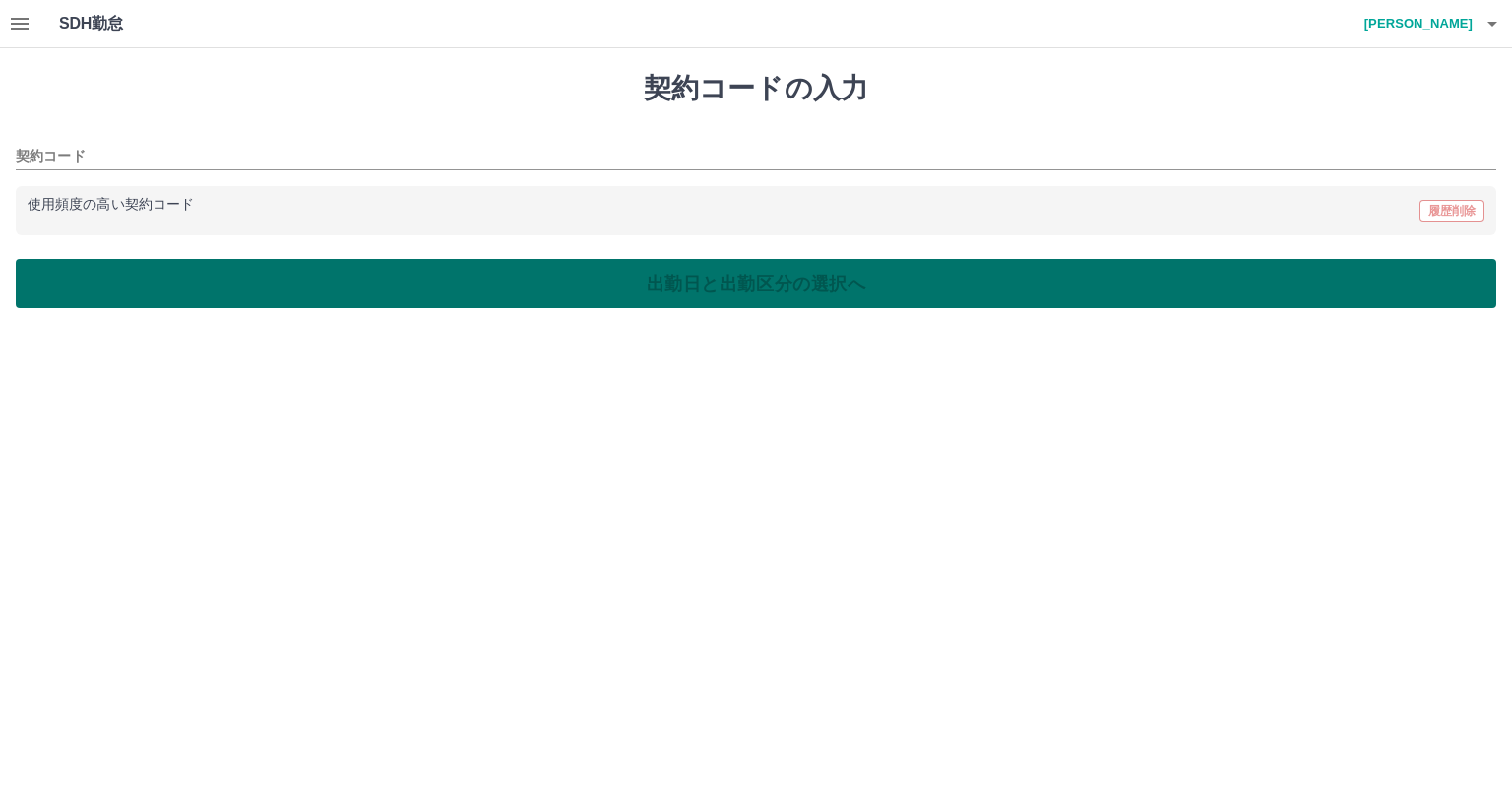 type on "********" 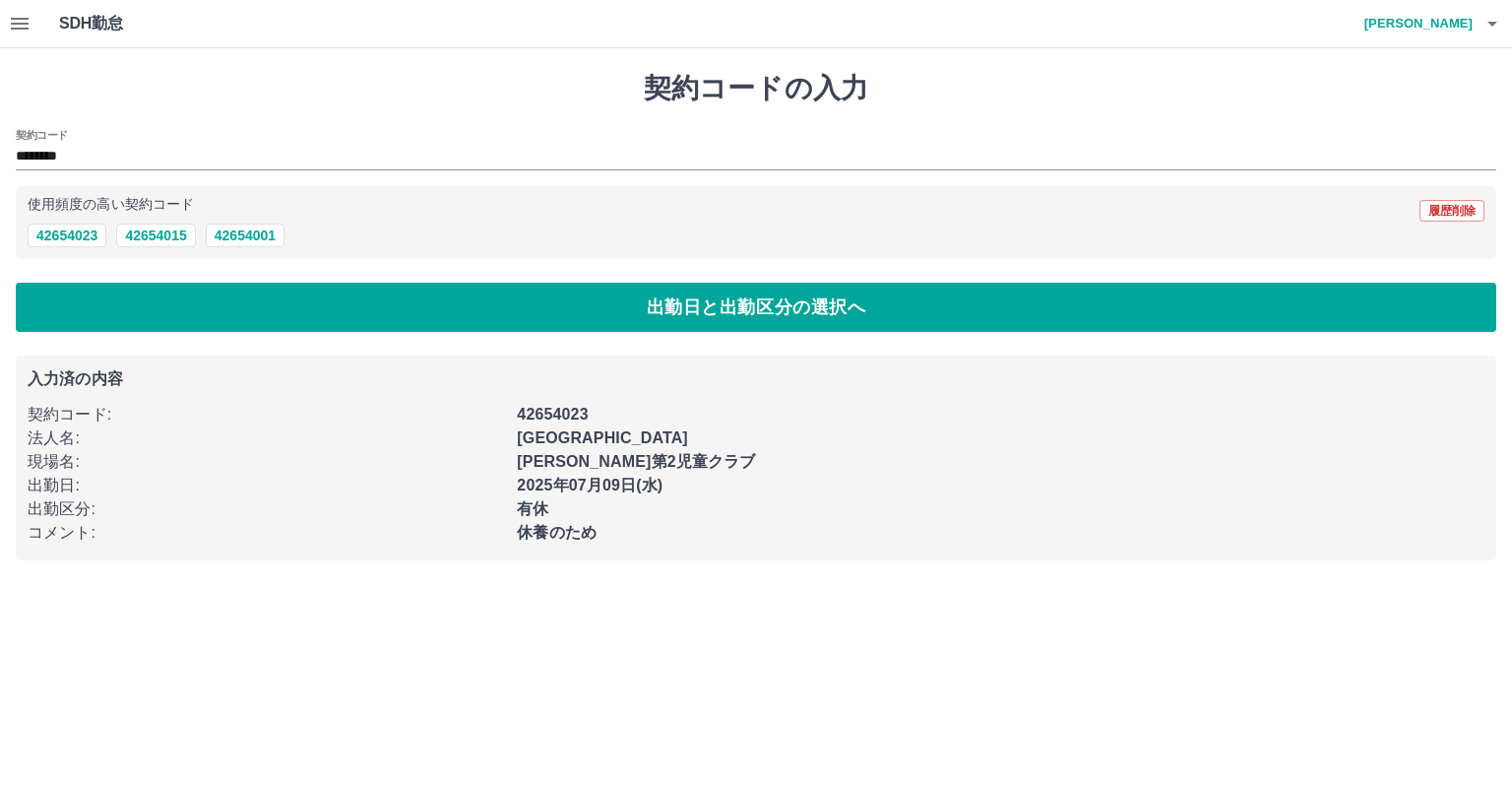 click on "SDH勤怠 大山　文子 契約コードの入力 契約コード ******** 使用頻度の高い契約コード 履歴削除 42654023 42654015 42654001 出勤日と出勤区分の選択へ 入力済の内容 契約コード : 42654023 法人名 : 苫小牧市 現場名 : 拓勇第2児童クラブ 出勤日 : 2025年07月09日(水) 出勤区分 : 有休 コメント : 休養のため SDH勤怠" at bounding box center [756, 292] 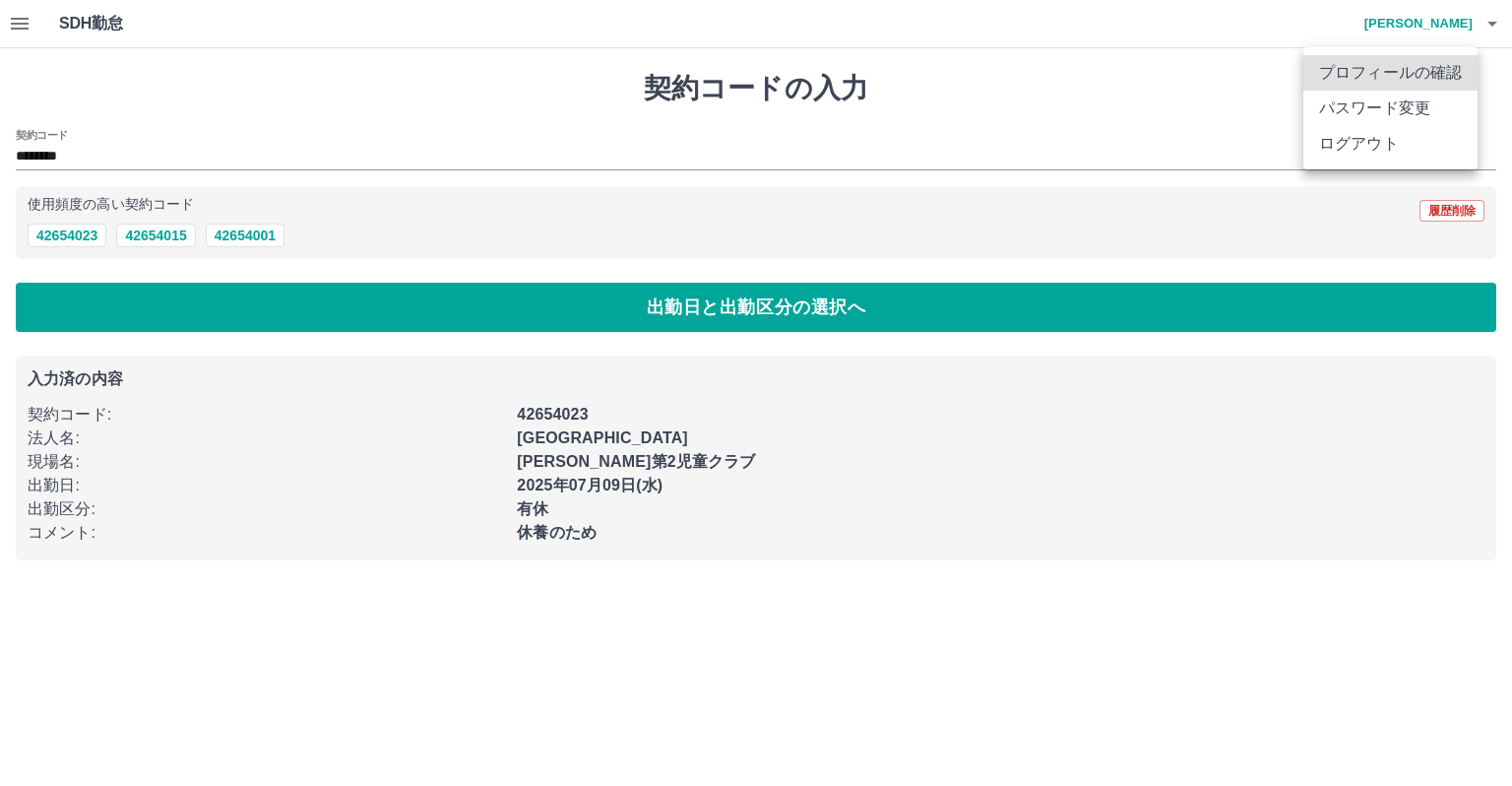 click on "ログアウト" at bounding box center [1390, 144] 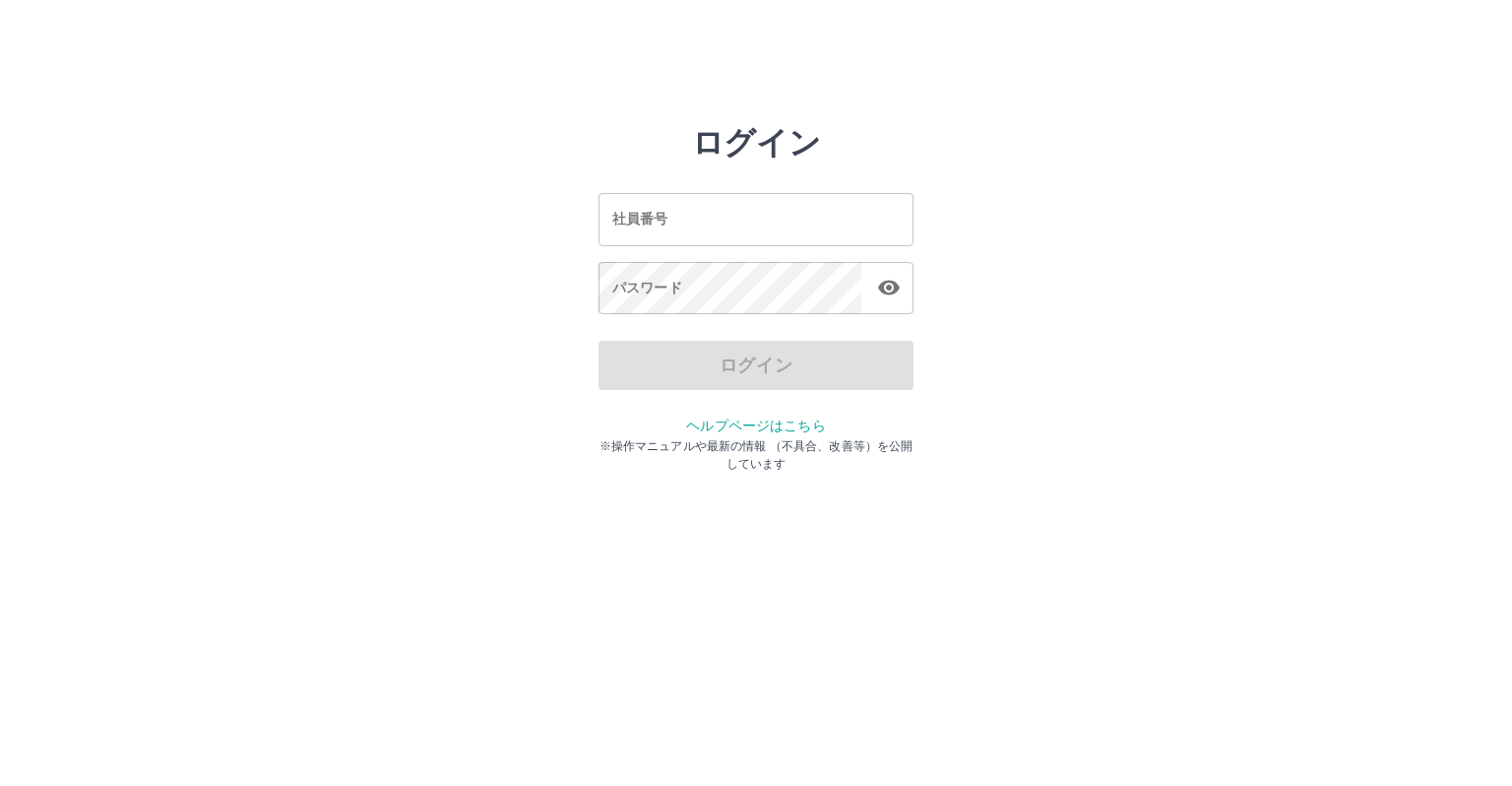 scroll, scrollTop: 0, scrollLeft: 0, axis: both 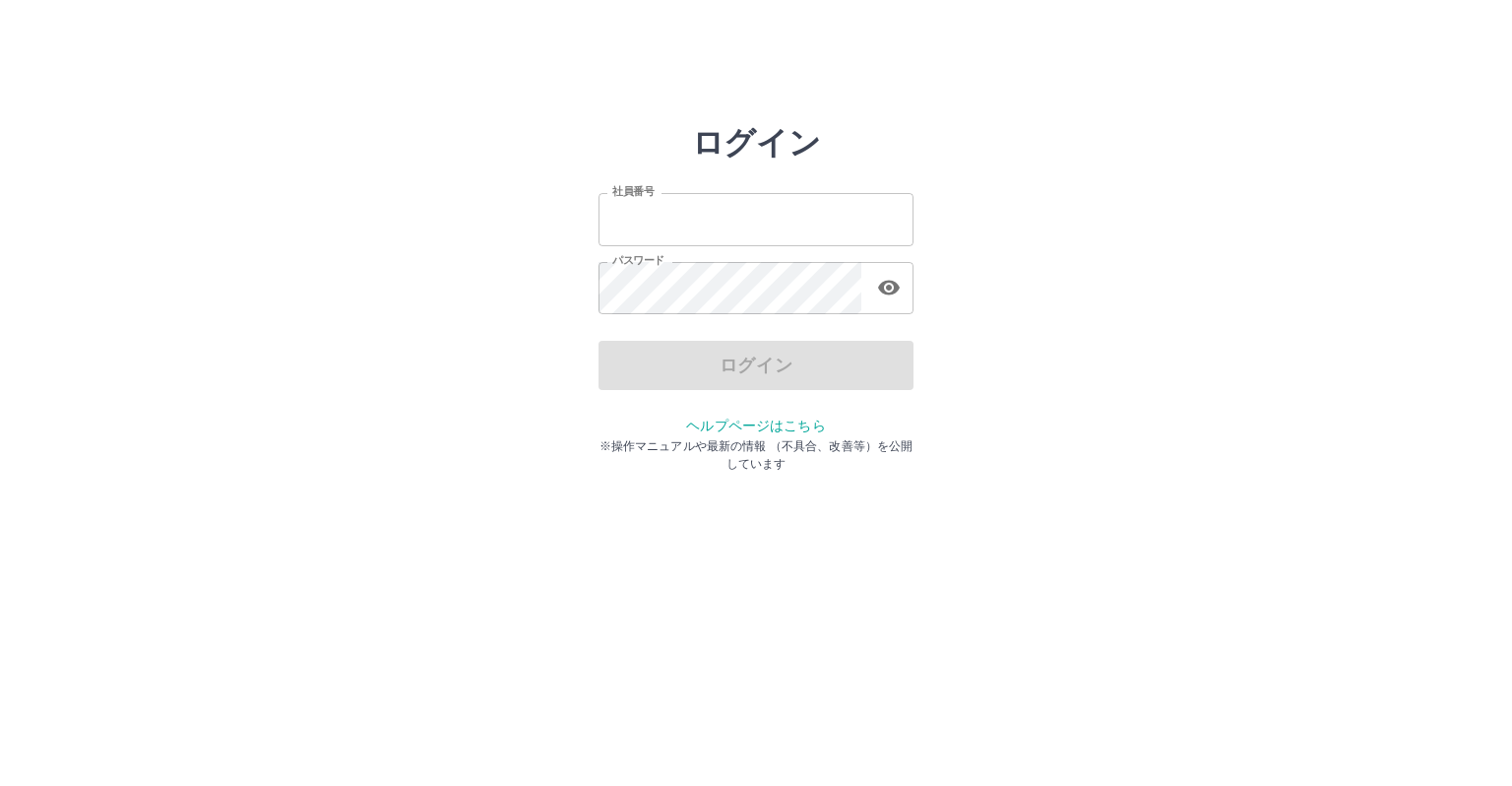 type on "*******" 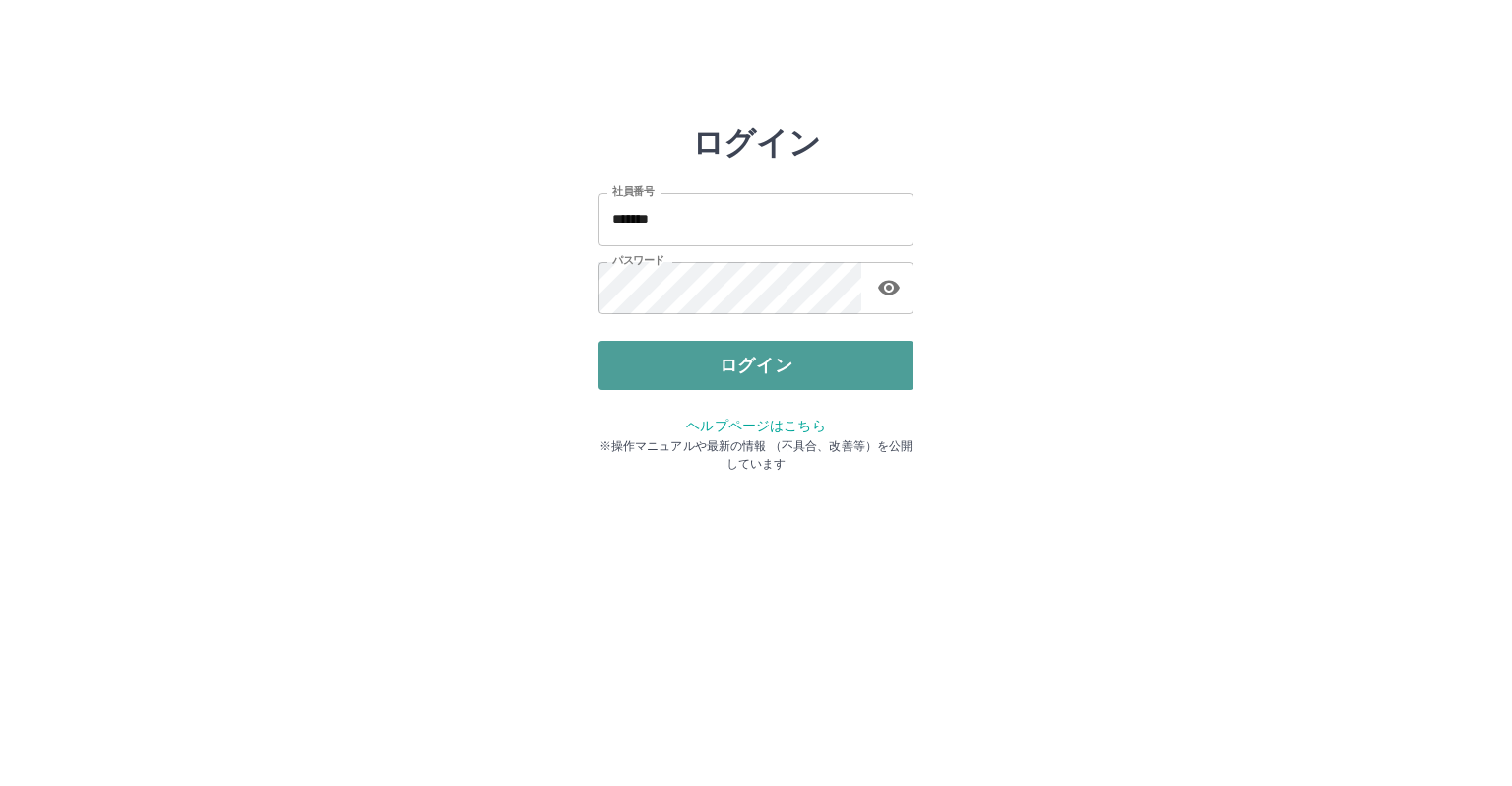 click on "ログイン" at bounding box center (756, 365) 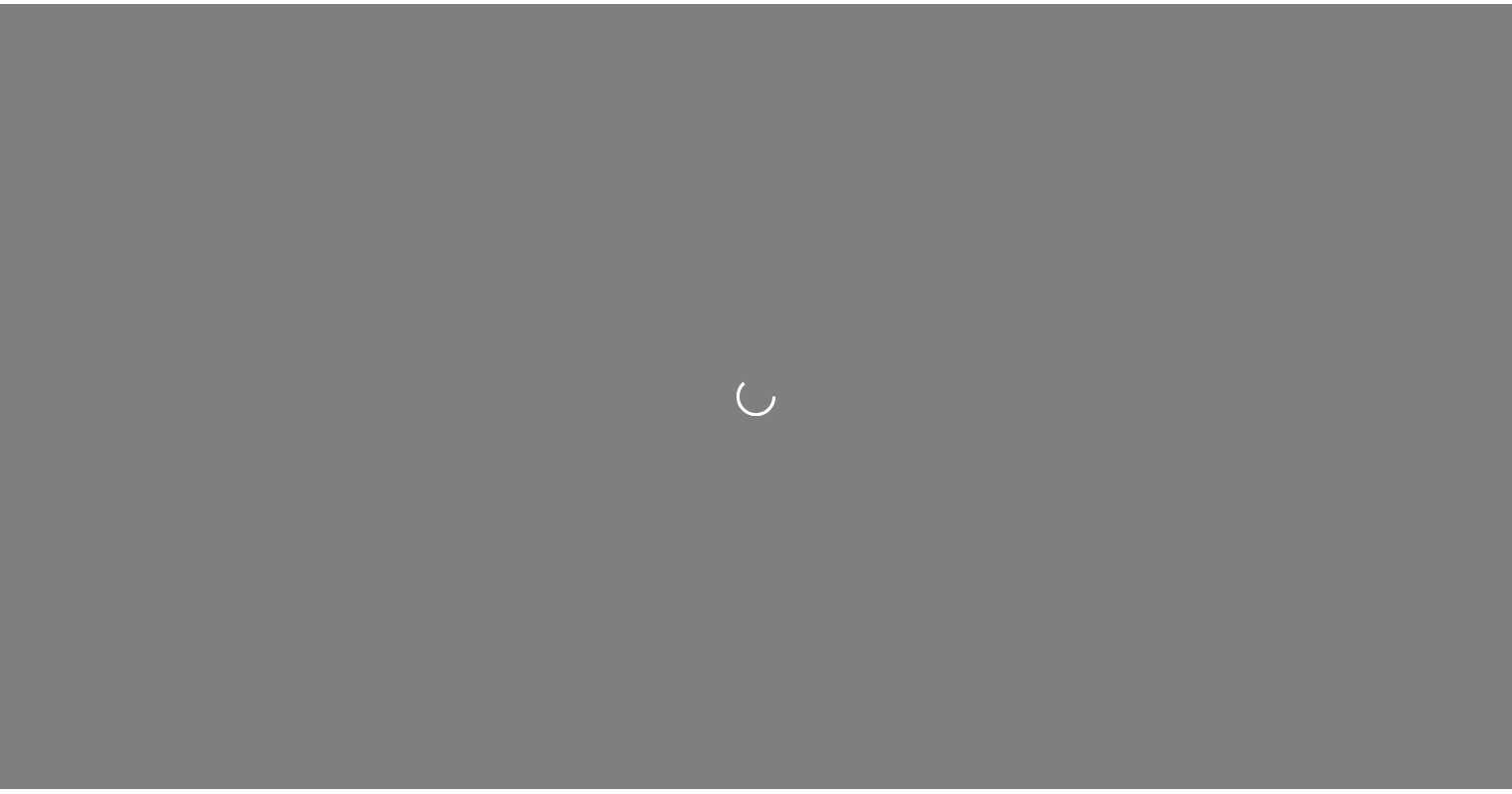 scroll, scrollTop: 0, scrollLeft: 0, axis: both 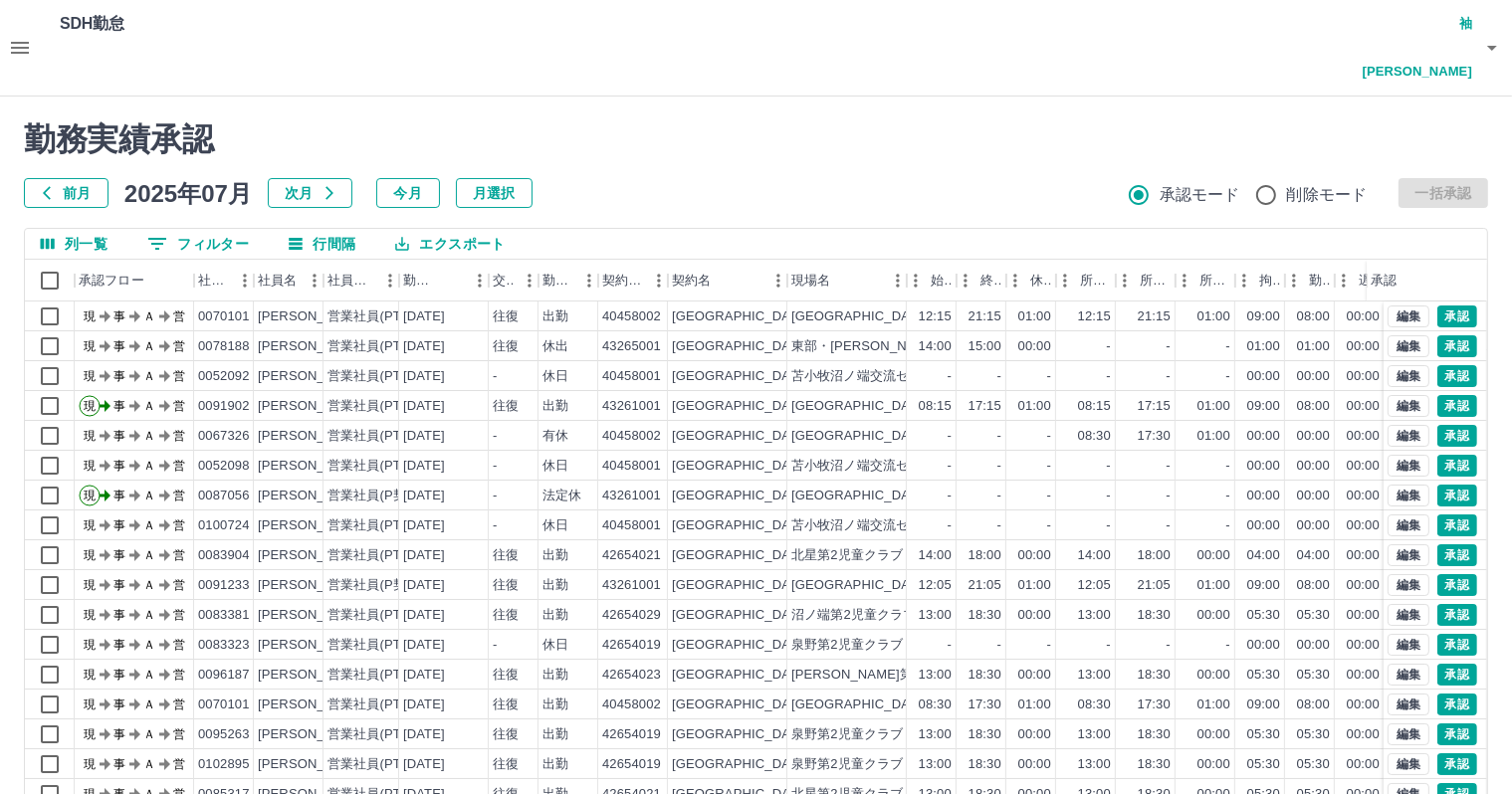 click at bounding box center [756, 397] 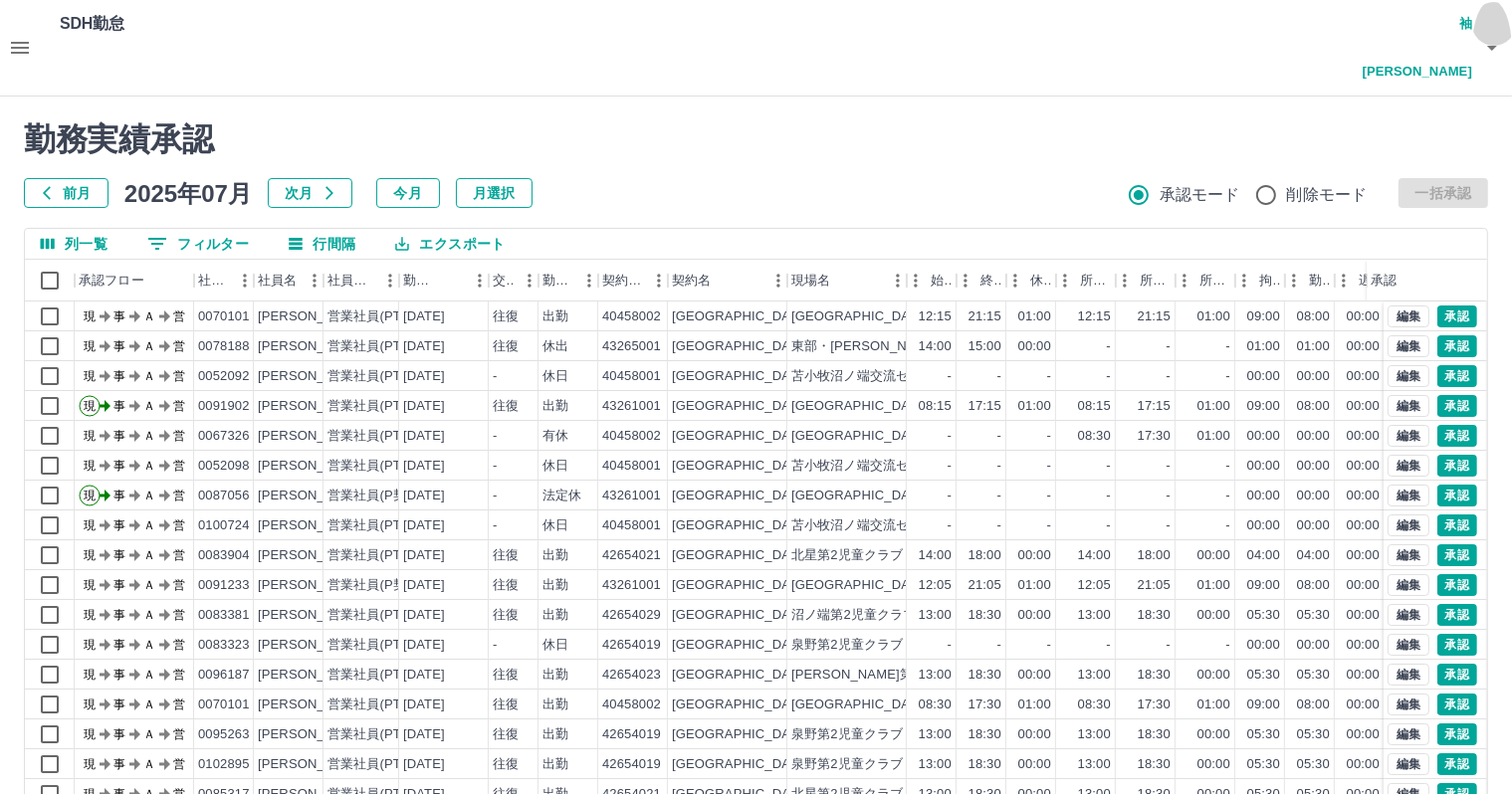 click at bounding box center (1492, 48) 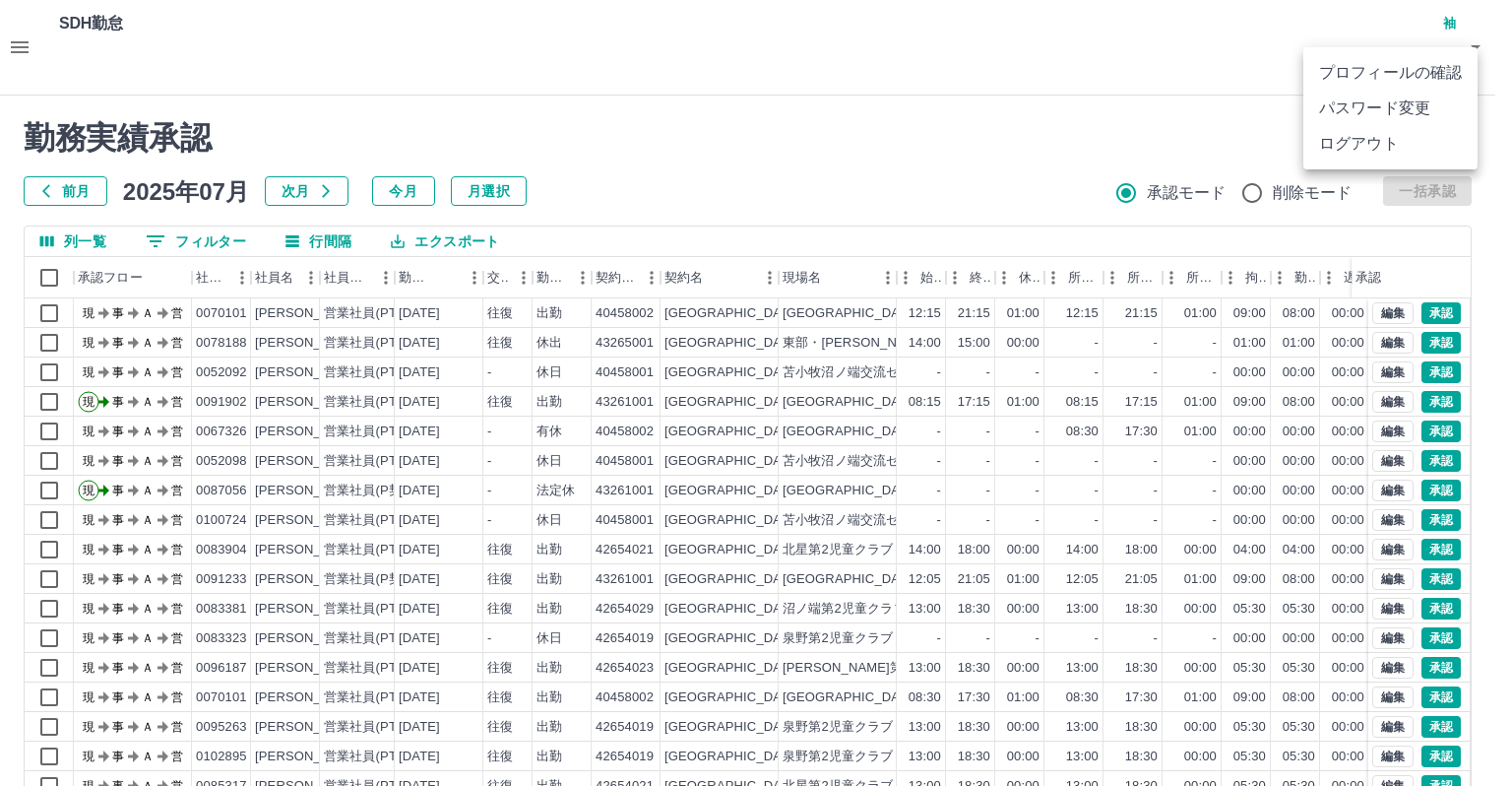 click on "ログアウト" at bounding box center (1390, 144) 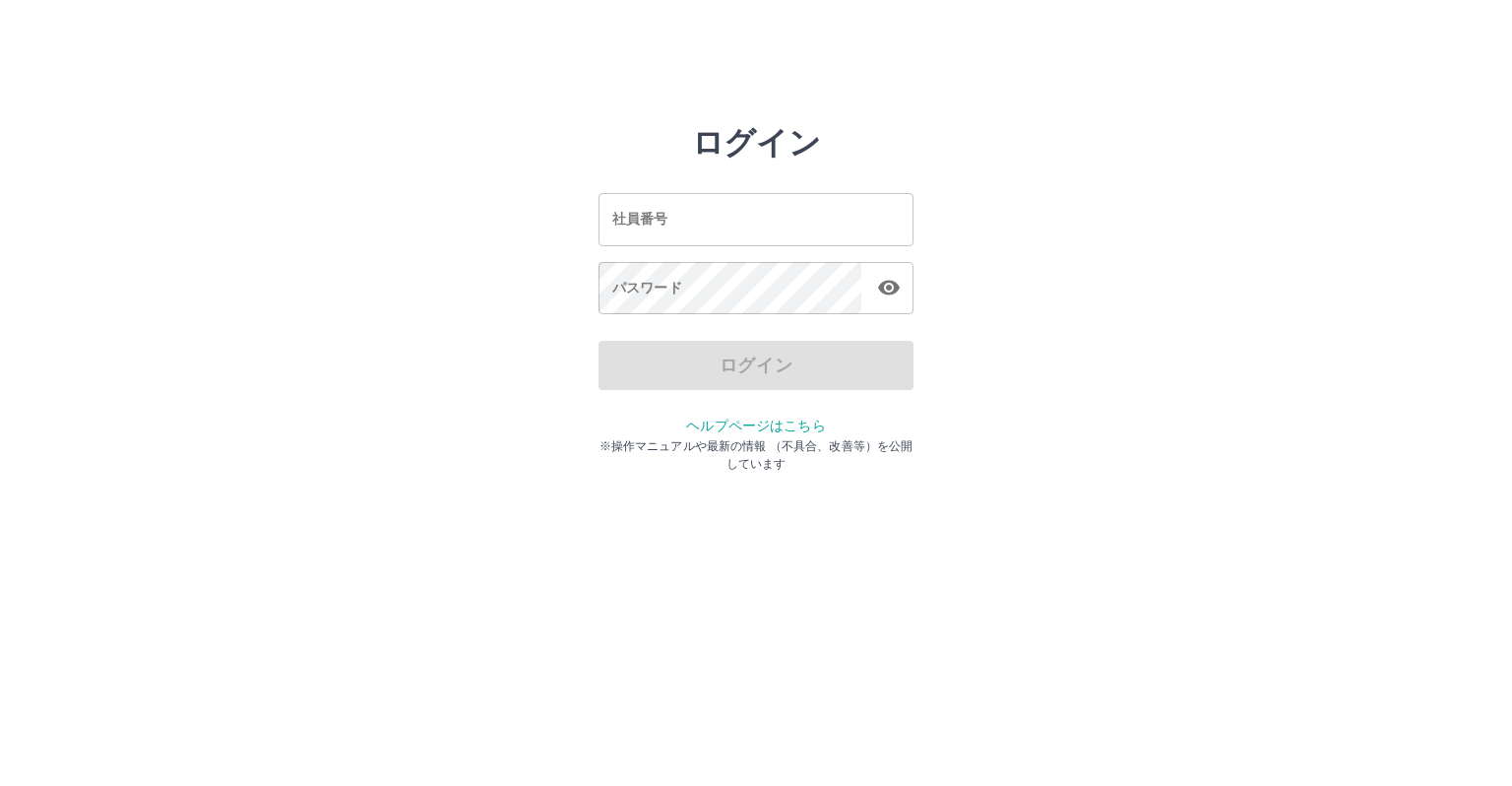scroll, scrollTop: 0, scrollLeft: 0, axis: both 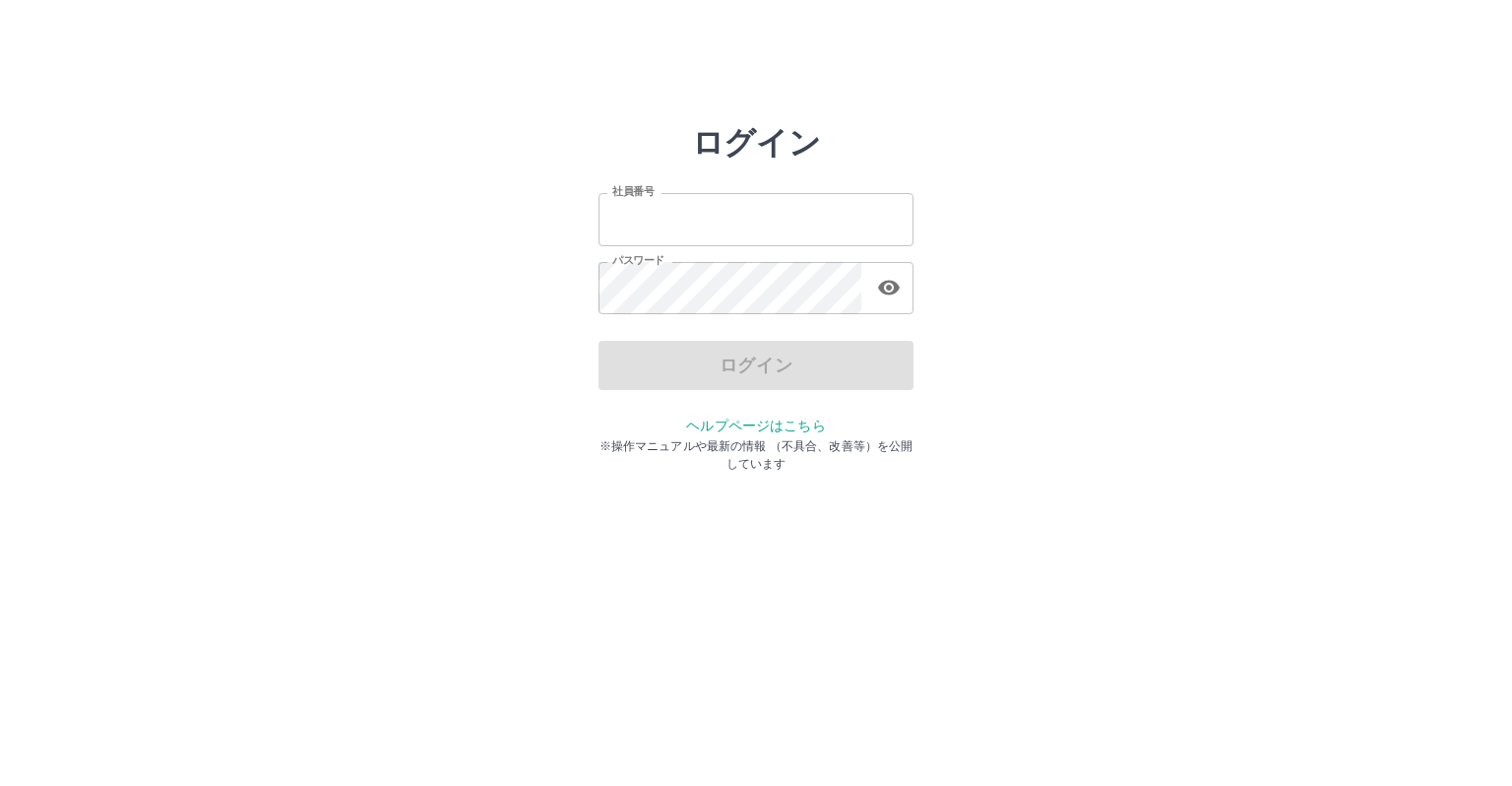 type on "*******" 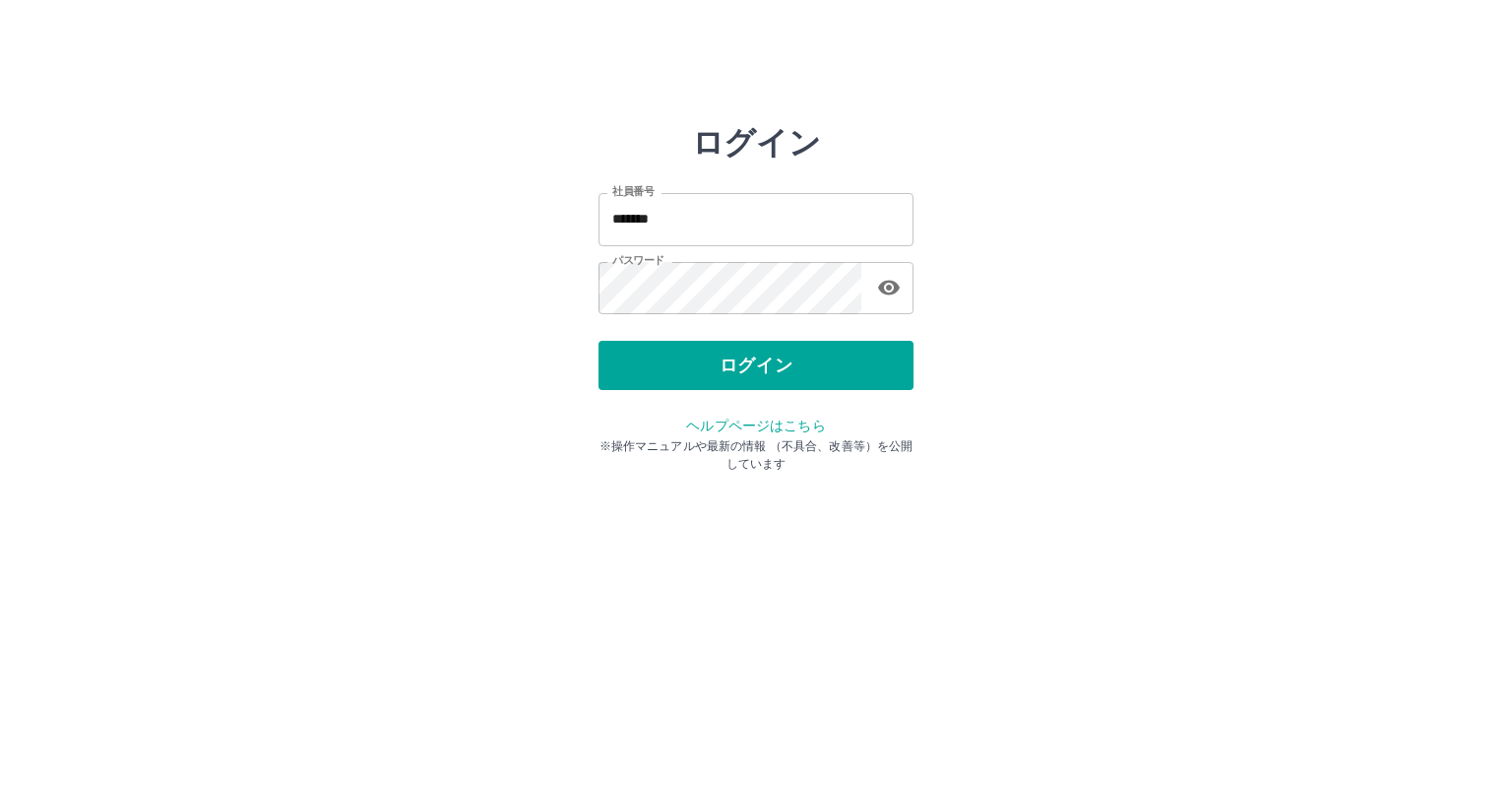 click on "ヘルプページはこちら" at bounding box center (755, 426) 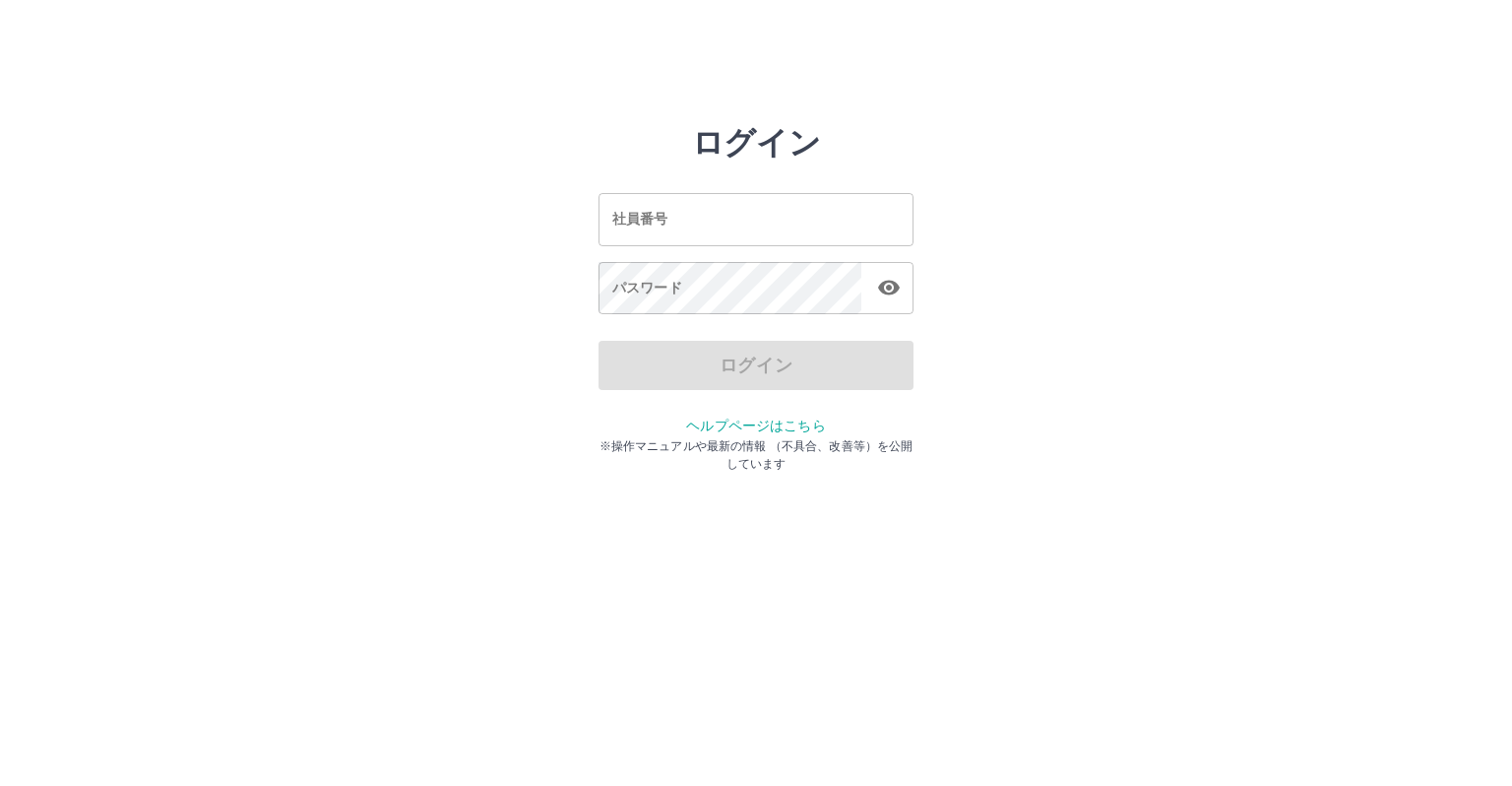 scroll, scrollTop: 0, scrollLeft: 0, axis: both 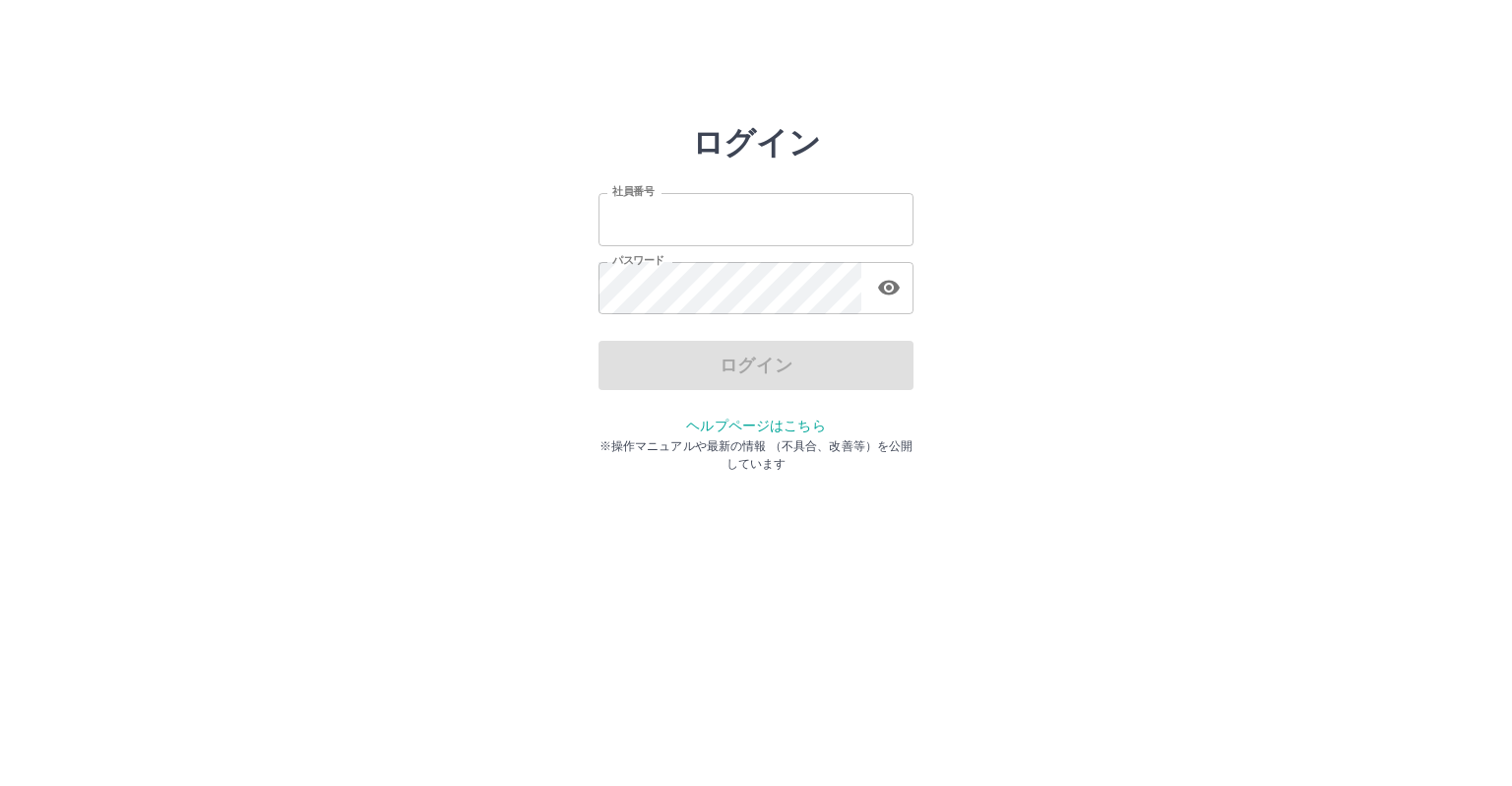 type on "*******" 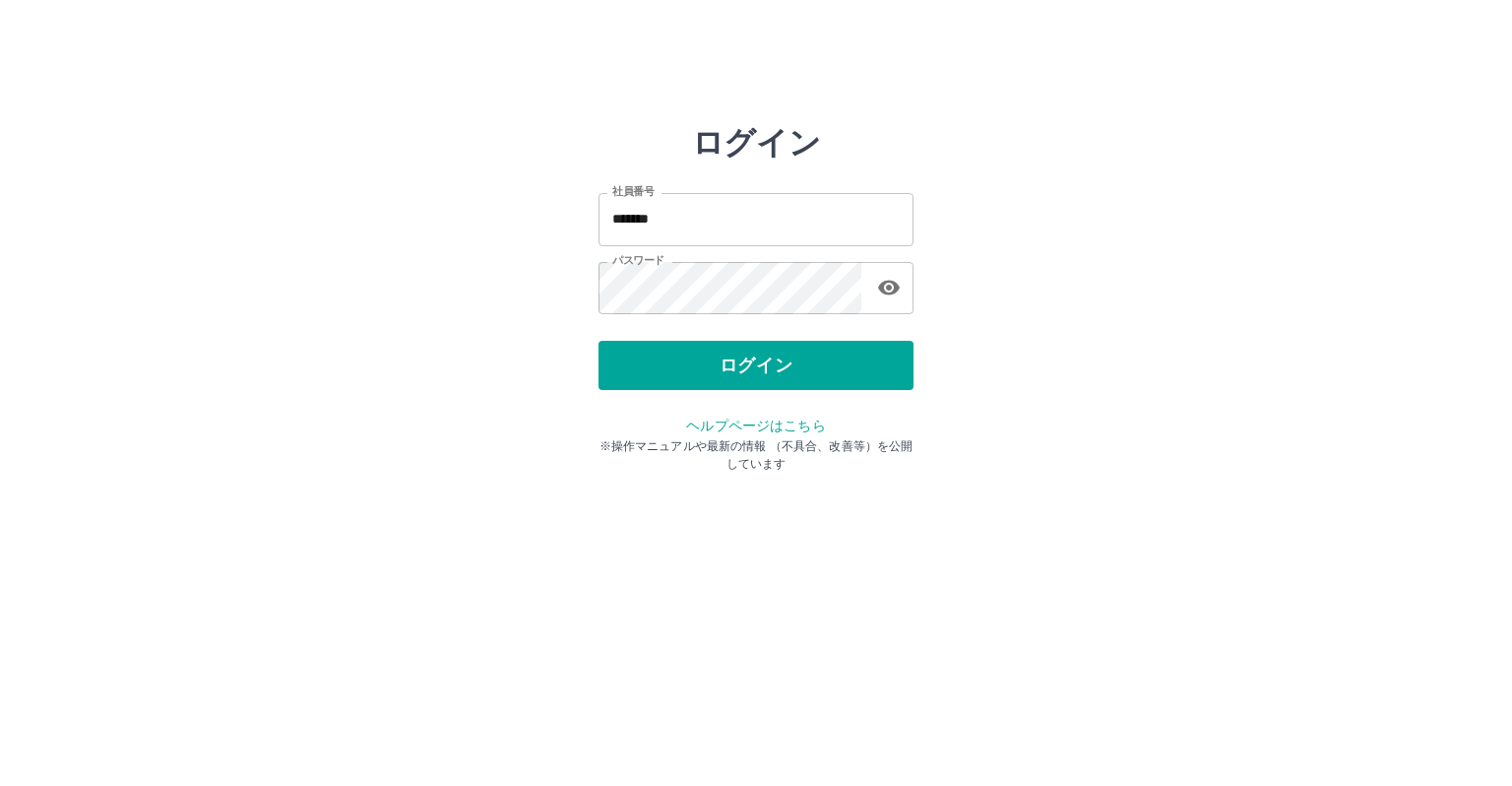click on "ヘルプページはこちら" at bounding box center (755, 426) 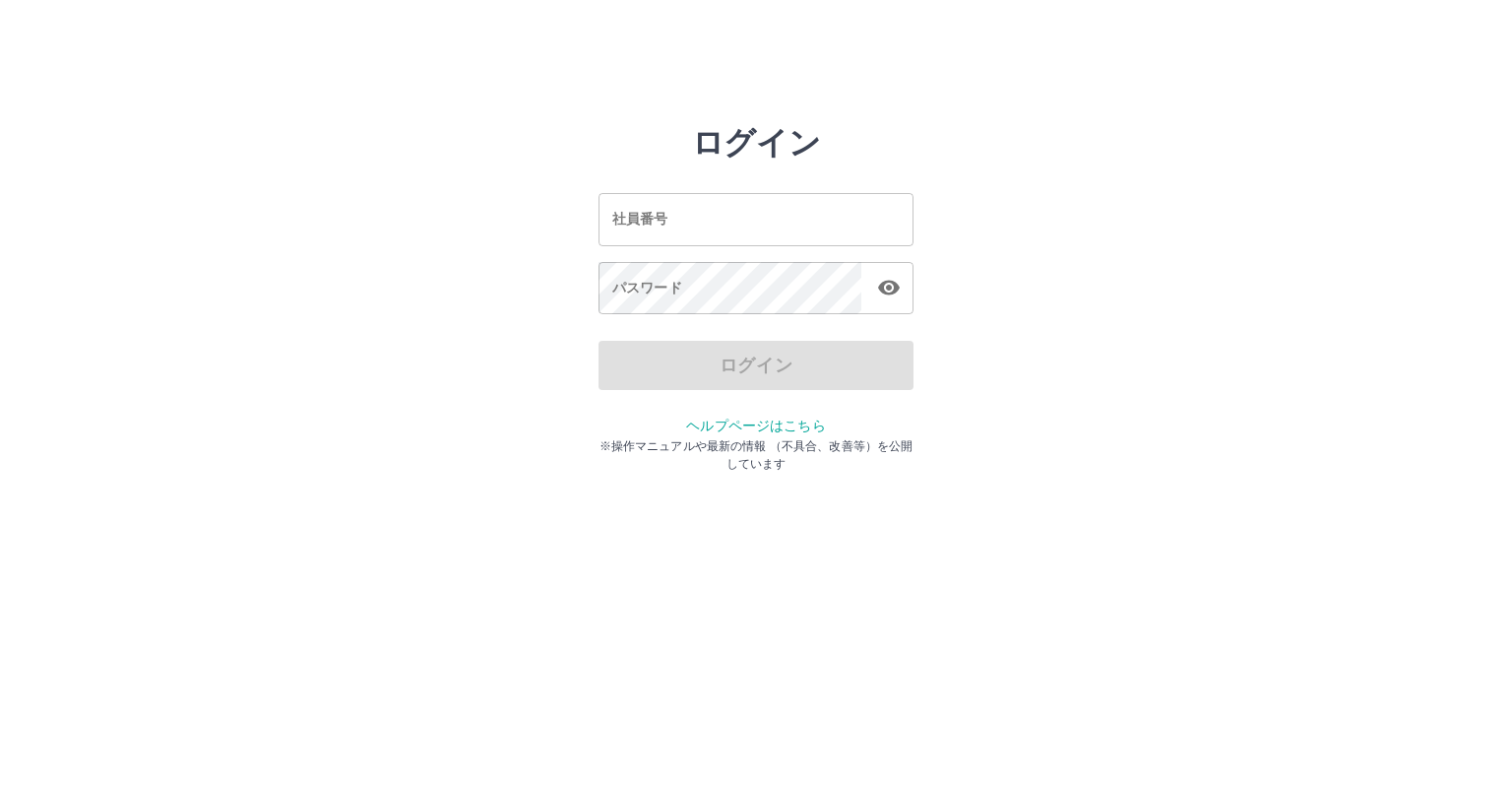 scroll, scrollTop: 0, scrollLeft: 0, axis: both 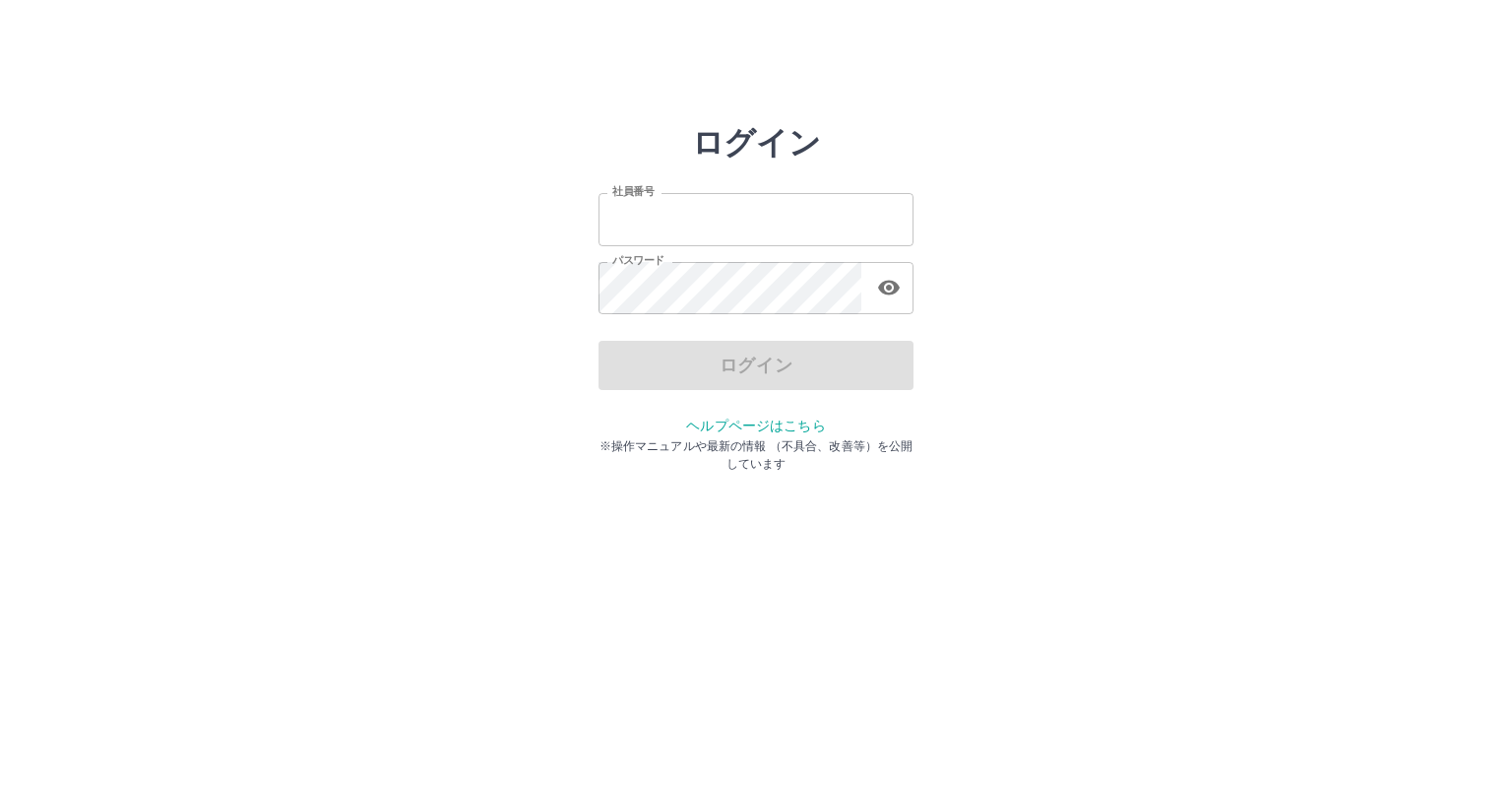 type on "*******" 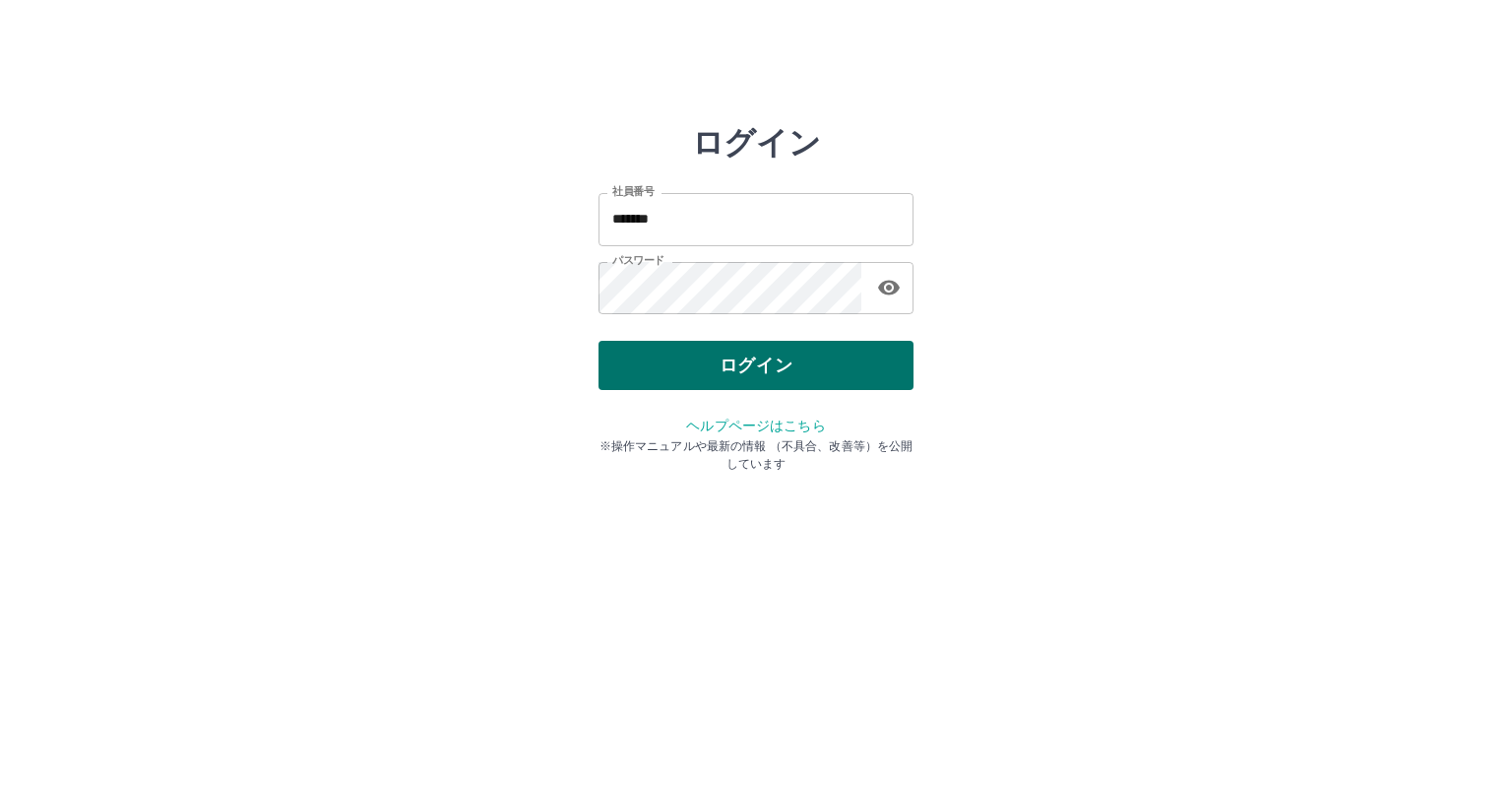 click on "ログイン" at bounding box center (756, 365) 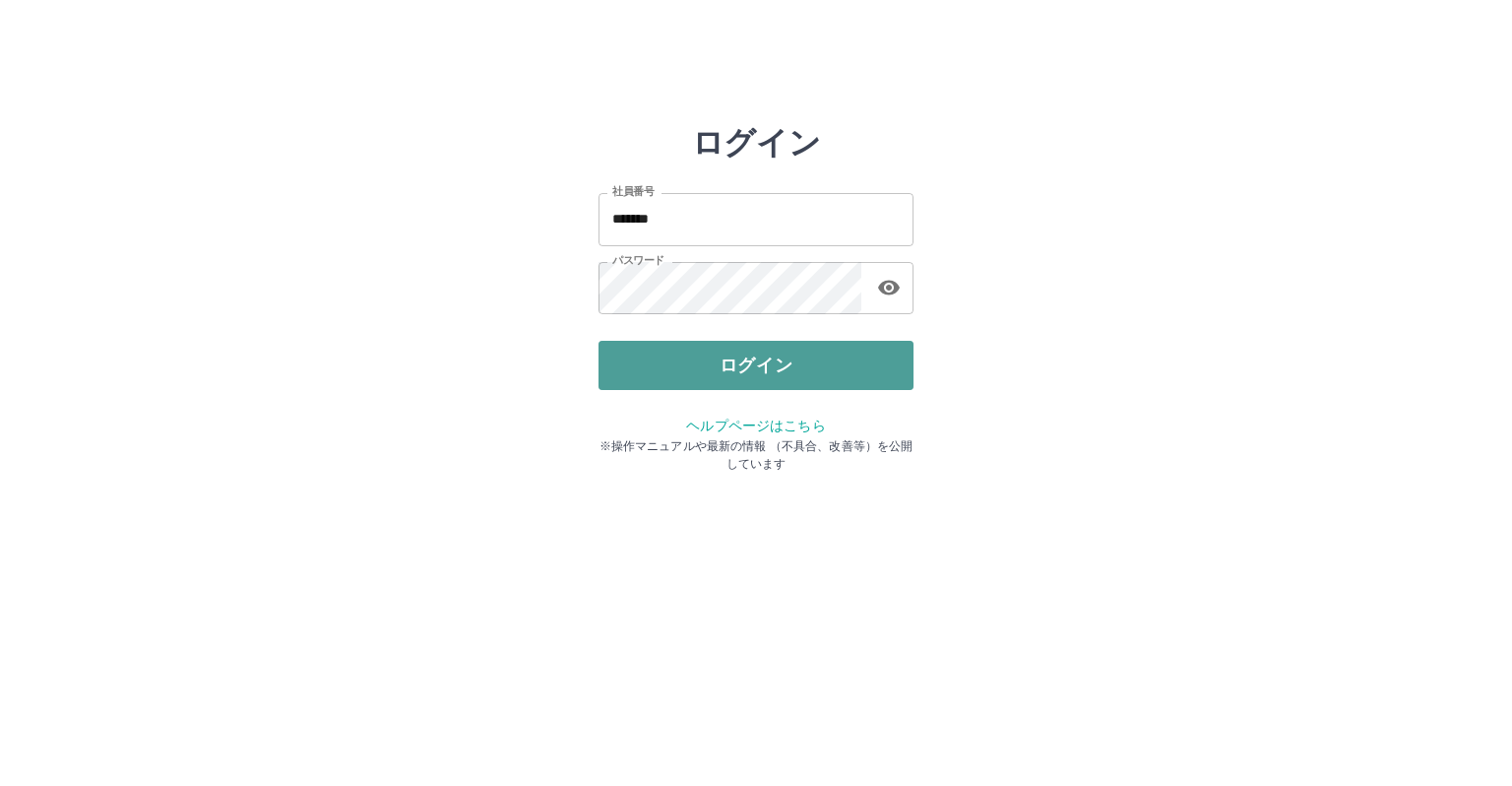 click on "ログイン" at bounding box center [756, 365] 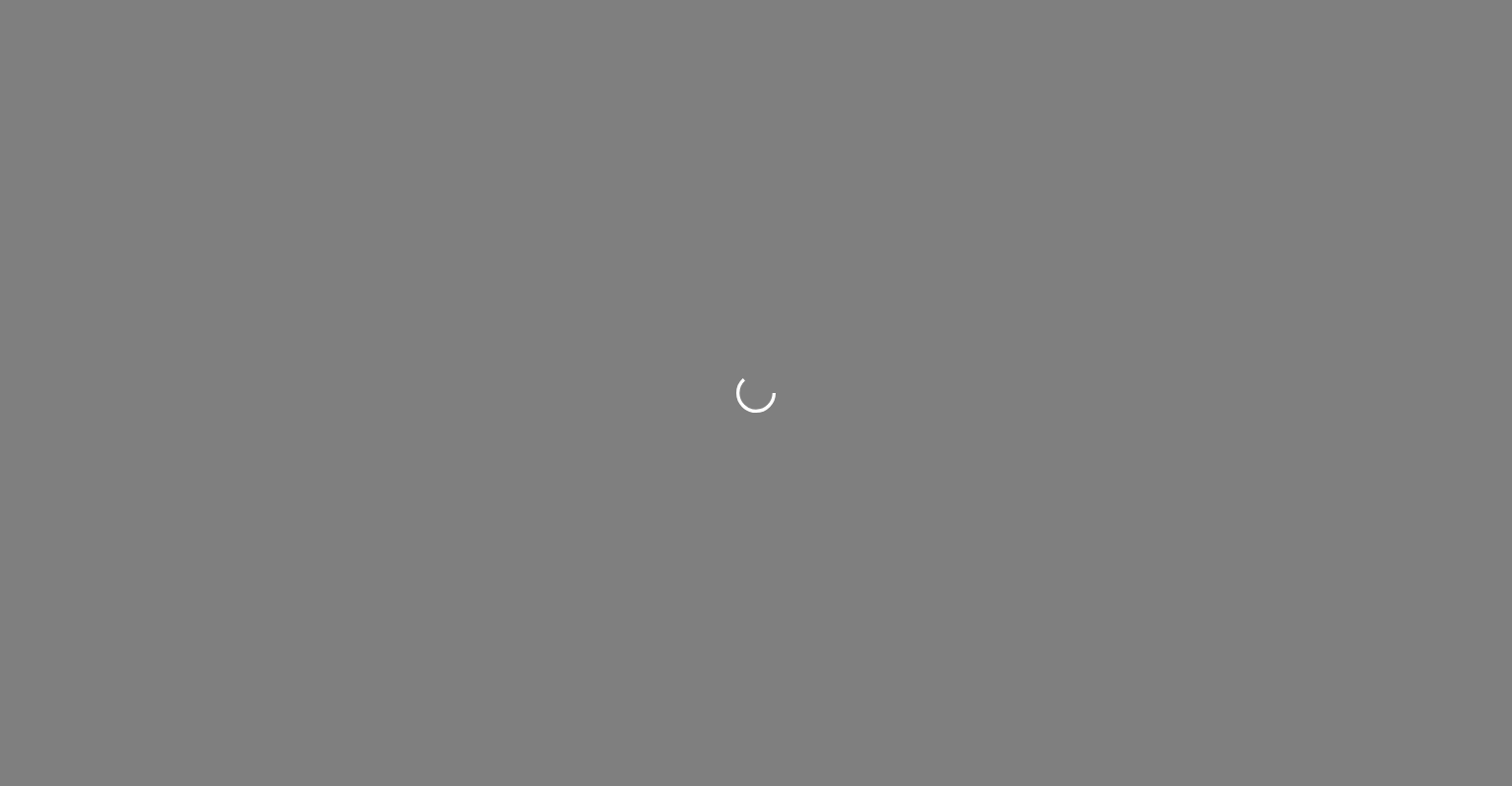 scroll, scrollTop: 0, scrollLeft: 0, axis: both 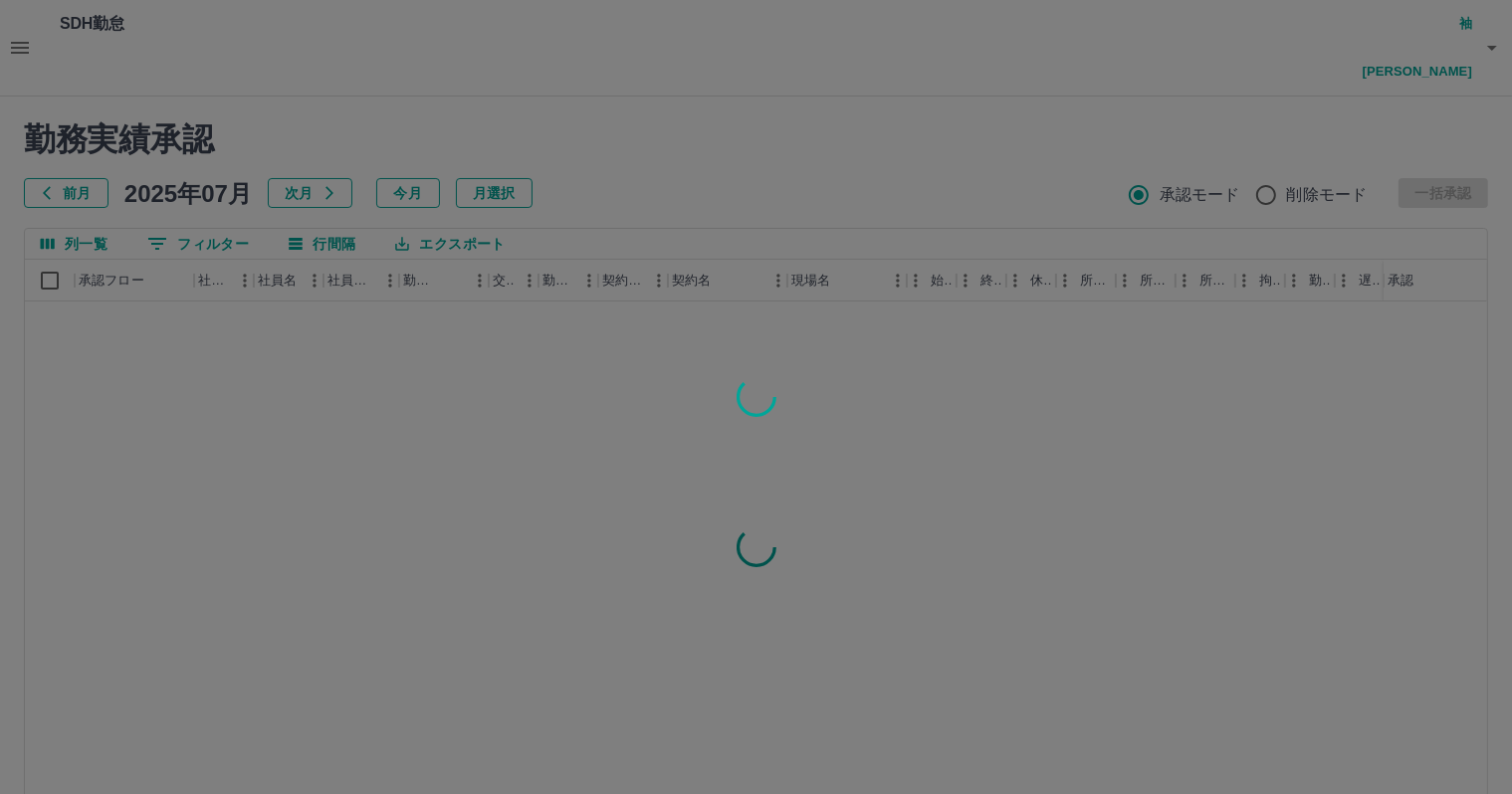 click at bounding box center [756, 397] 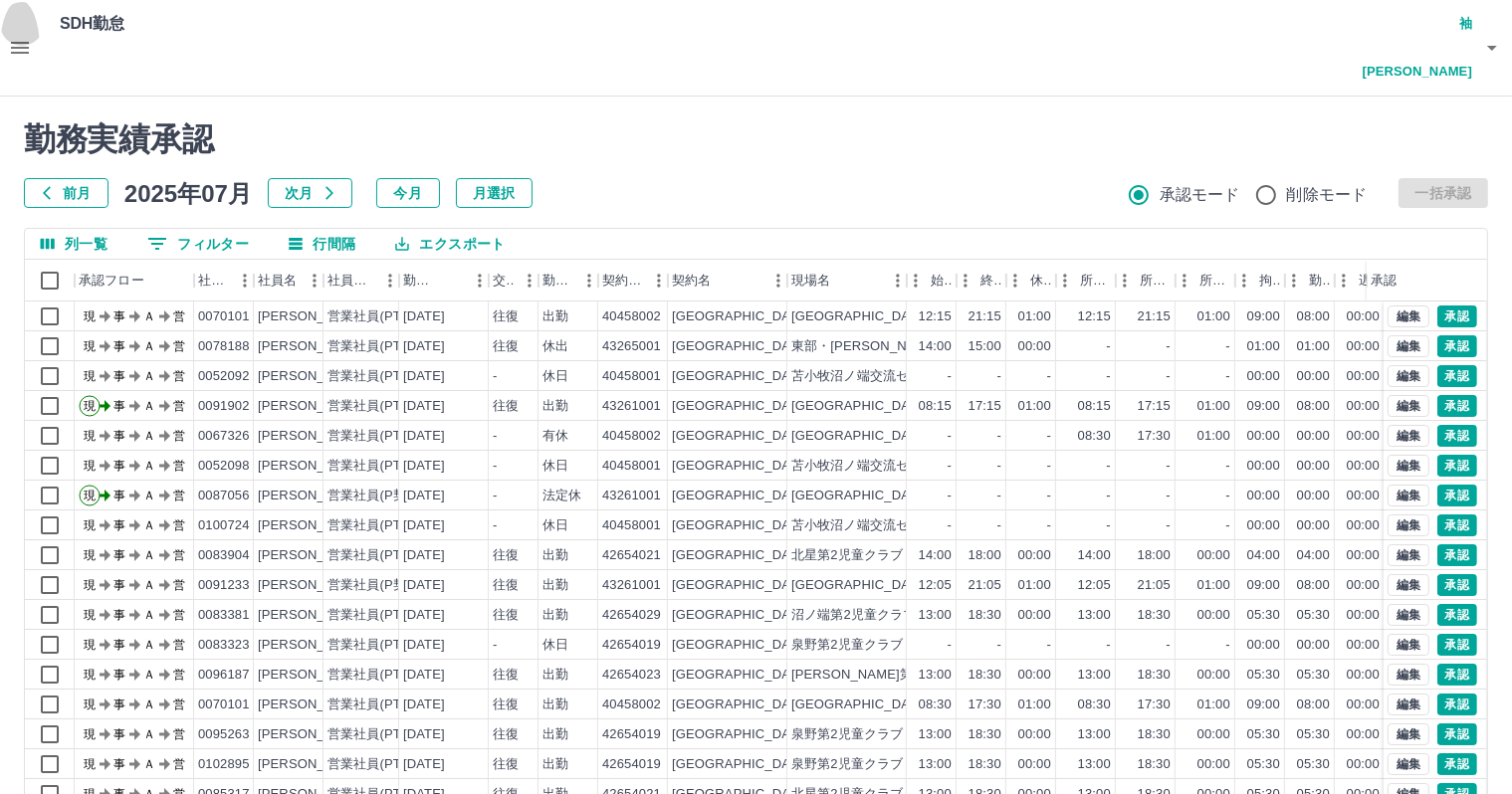 click 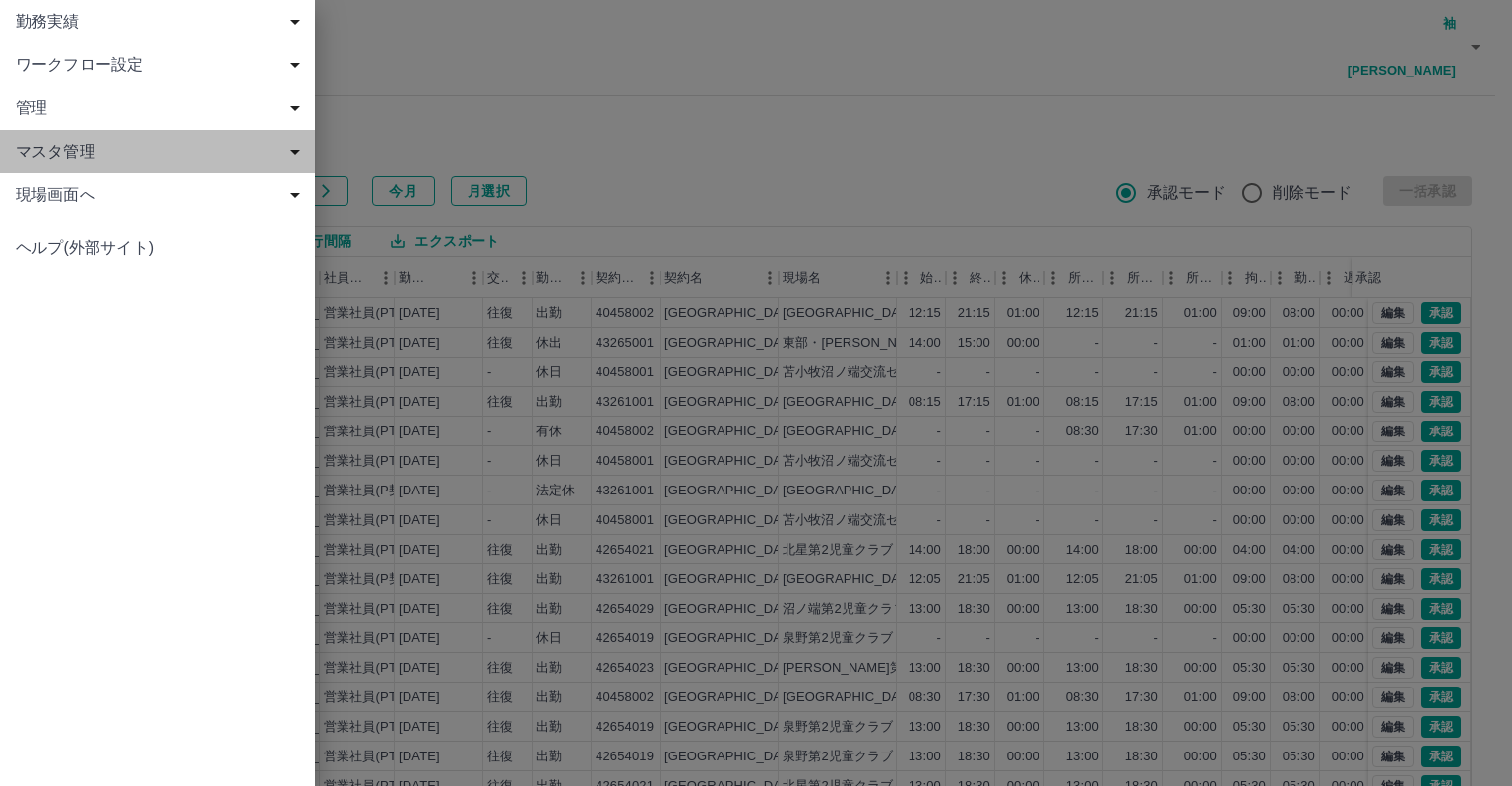 click on "マスタ管理" at bounding box center [161, 152] 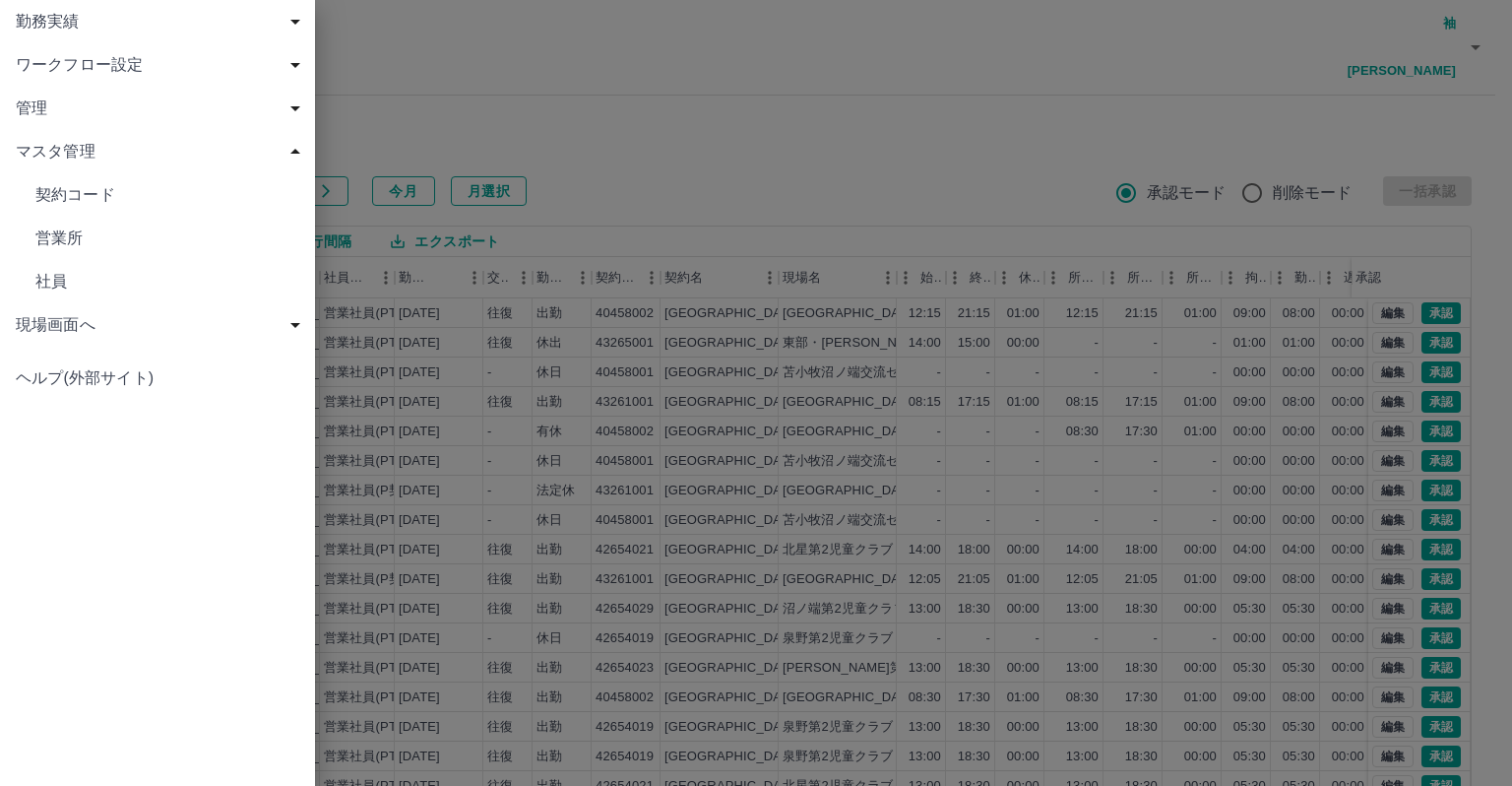 click on "社員" at bounding box center [167, 282] 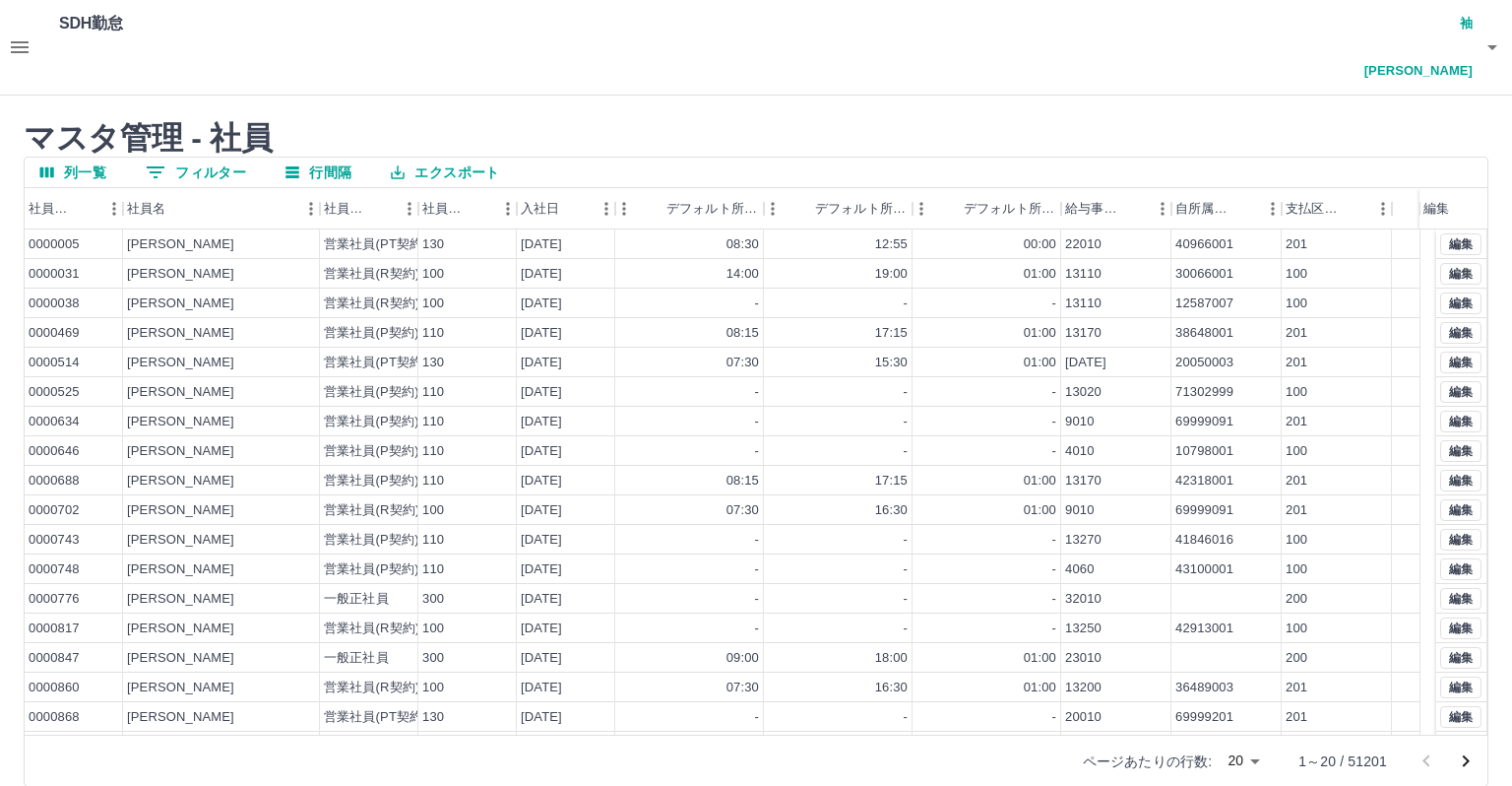 click on "0 フィルター" at bounding box center [196, 172] 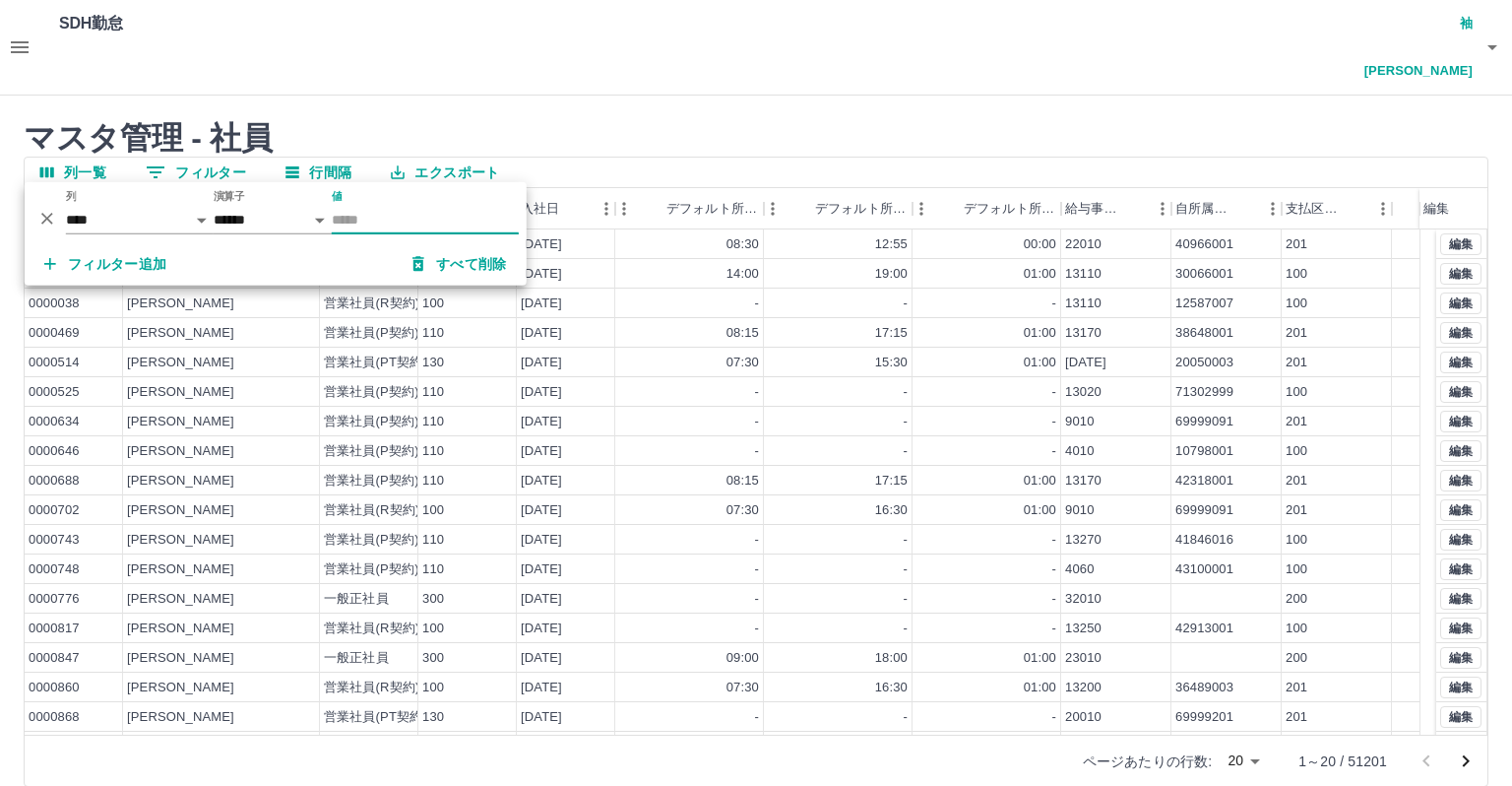 click on "値" at bounding box center [425, 220] 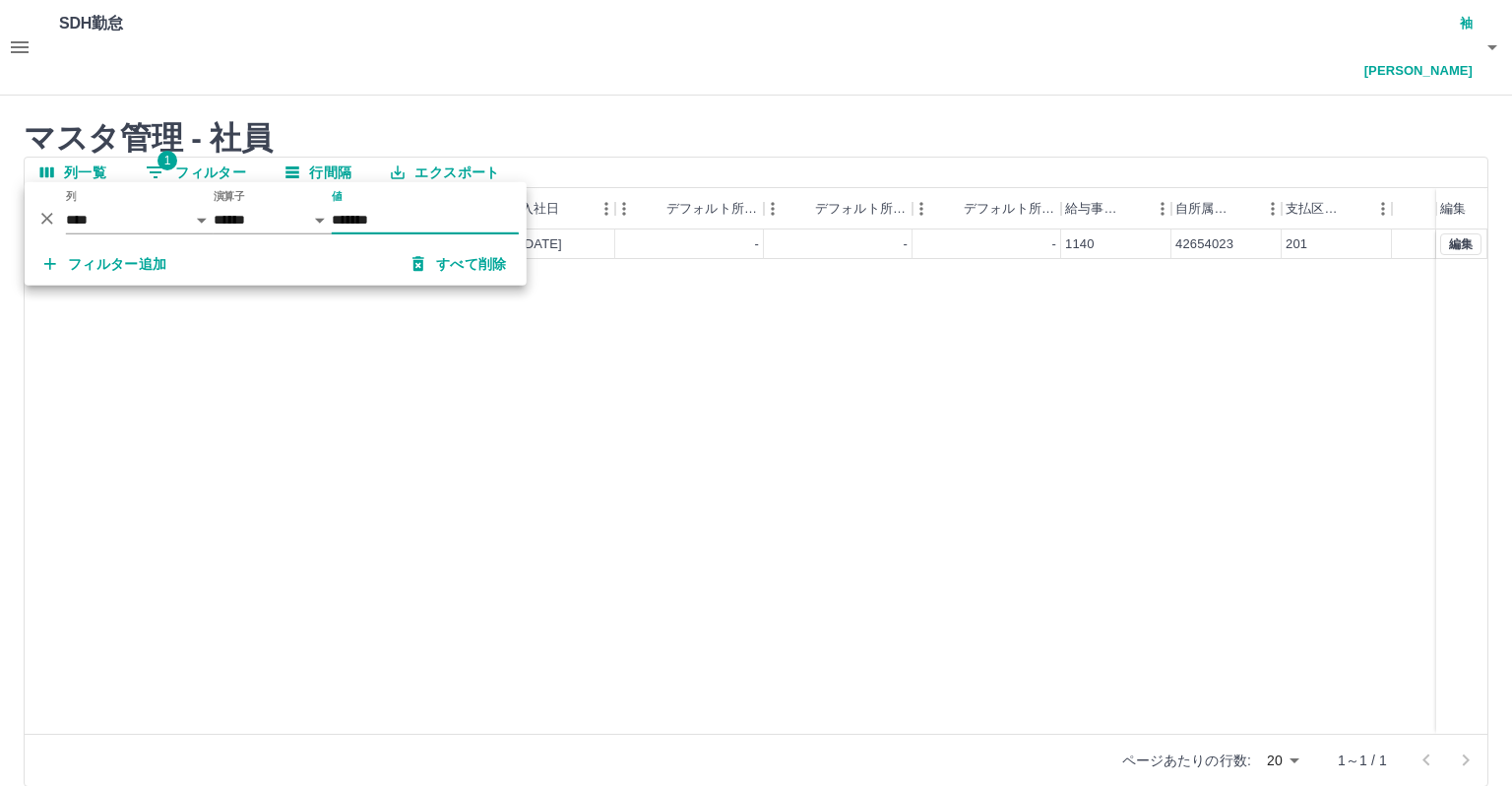 type on "*******" 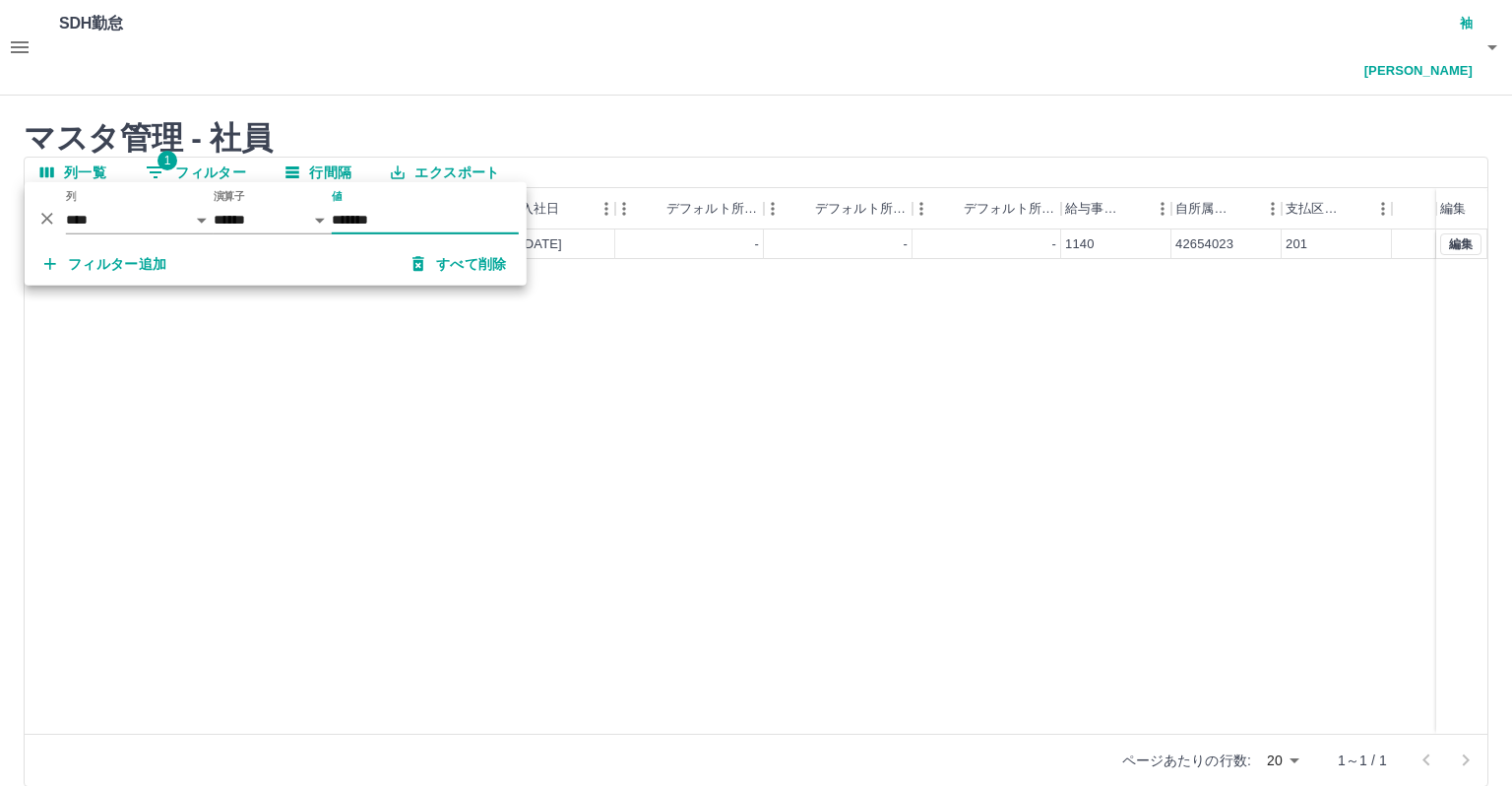 click on "0096187 大山　文子 営業社員(PT契約) 130 2024-07-01 - - - 1140 42654023 201 編集" at bounding box center [756, 482] 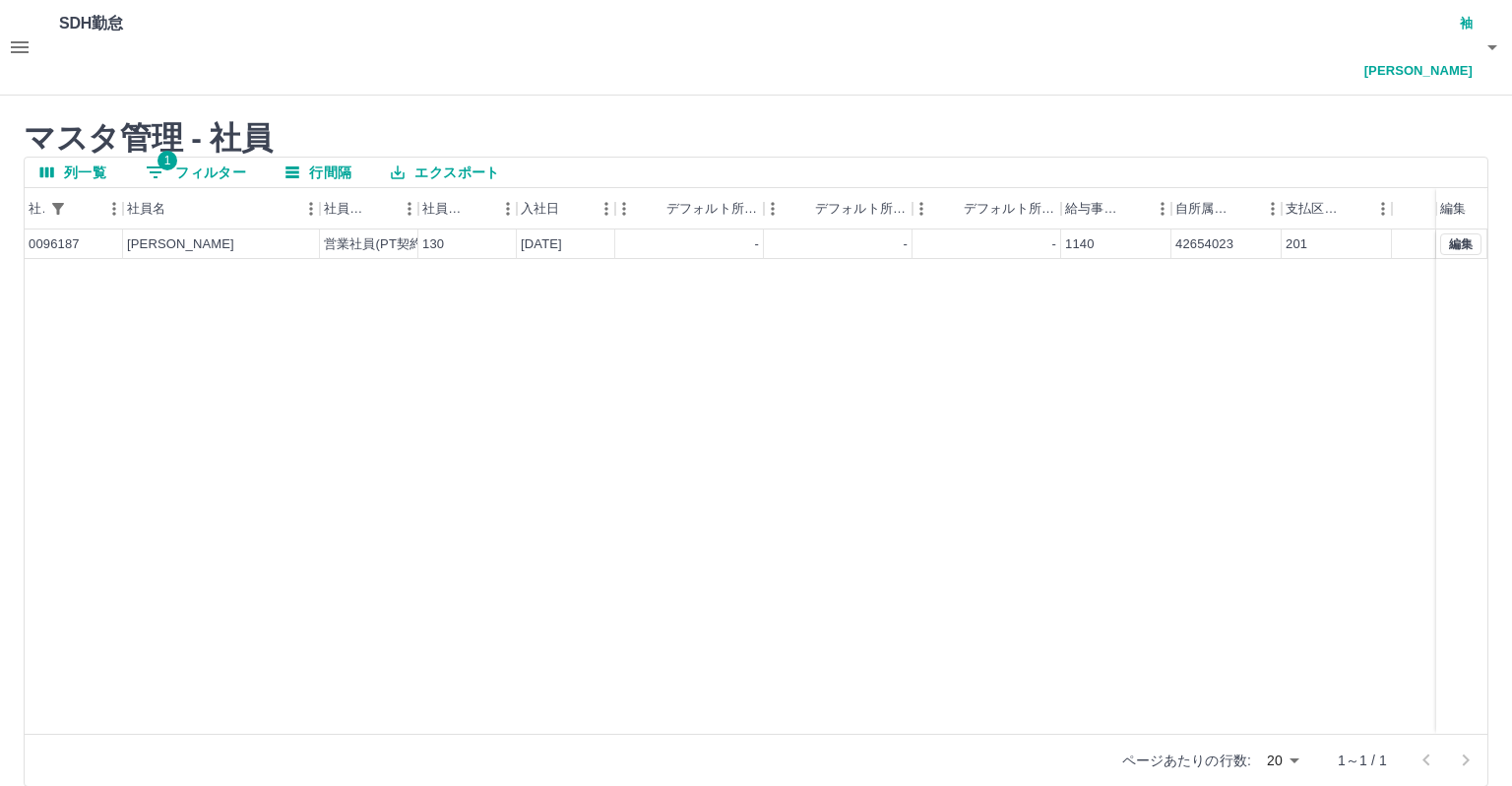 click on "0096187 大山　文子 営業社員(PT契約) 130 2024-07-01 - - - 1140 42654023 201 編集" at bounding box center (756, 482) 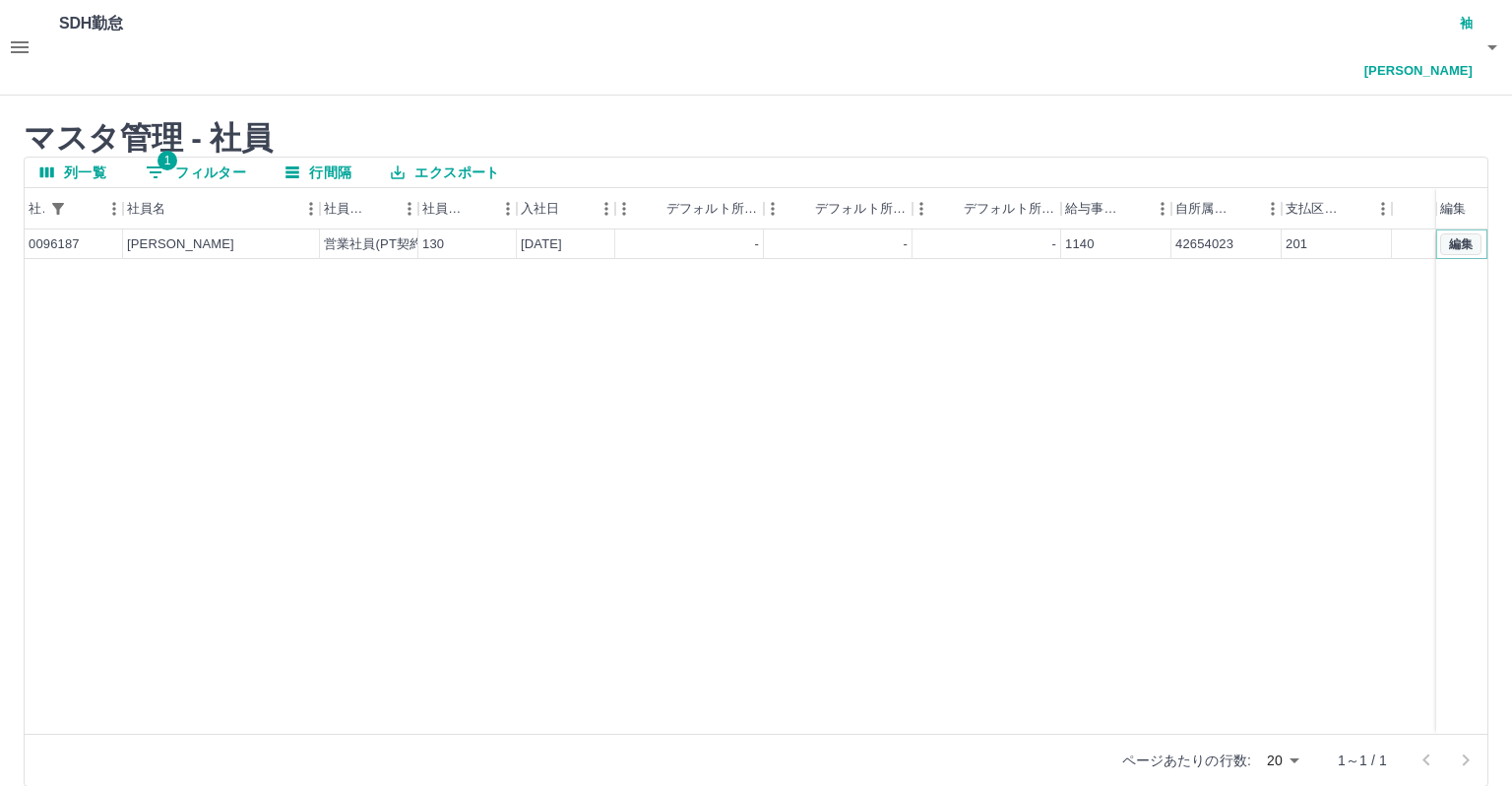 click on "編集" at bounding box center [1461, 244] 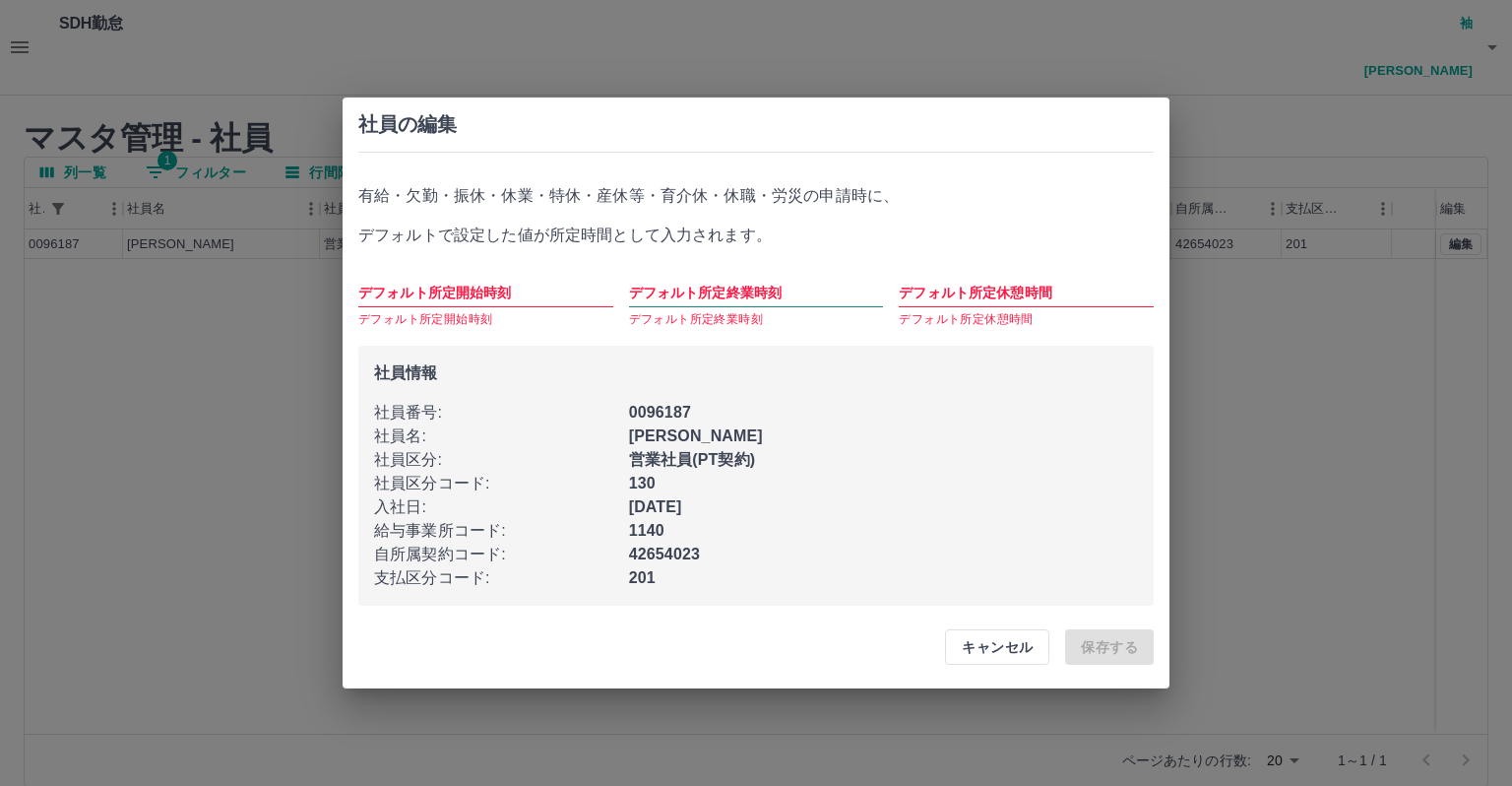 click on "デフォルト所定終業時刻" at bounding box center (756, 293) 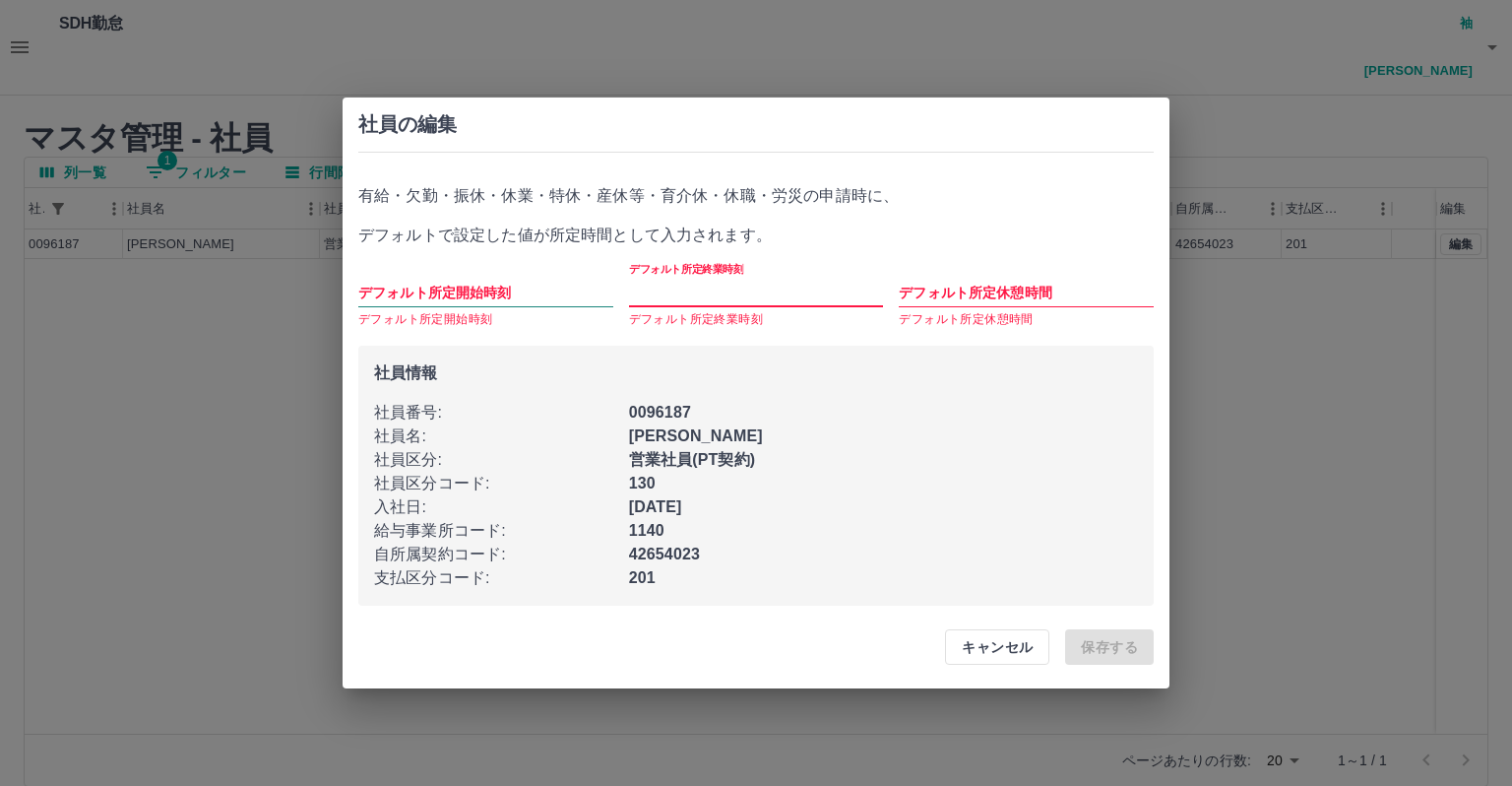 click on "デフォルト所定開始時刻" at bounding box center [485, 293] 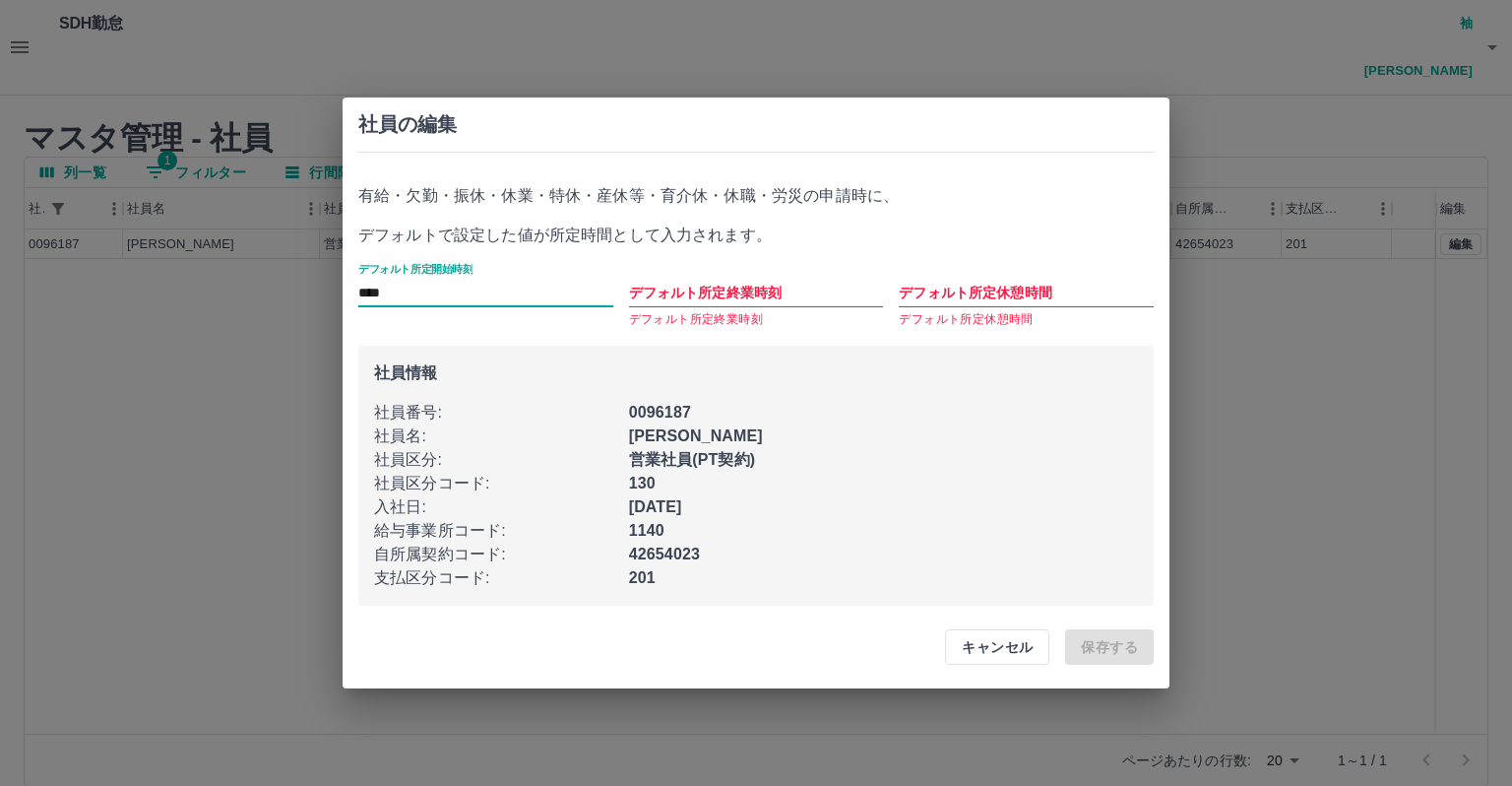 type on "****" 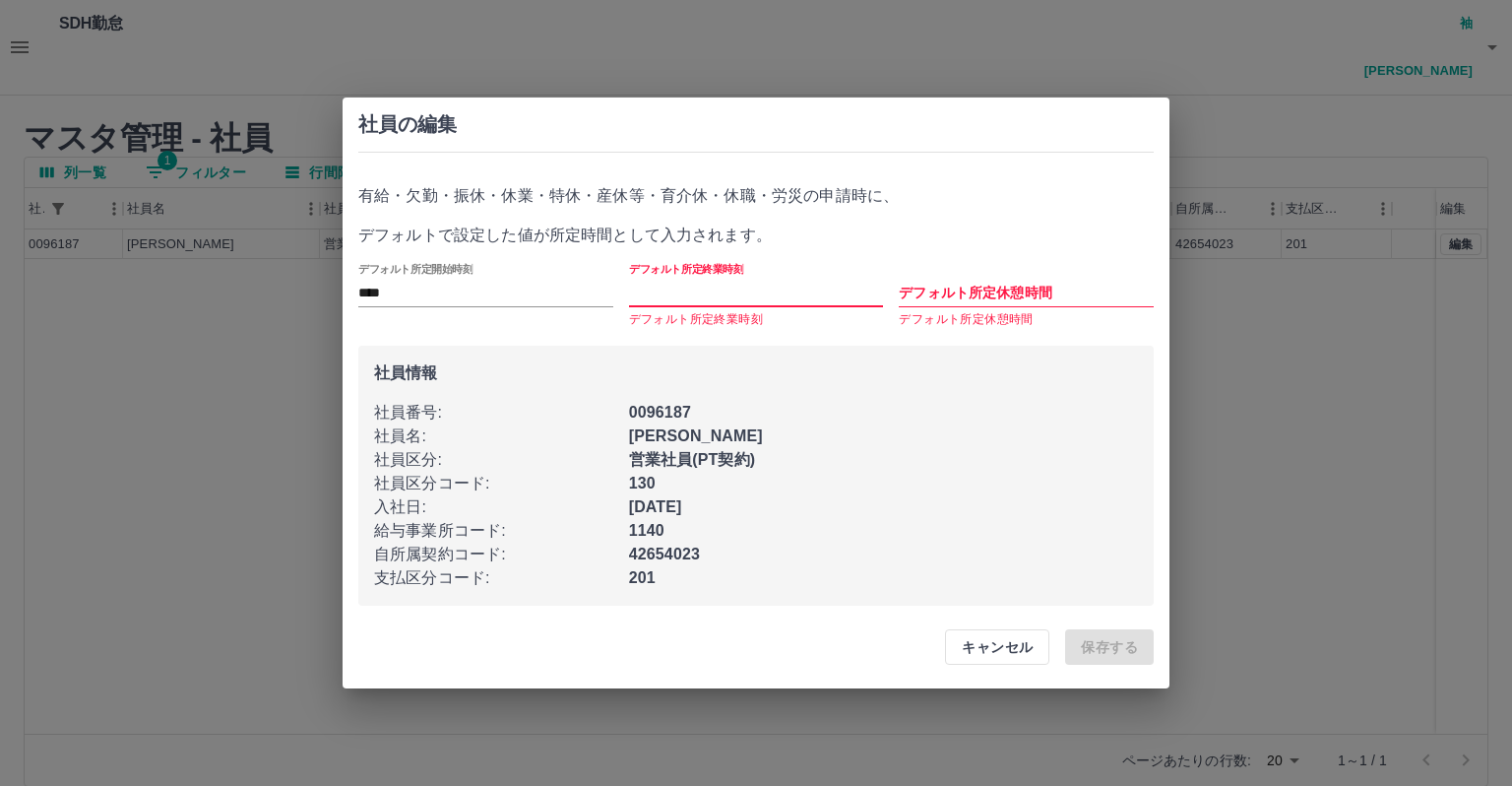 click on "デフォルト所定終業時刻" at bounding box center (756, 293) 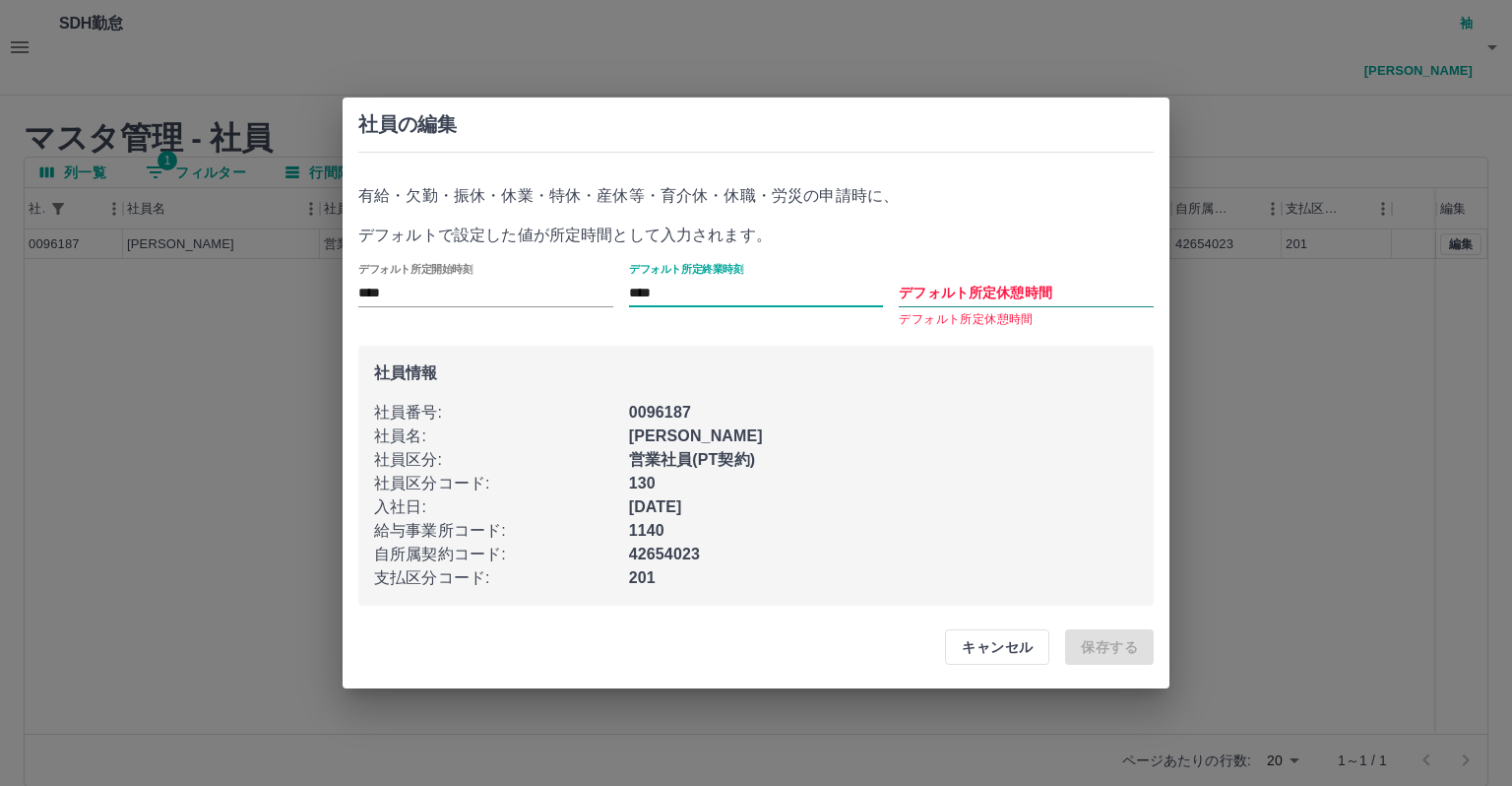 type on "****" 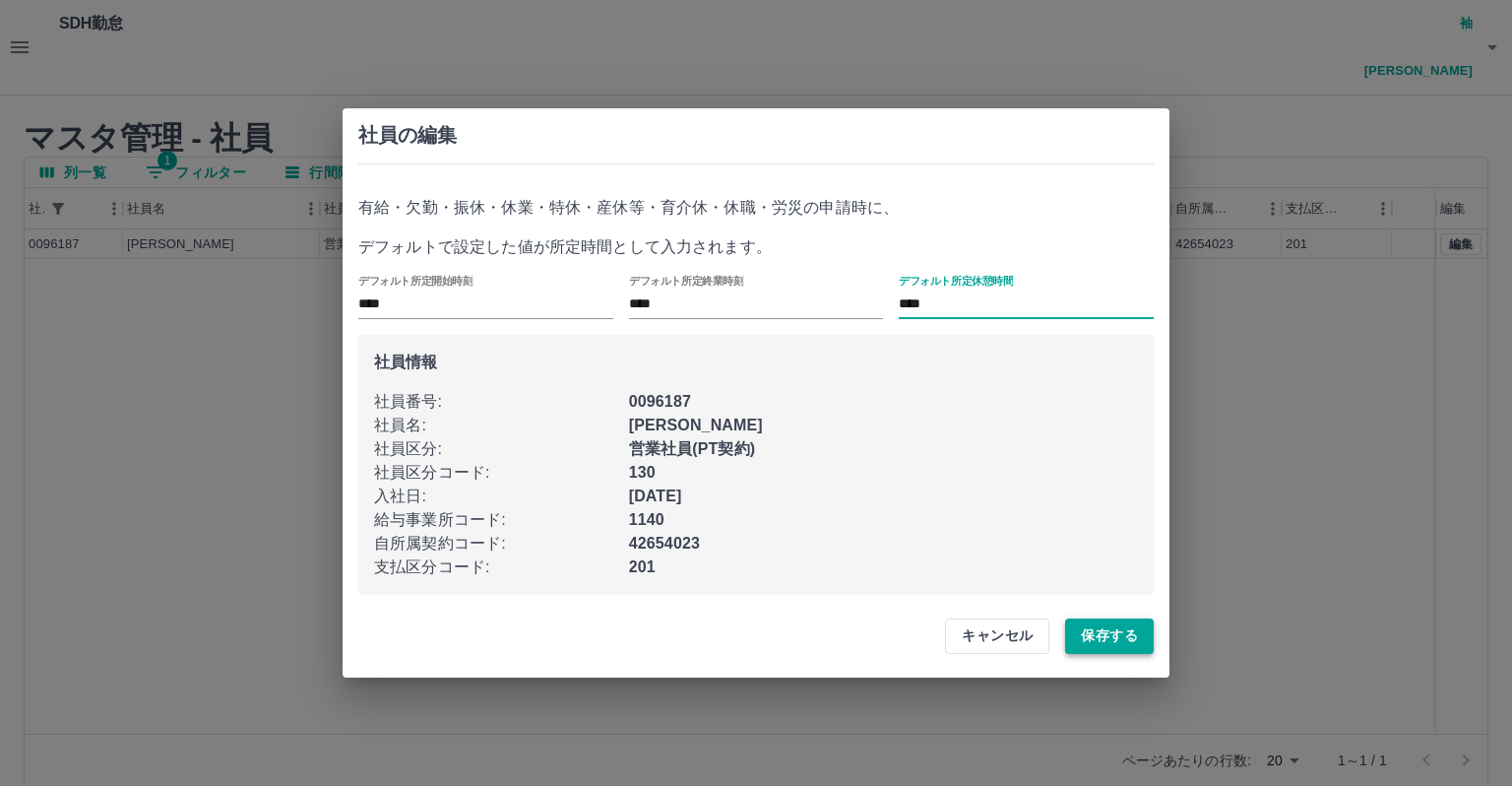 type on "****" 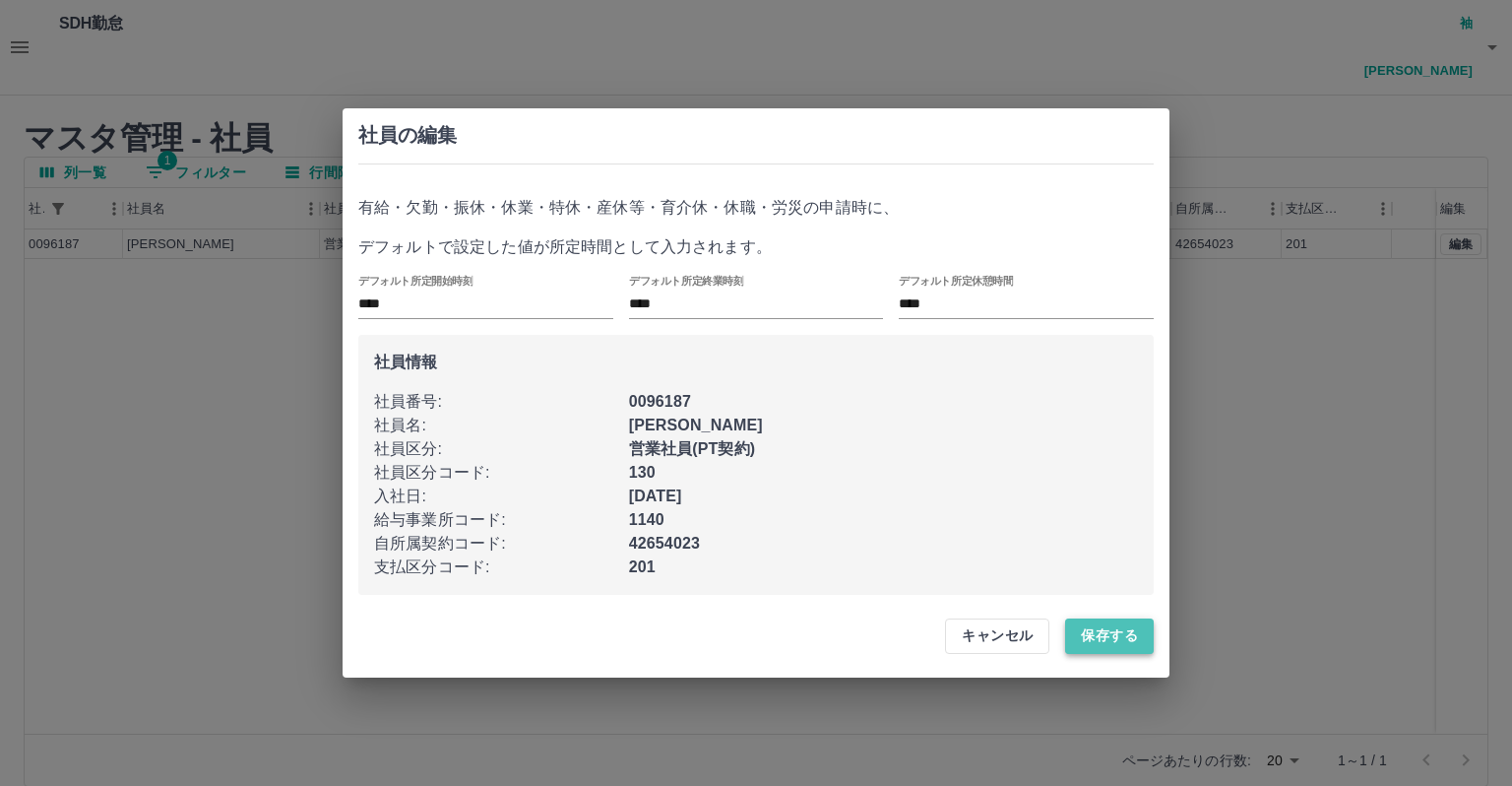 click on "保存する" at bounding box center (1109, 636) 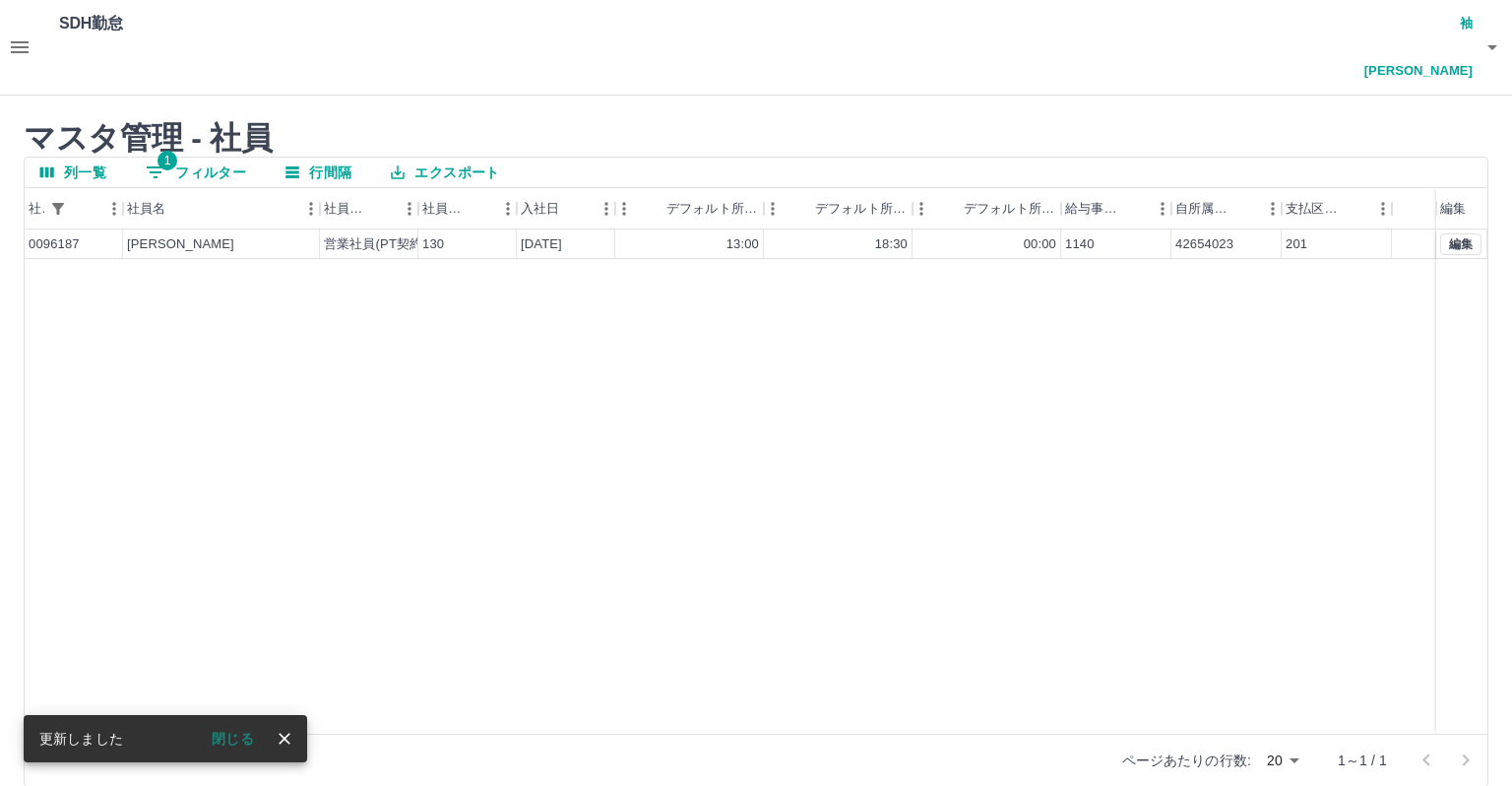 click on "0096187 大山　文子 営業社員(PT契約) 130 2024-07-01 13:00 18:30 00:00 1140 42654023 201 編集" at bounding box center (756, 482) 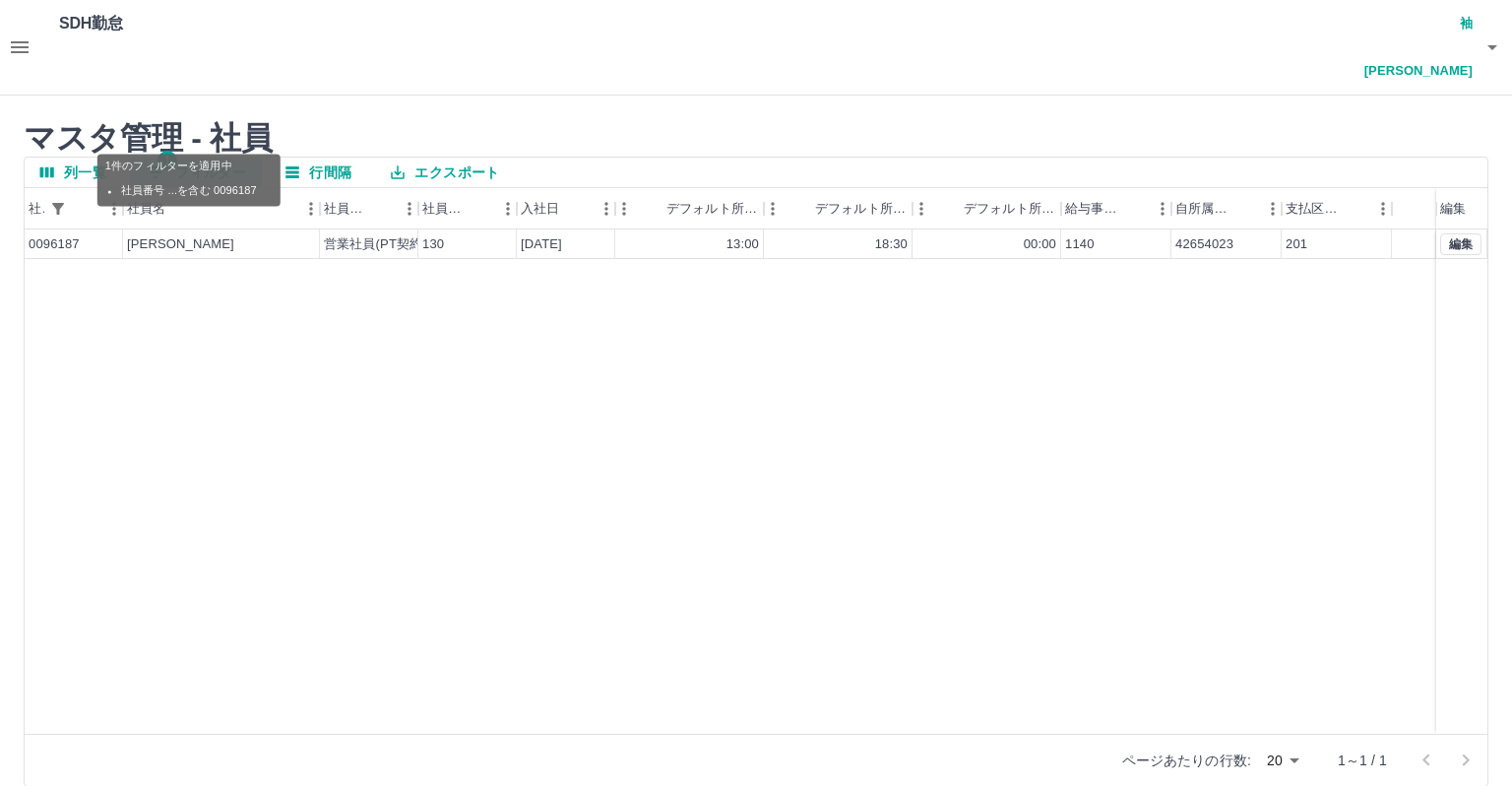 click on "1 フィルター" at bounding box center [196, 172] 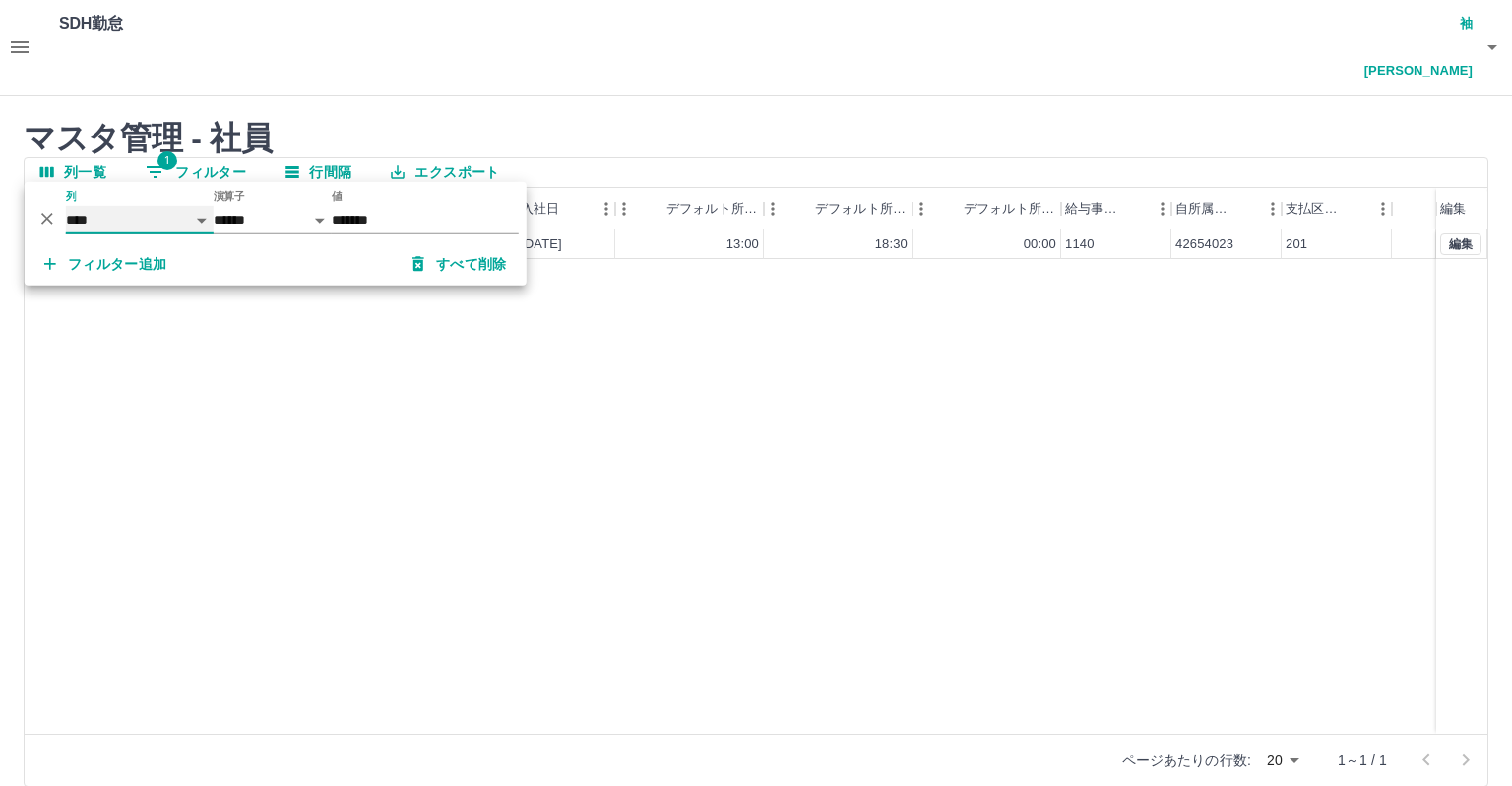 click on "**** *** *** ******** ********" at bounding box center (140, 220) 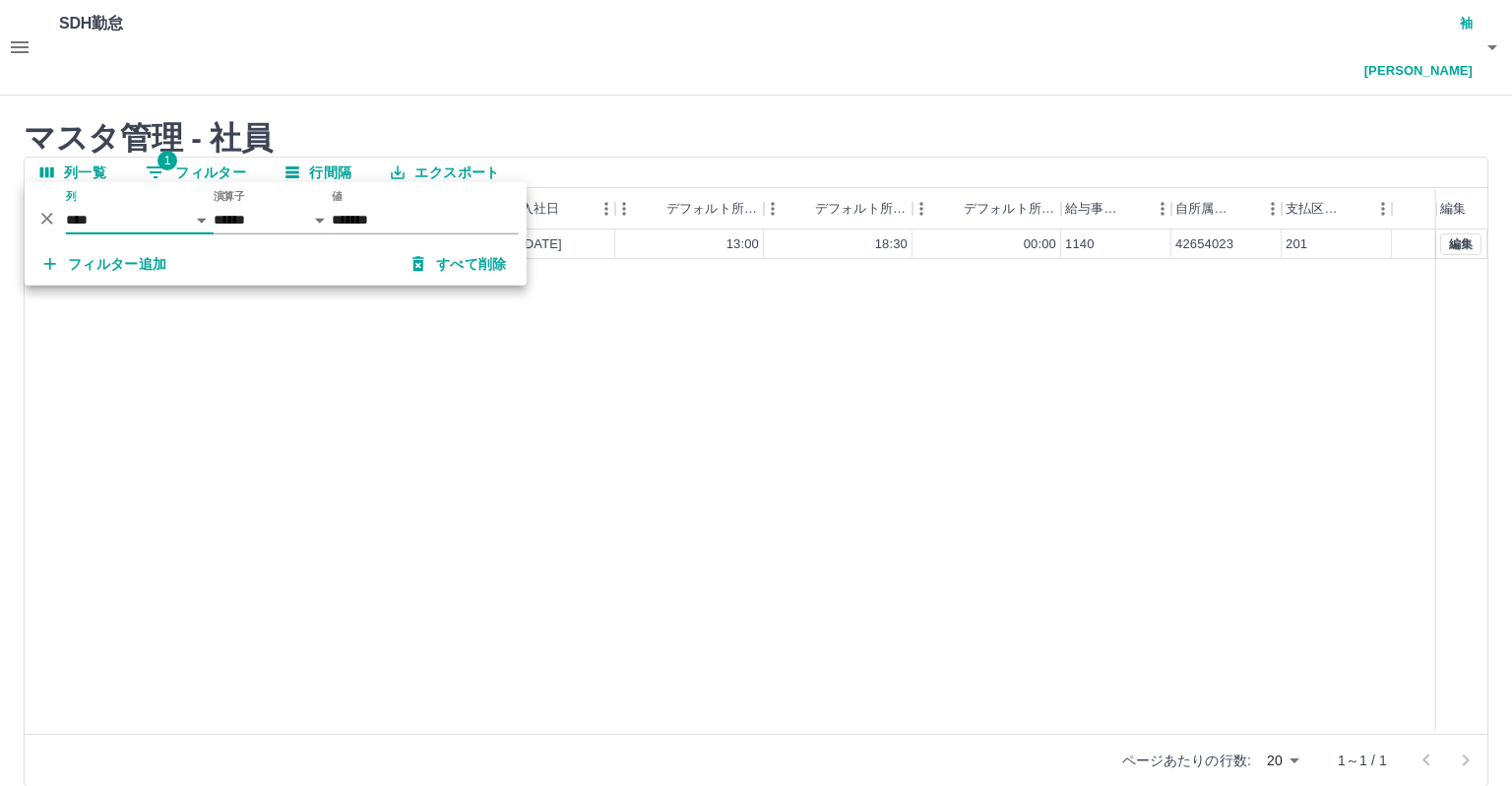 click on "0096187 大山　文子 営業社員(PT契約) 130 2024-07-01 13:00 18:30 00:00 1140 42654023 201 編集" at bounding box center [756, 482] 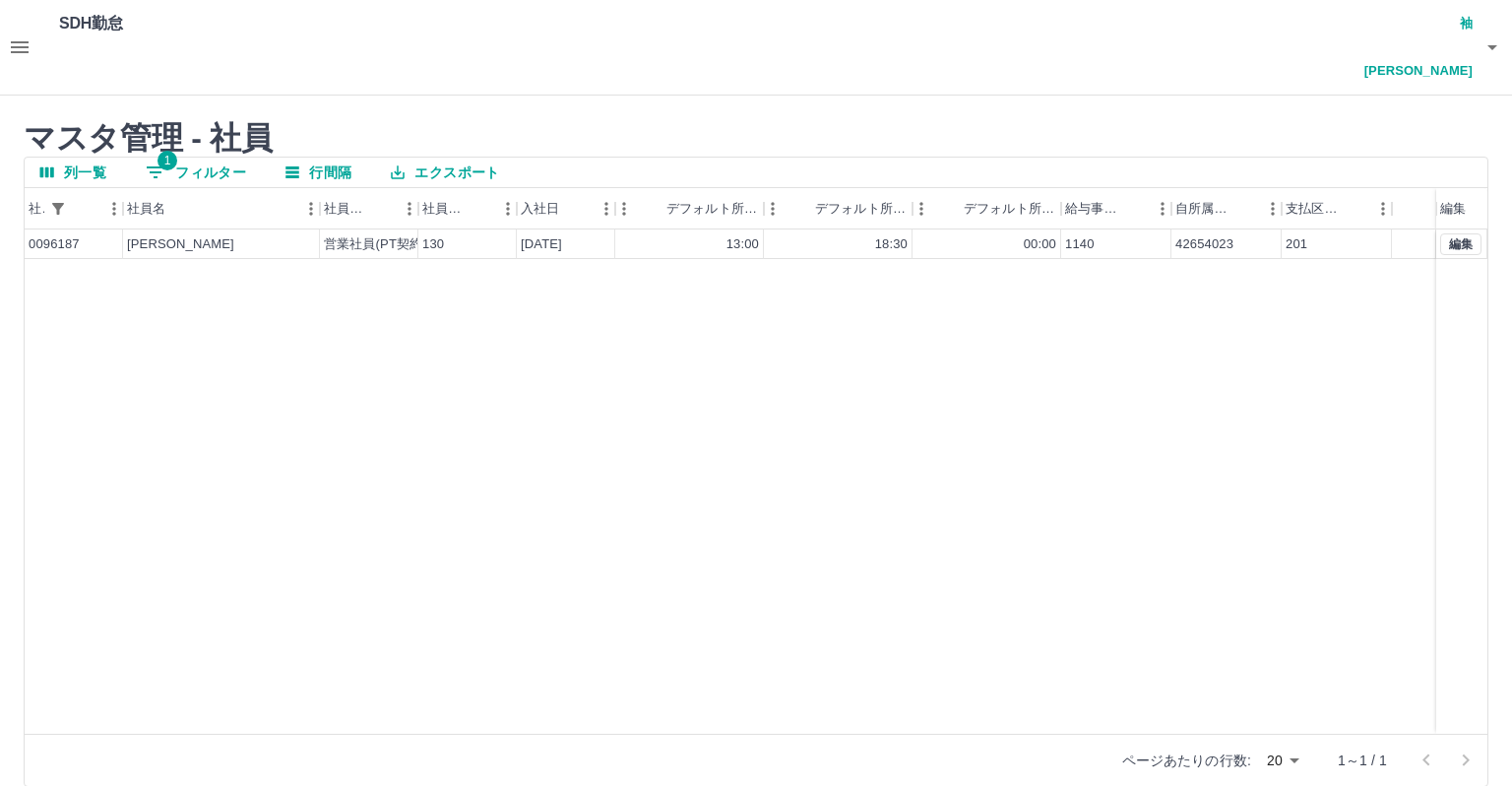 click on "袖村　のぞみ" at bounding box center [1414, 47] 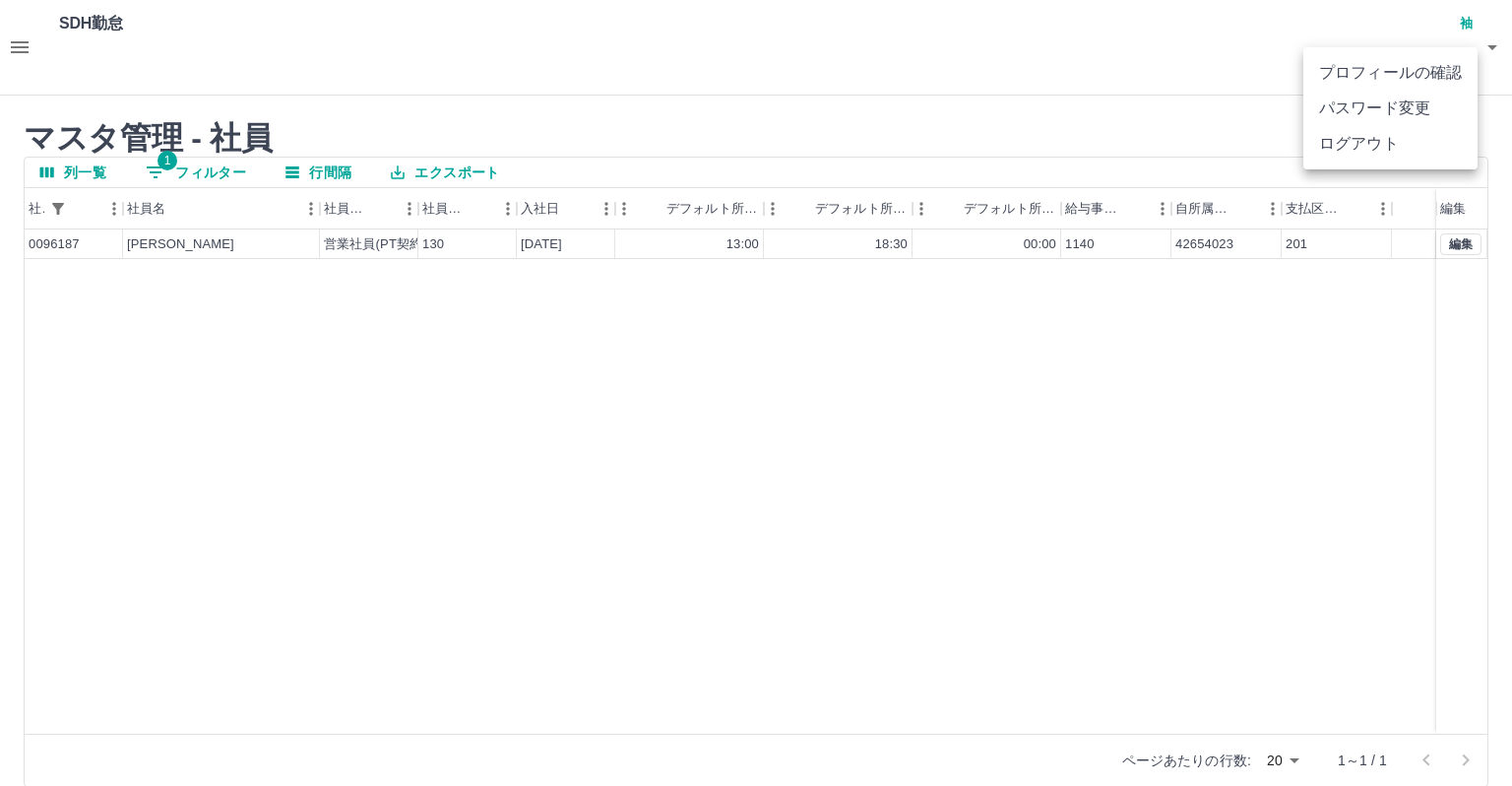 click at bounding box center (756, 393) 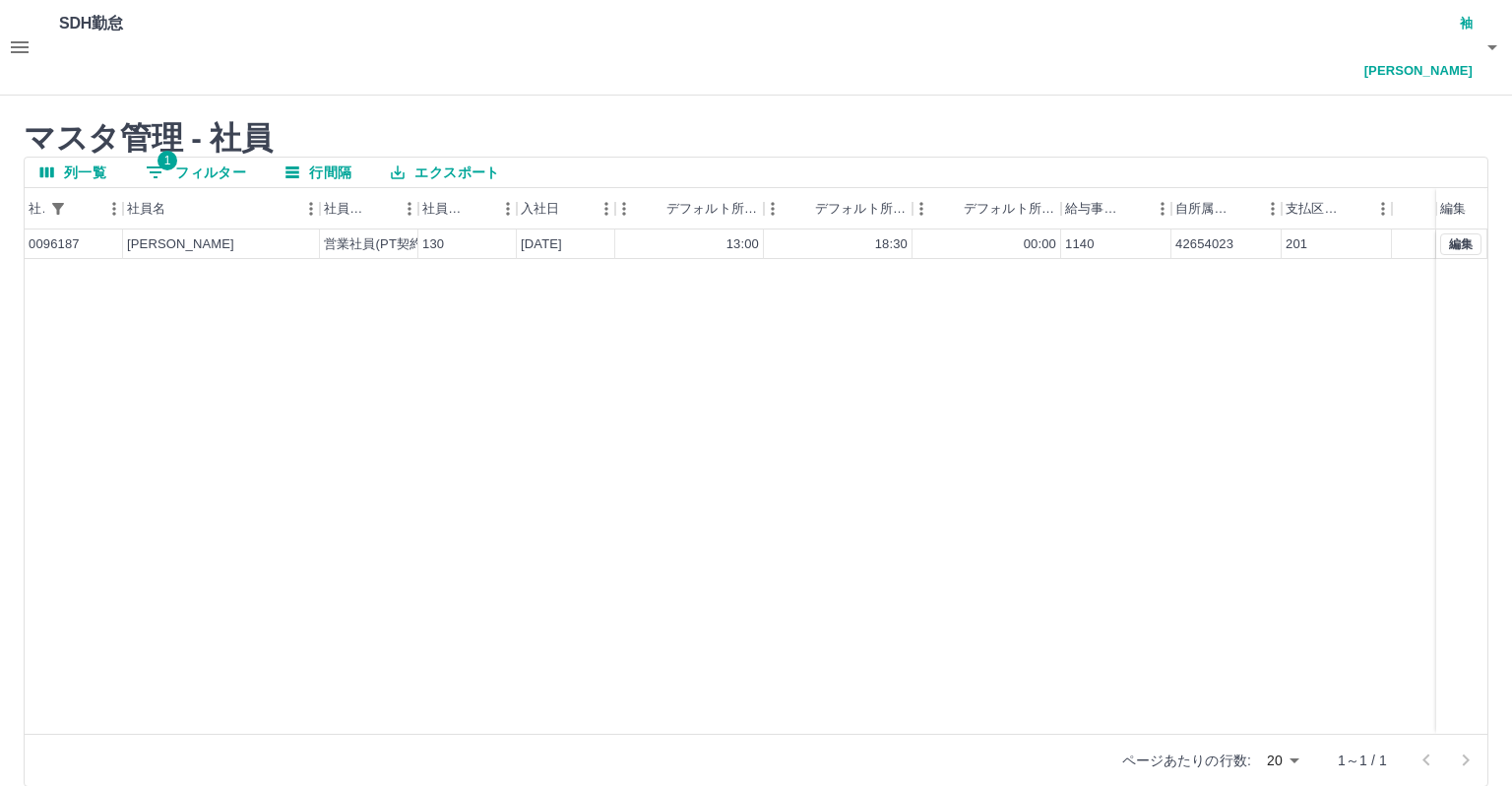 click 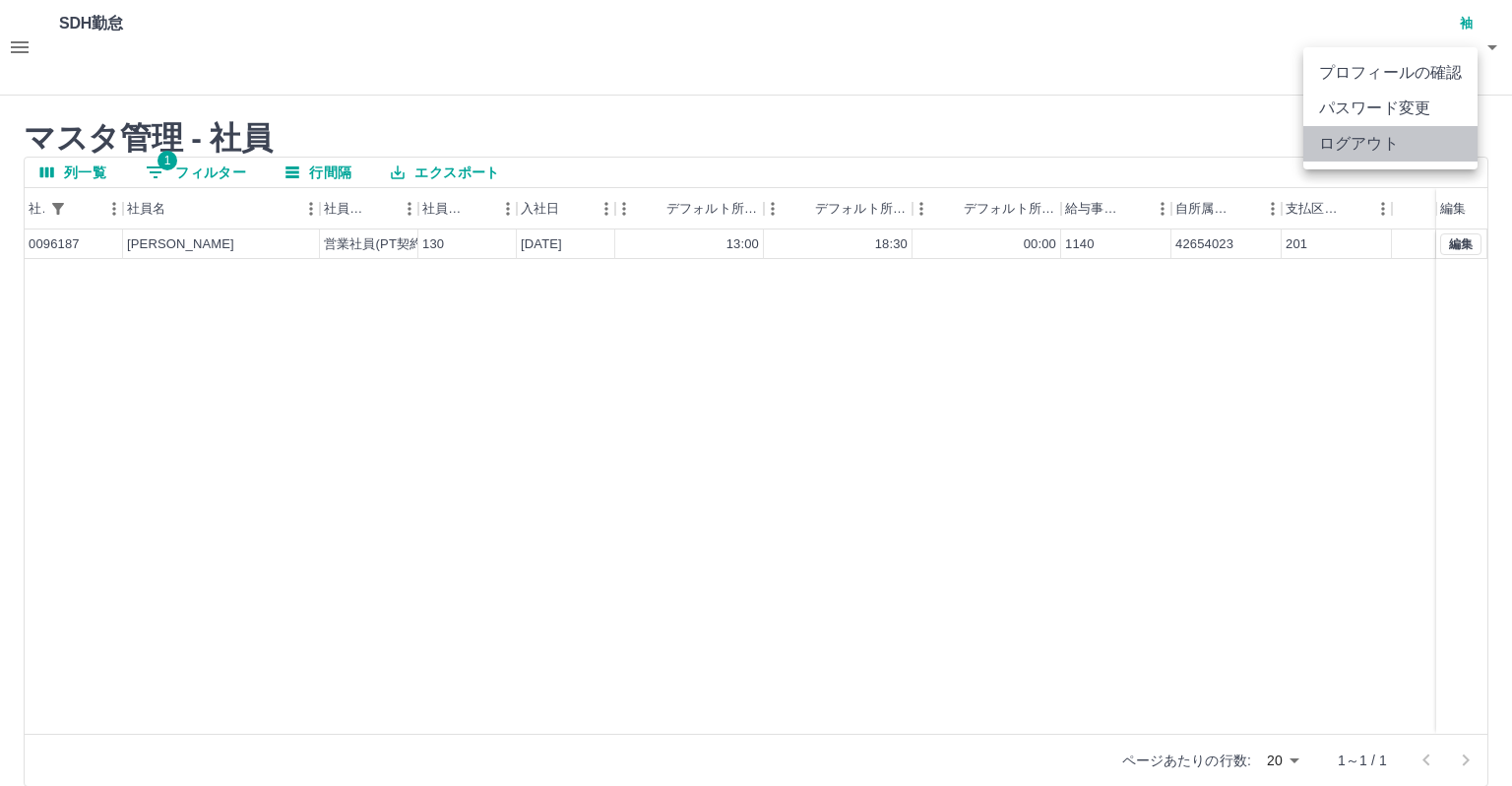 click on "ログアウト" at bounding box center (1390, 144) 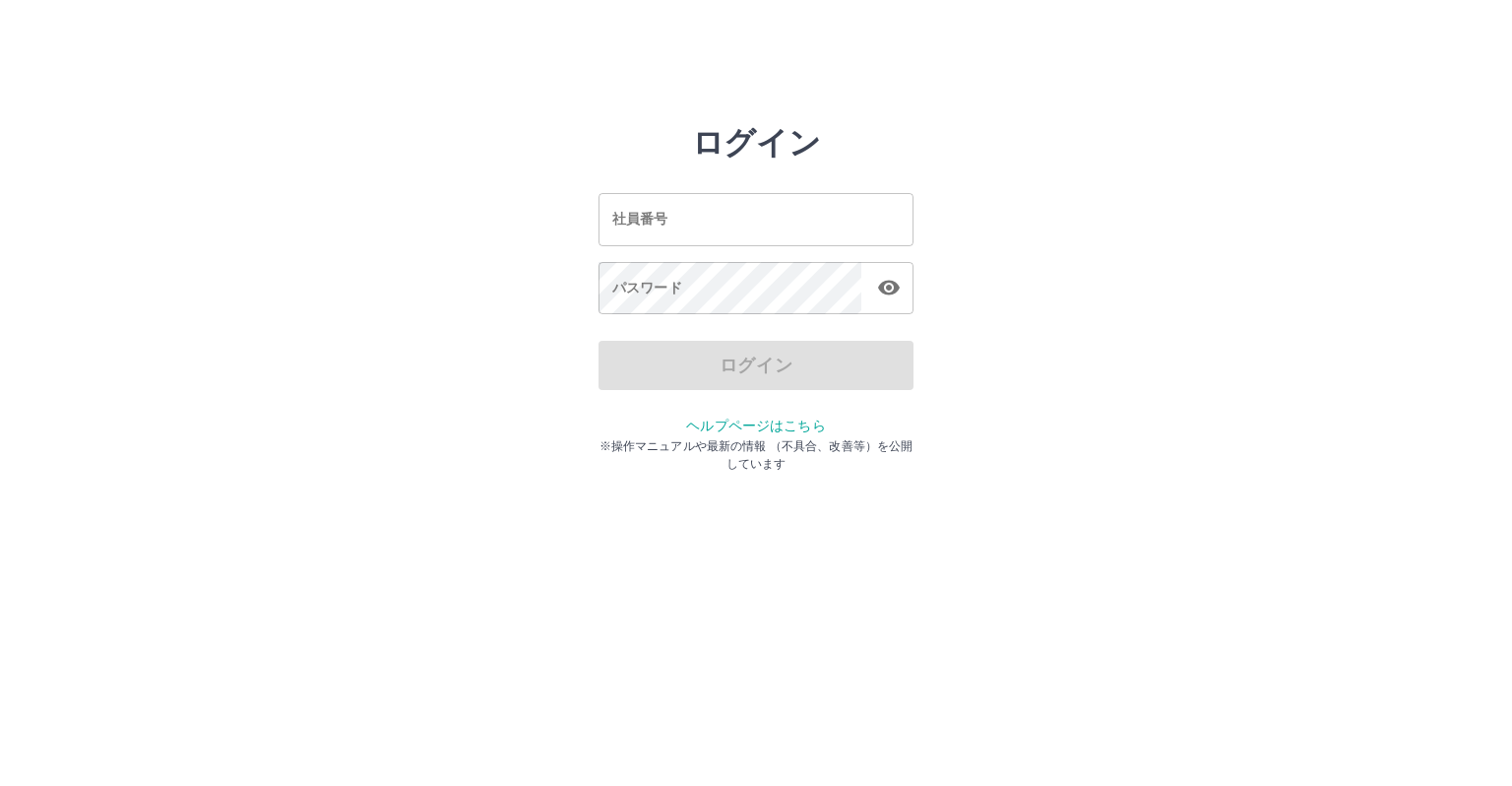 scroll, scrollTop: 0, scrollLeft: 0, axis: both 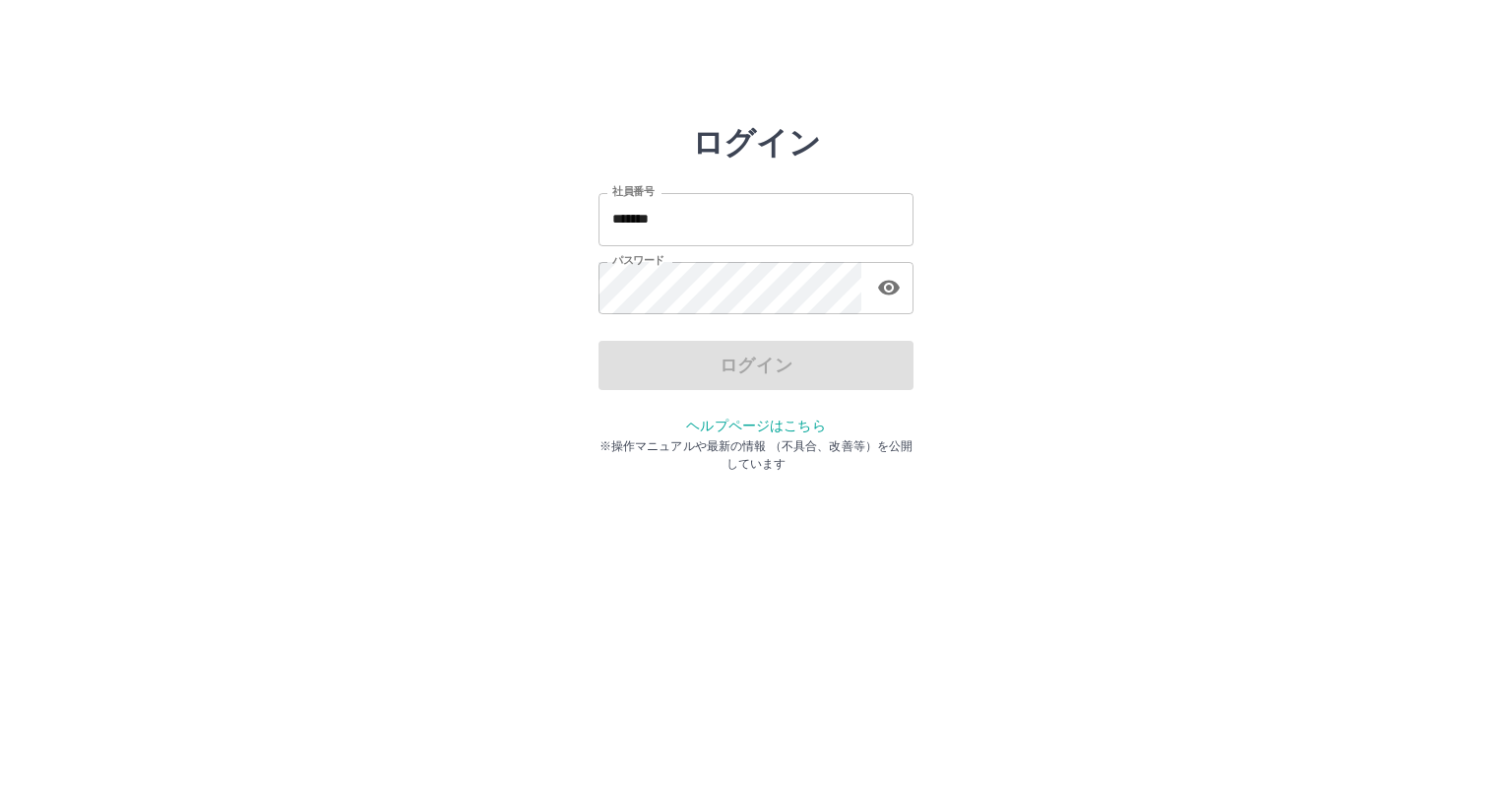 click on "*******" at bounding box center (756, 219) 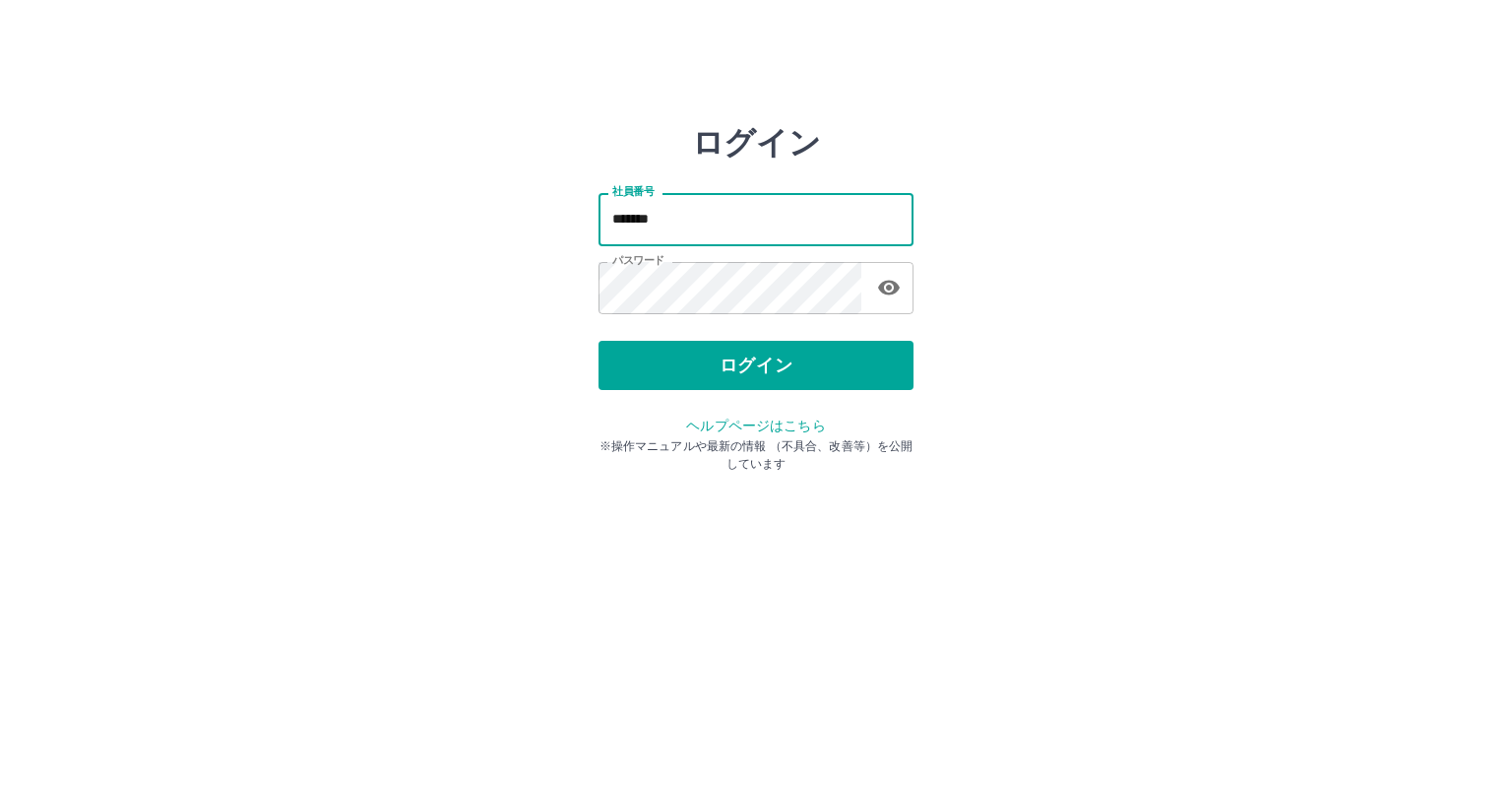 type on "*******" 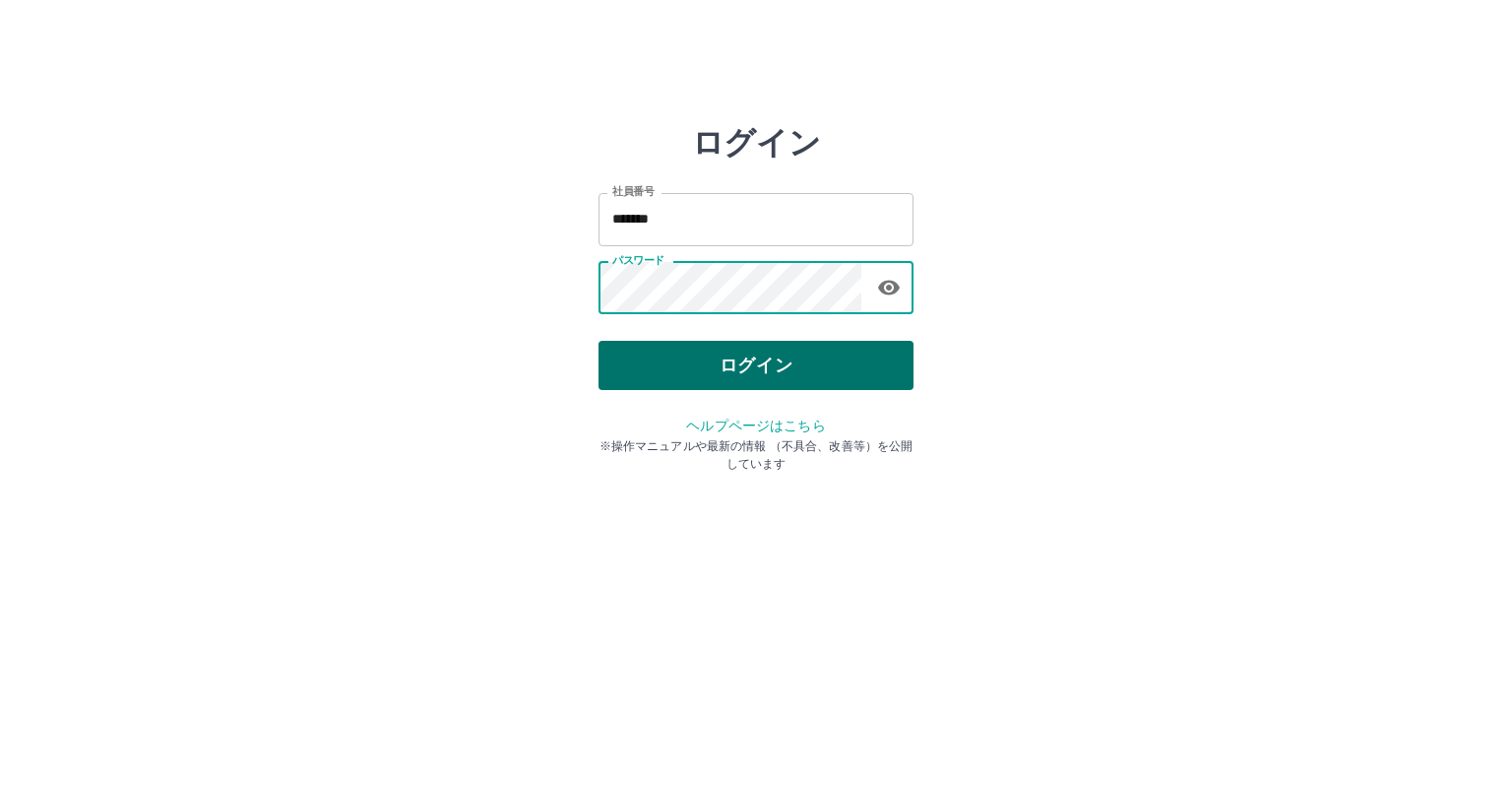 click on "ログイン" at bounding box center [756, 365] 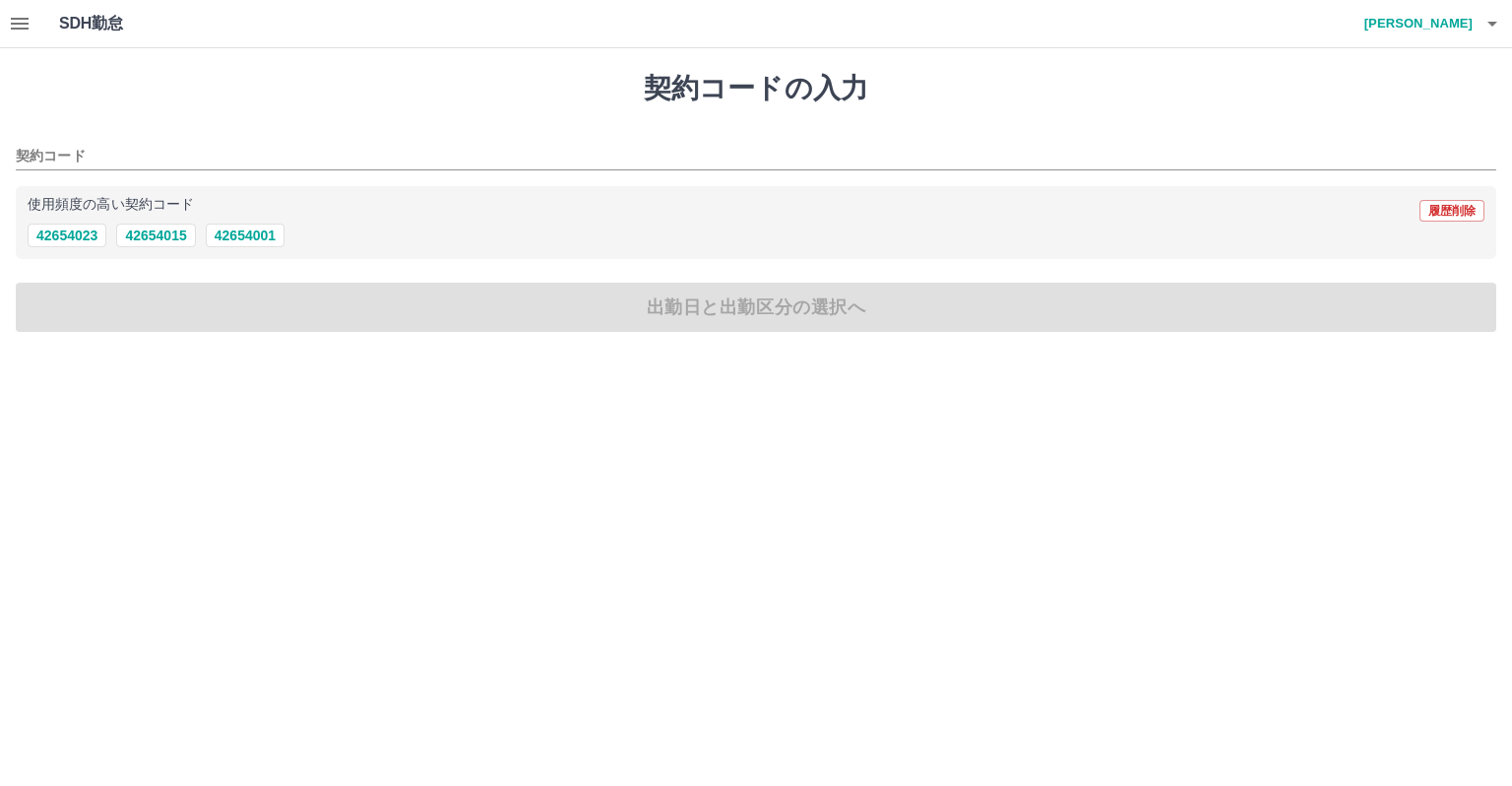 scroll, scrollTop: 0, scrollLeft: 0, axis: both 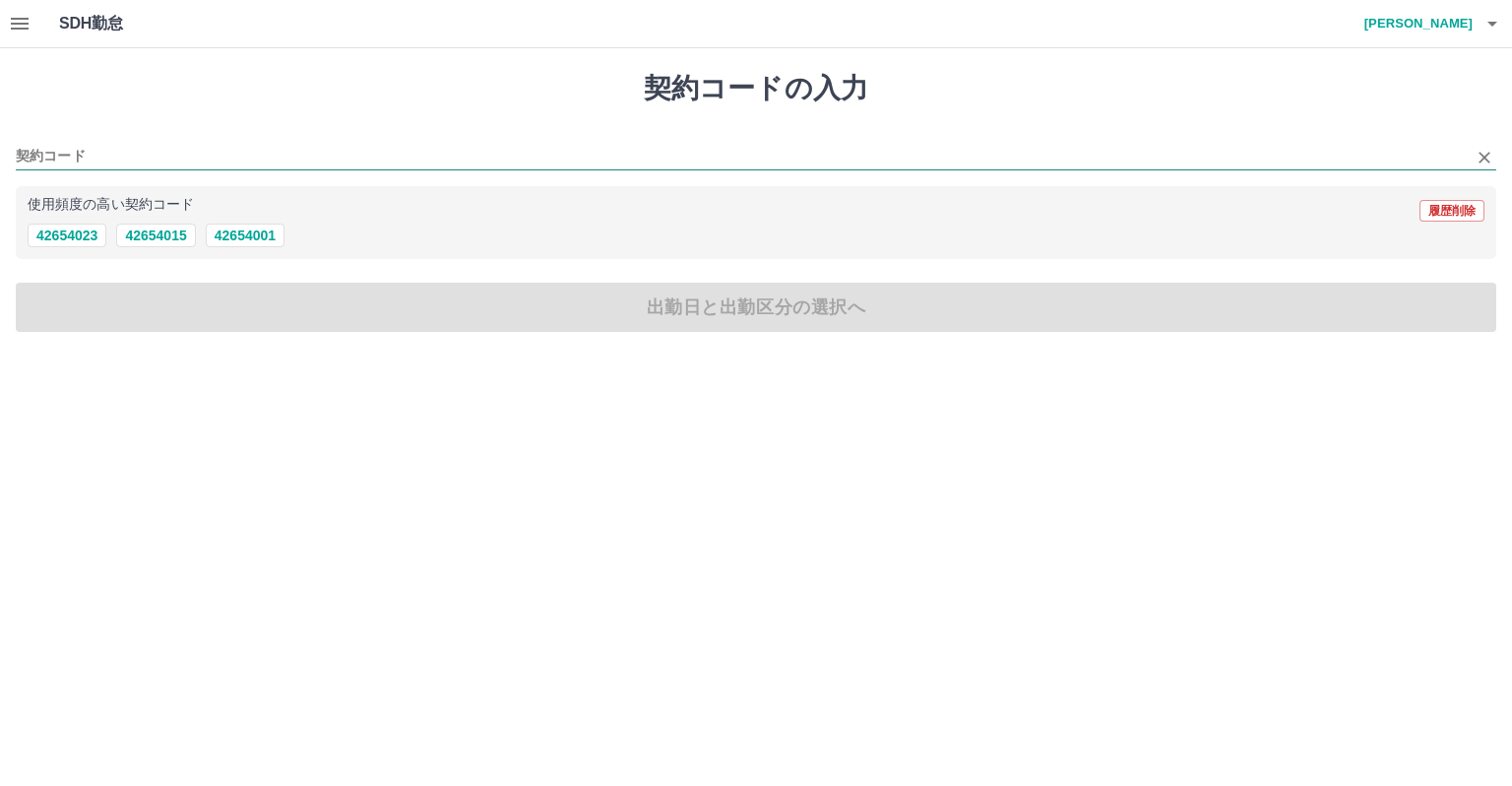 click on "契約コード" at bounding box center (741, 157) 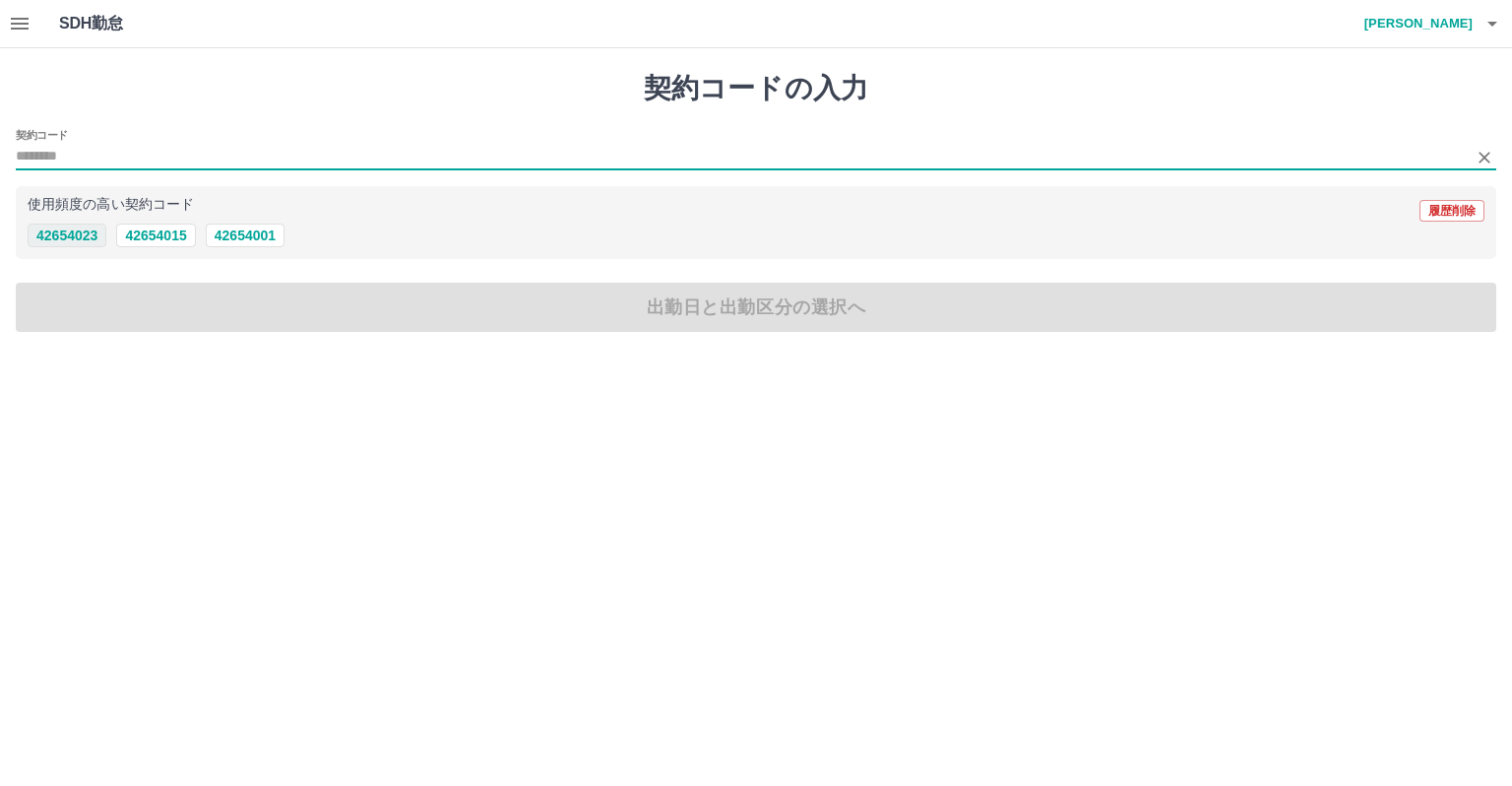 click on "42654023" at bounding box center [67, 235] 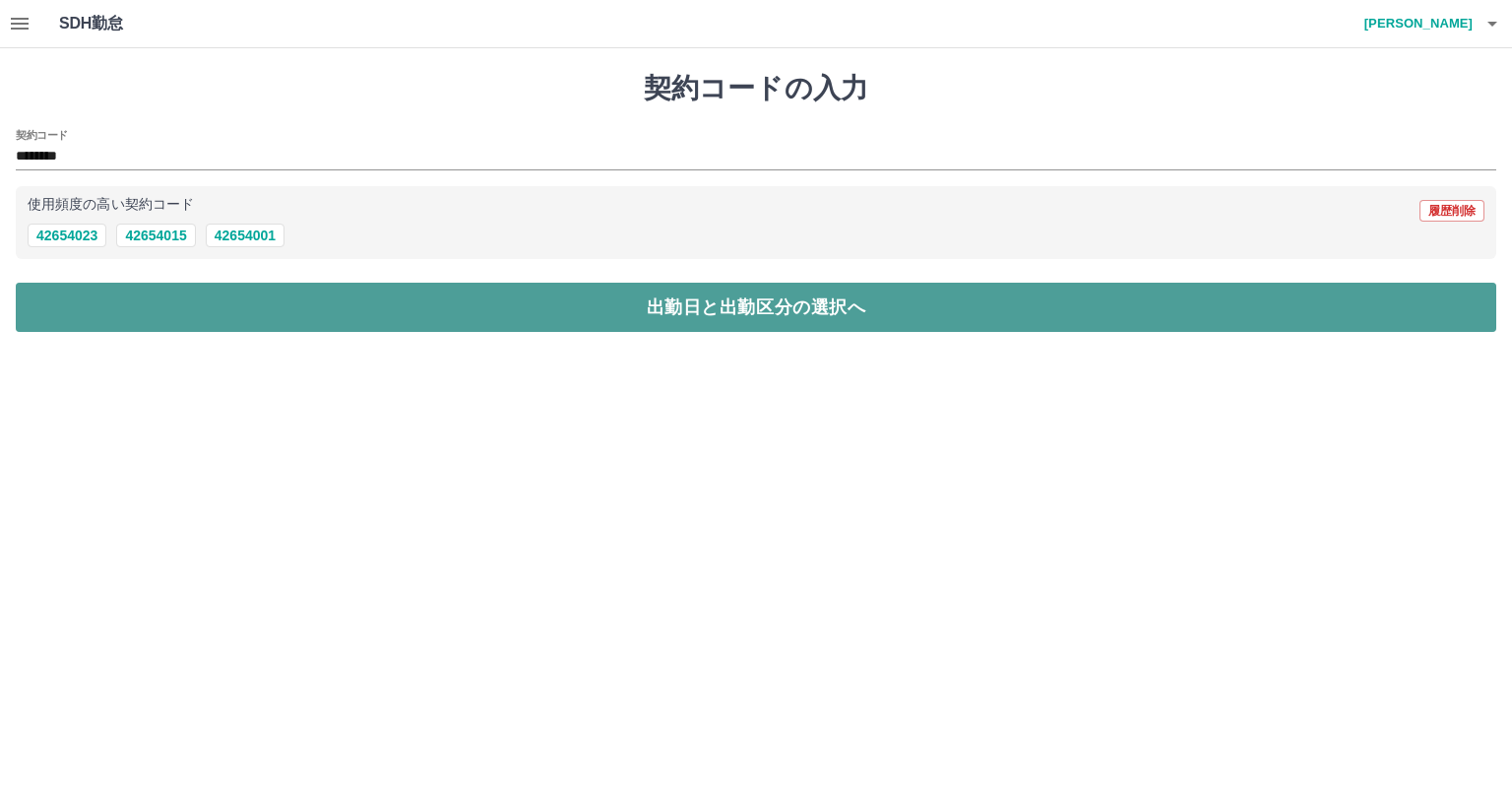 click on "出勤日と出勤区分の選択へ" at bounding box center (756, 307) 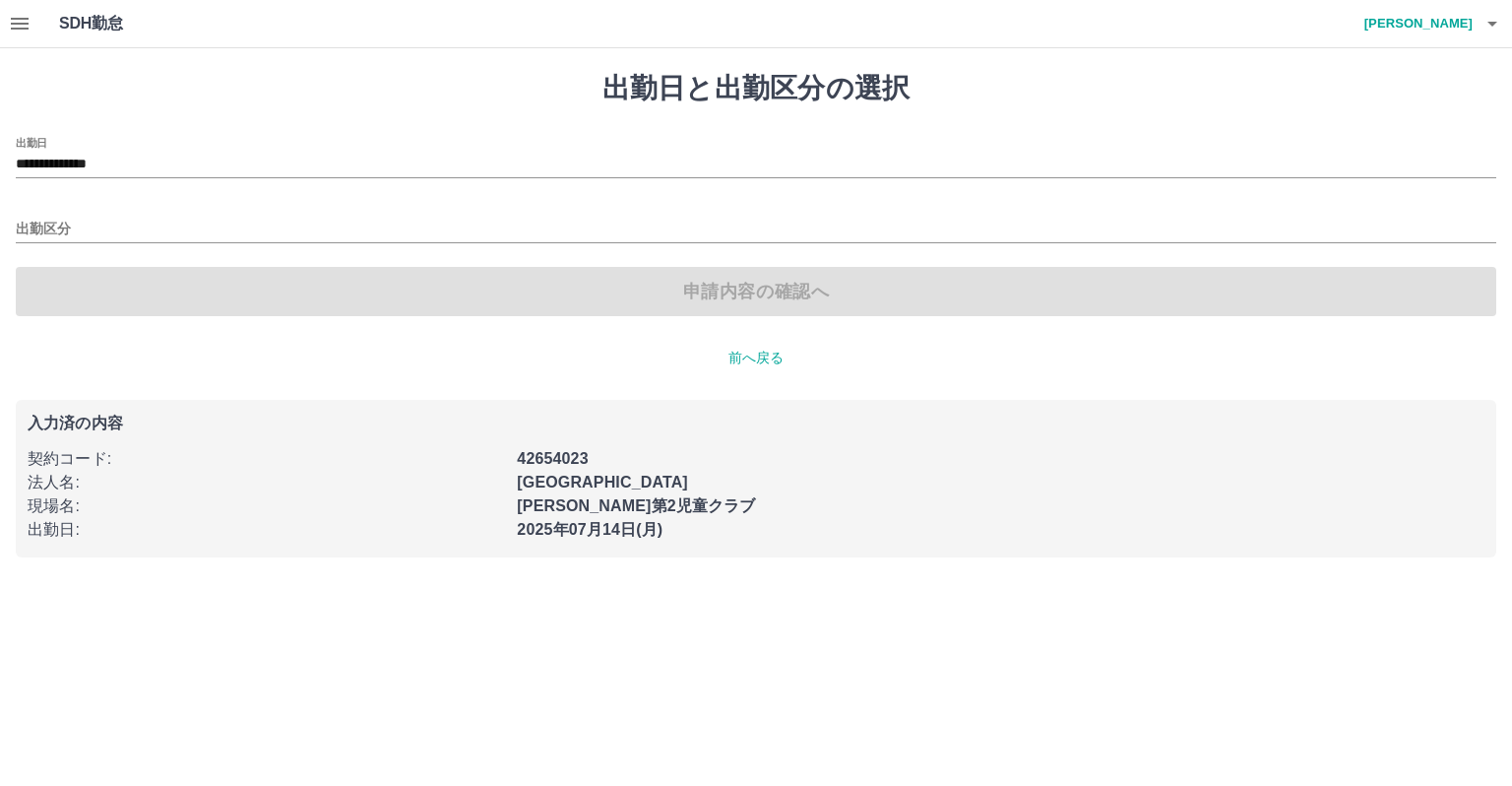 click on "**********" at bounding box center (756, 291) 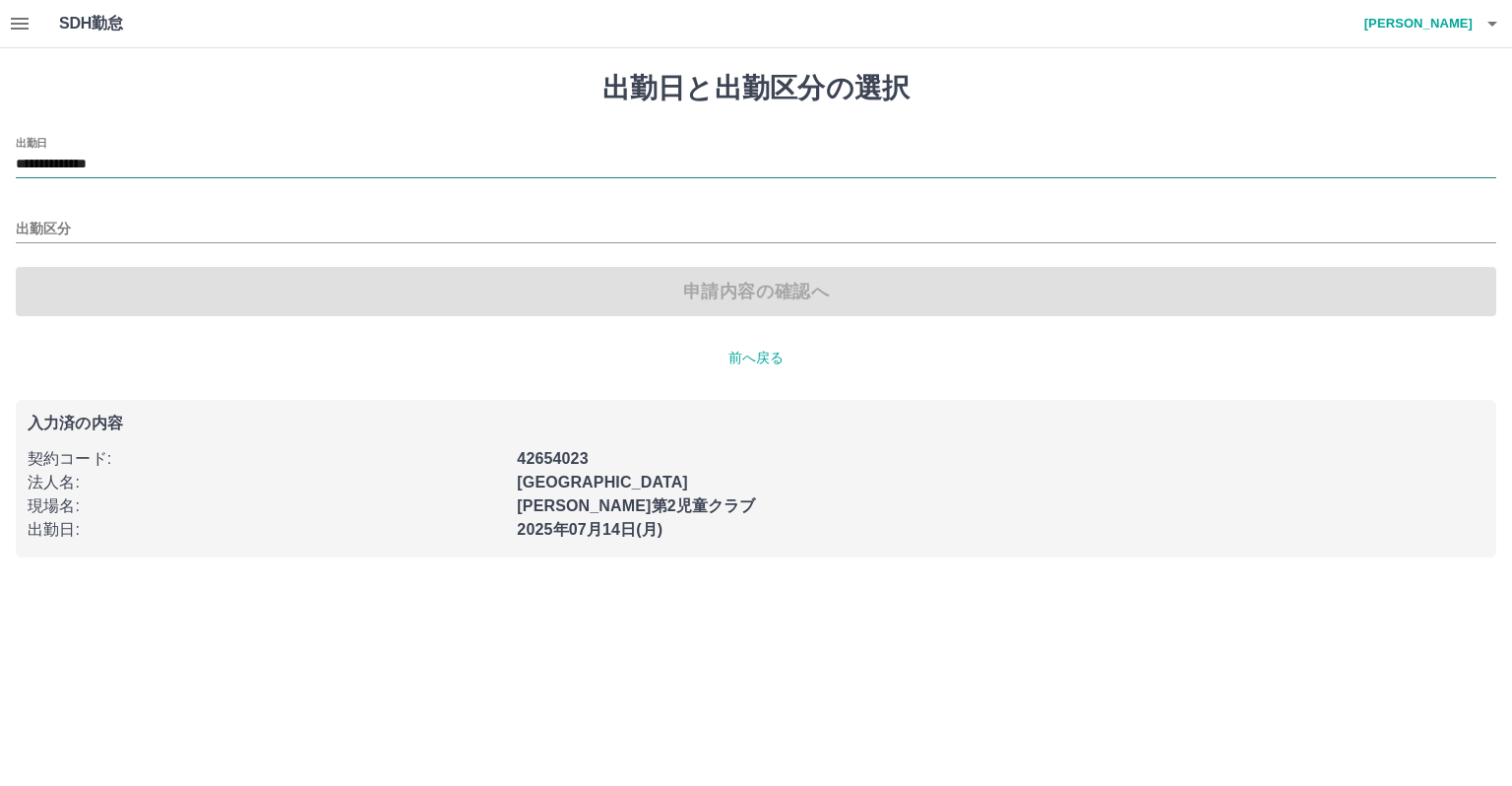 click on "**********" at bounding box center (756, 164) 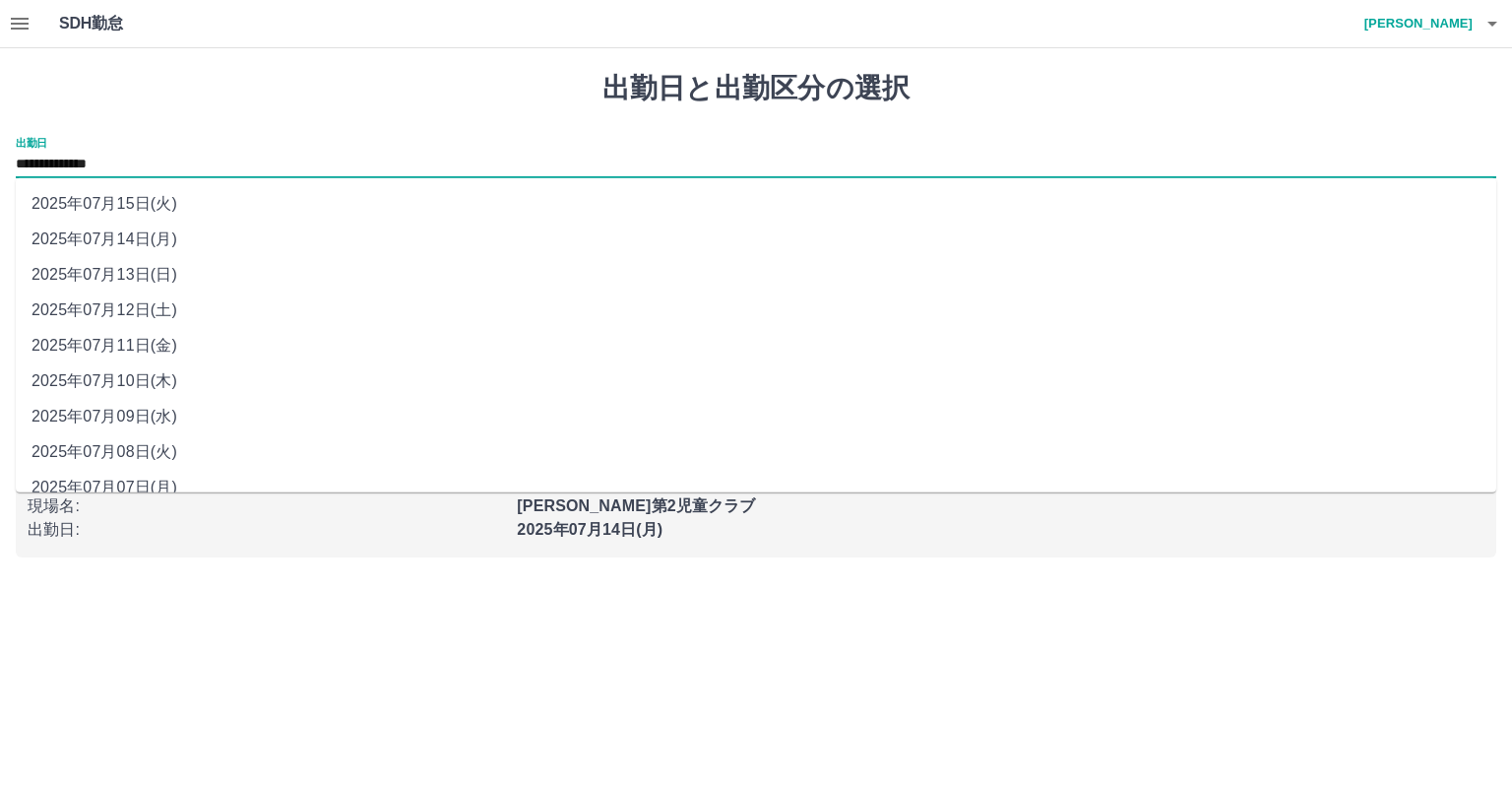 click on "2025年07月09日(水)" at bounding box center [756, 417] 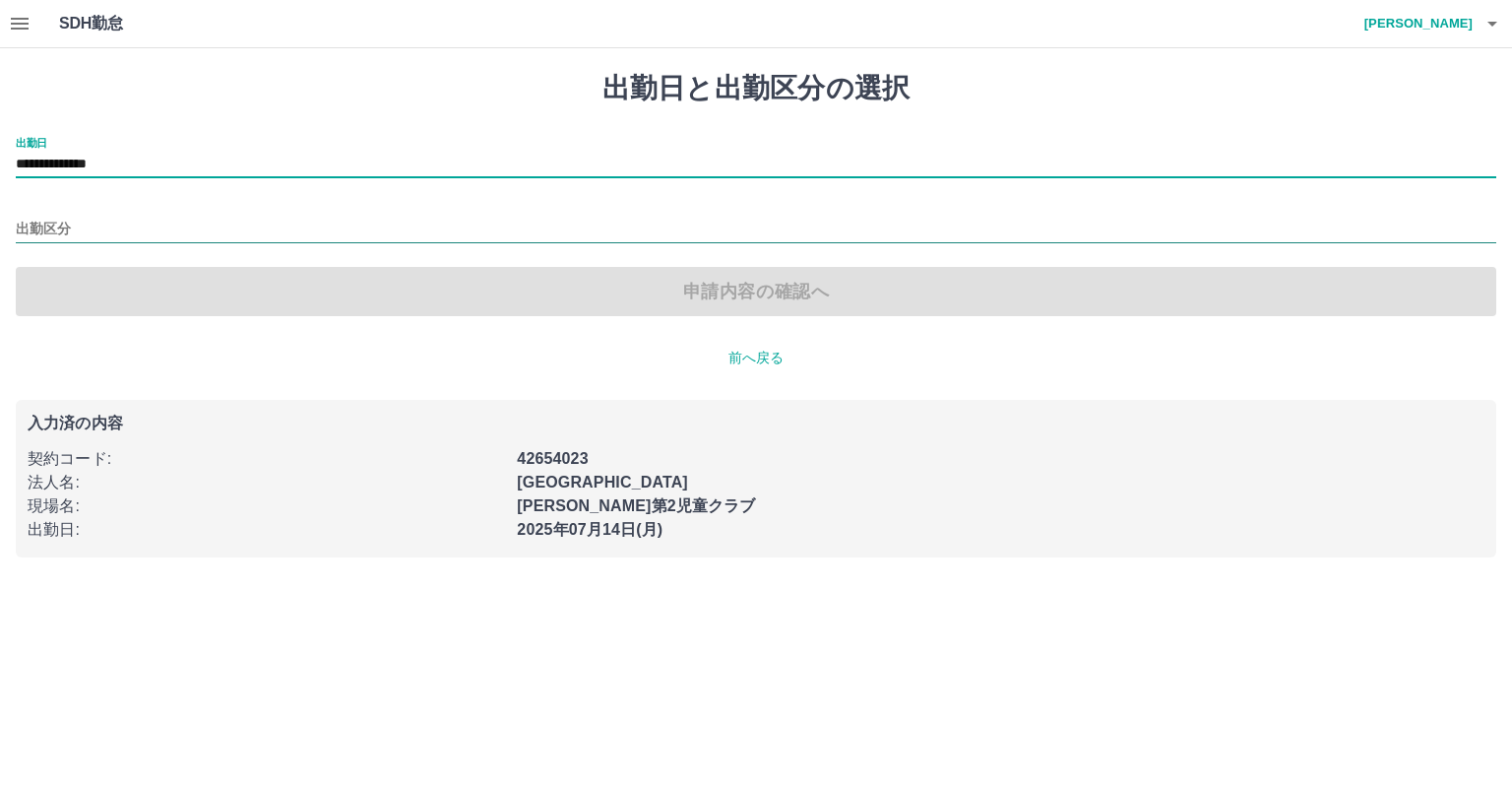 click on "出勤区分" at bounding box center [756, 229] 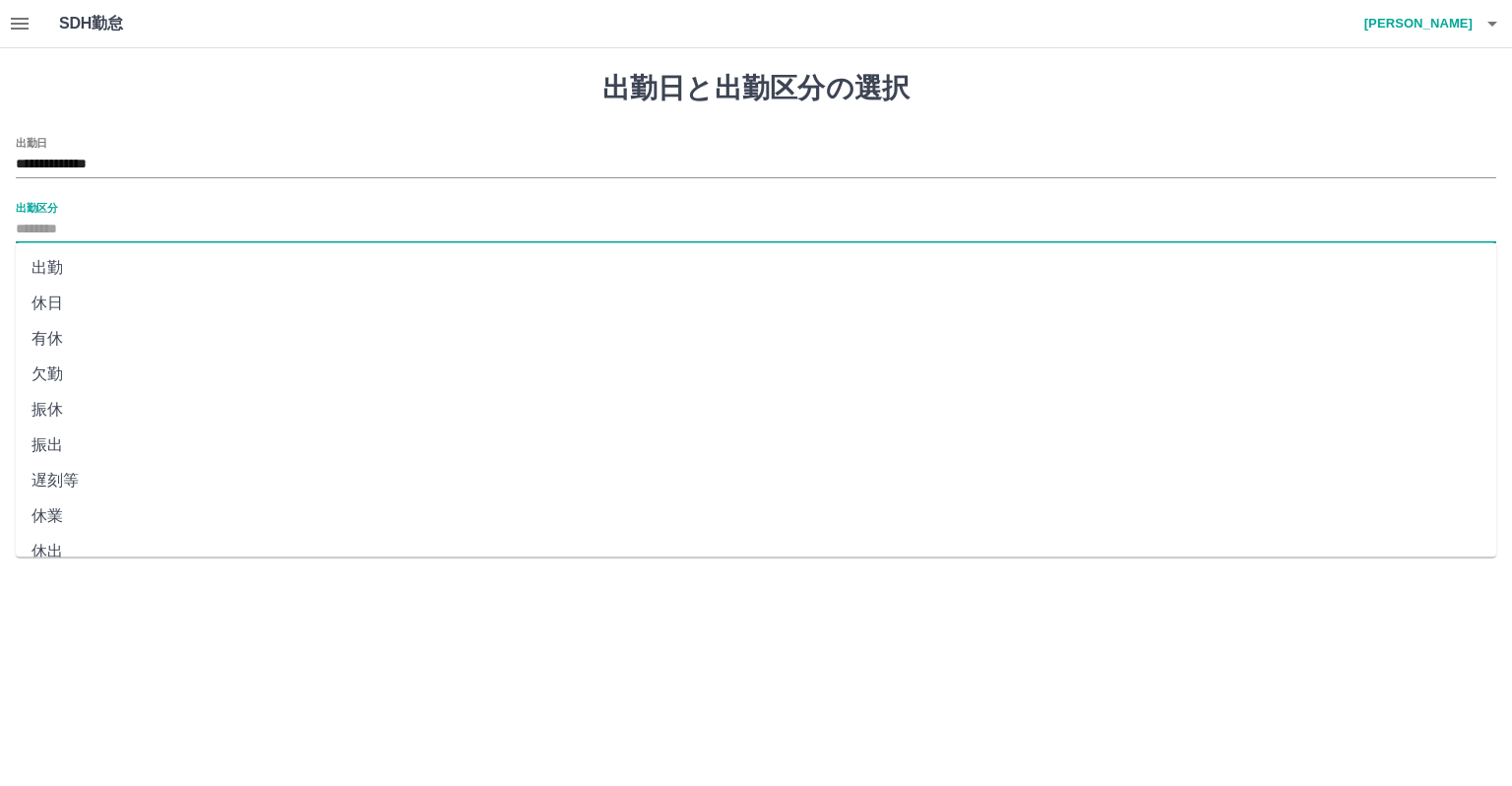 click on "有休" at bounding box center (756, 339) 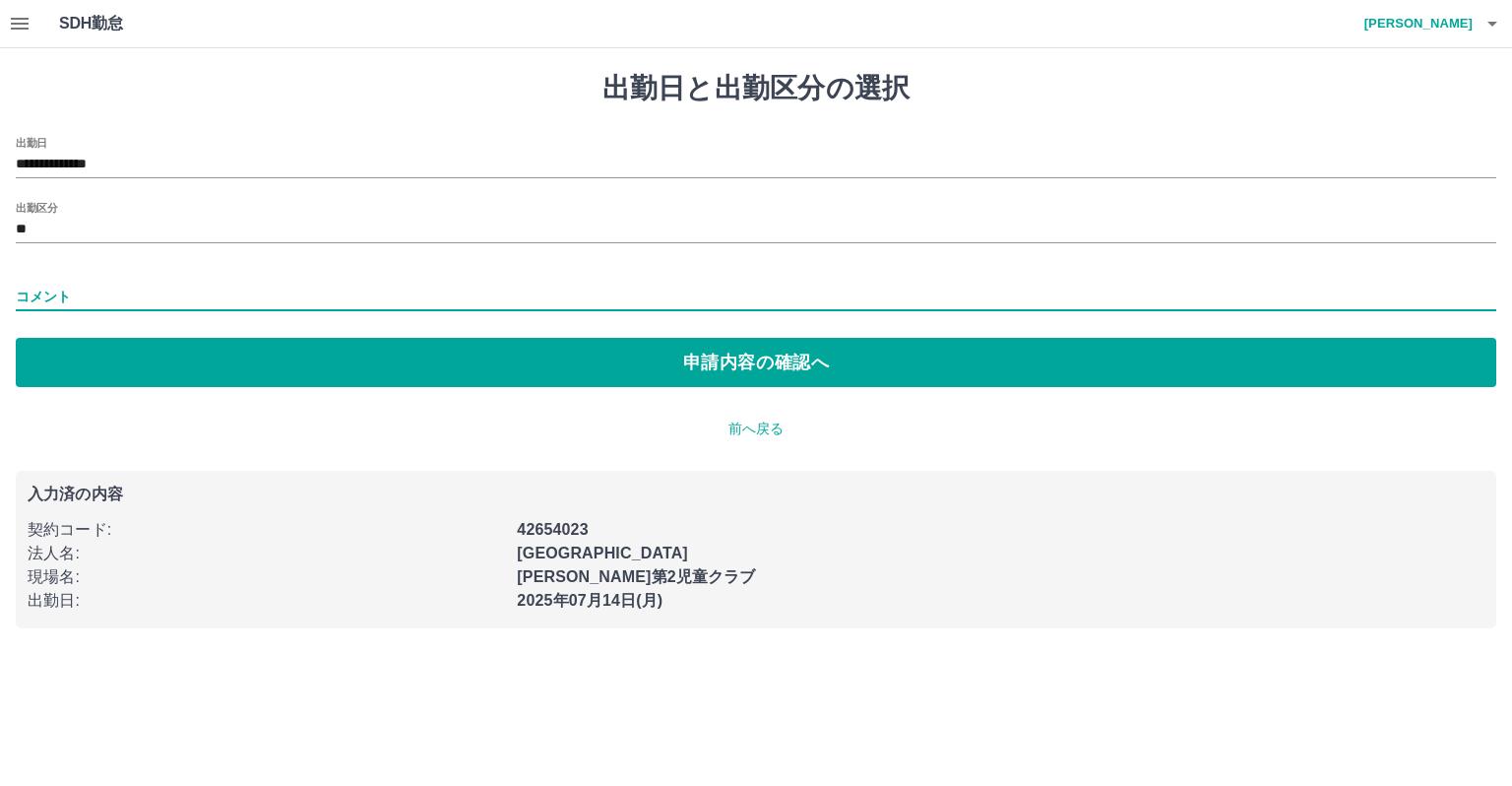 click on "コメント" at bounding box center [756, 296] 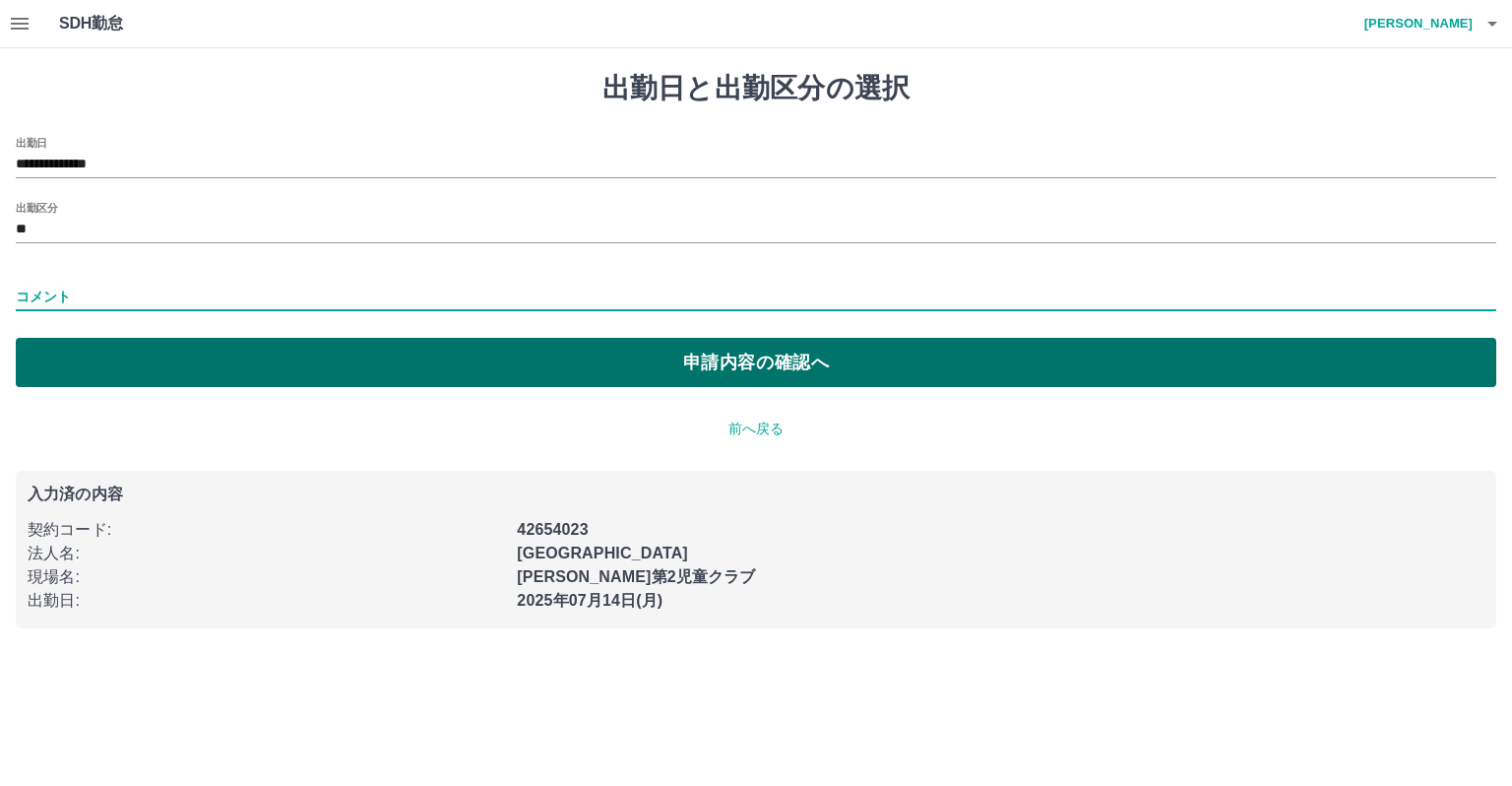 type on "*****" 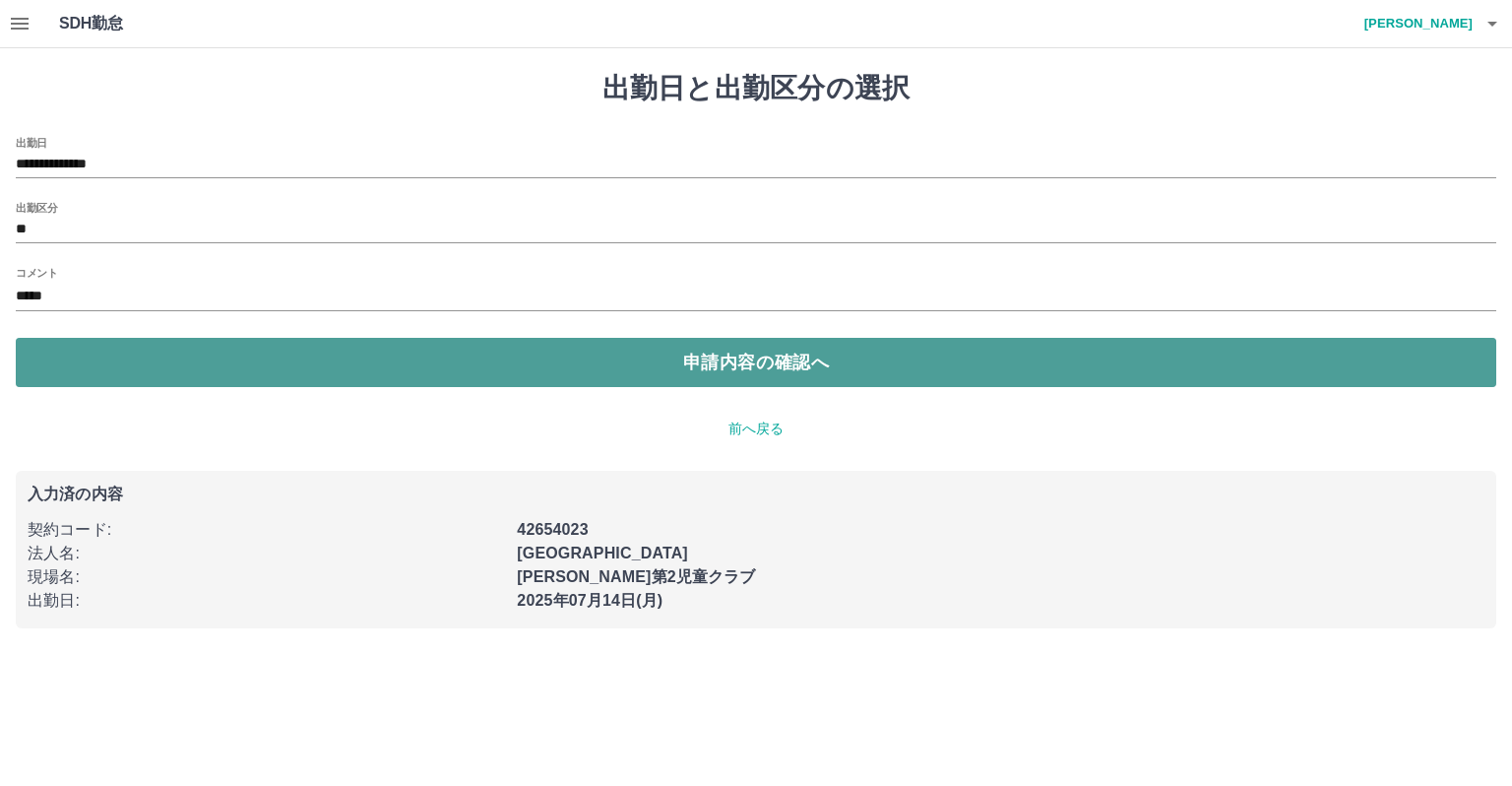 click on "申請内容の確認へ" at bounding box center (756, 362) 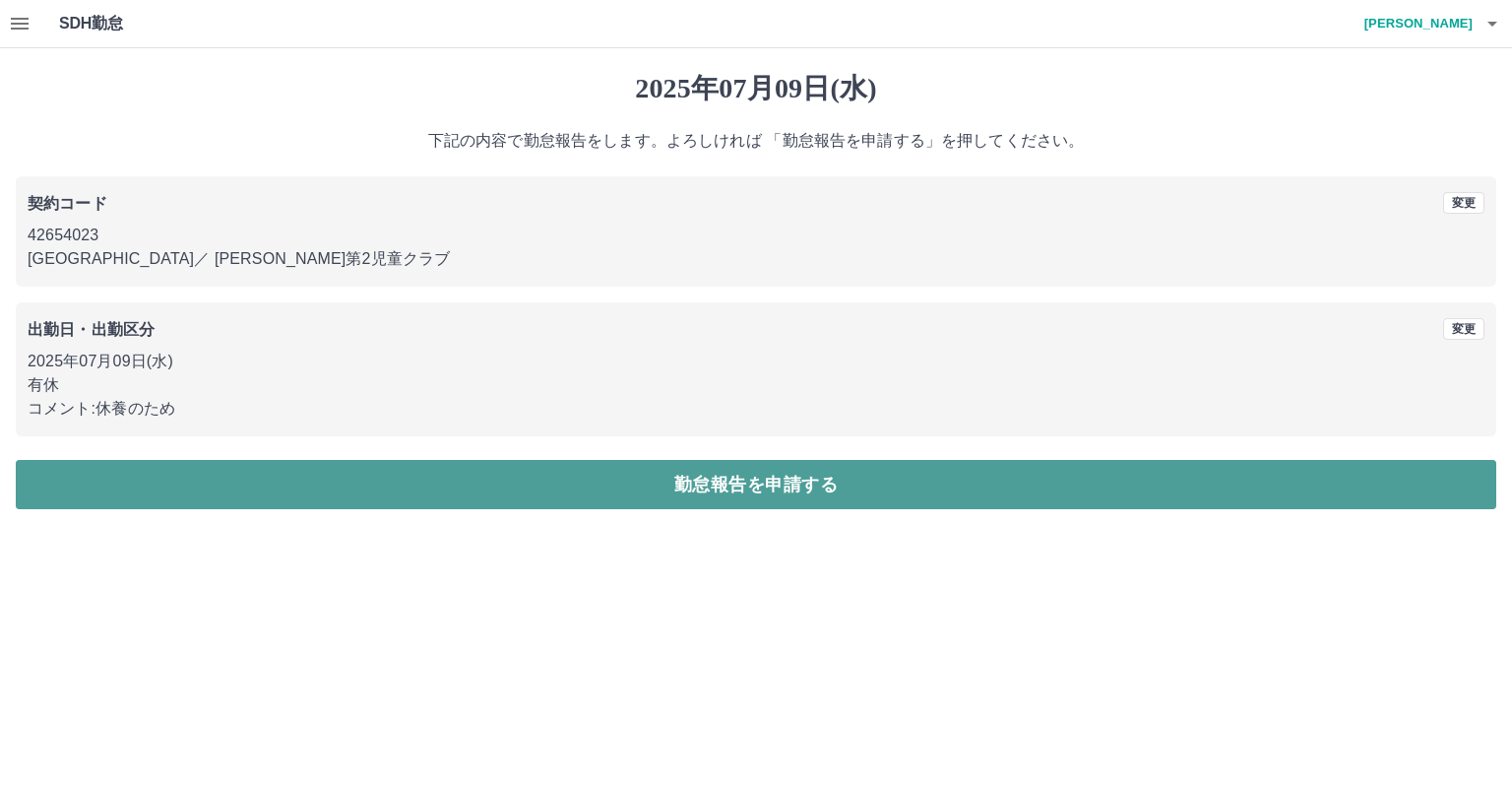 click on "勤怠報告を申請する" at bounding box center (756, 485) 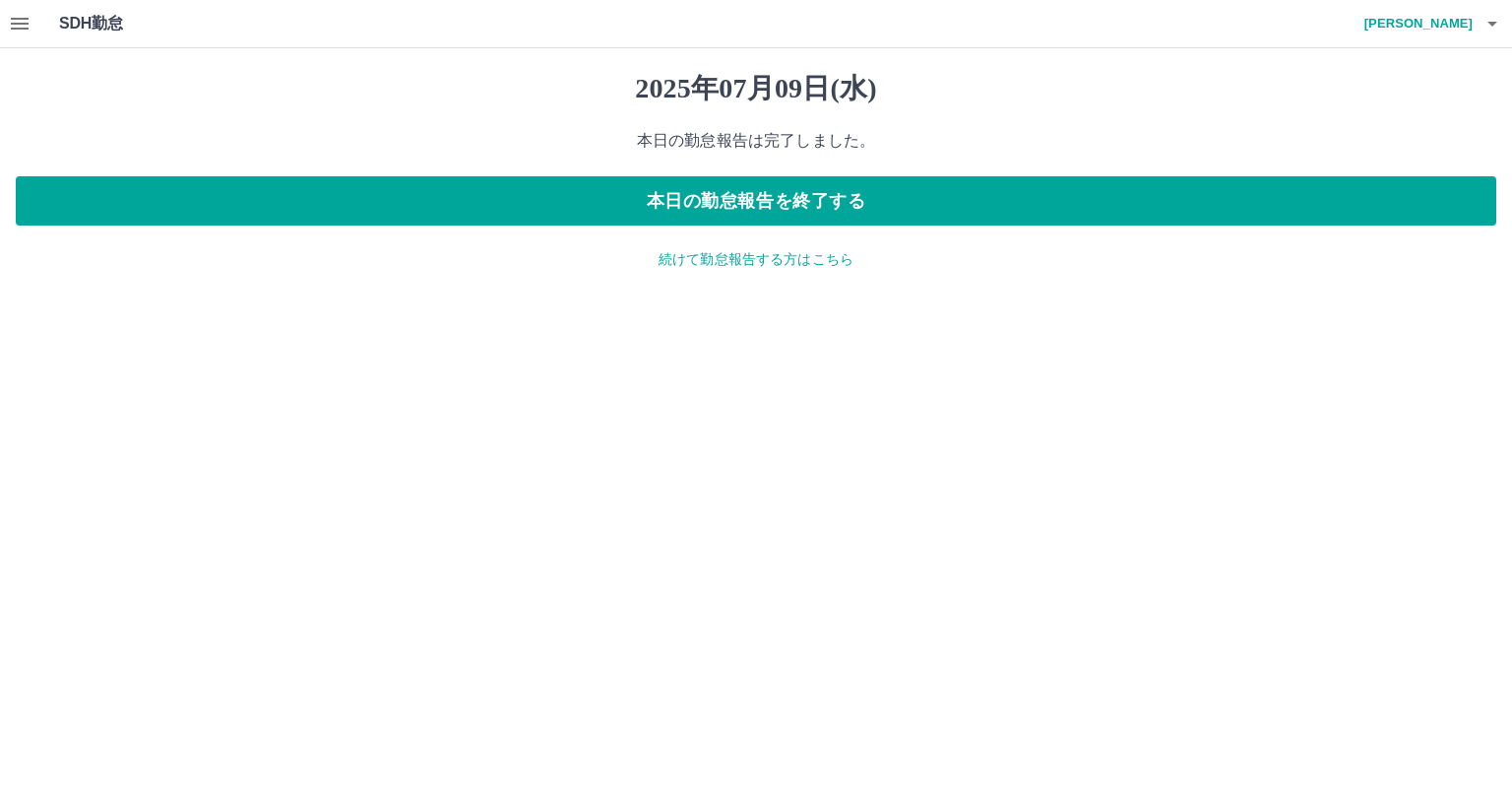 click on "続けて勤怠報告する方はこちら" at bounding box center [756, 259] 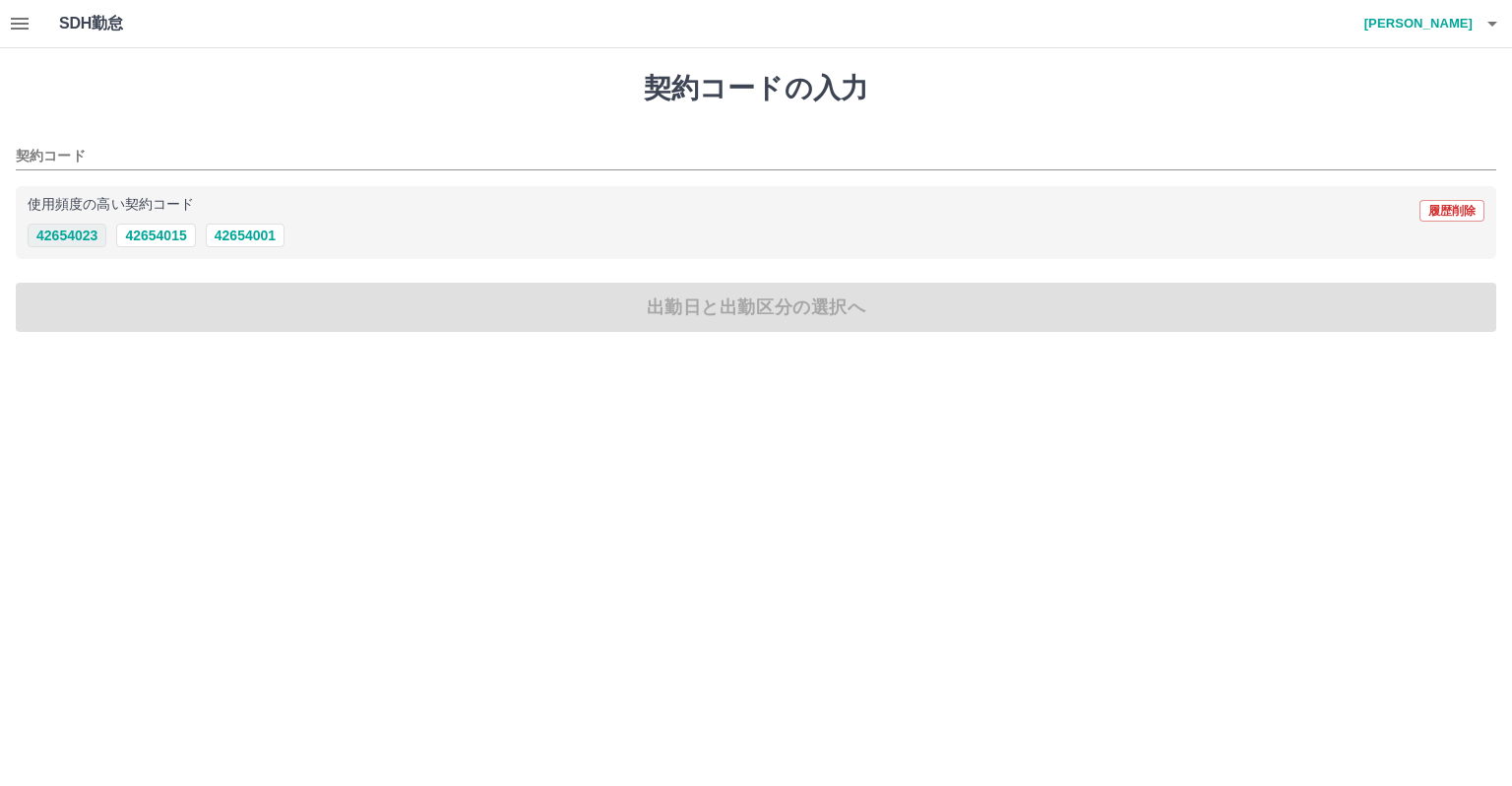 click on "42654023" at bounding box center [67, 235] 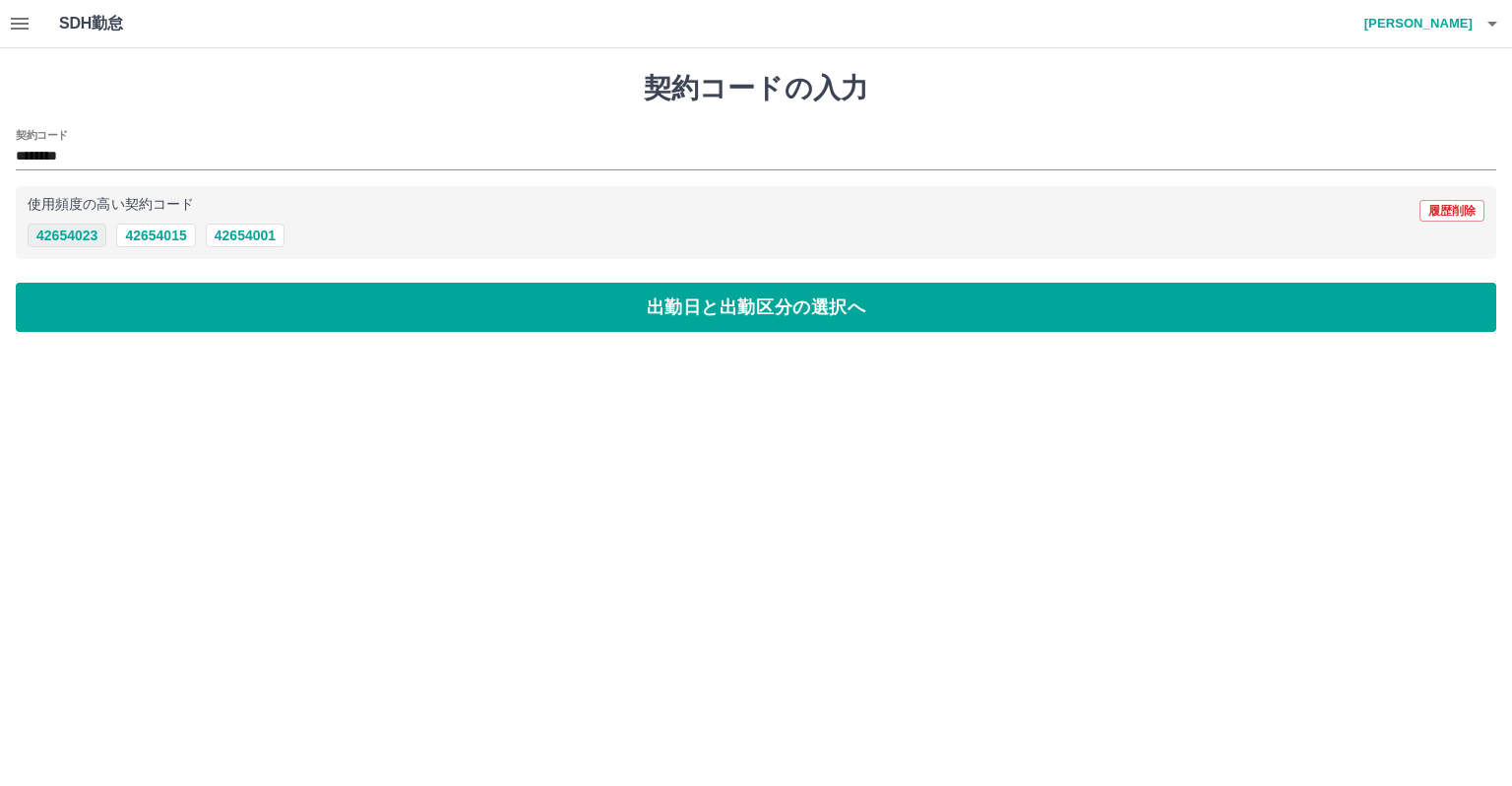 type on "********" 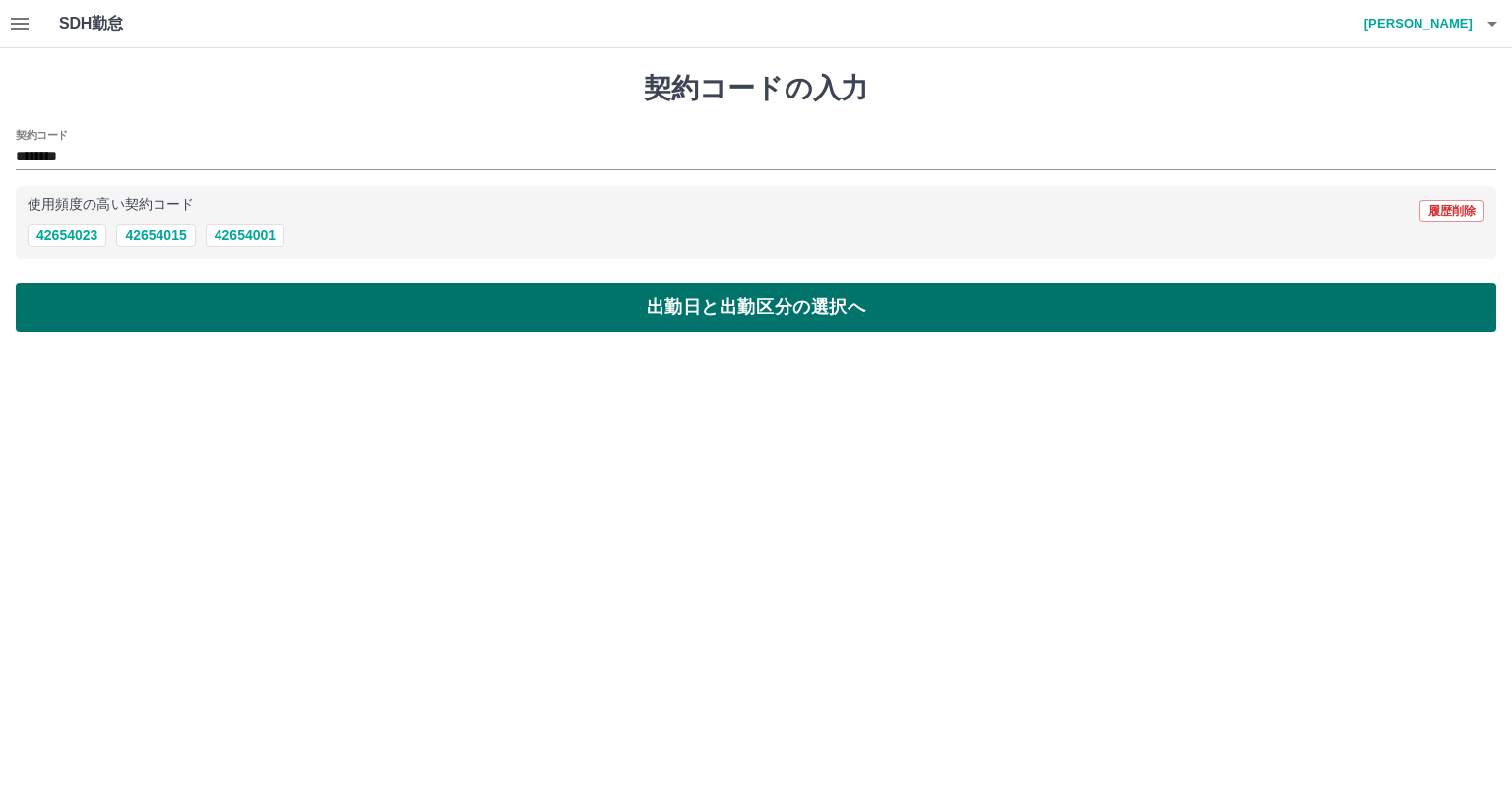 click on "出勤日と出勤区分の選択へ" at bounding box center [756, 307] 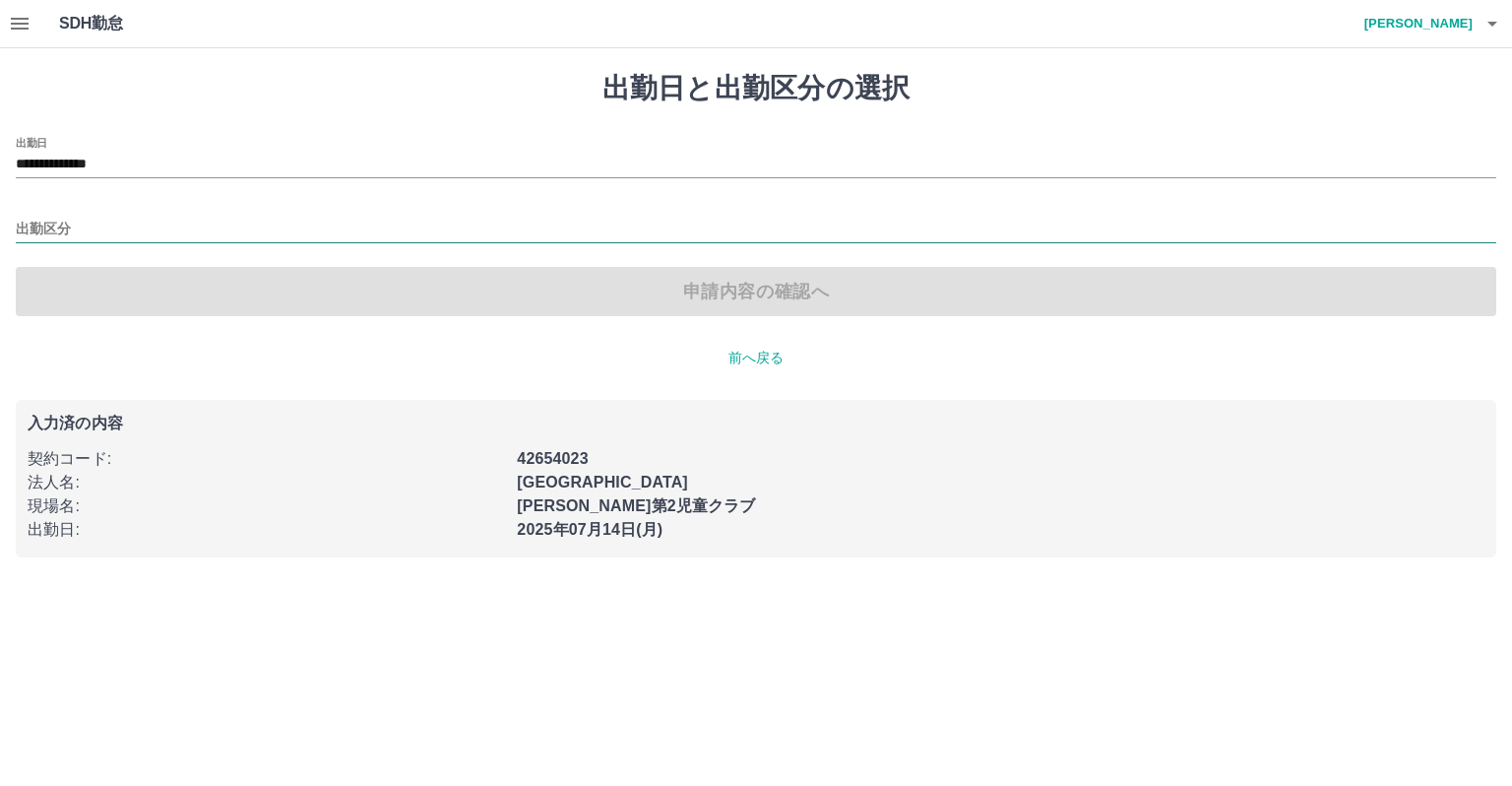 click on "出勤区分" at bounding box center [756, 229] 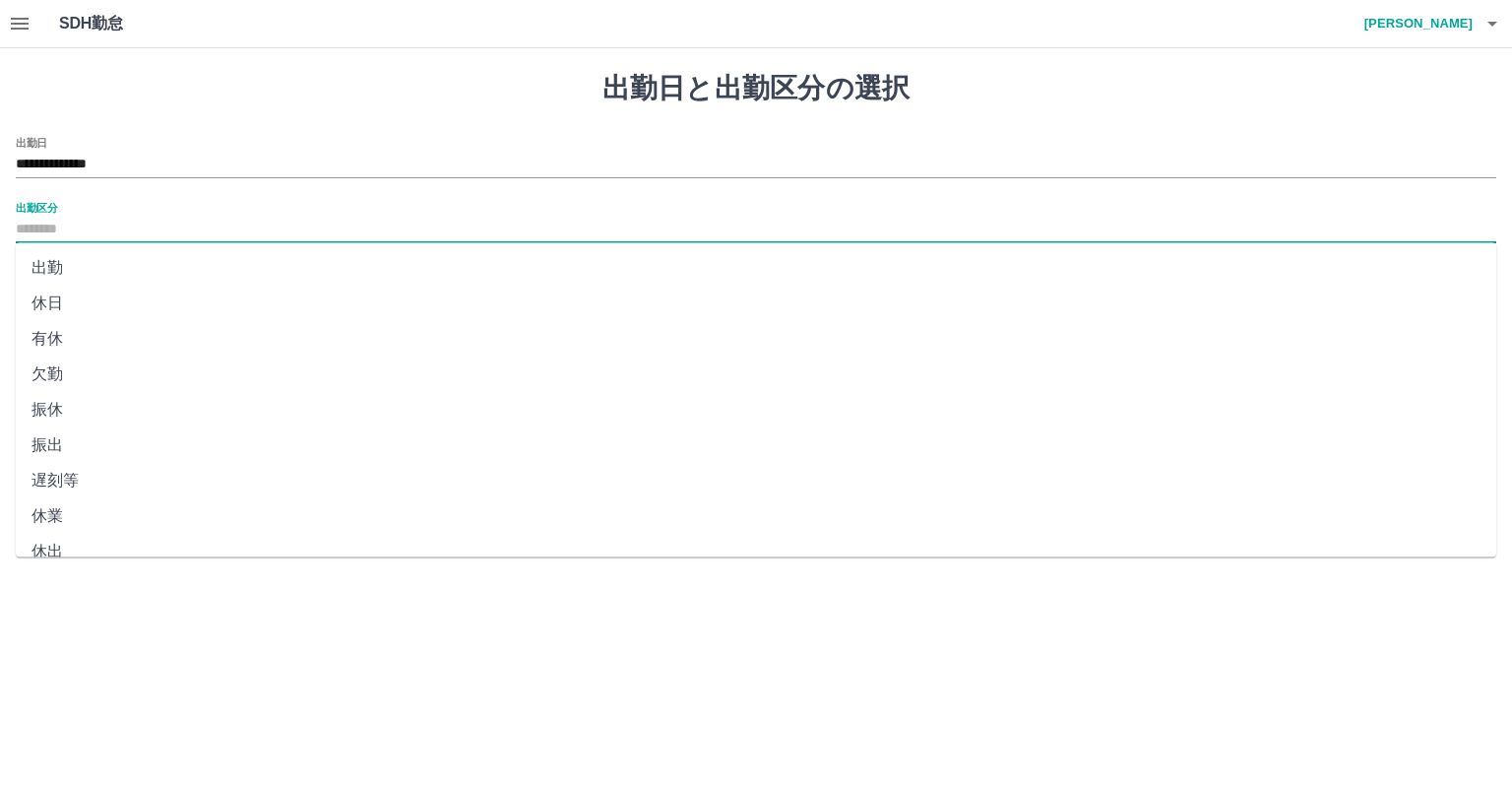 click on "**********" at bounding box center [756, 158] 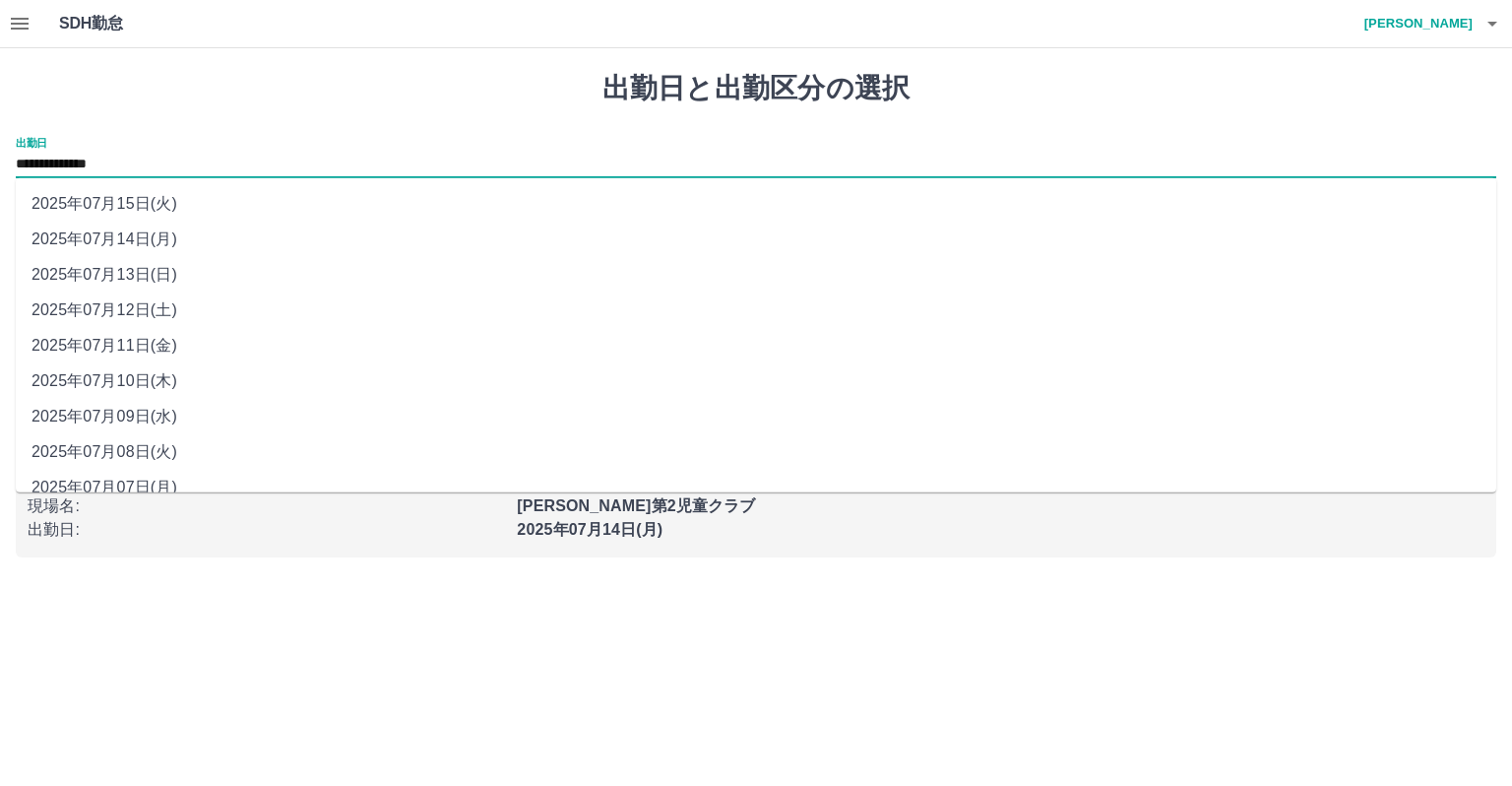 click on "**********" at bounding box center (756, 164) 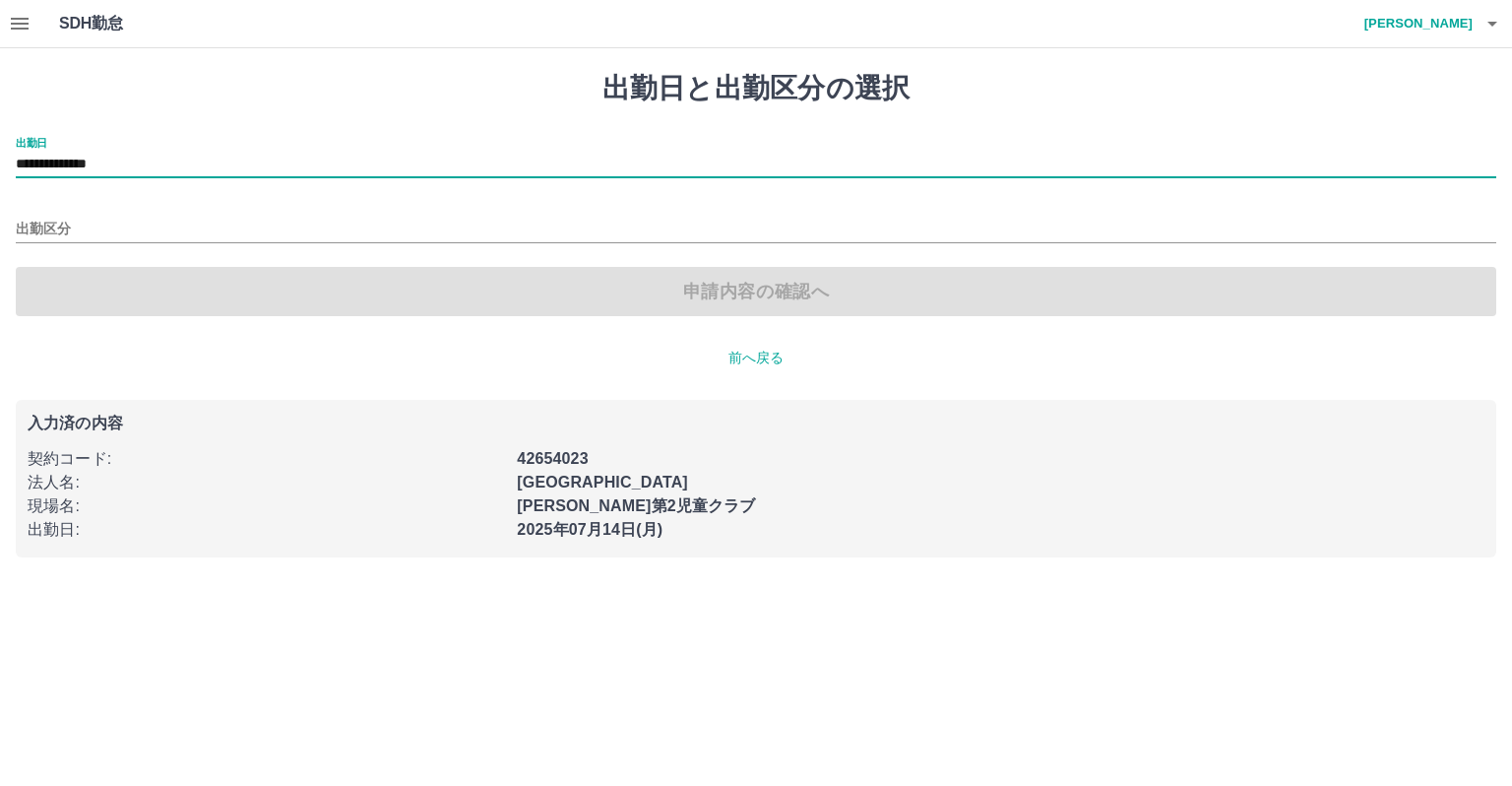 click on "**********" at bounding box center (756, 314) 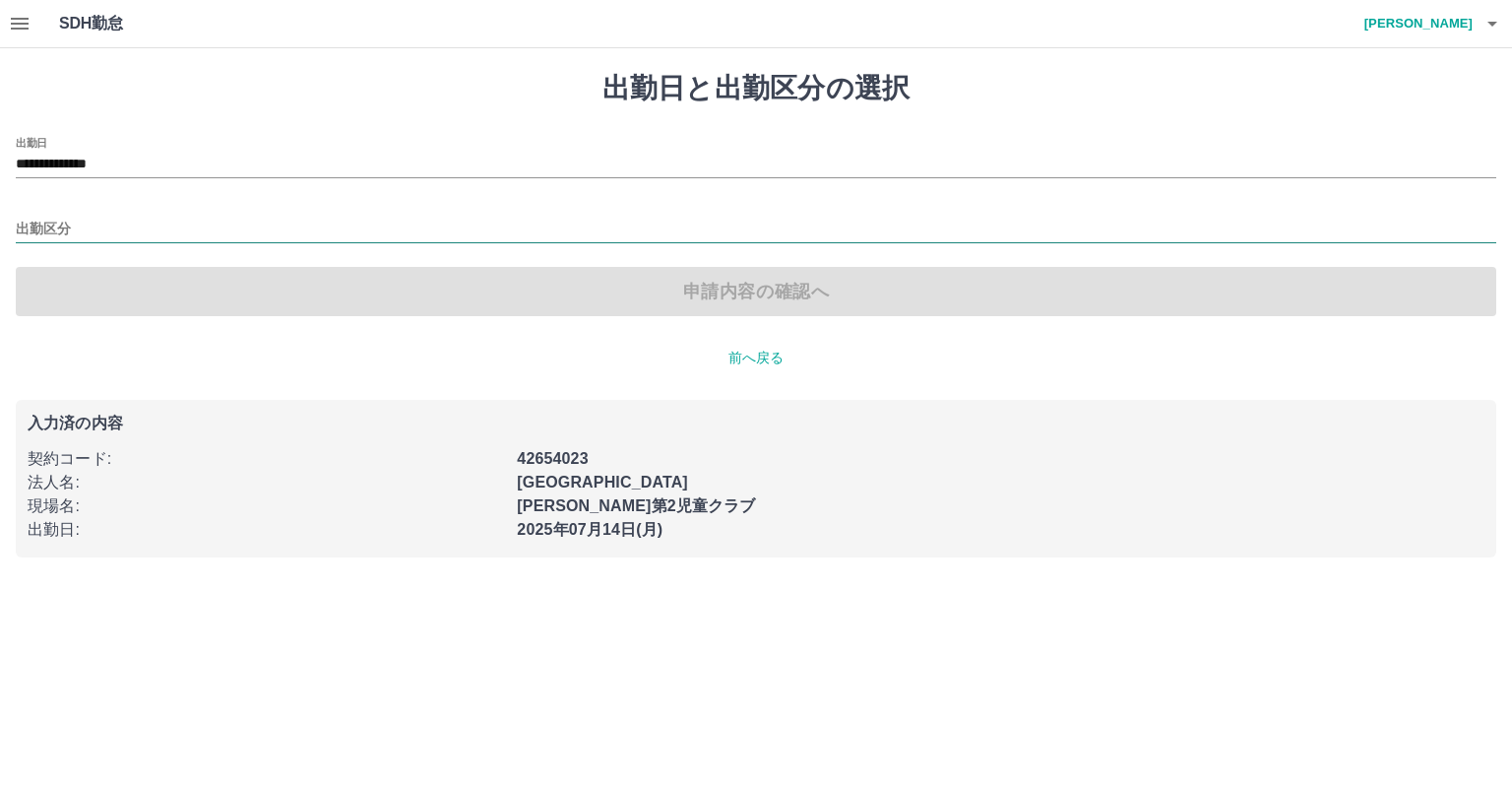 click on "出勤区分" at bounding box center [756, 229] 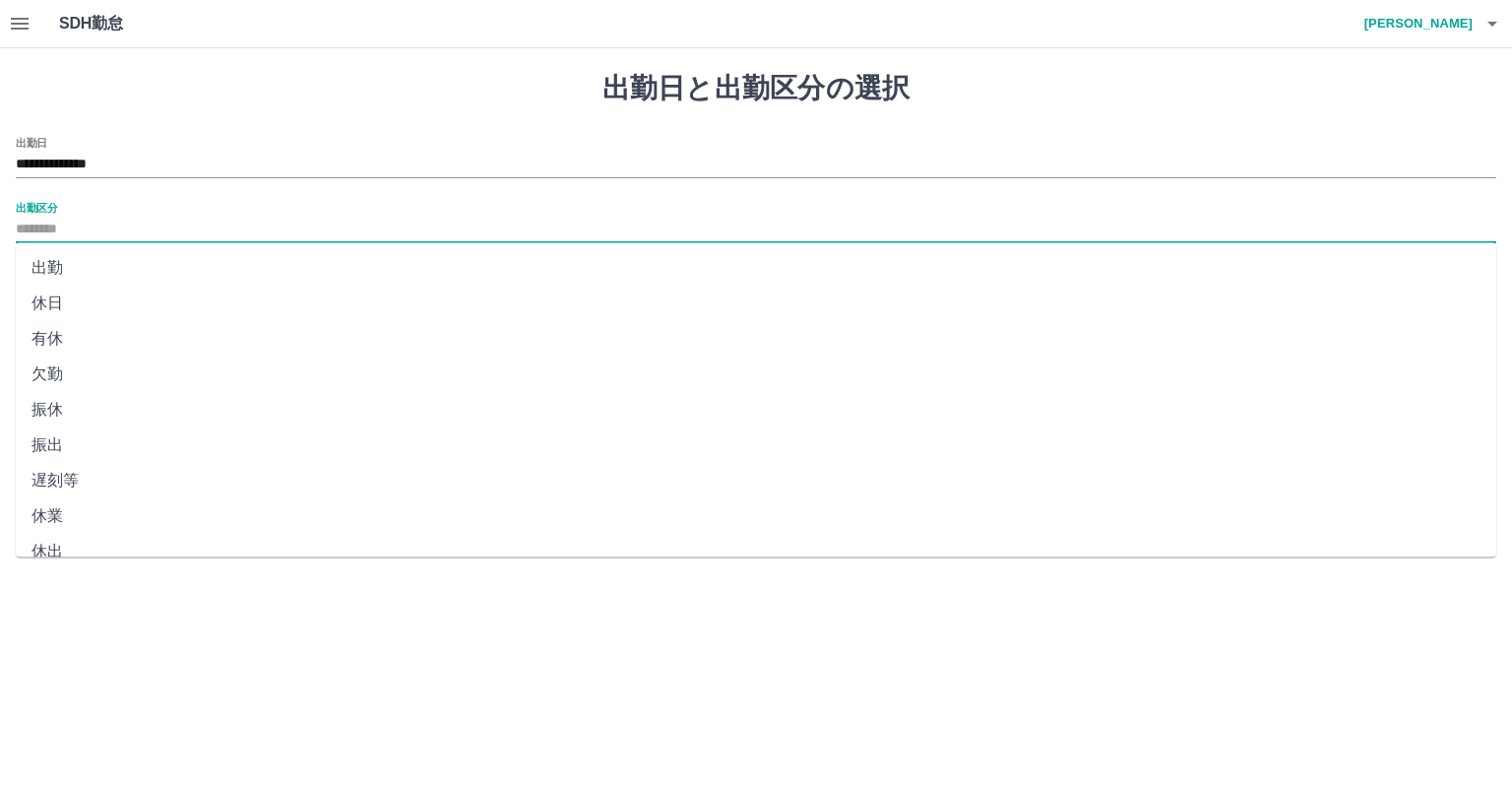 click on "**********" at bounding box center (756, 314) 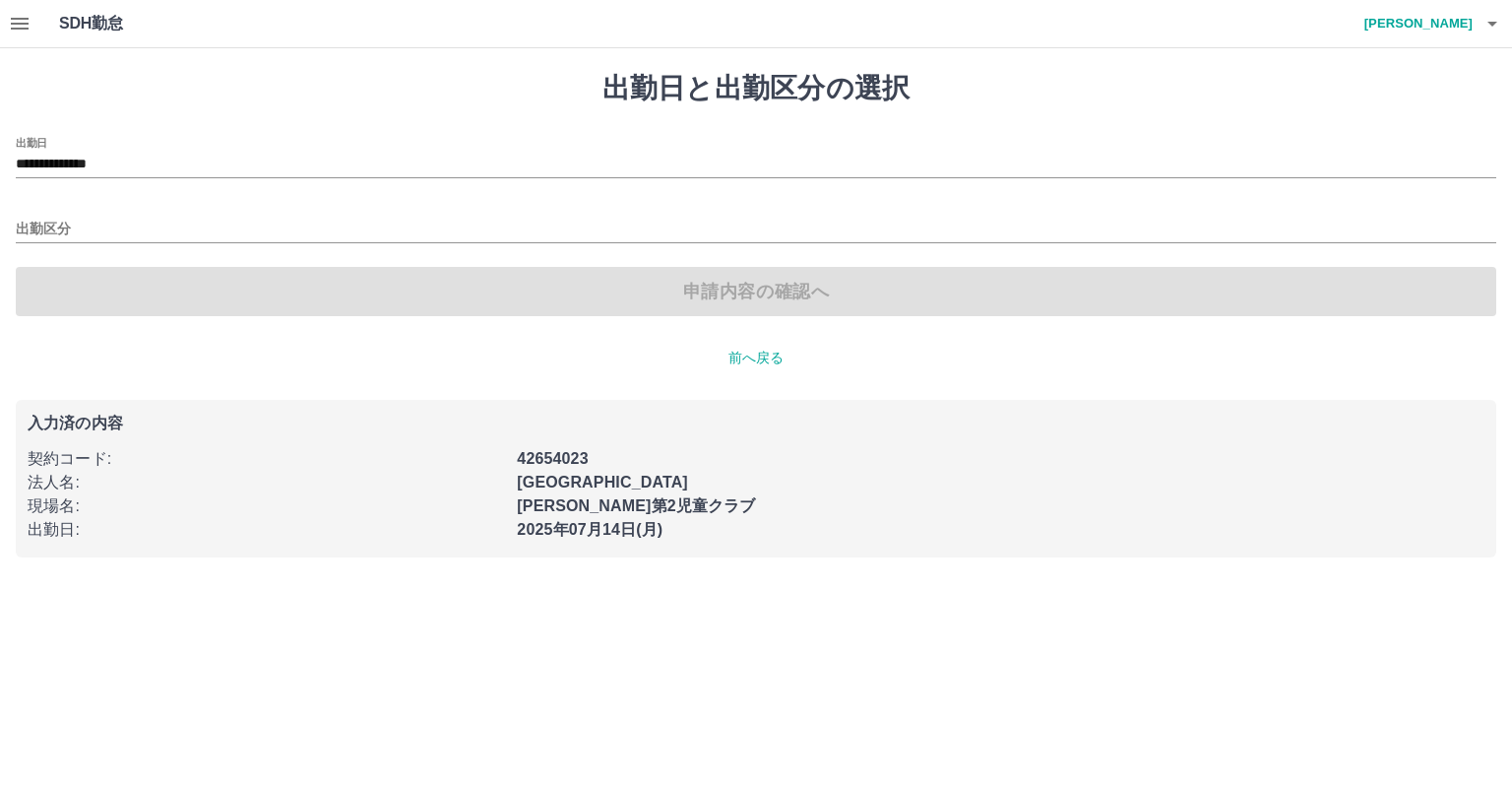 click at bounding box center (1492, 24) 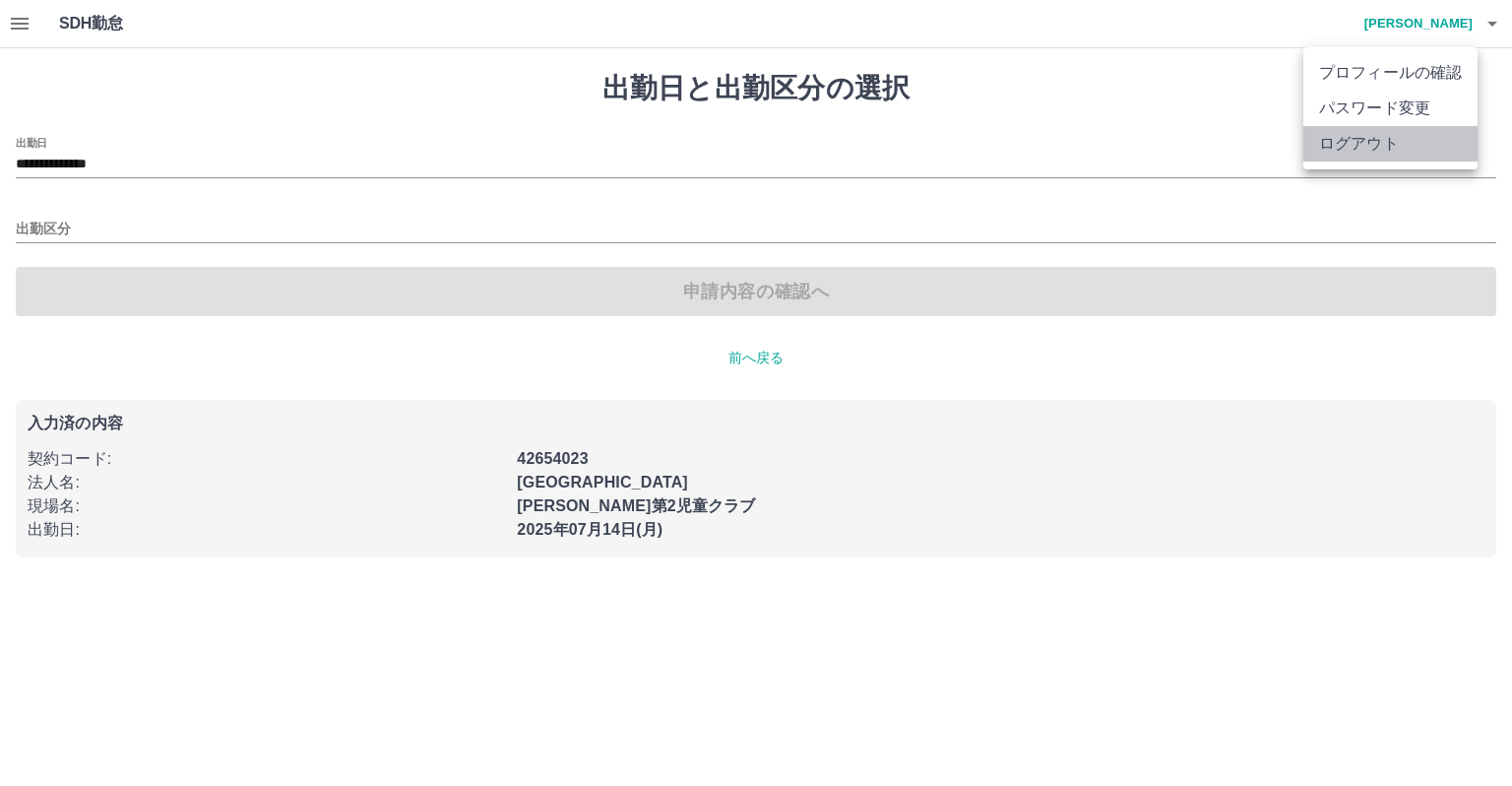 click on "ログアウト" at bounding box center [1390, 144] 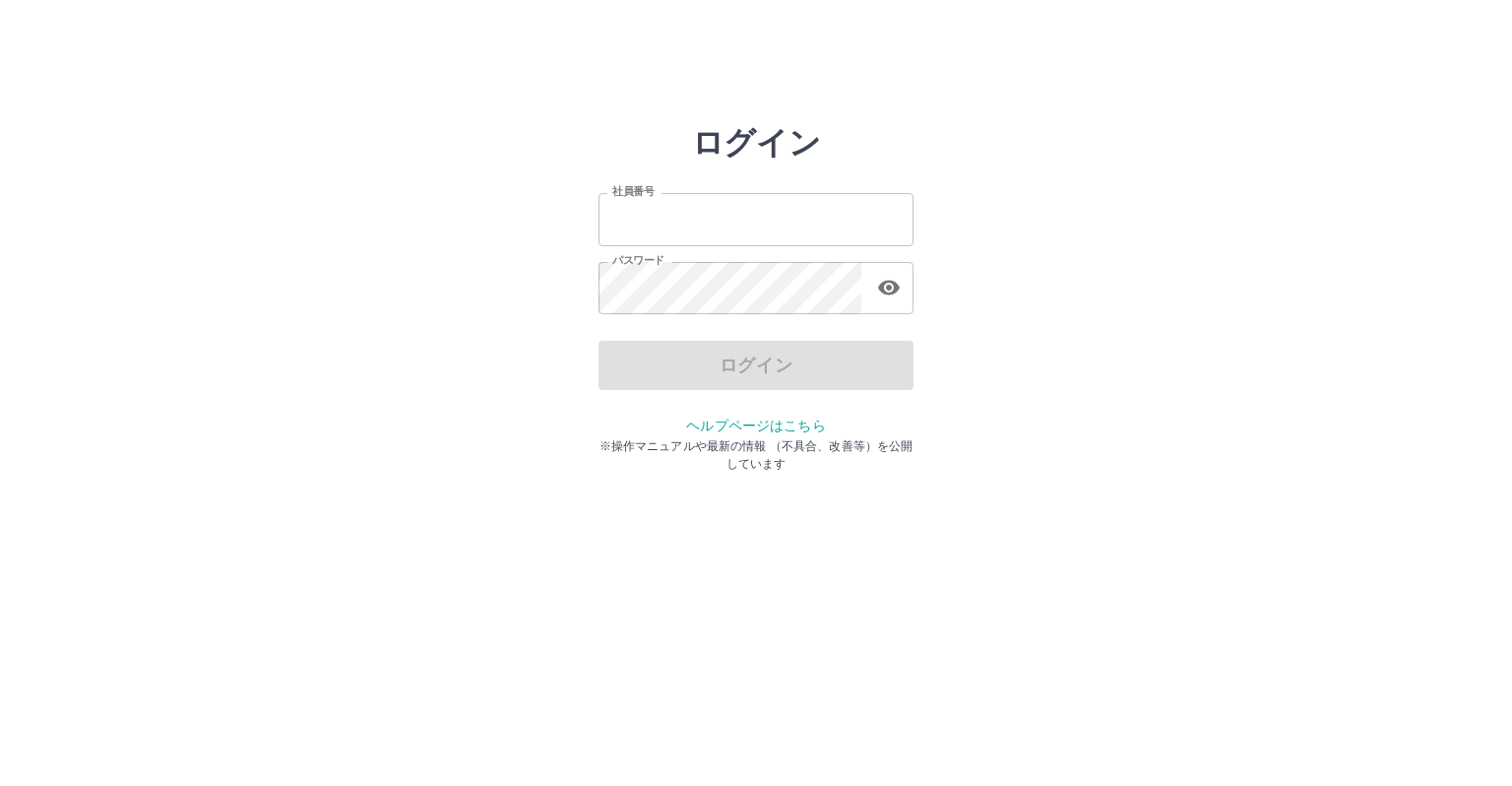 scroll, scrollTop: 0, scrollLeft: 0, axis: both 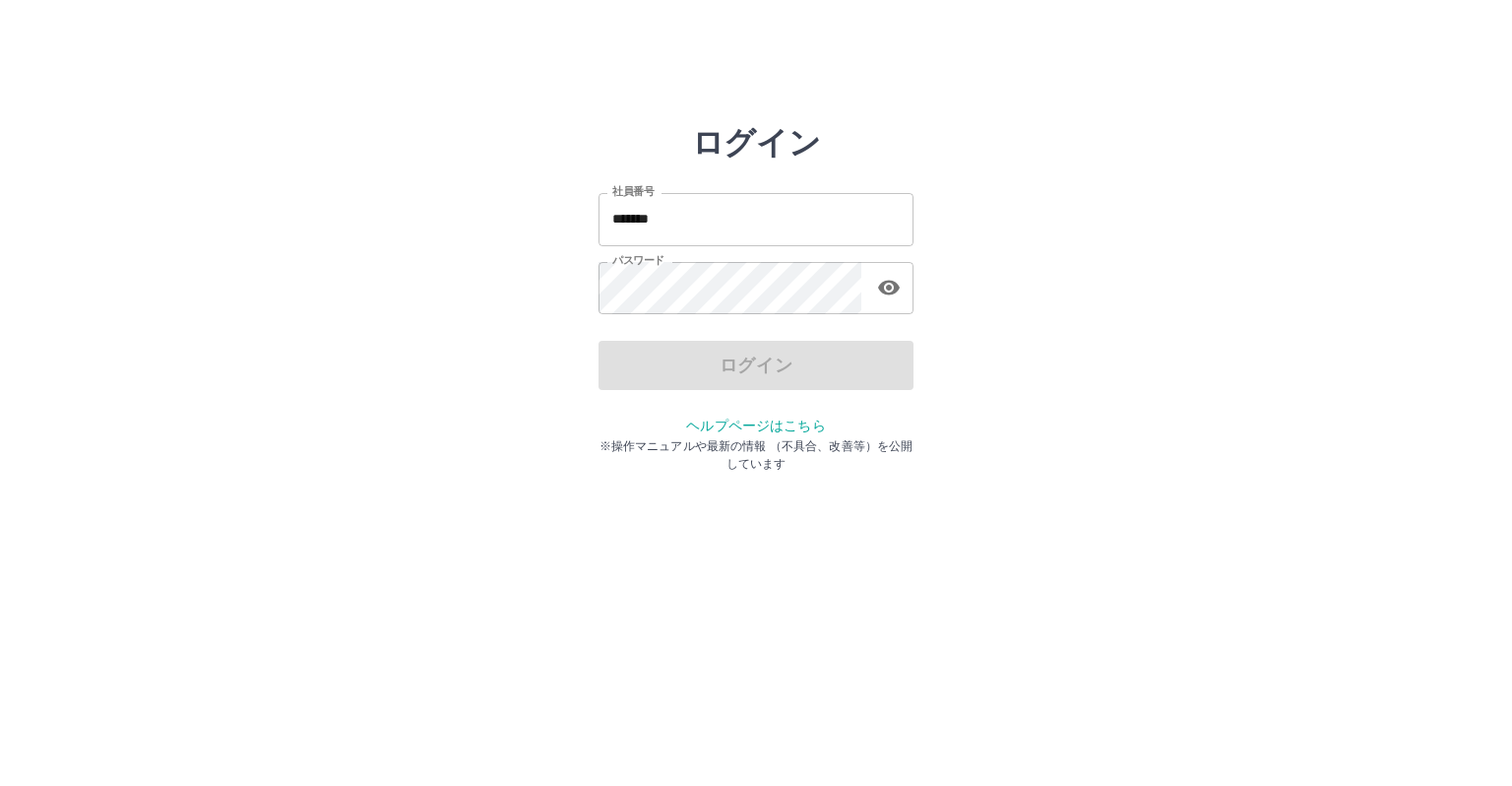 click on "ログイン 社員番号 ******* 社員番号 パスワード パスワード ログイン ヘルプページはこちら ※操作マニュアルや最新の情報 （不具合、改善等）を公開しています" at bounding box center [756, 220] 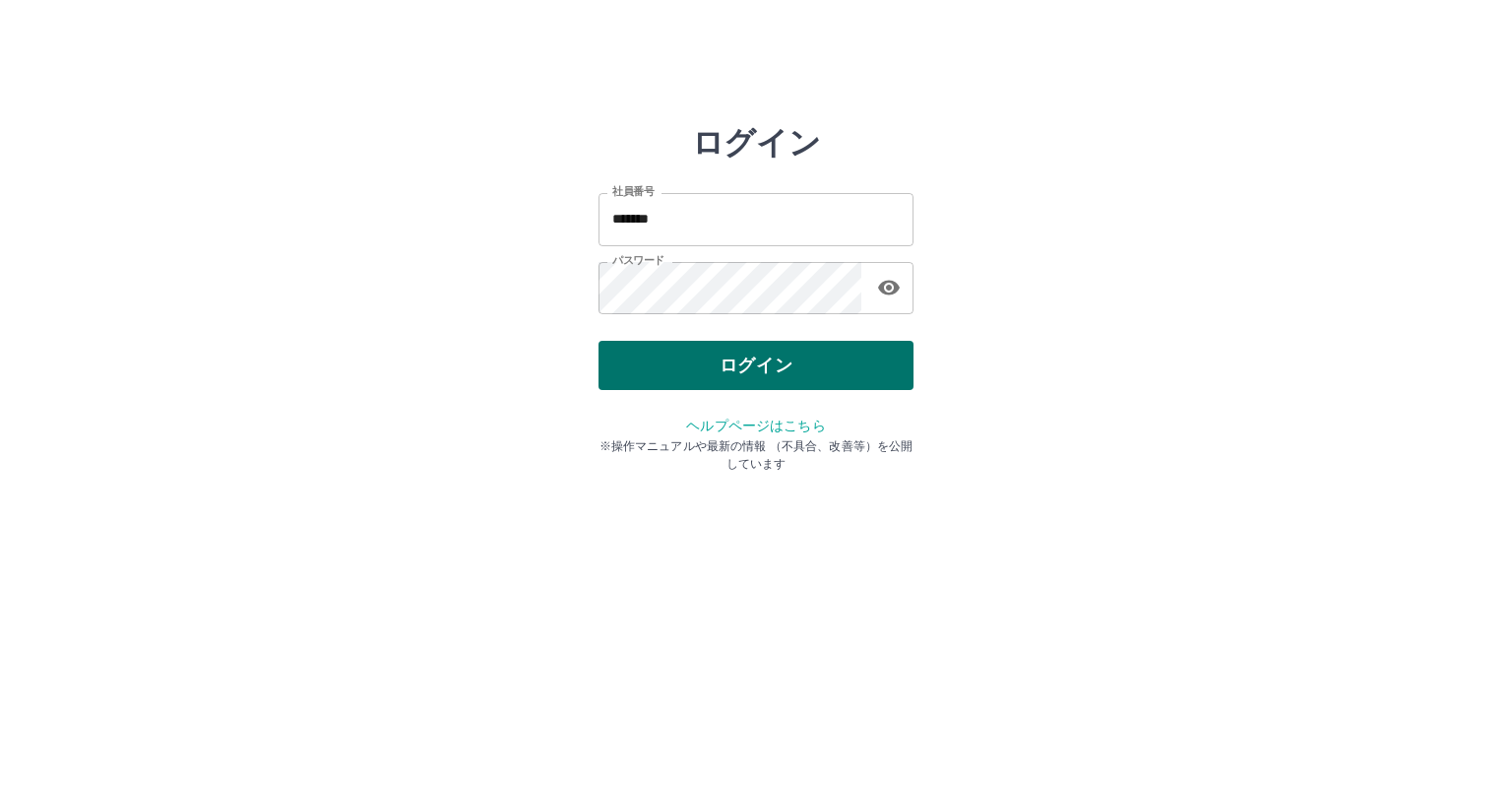 click on "ログイン" at bounding box center (756, 365) 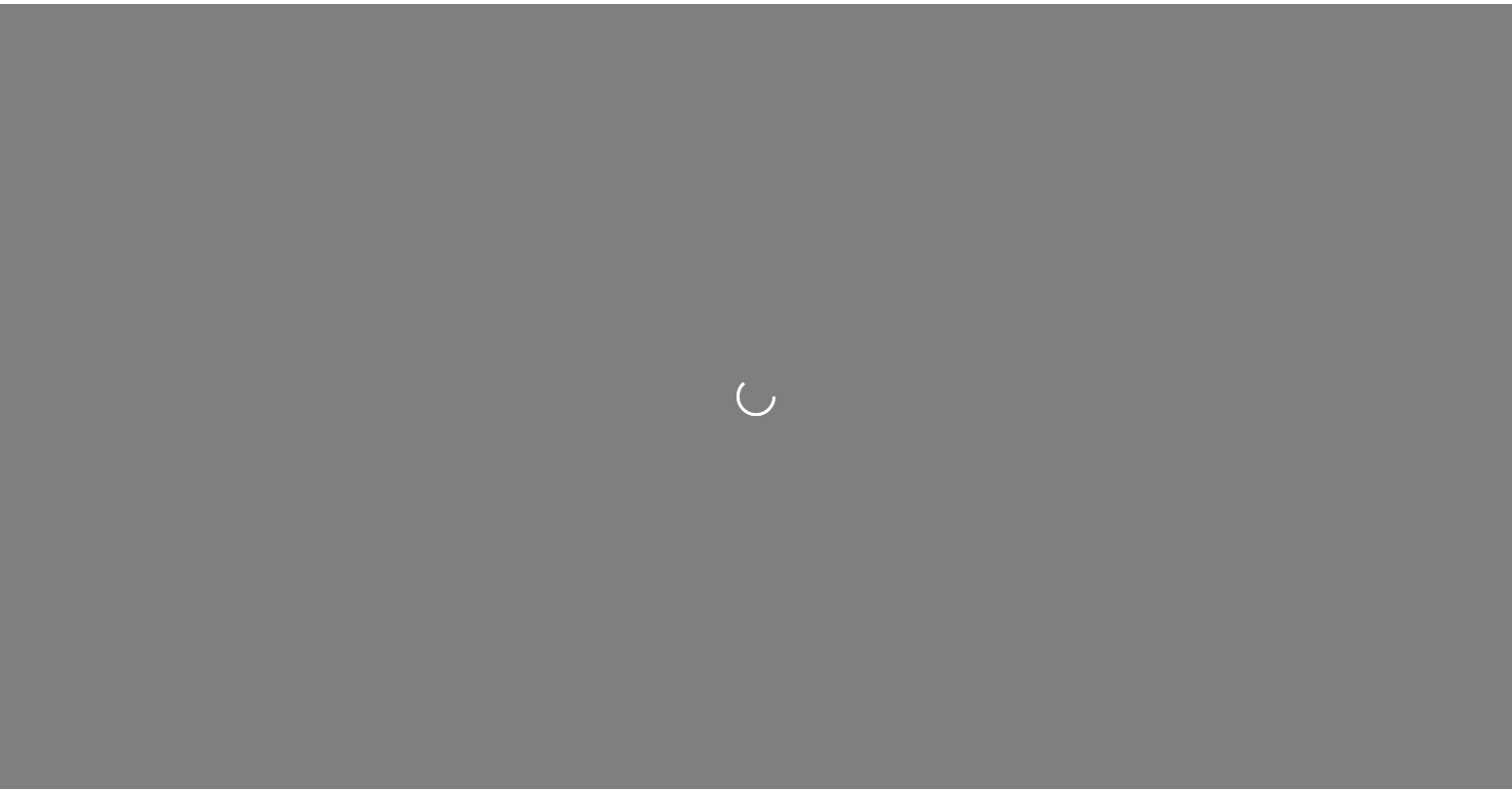 scroll, scrollTop: 0, scrollLeft: 0, axis: both 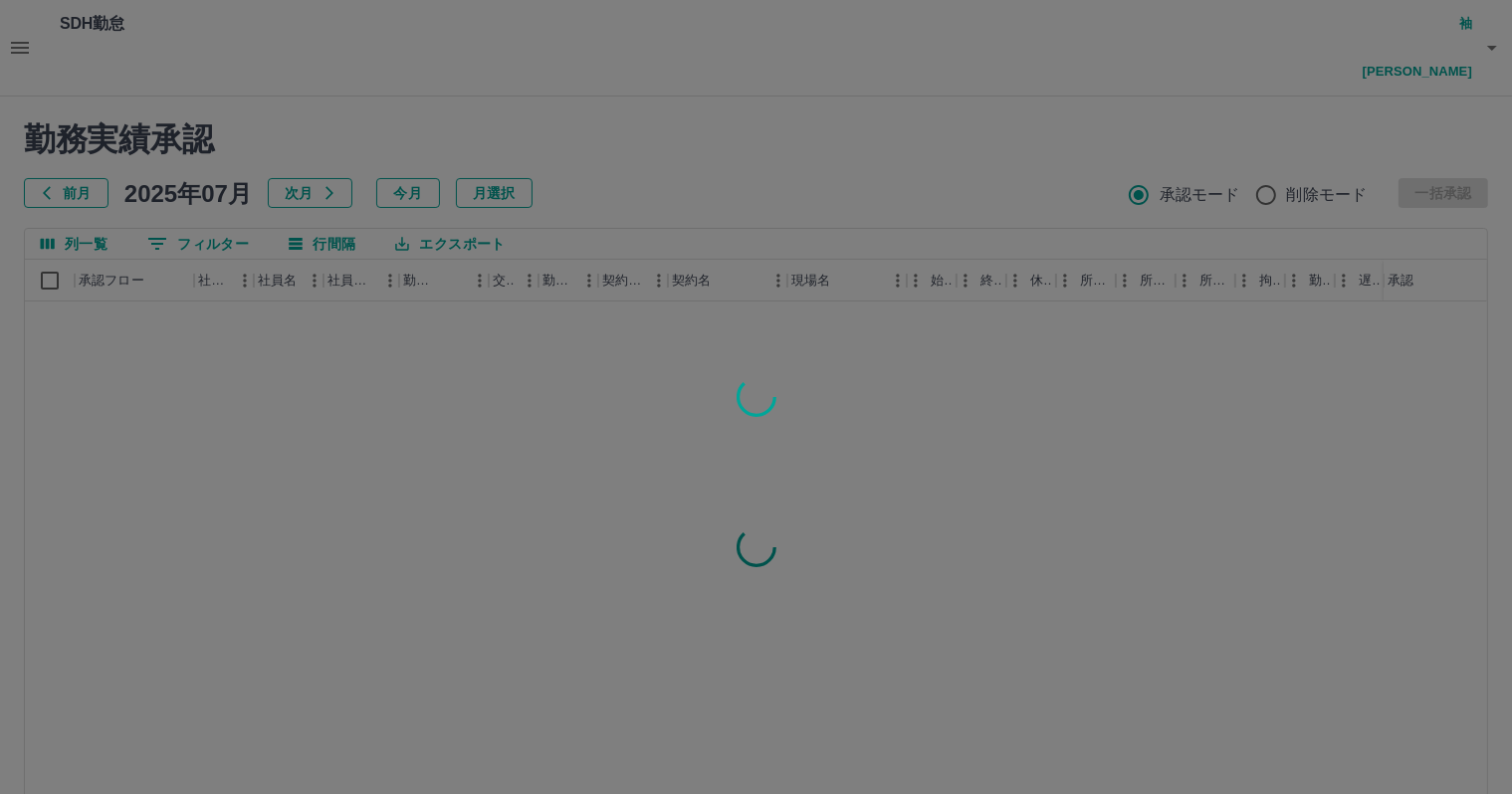 click at bounding box center [756, 397] 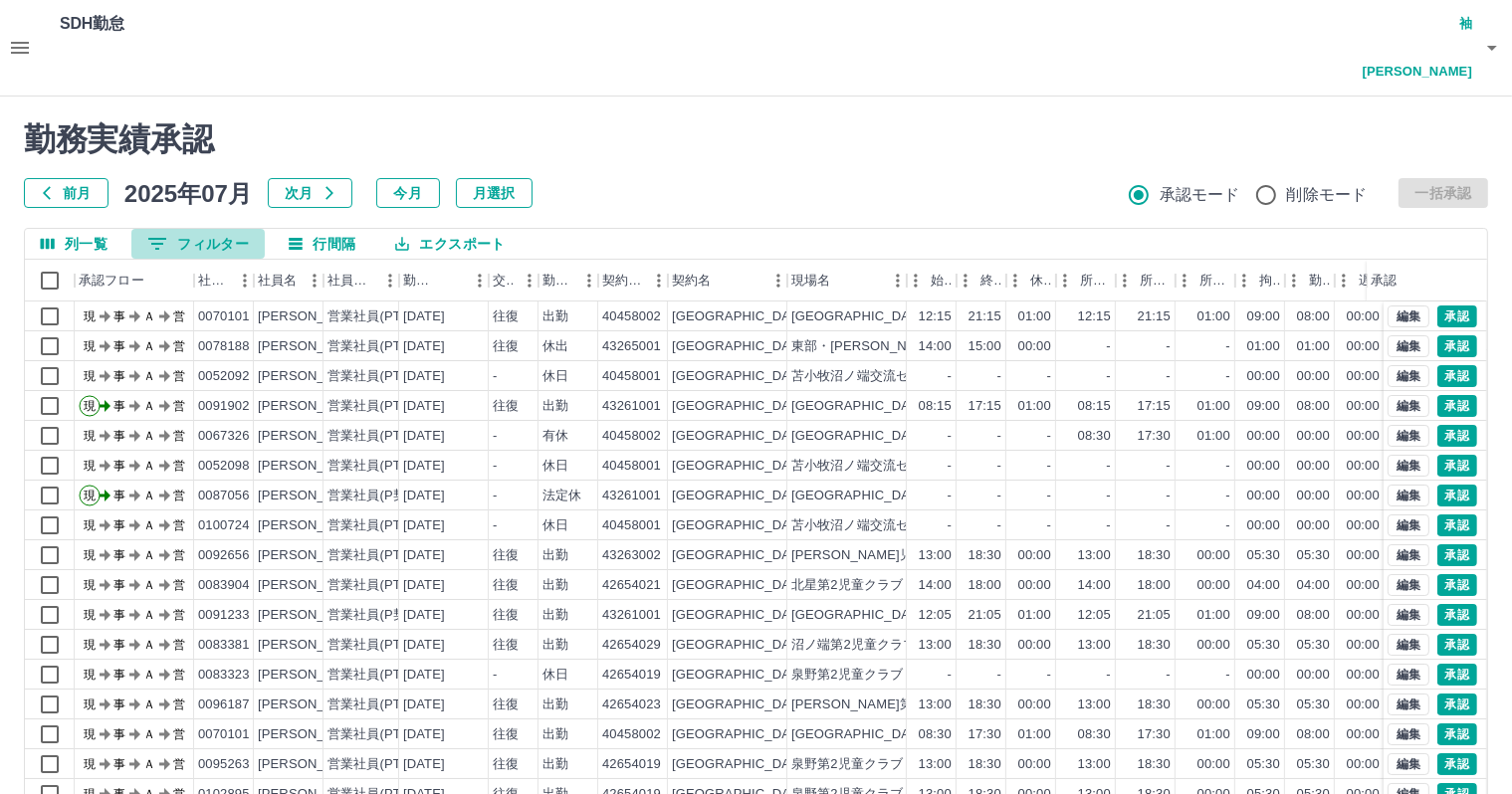 click on "0 フィルター" at bounding box center (198, 244) 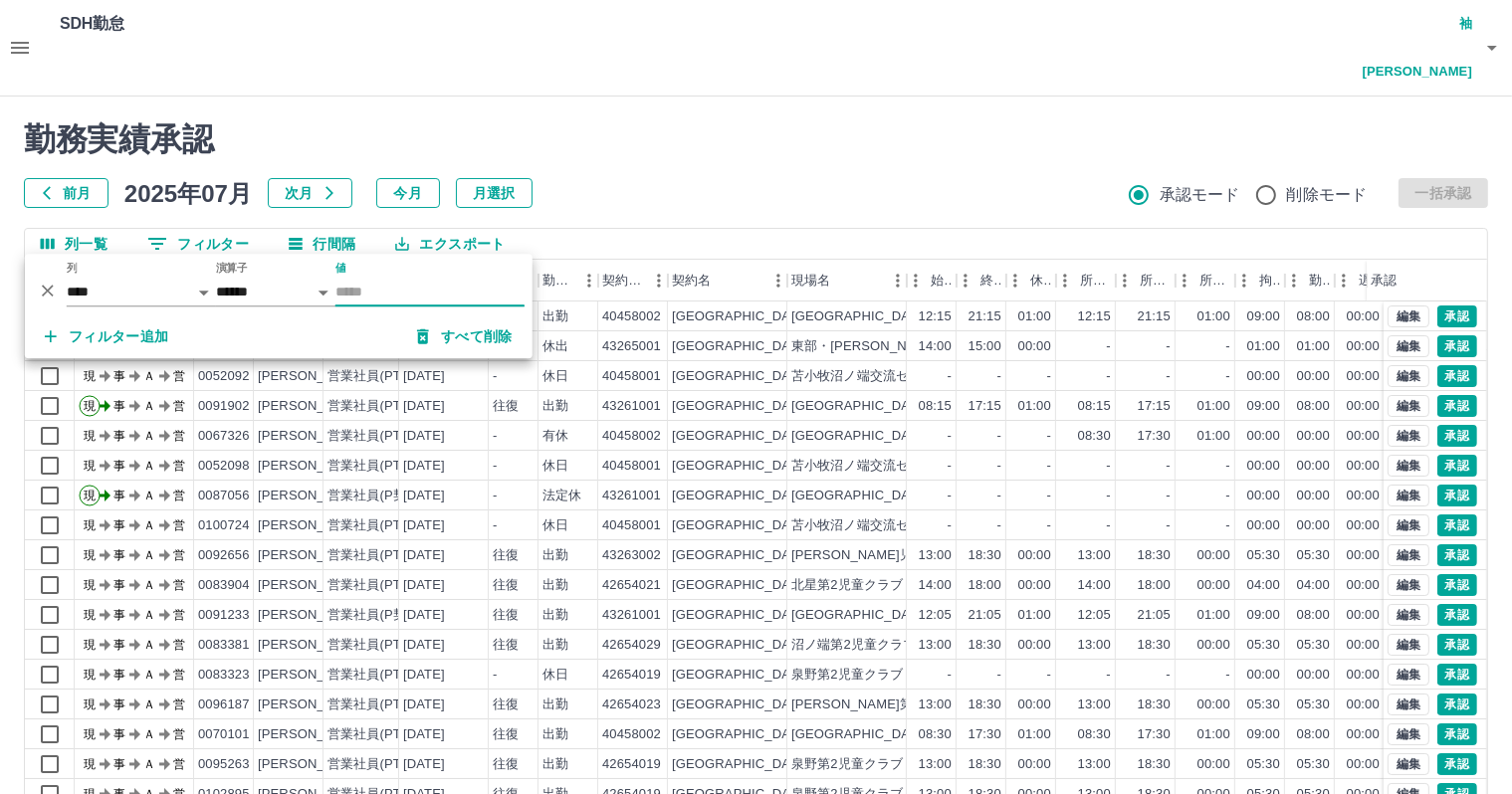 click on "値" at bounding box center [430, 292] 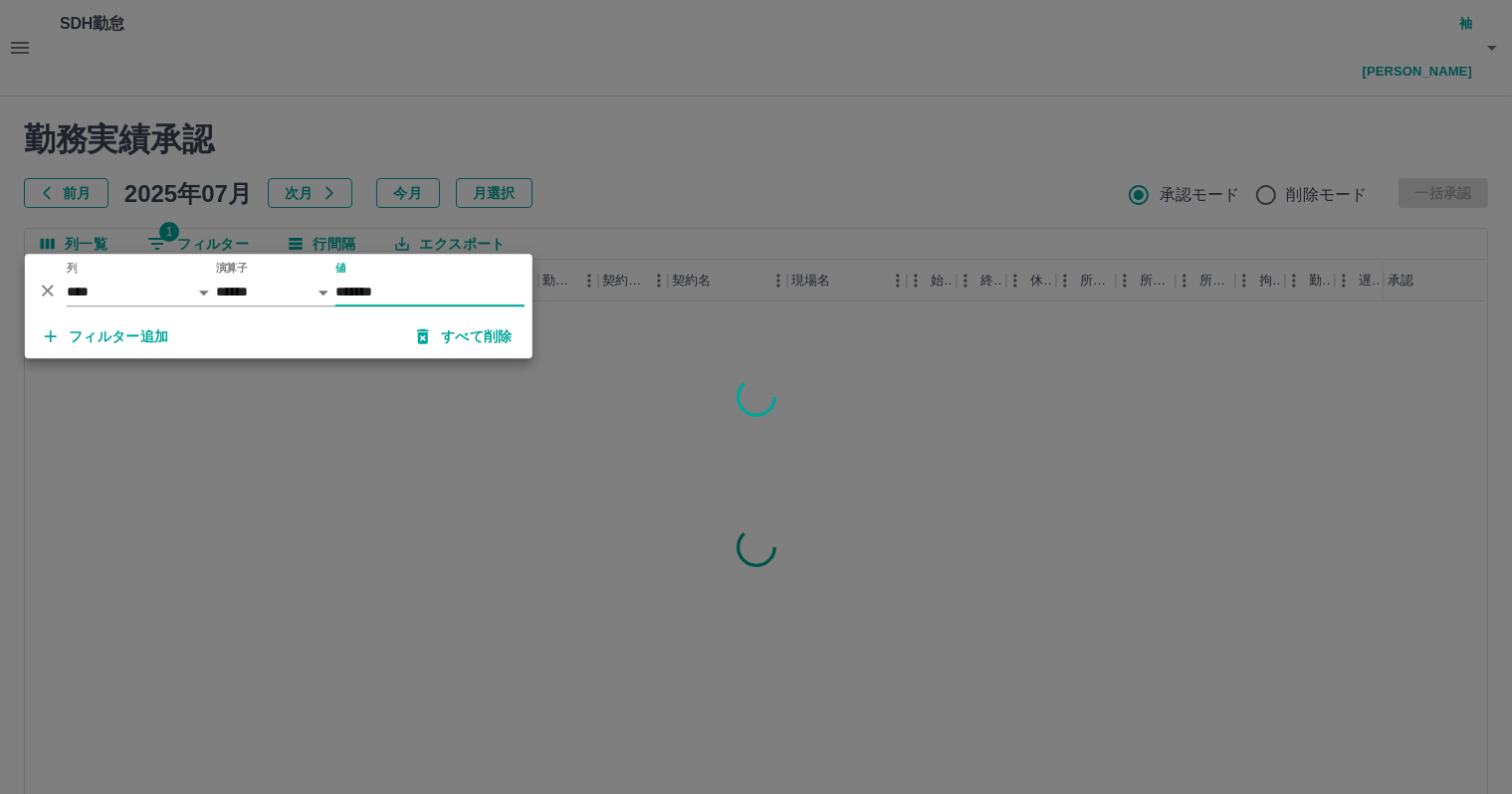 type on "*******" 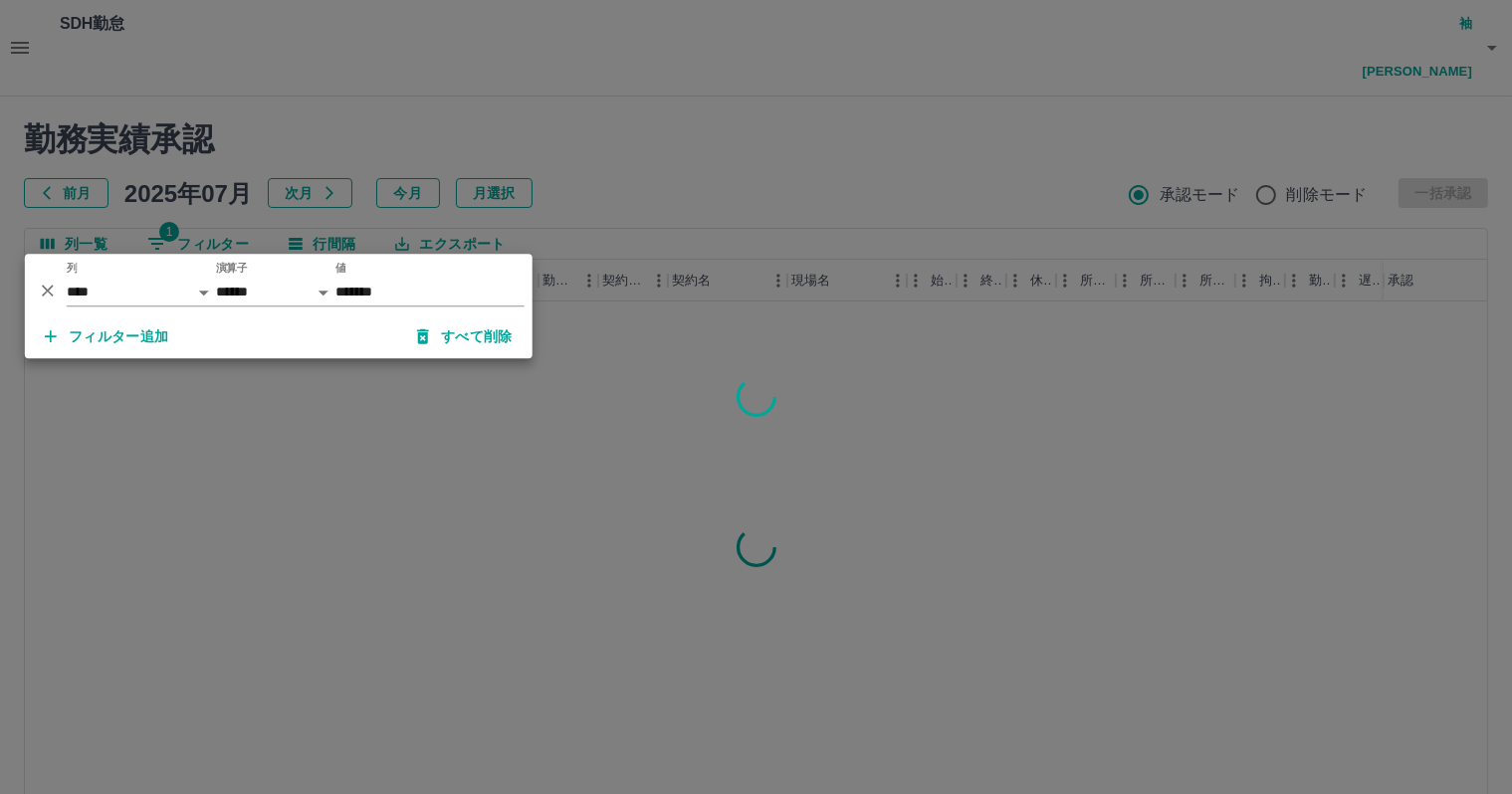 click at bounding box center [756, 397] 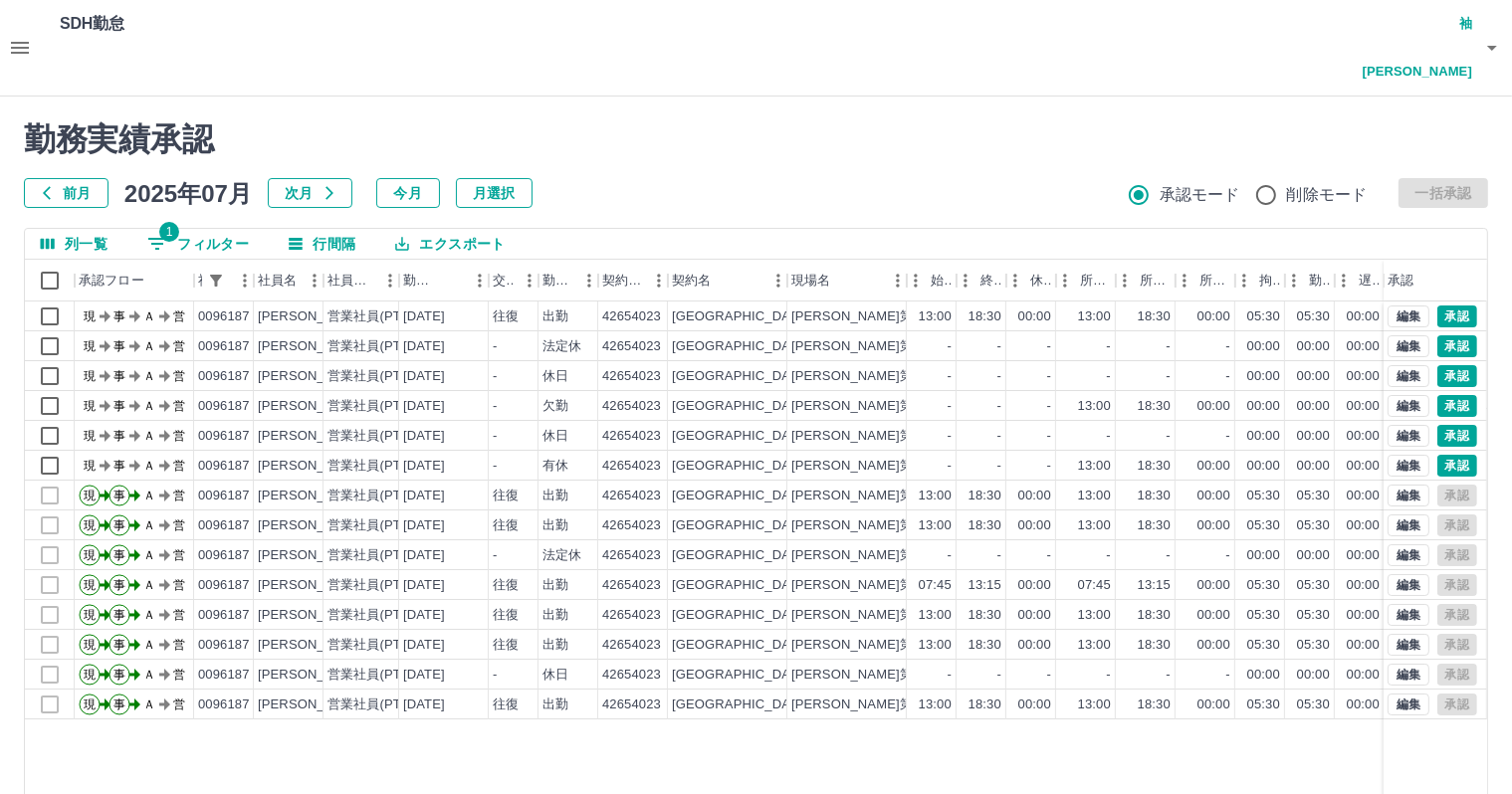 click on "勤務実績承認 前月 2025年07月 次月 今月 月選択 承認モード 削除モード 一括承認 列一覧 1 フィルター 行間隔 エクスポート 承認フロー 社員番号 社員名 社員区分 勤務日 交通費 勤務区分 契約コード 契約名 現場名 始業 終業 休憩 所定開始 所定終業 所定休憩 拘束 勤務 遅刻等 コメント ステータス 承認 現 事 Ａ 営 0096187 大山　文子 営業社員(PT契約) 2025-07-14 往復 出勤 42654023 苫小牧市 拓勇第2児童クラブ 13:00 18:30 00:00 13:00 18:30 00:00 05:30 05:30 00:00 現場責任者承認待 現 事 Ａ 営 0096187 大山　文子 営業社員(PT契約) 2025-07-13  -  法定休 42654023 苫小牧市 拓勇第2児童クラブ - - - - - - 00:00 00:00 00:00 現場責任者承認待 現 事 Ａ 営 0096187 大山　文子 営業社員(PT契約) 2025-07-12  -  休日 42654023 苫小牧市 拓勇第2児童クラブ - - - - - - 00:00 00:00 00:00 現場責任者承認待 現 事 Ａ 営 0096187" at bounding box center [756, 493] 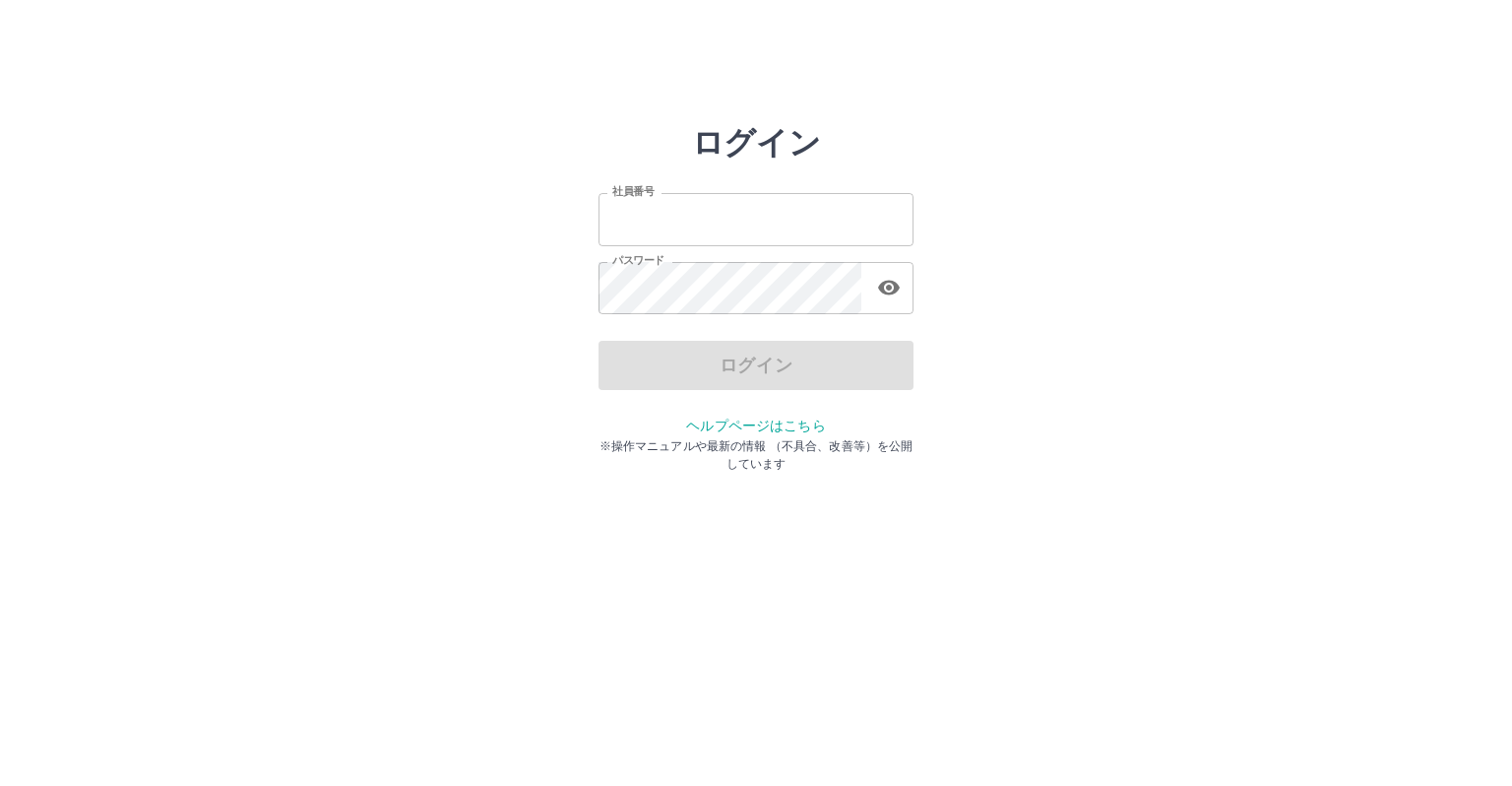 scroll, scrollTop: 0, scrollLeft: 0, axis: both 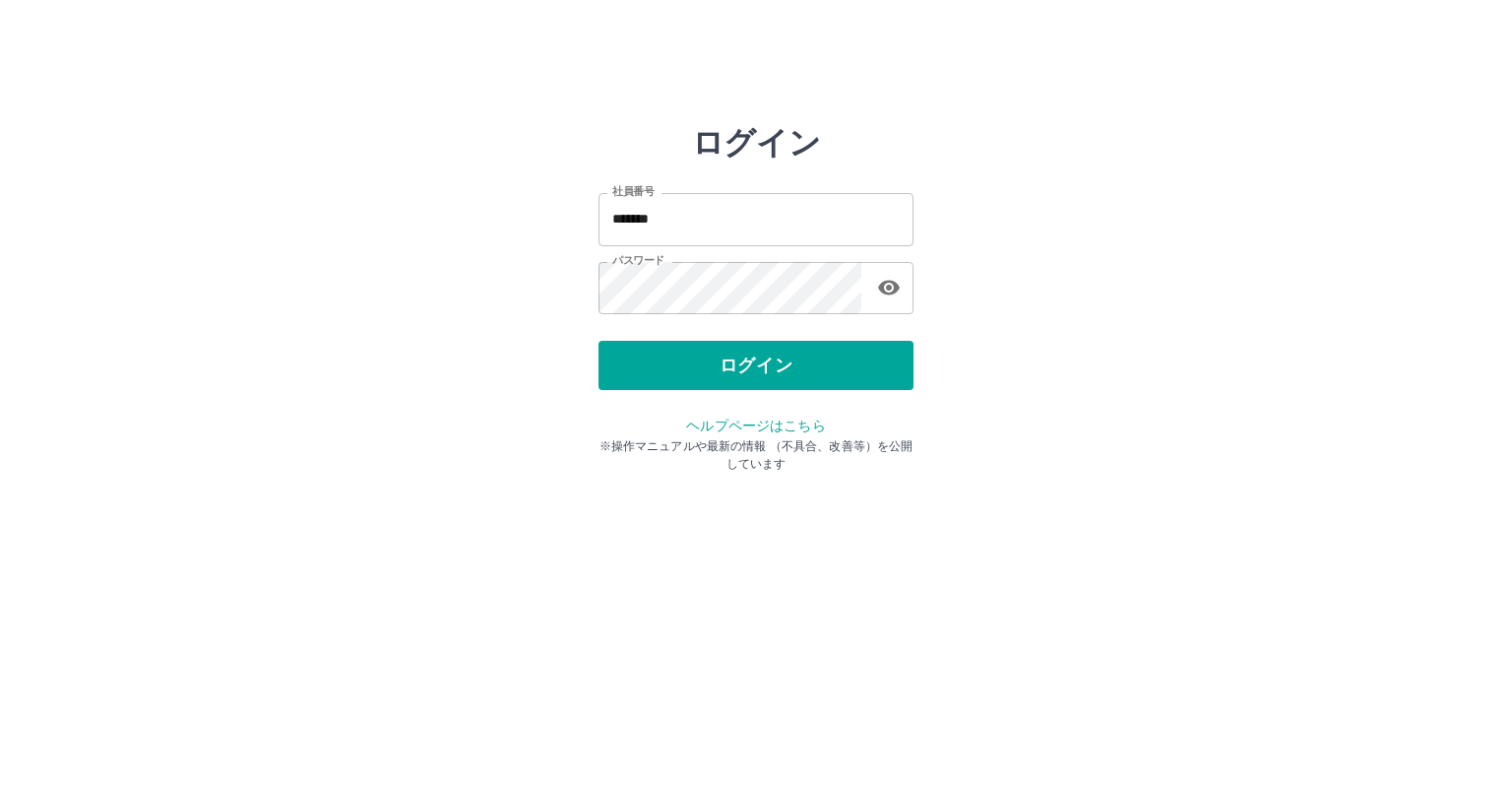 click on "ログイン" at bounding box center [756, 365] 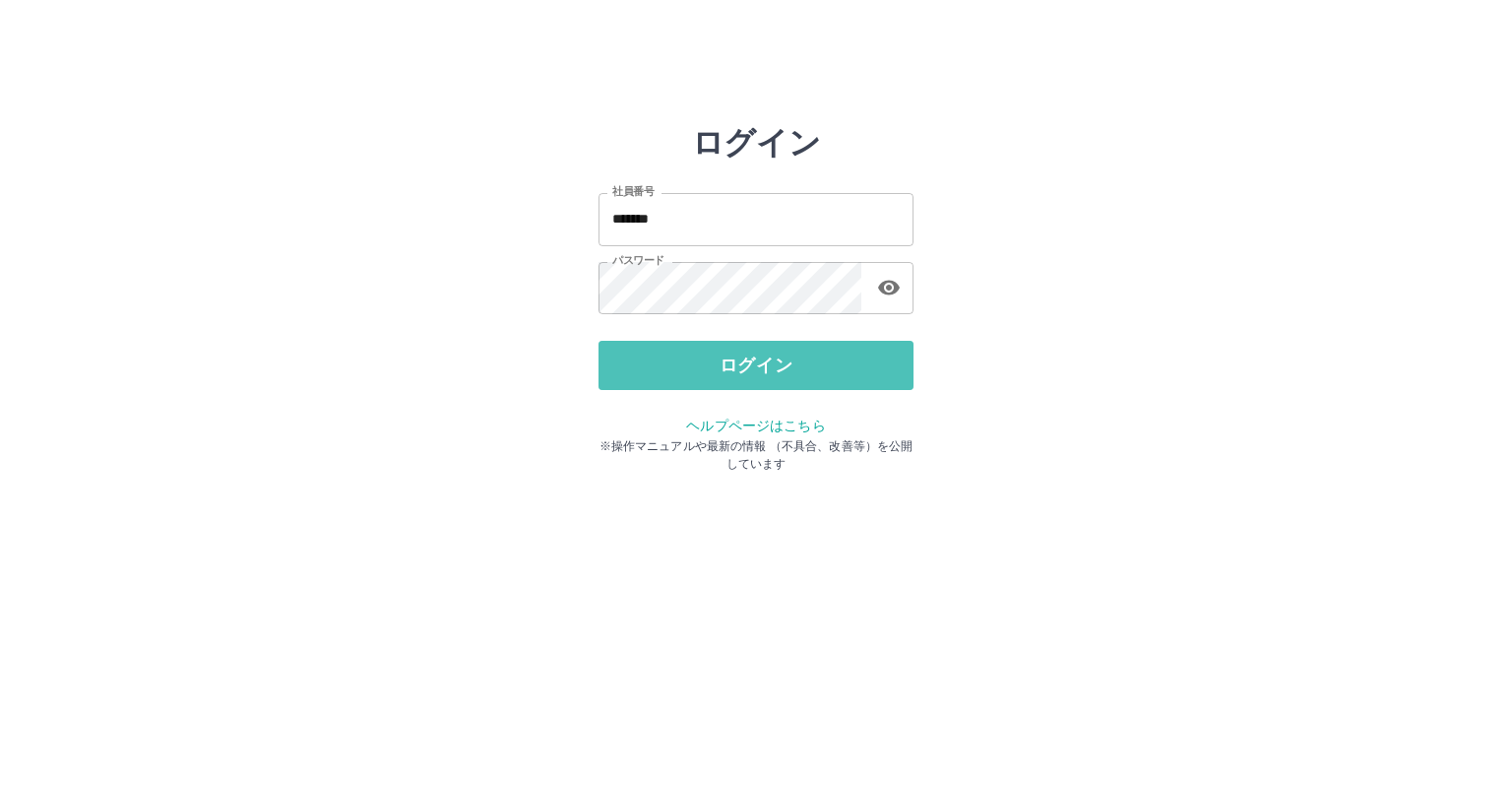 click on "ログイン" at bounding box center [756, 365] 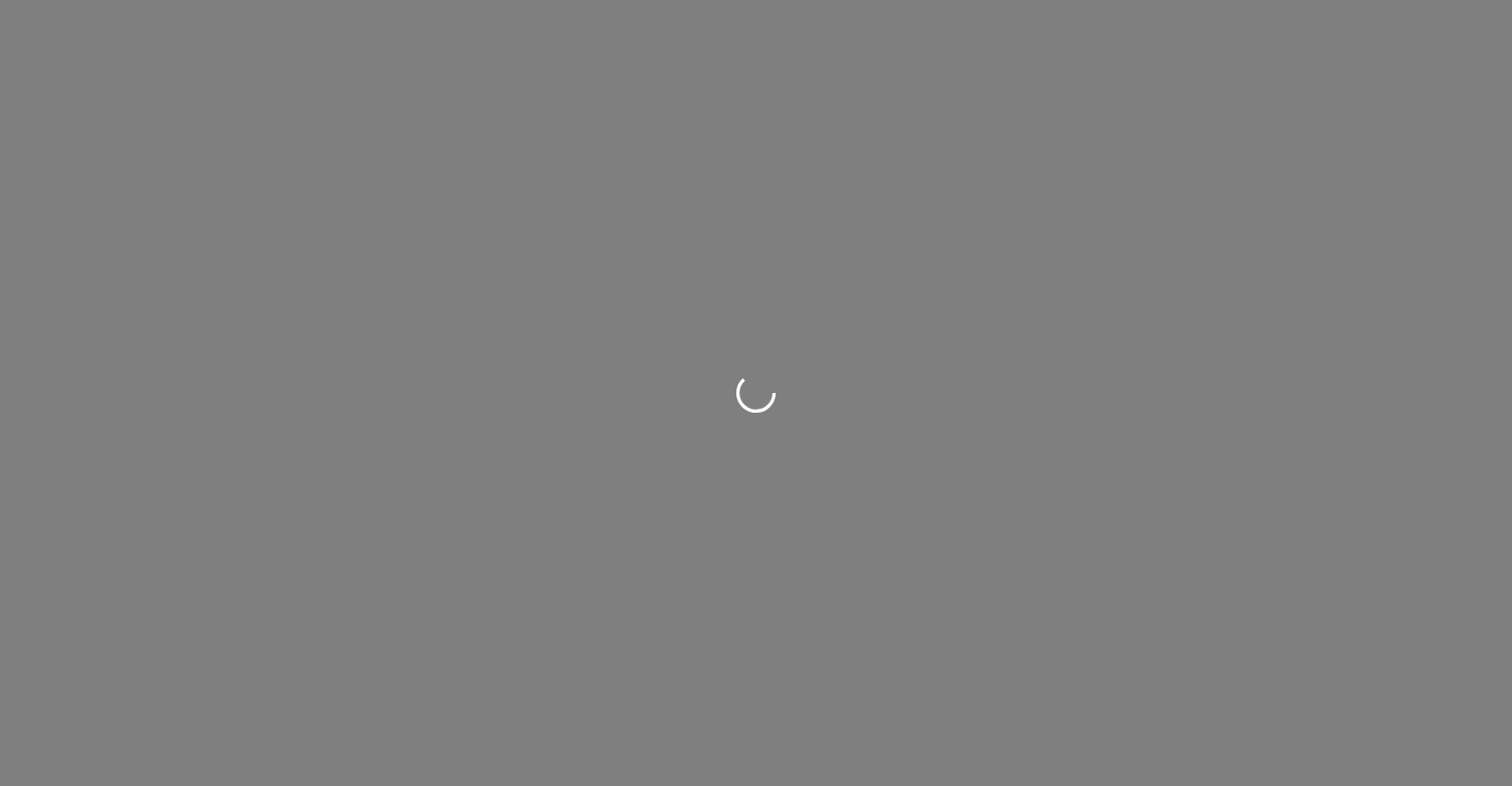 scroll, scrollTop: 0, scrollLeft: 0, axis: both 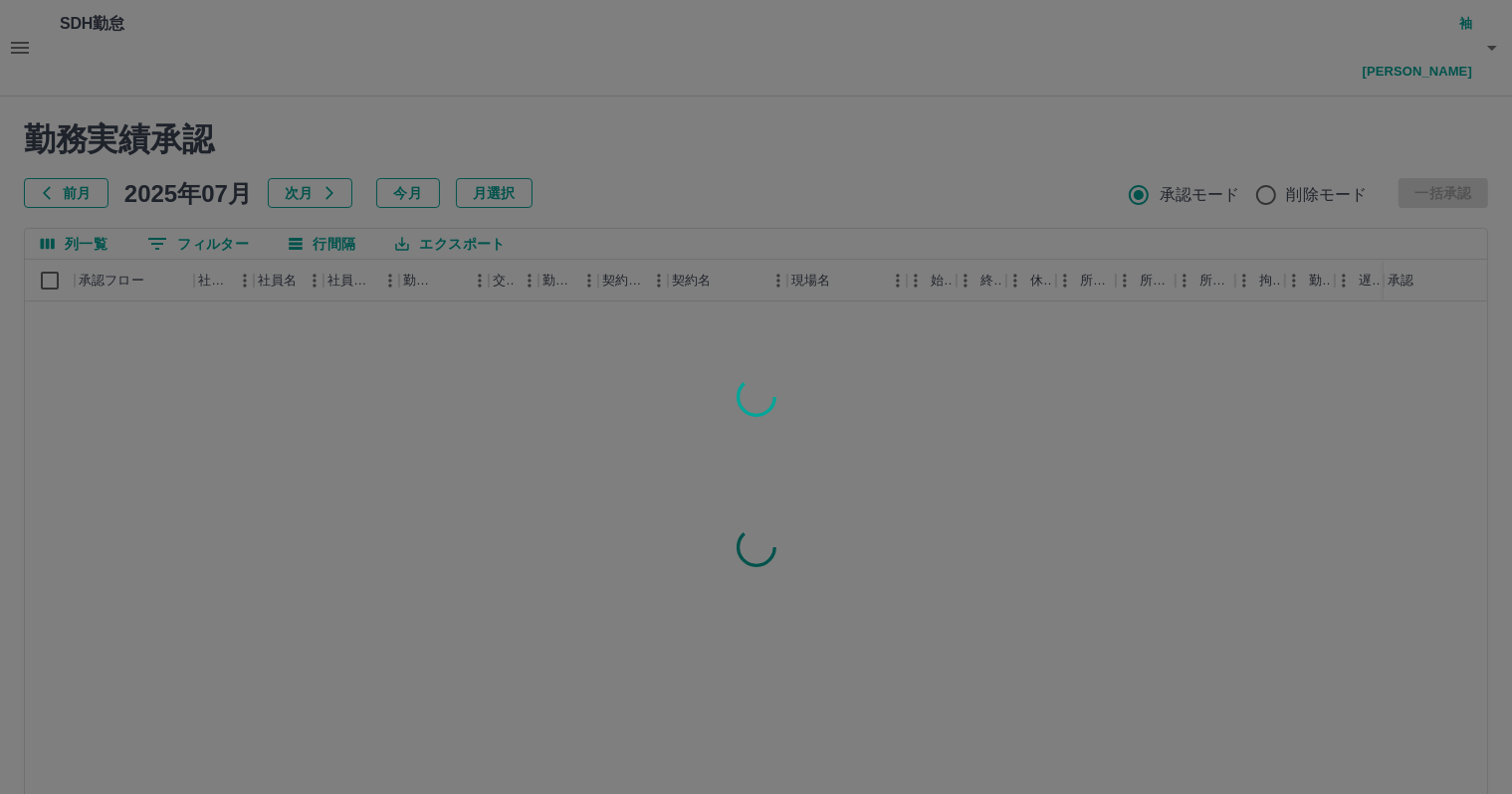 click at bounding box center [756, 397] 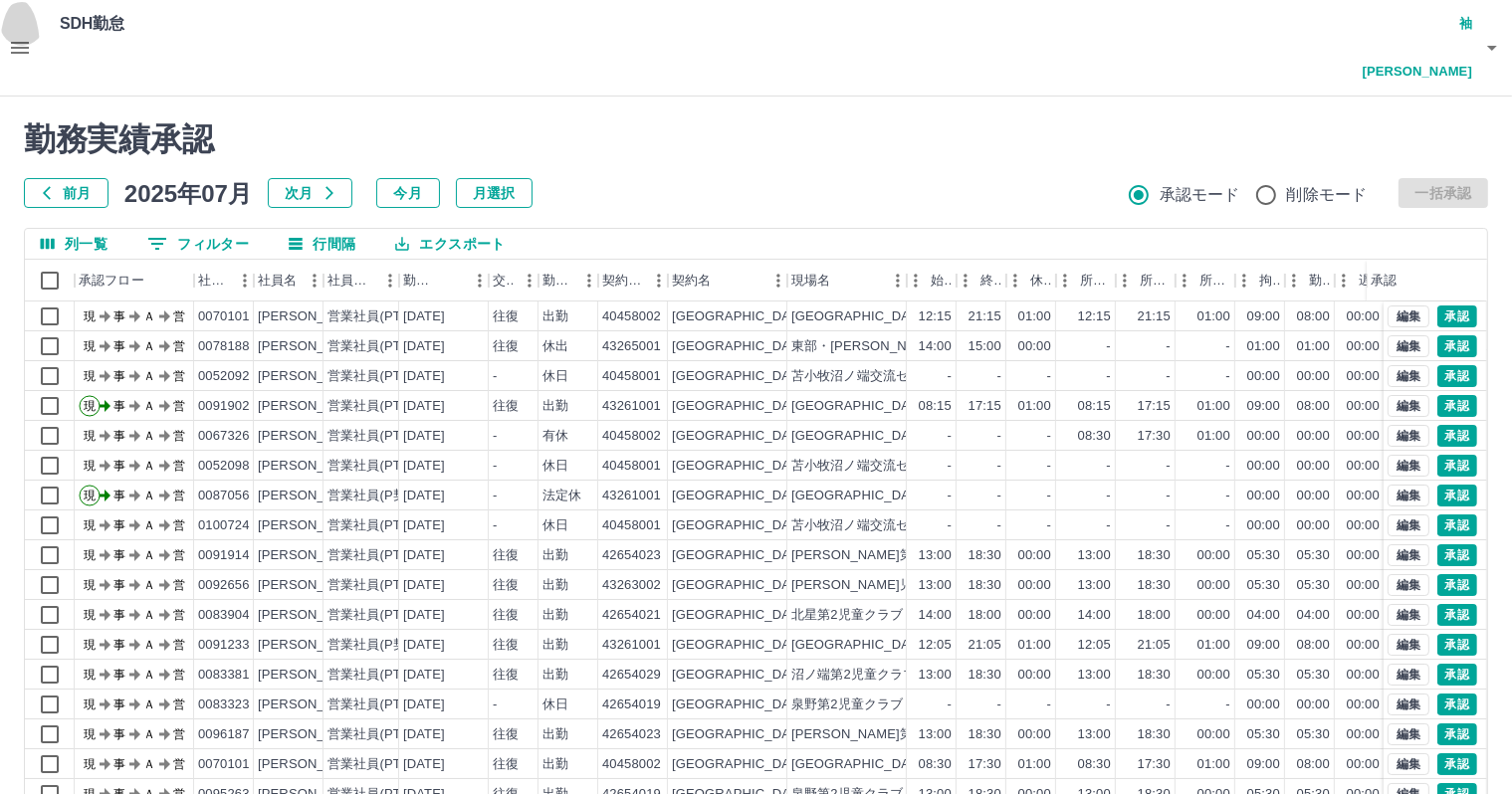 click 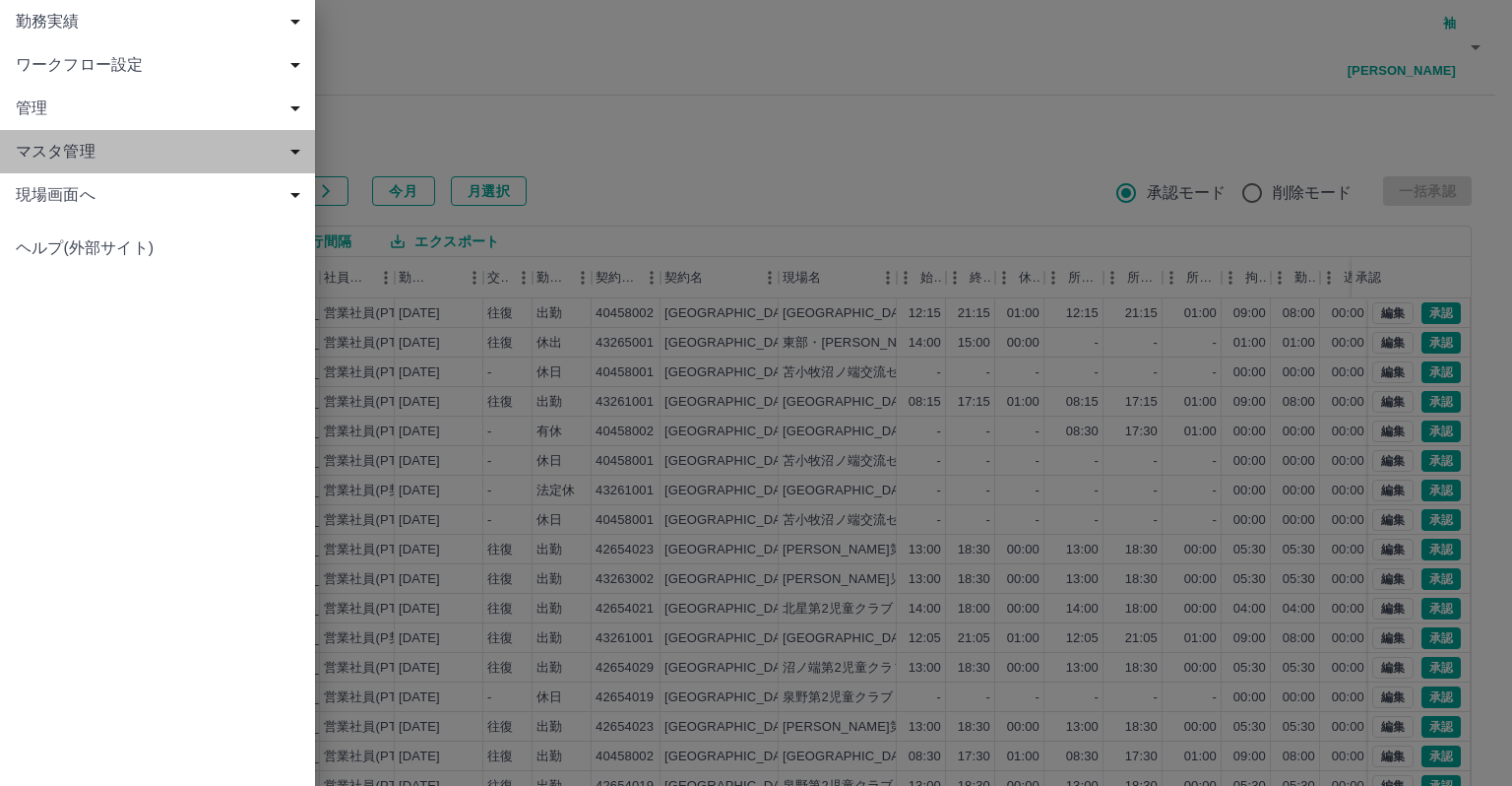 click on "マスタ管理" at bounding box center (161, 152) 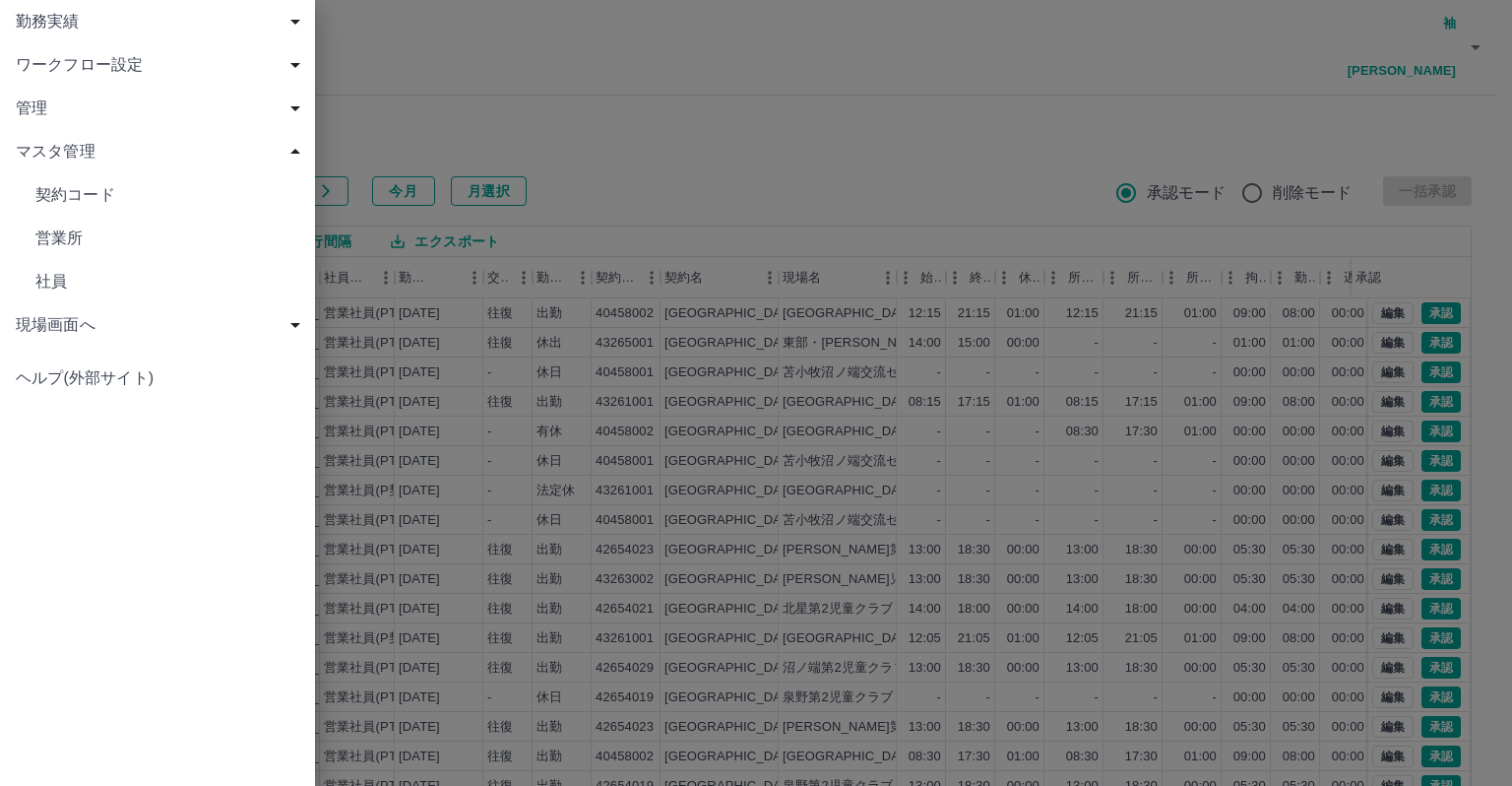 click on "社員" at bounding box center (167, 282) 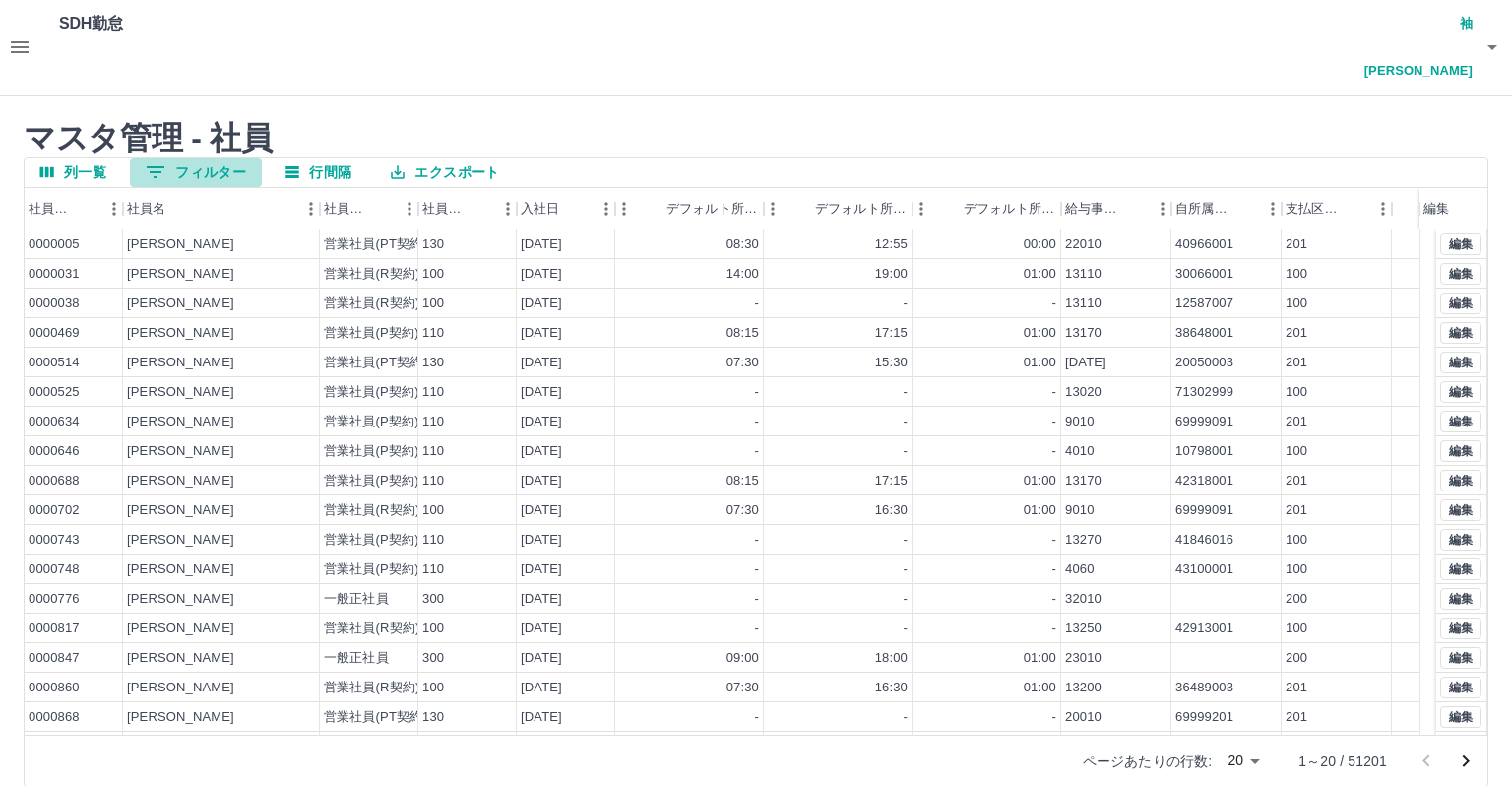 click on "0 フィルター" at bounding box center [196, 172] 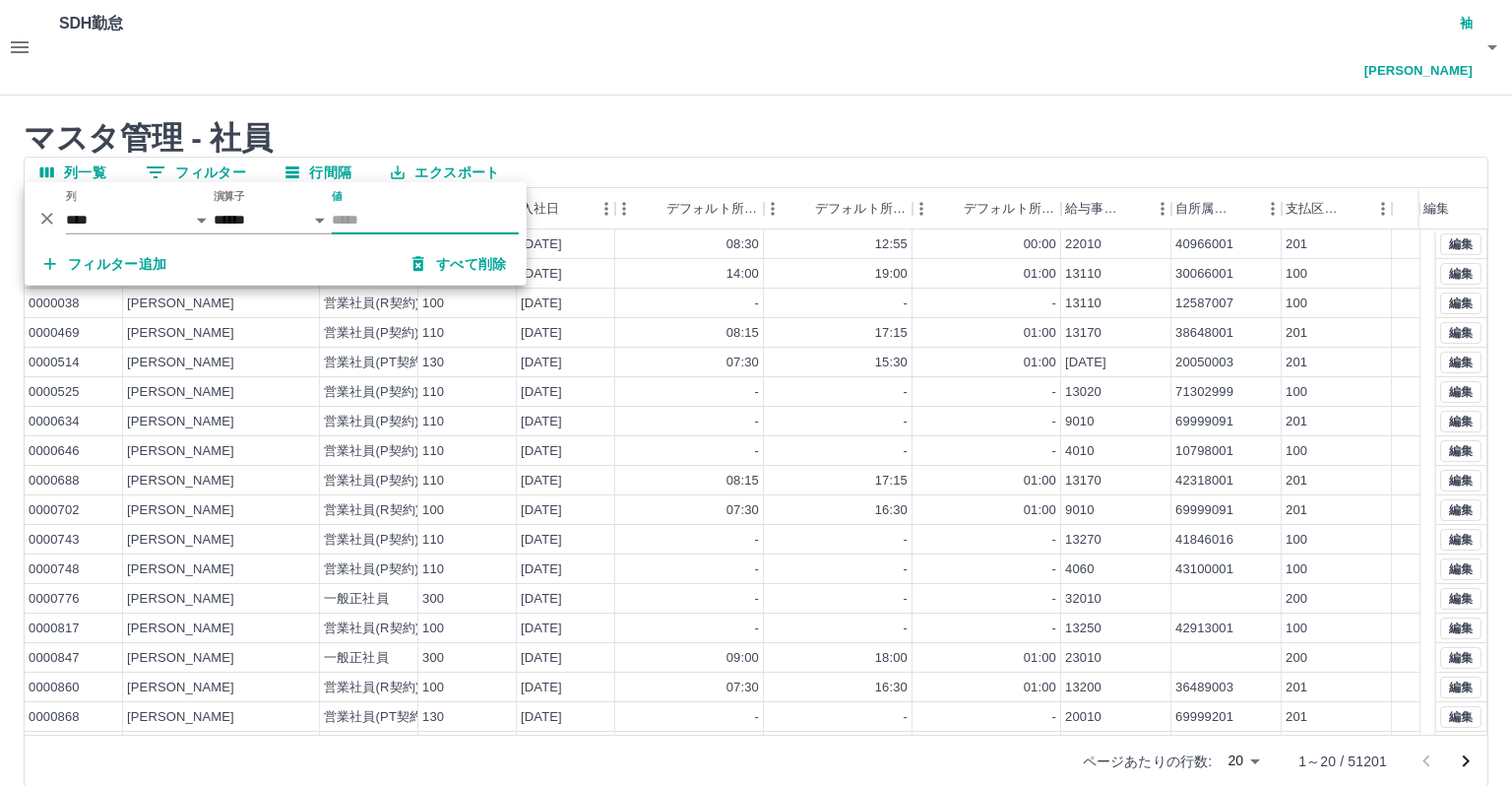 click on "値" at bounding box center (425, 220) 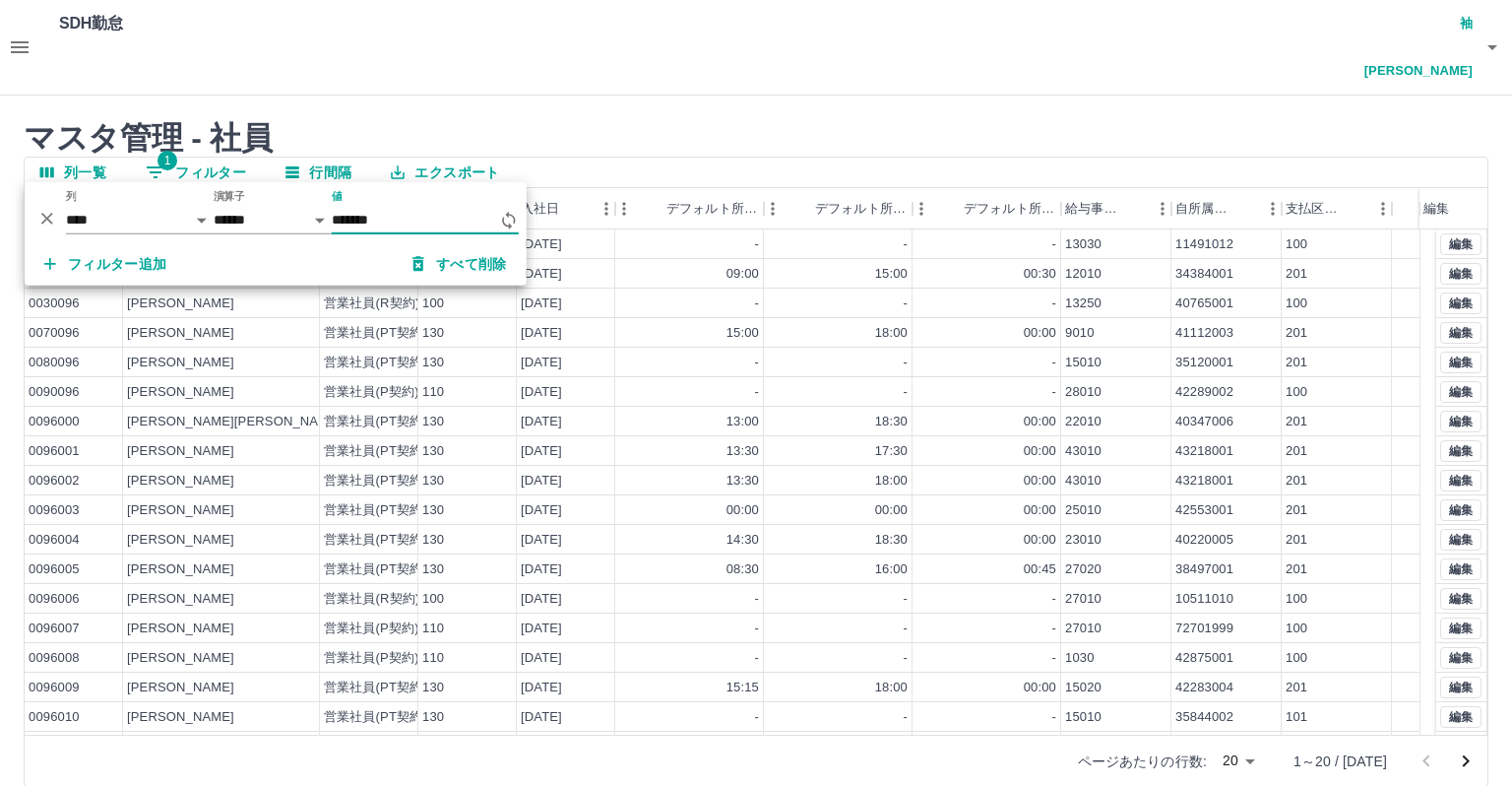 type on "*******" 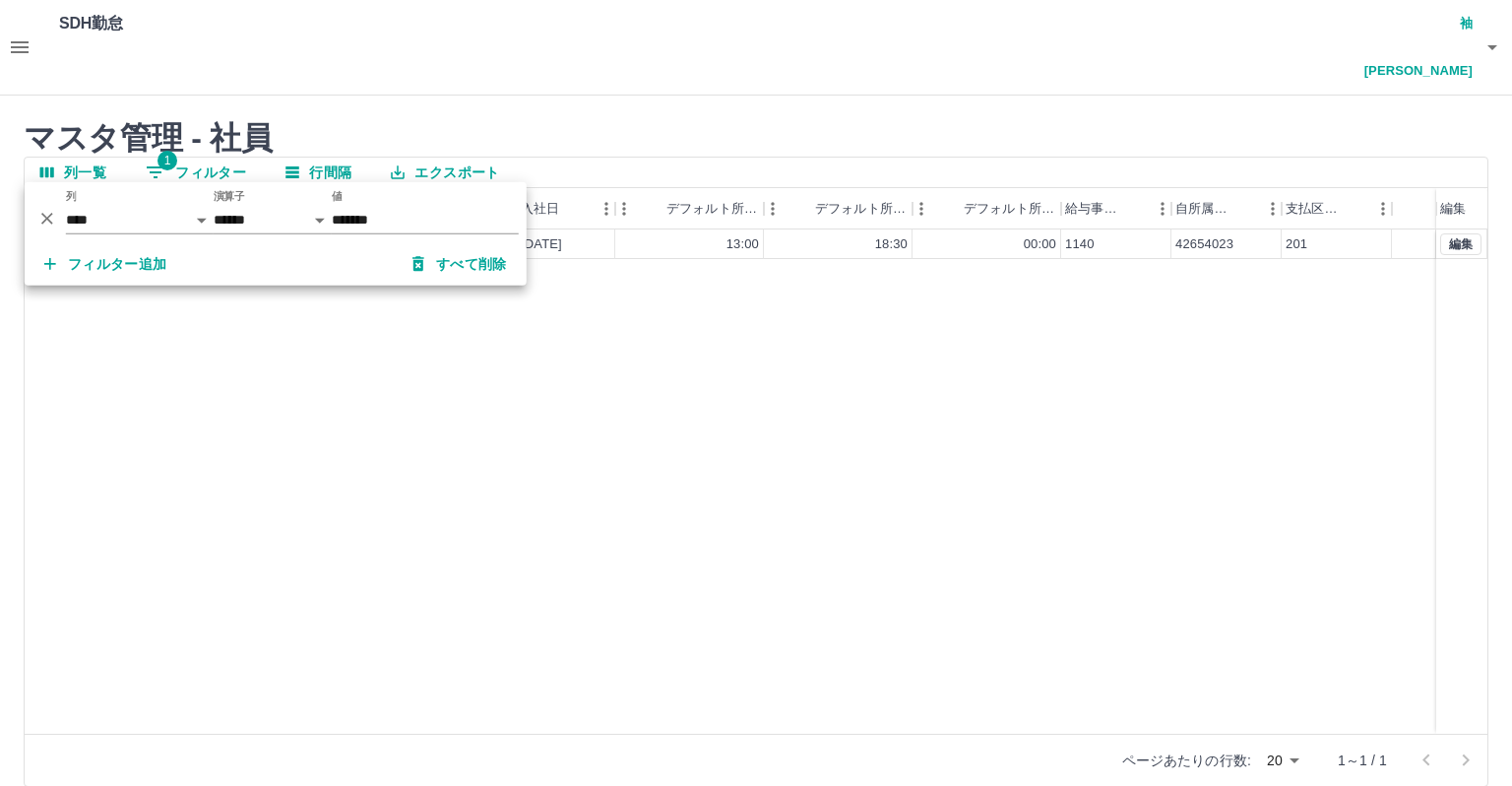 click on "マスタ管理 - 社員 列一覧 1 フィルター 行間隔 エクスポート 社員番号 社員名 社員区分 社員区分コード 入社日 デフォルト所定開始時刻 デフォルト所定終業時刻 デフォルト所定休憩時間 給与事業所コード 自所属契約コード 支払区分コード 編集 0096187 [PERSON_NAME] 営業社員(PT契約) 130 [DATE] 13:00 18:30 00:00 [DATE] 42654023 201 編集 ページあたりの行数: 20 ** 1～1 / 1" at bounding box center [756, 453] 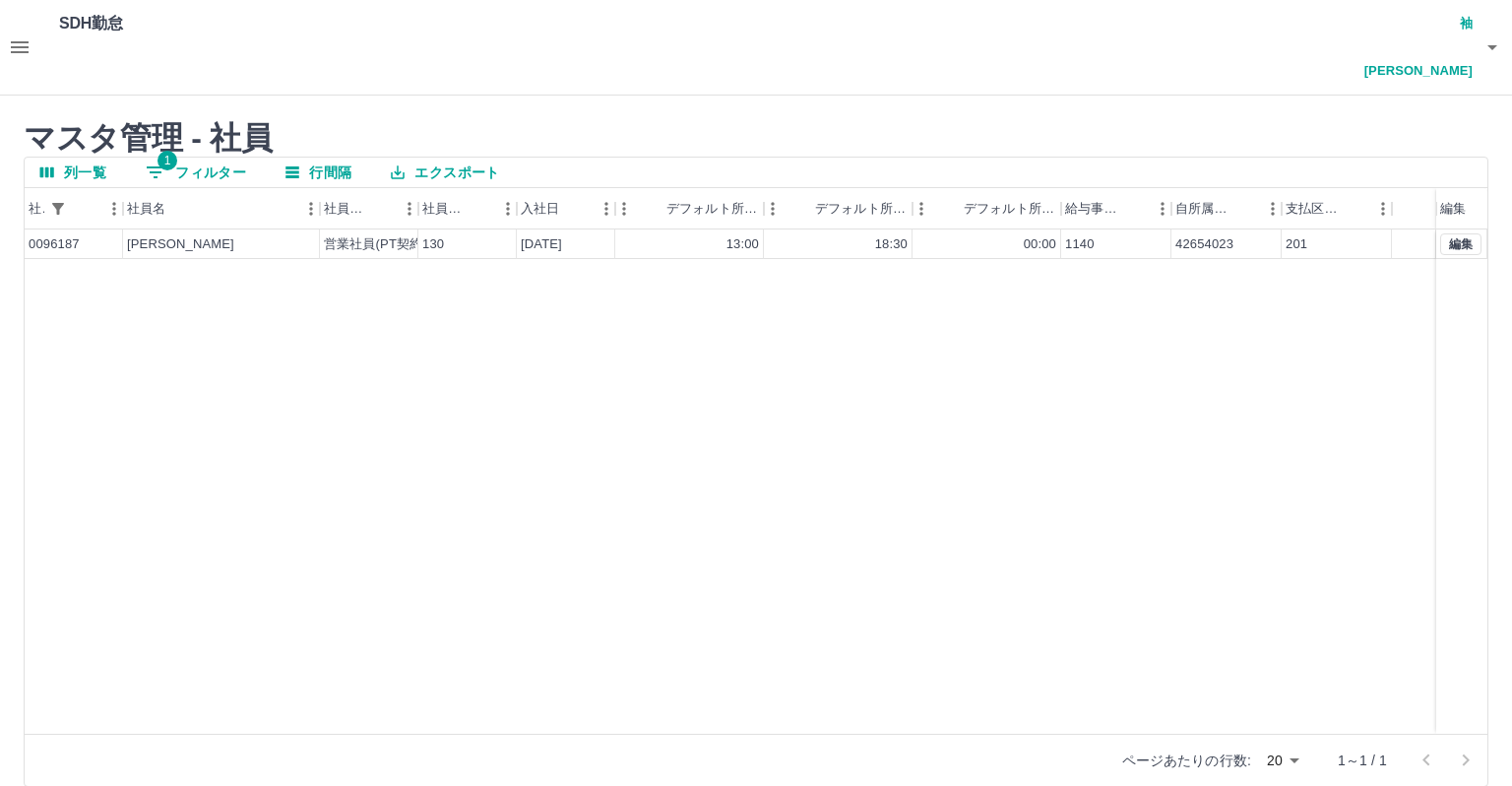 click on "0096187 [PERSON_NAME] 営業社員(PT契約) 130 [DATE] 13:00 18:30 00:00 [DATE] 42654023 201 編集" at bounding box center [756, 482] 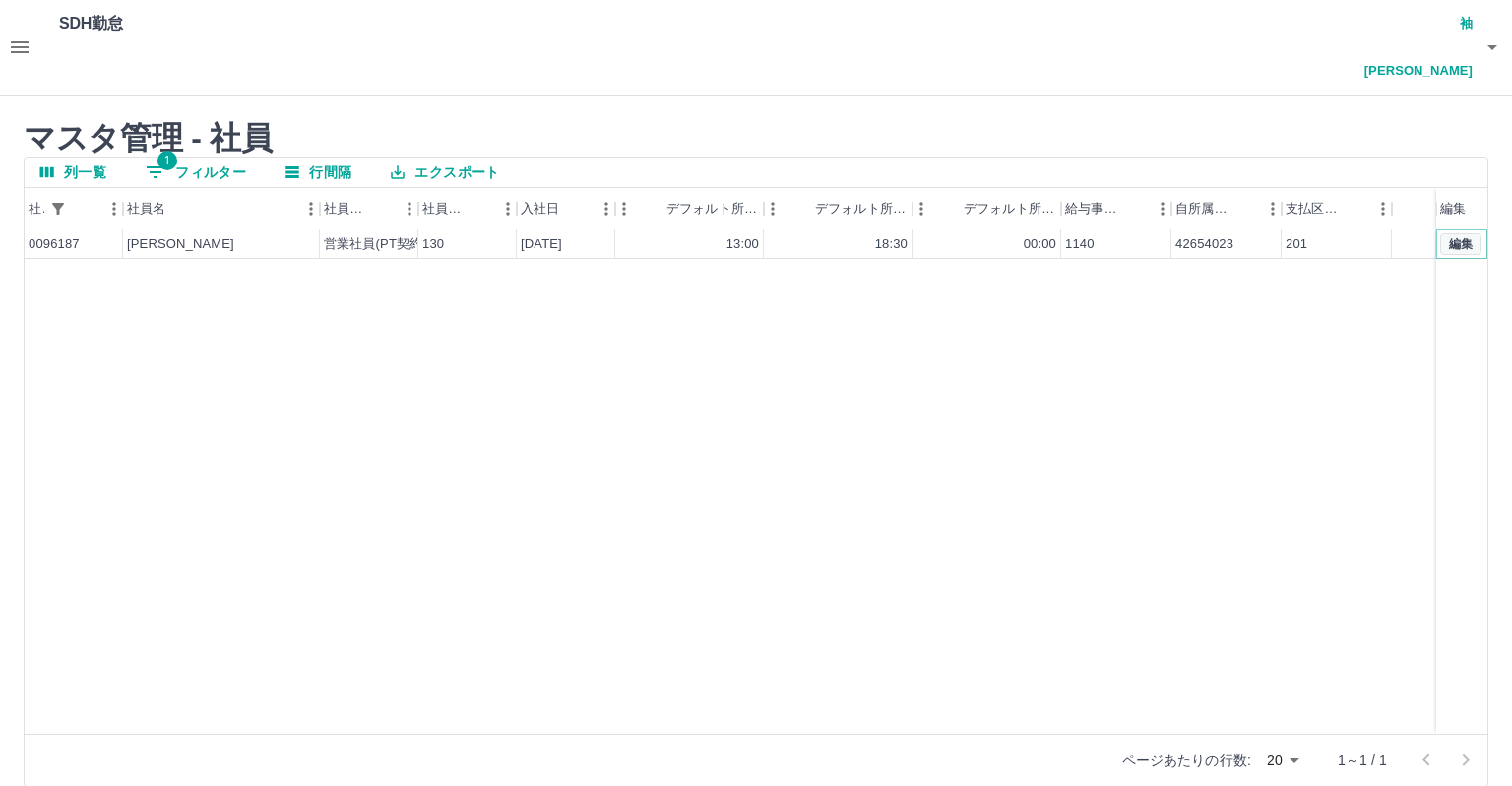 click on "編集" at bounding box center (1461, 244) 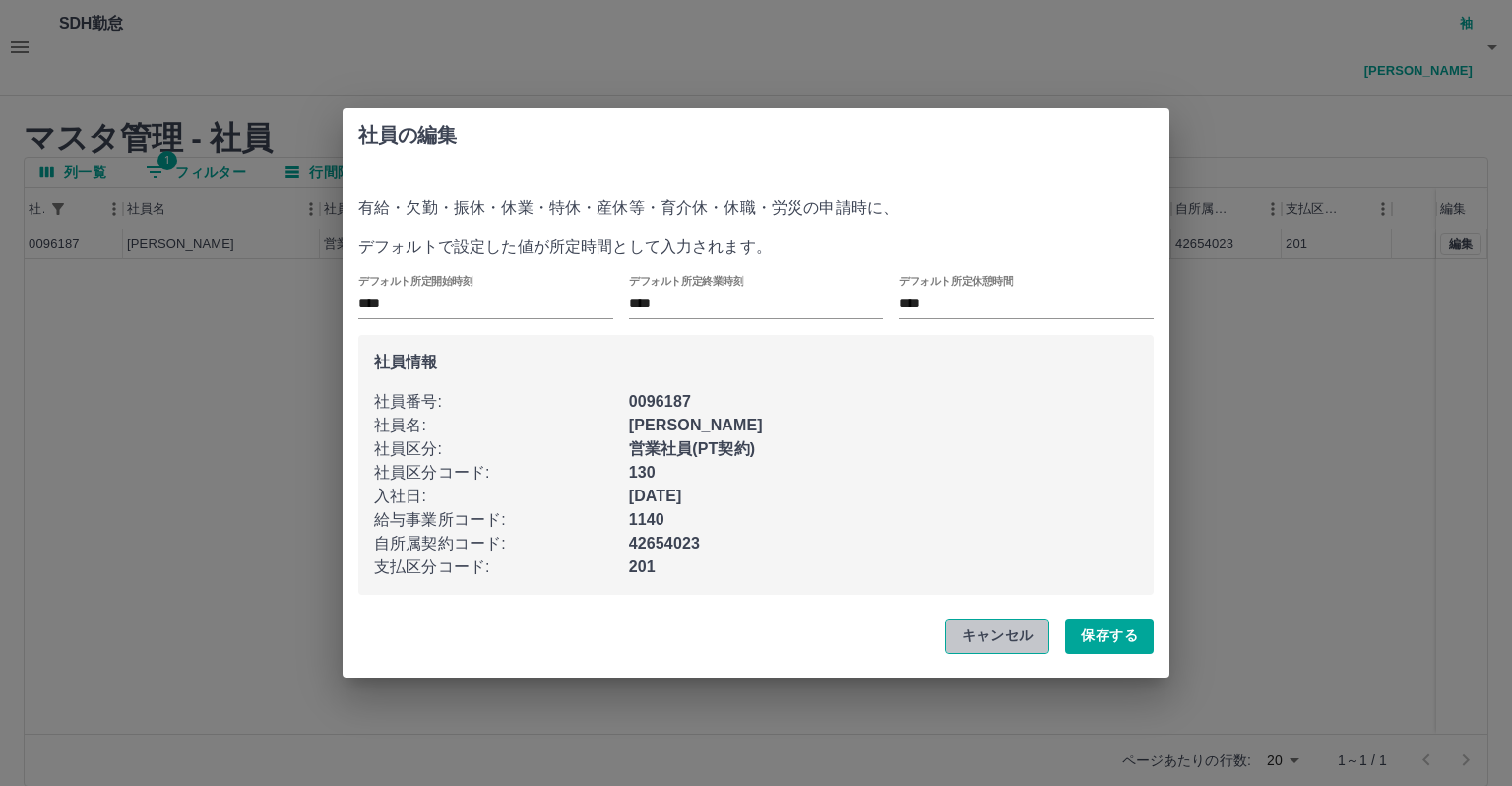 click on "キャンセル" at bounding box center [997, 636] 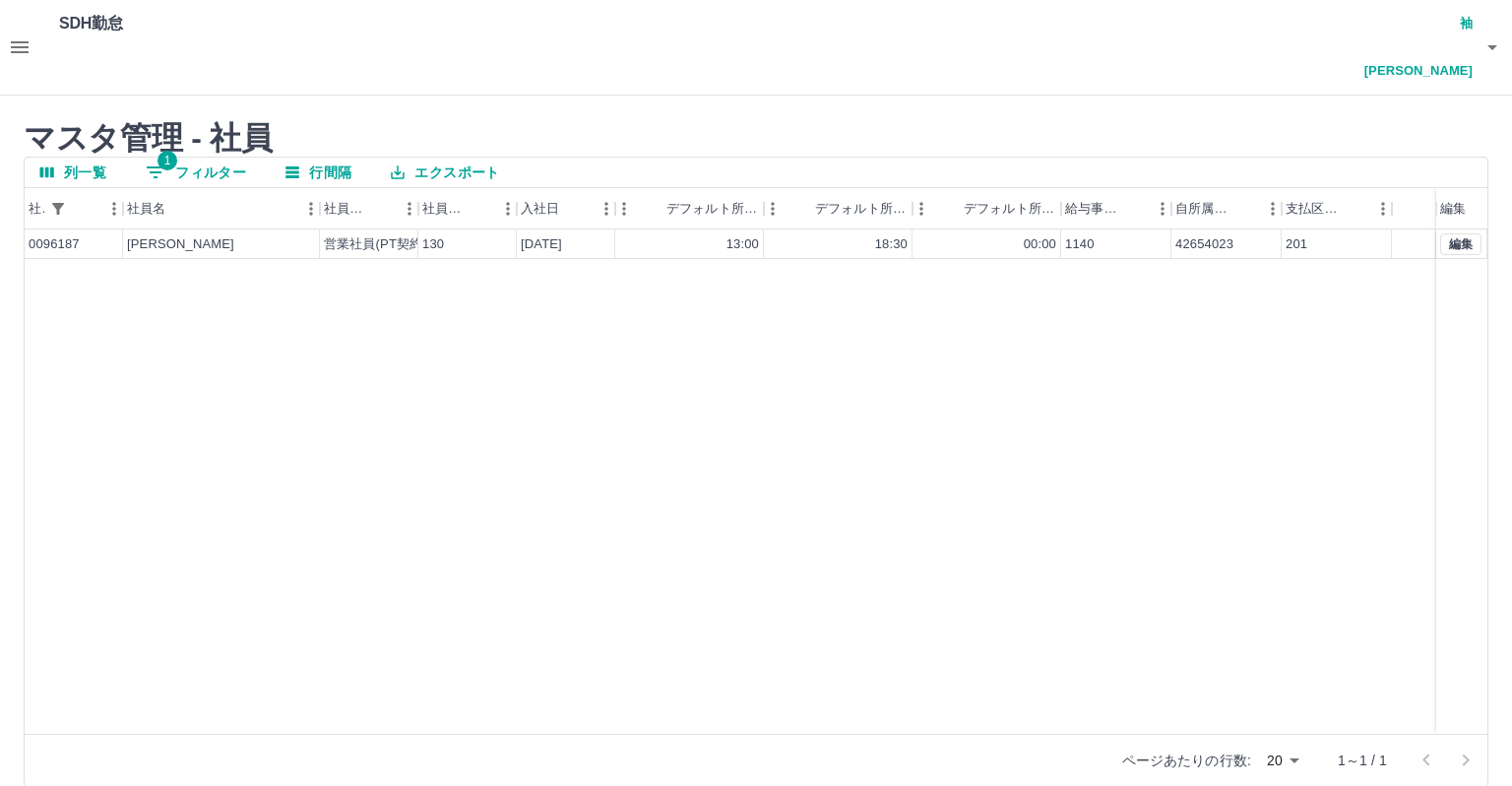 click on "0096187 [PERSON_NAME] 営業社員(PT契約) 130 [DATE] 13:00 18:30 00:00 [DATE] 42654023 201 編集" at bounding box center (756, 482) 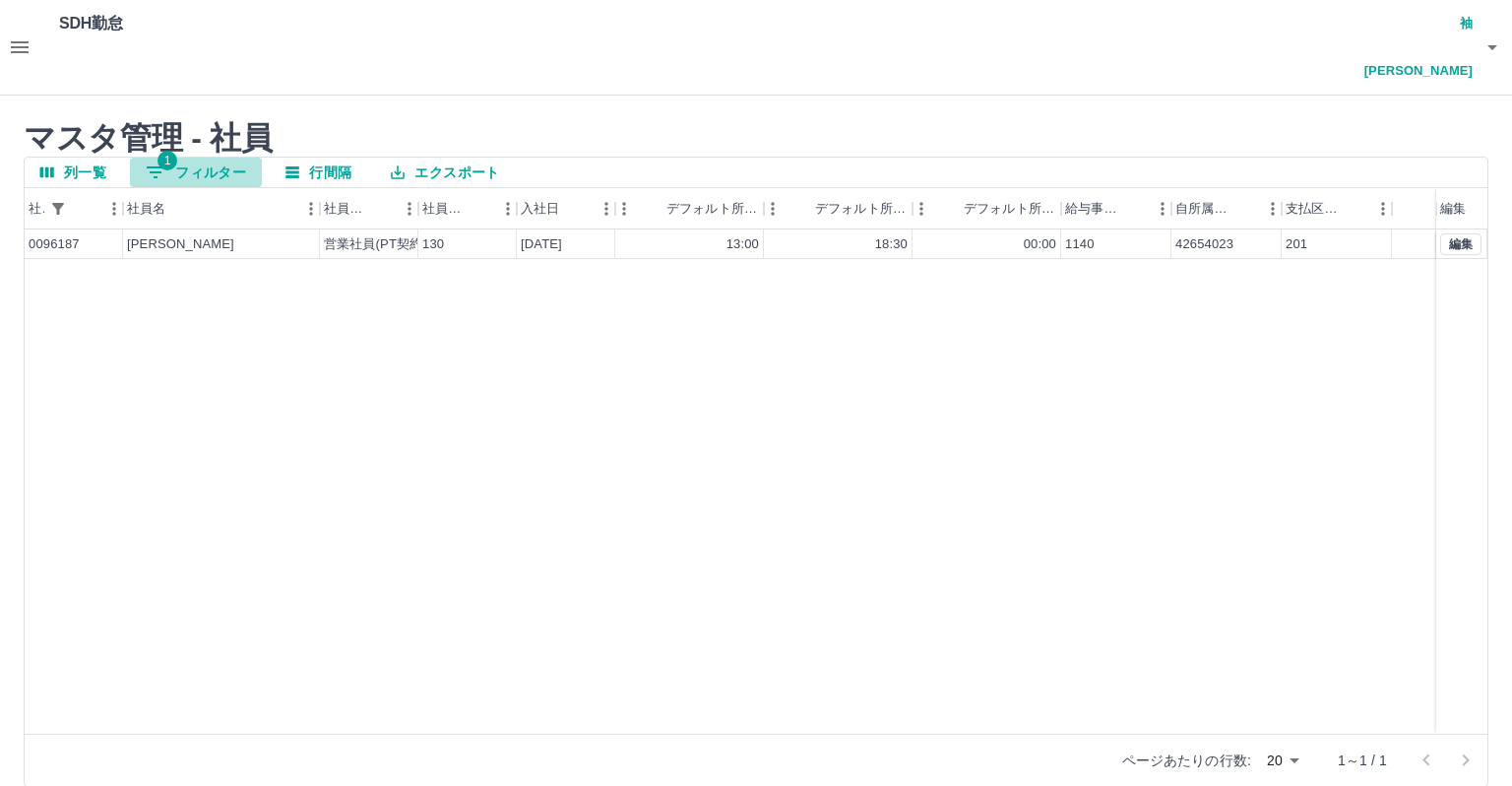 click on "1 フィルター" at bounding box center [196, 172] 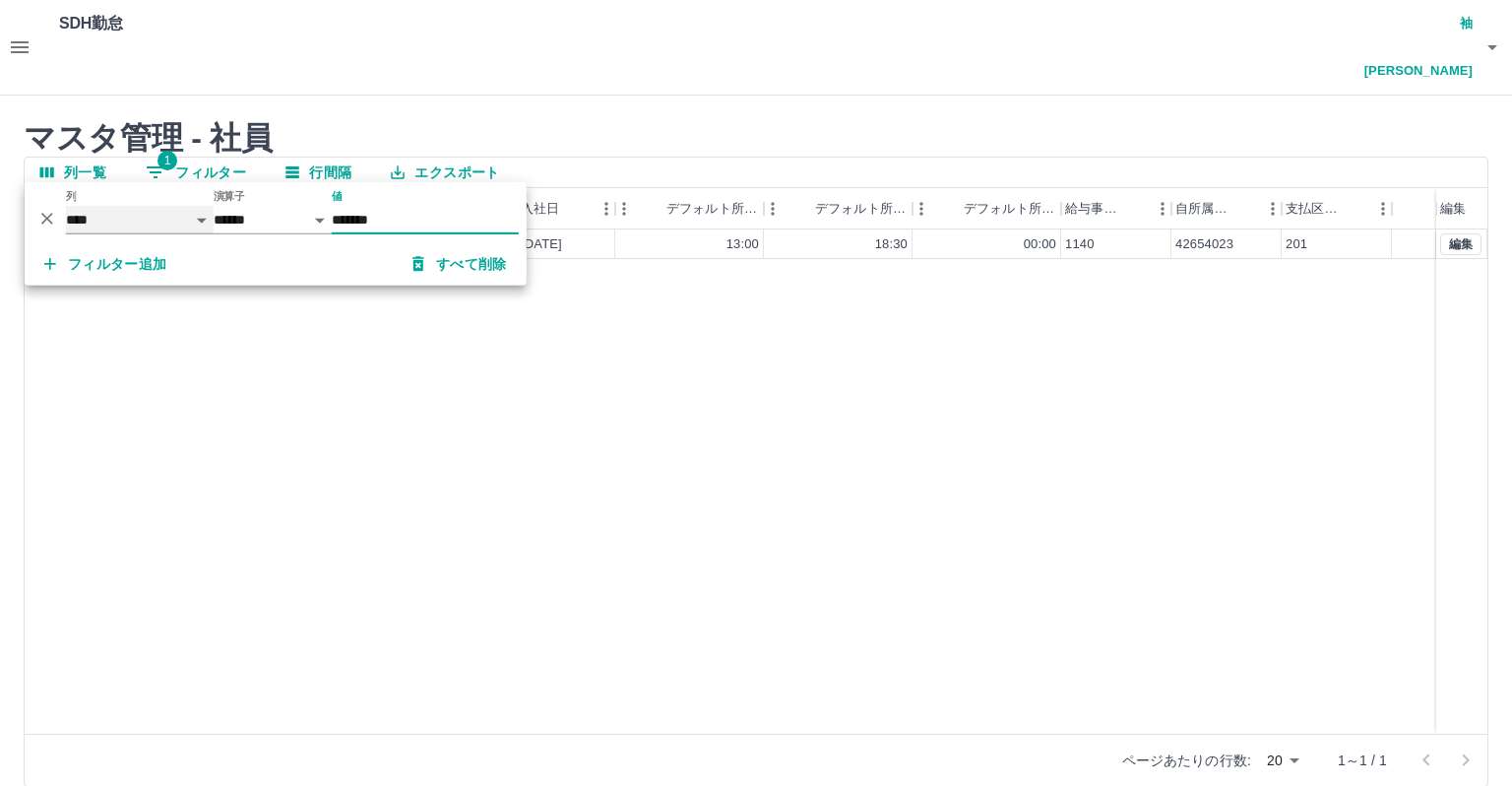 click on "**** *** *** ******** ********" at bounding box center (140, 220) 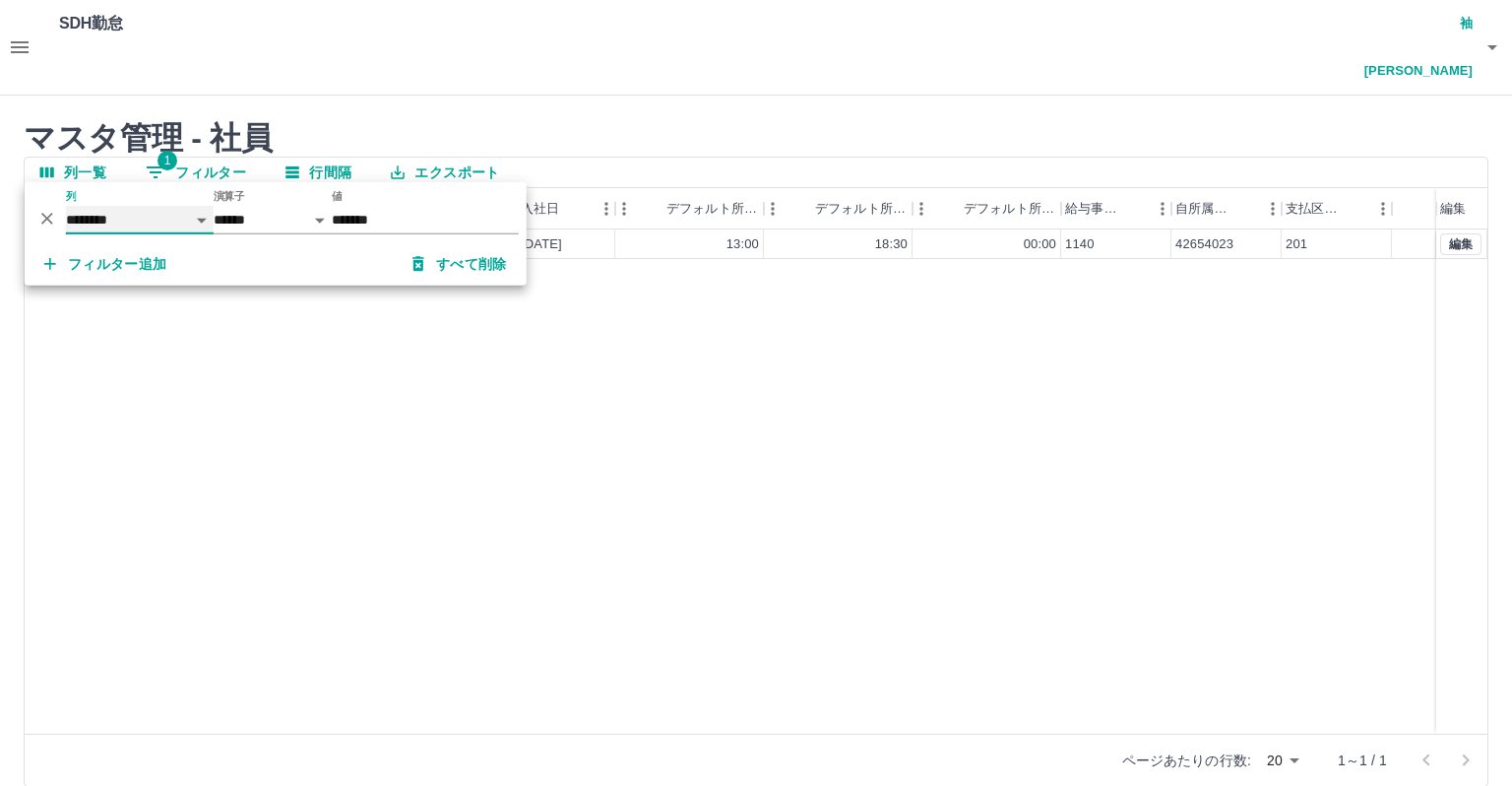 click on "**** *** *** ******** ********" at bounding box center (140, 220) 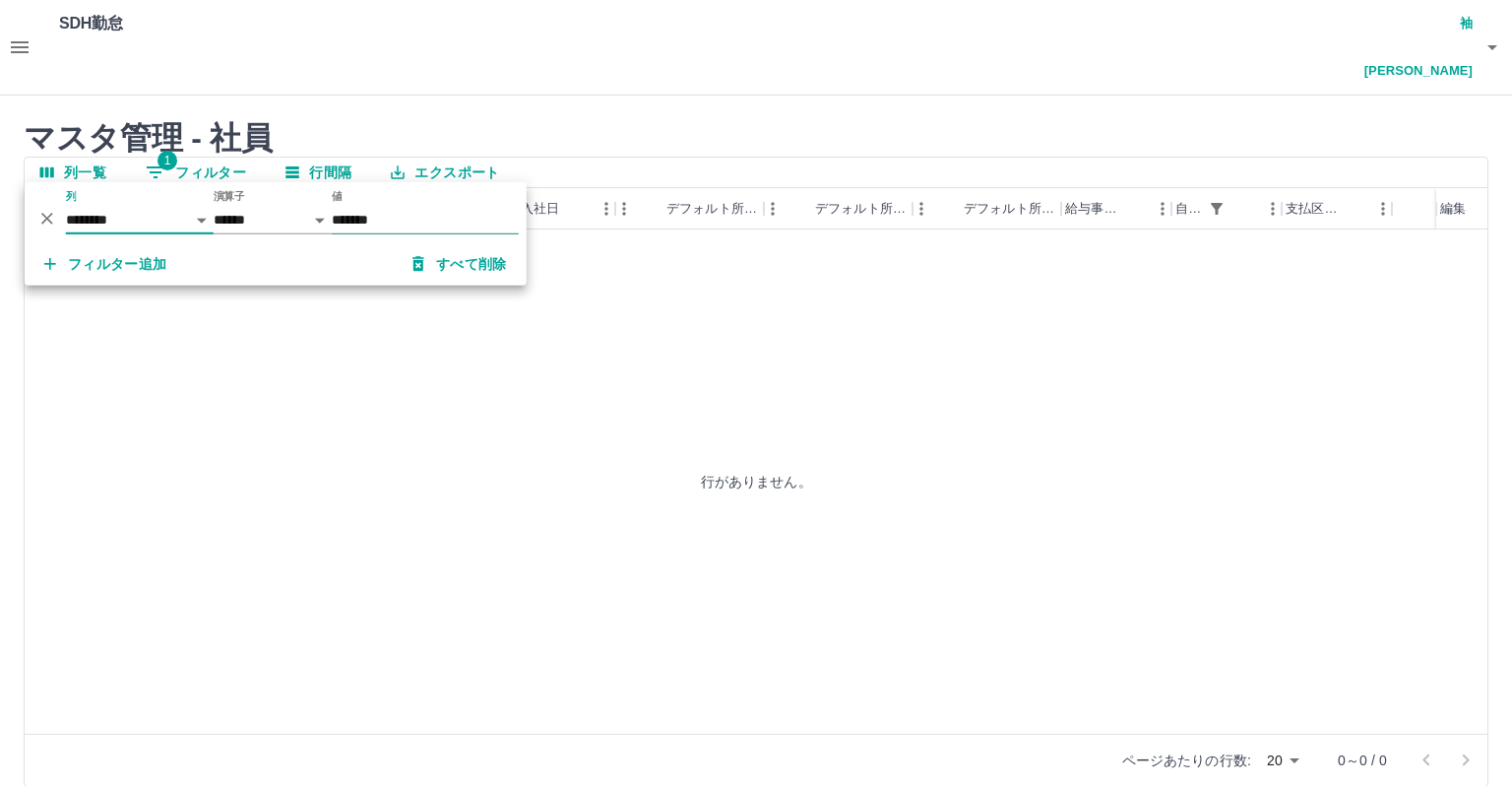 click on "*******" at bounding box center (425, 220) 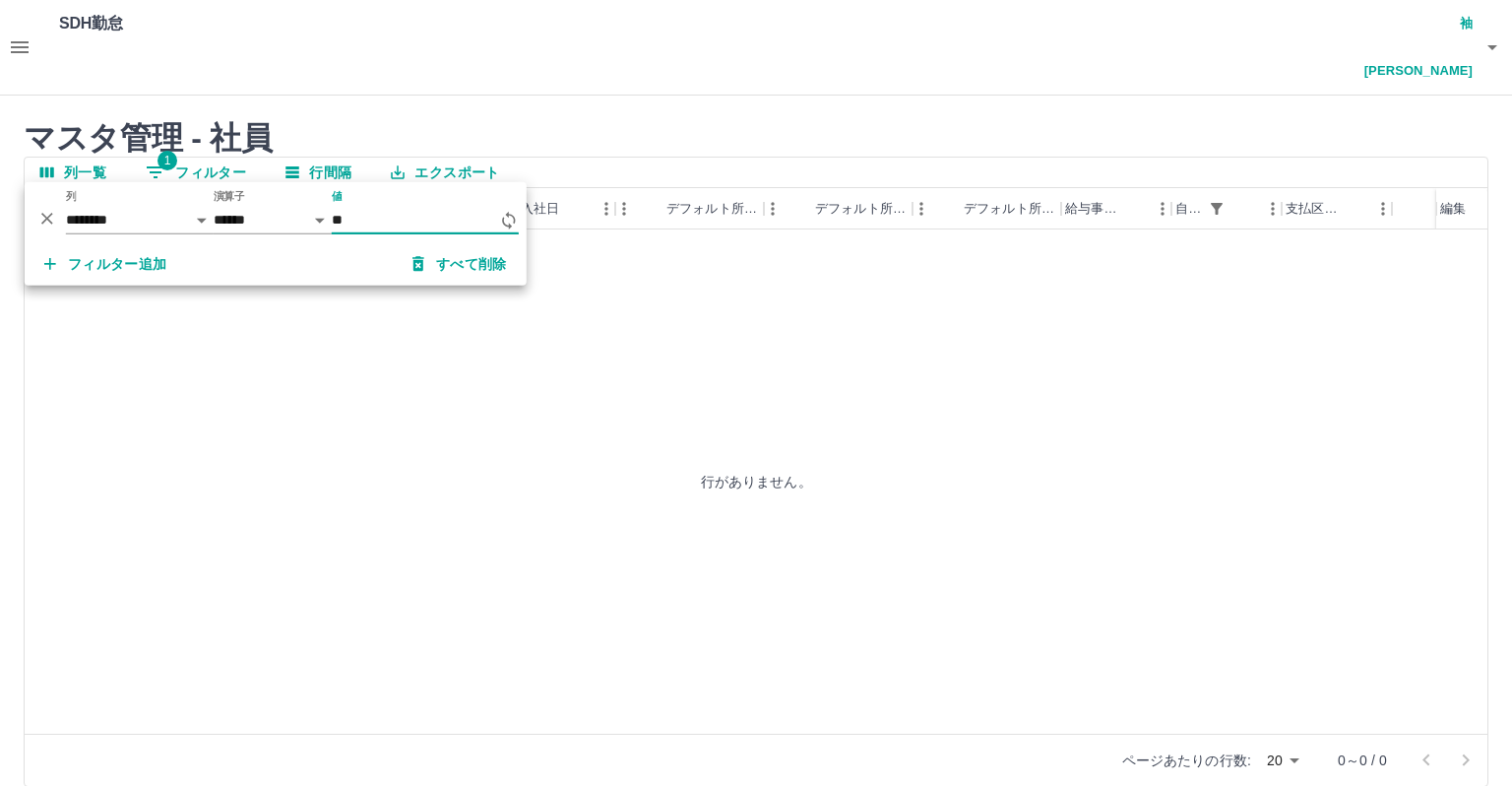 type on "*" 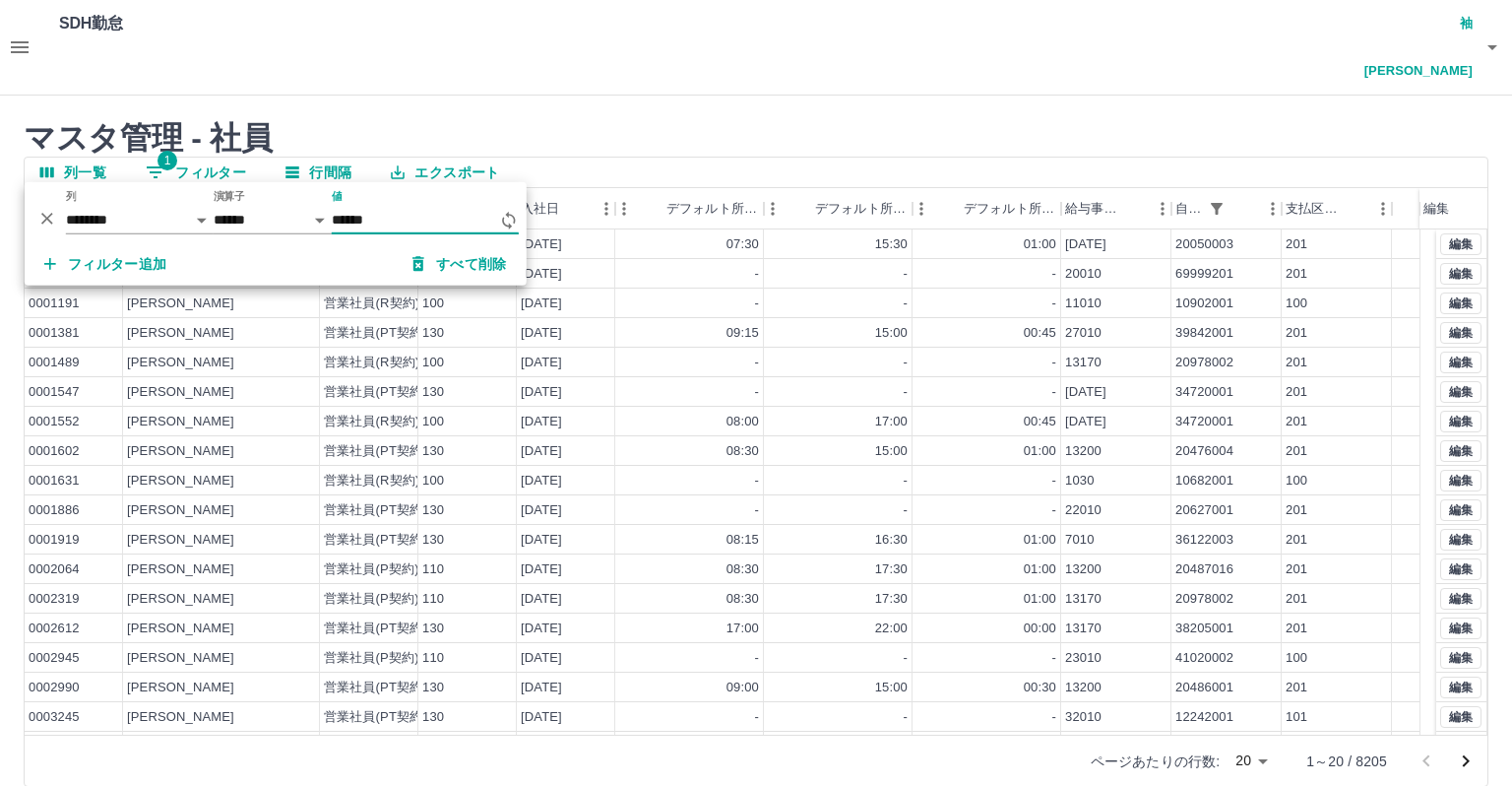 type on "******" 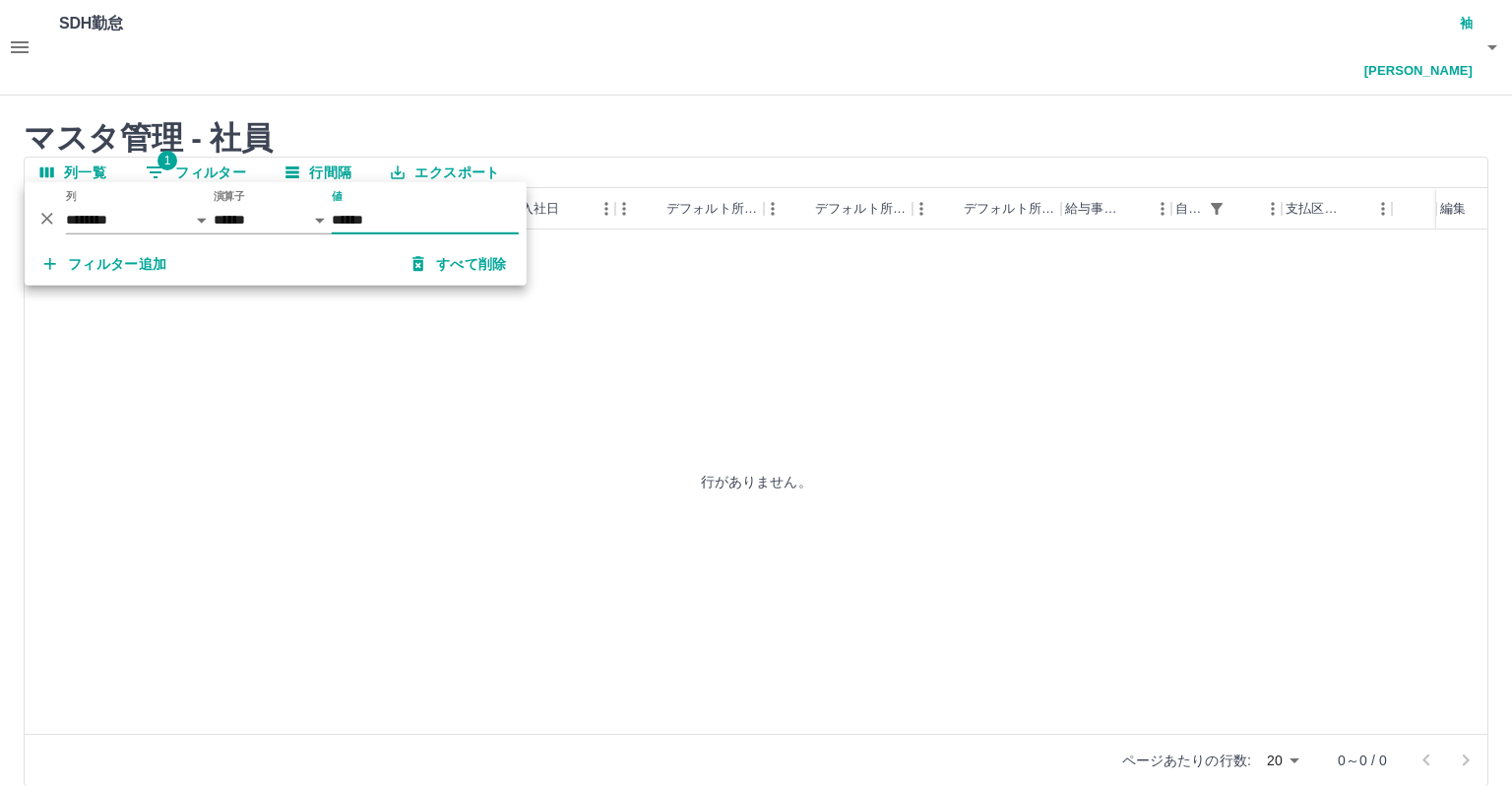 click on "マスタ管理 - 社員" at bounding box center [756, 138] 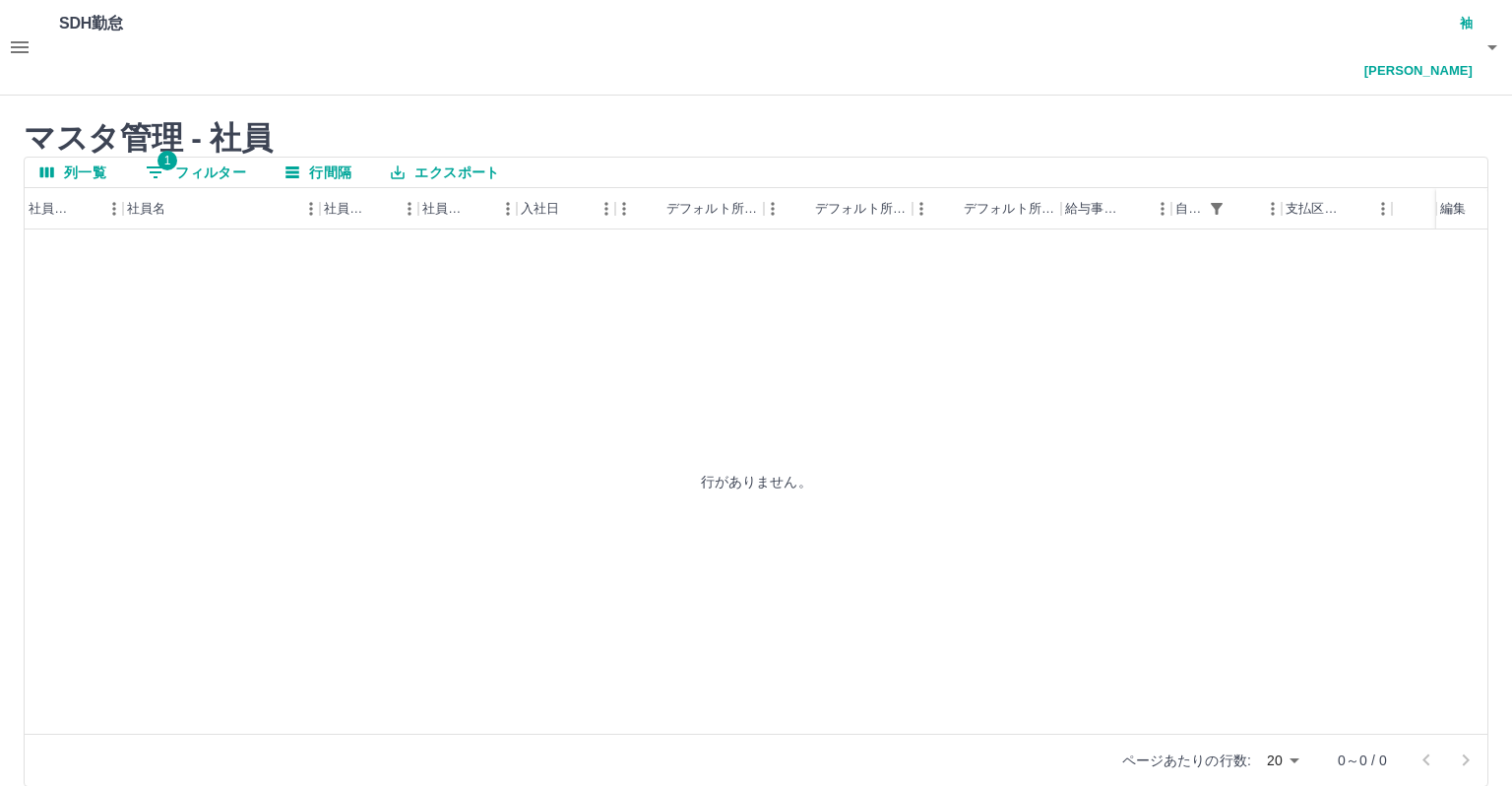 drag, startPoint x: 788, startPoint y: 215, endPoint x: 717, endPoint y: 179, distance: 79.605276 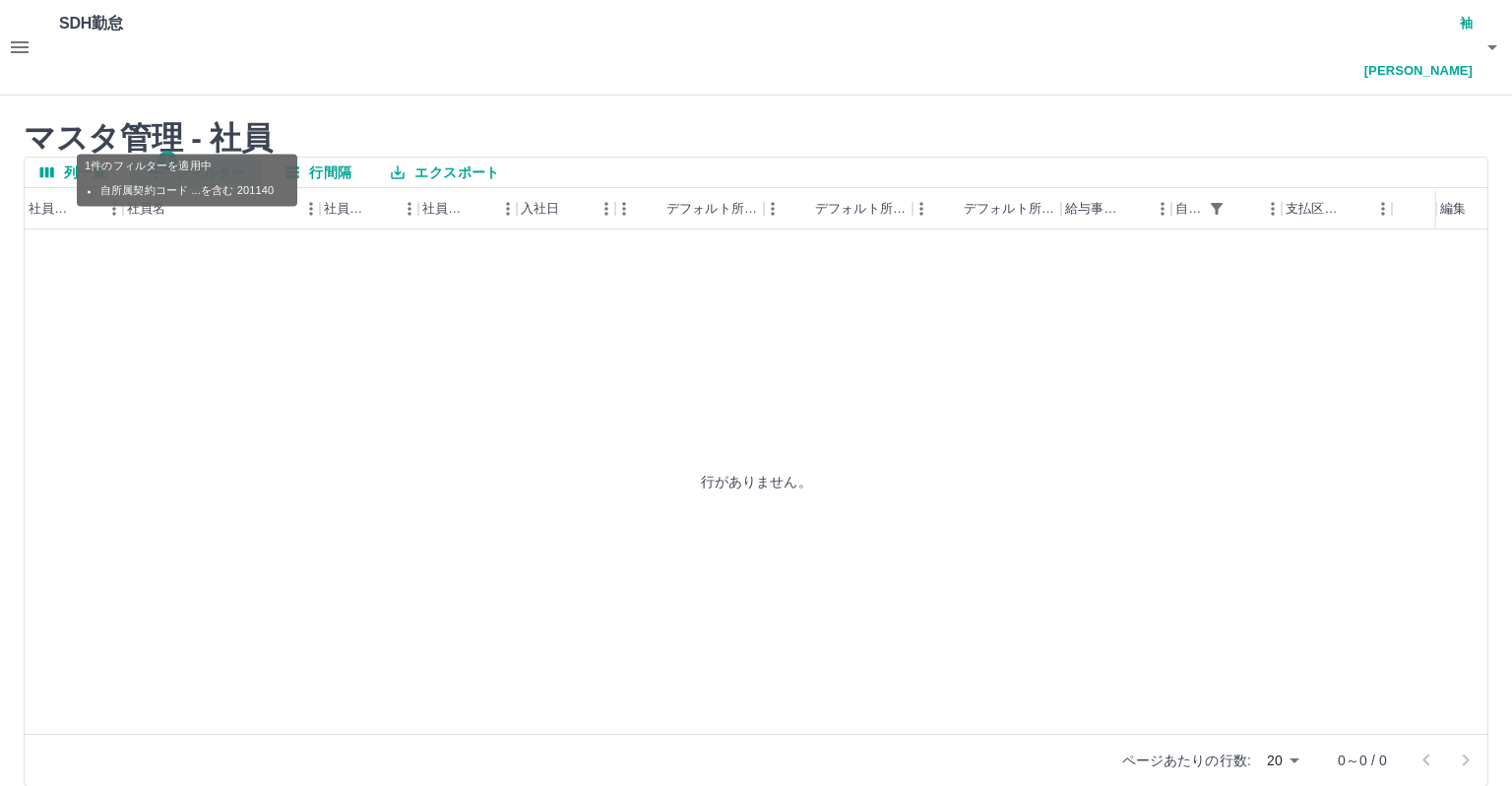 drag, startPoint x: 232, startPoint y: 127, endPoint x: 231, endPoint y: 139, distance: 12.0415946 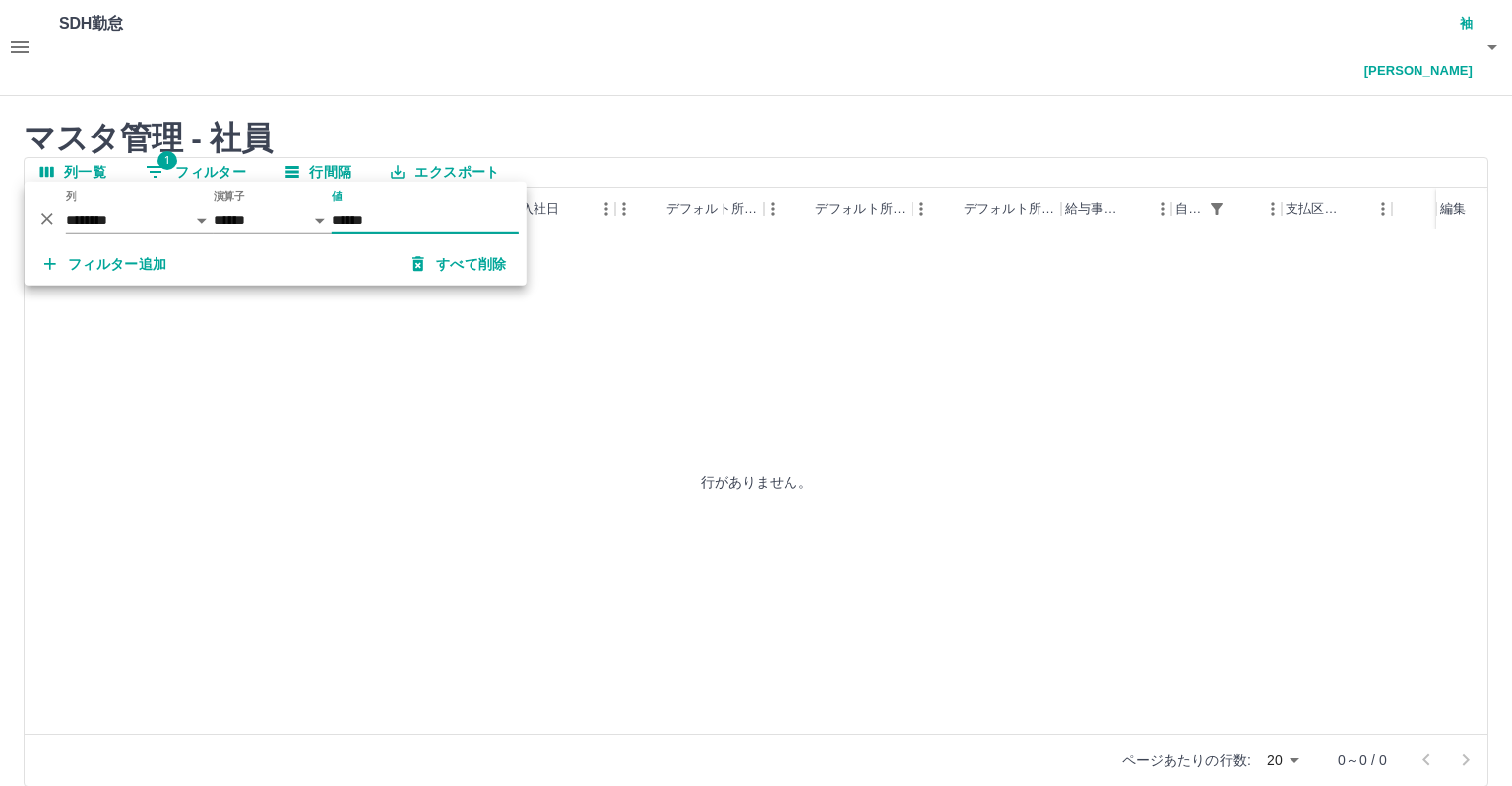 click on "******" at bounding box center (425, 220) 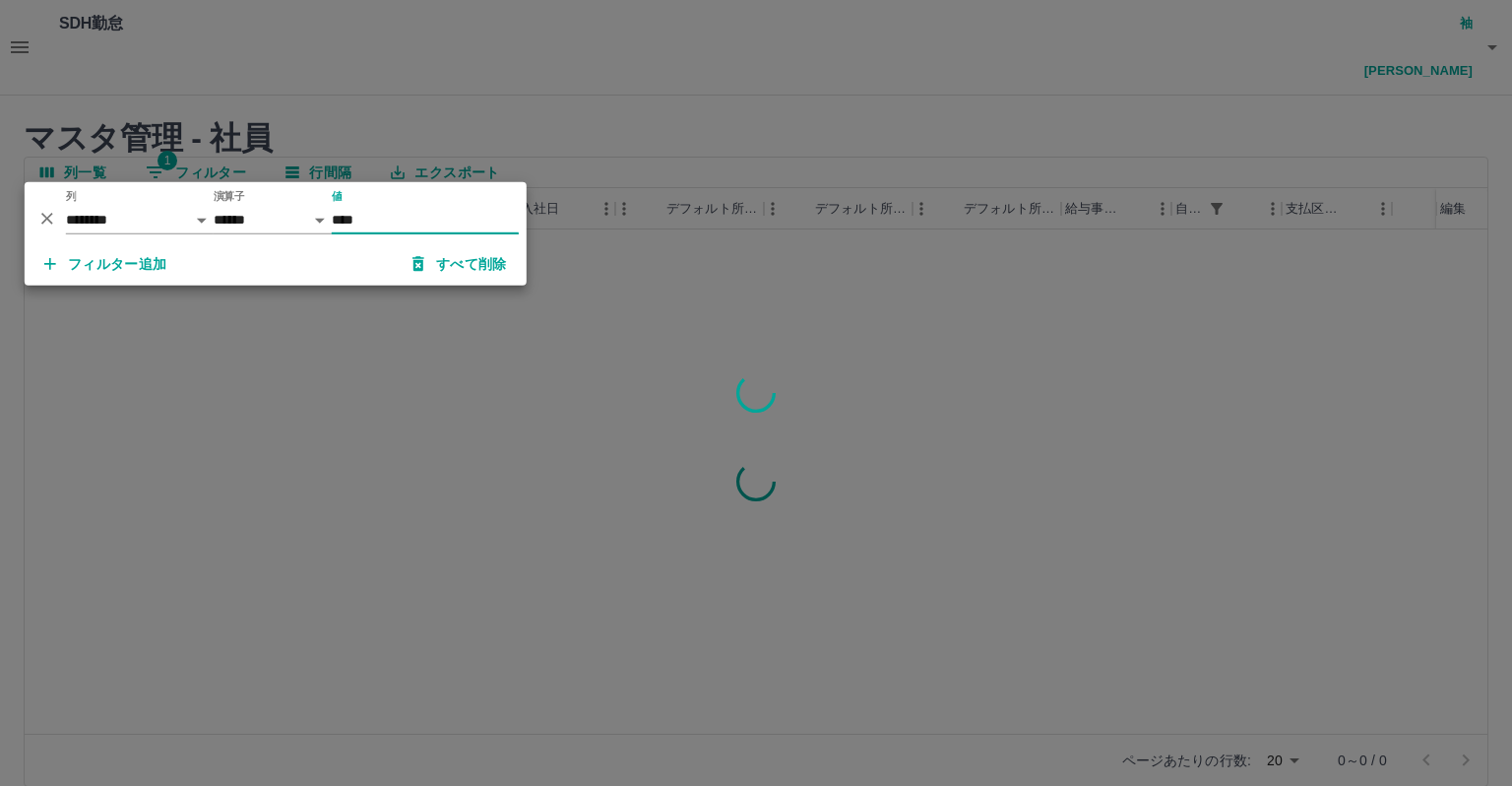 type on "****" 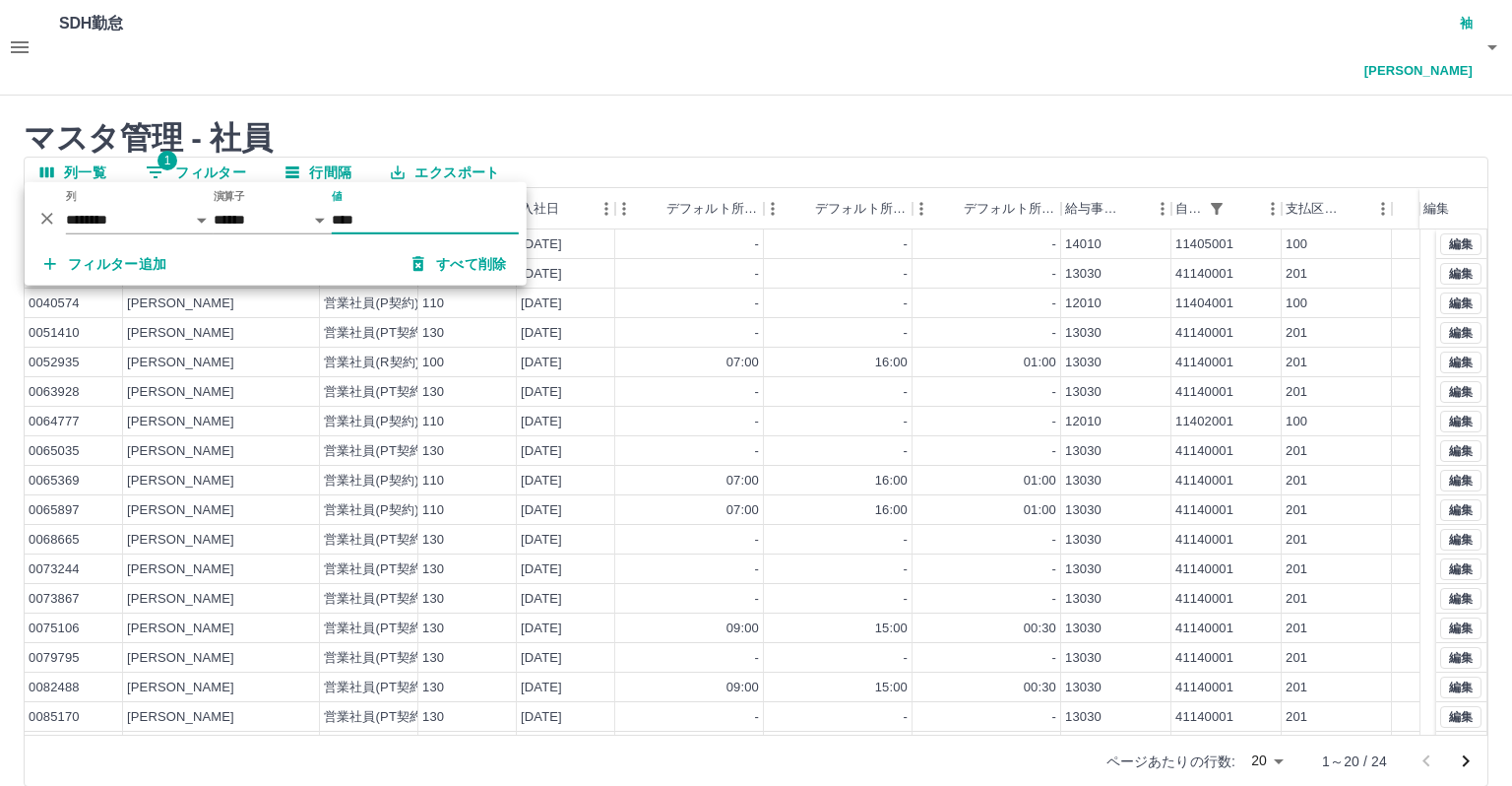 click on "マスタ管理 - 社員 列一覧 1 フィルター 行間隔 エクスポート 社員番号 社員名 社員区分 社員区分コード 入社日 デフォルト所定開始時刻 デフォルト所定終業時刻 デフォルト所定休憩時間 給与事業所コード 自所属契約コード 支払区分コード 編集 0031463 [PERSON_NAME] 営業社員(P契約) 110 [DATE] - - - 14010 11405001 100 0038302 [PERSON_NAME] 営業社員(R契約) 100 [DATE] - - - 13030 41140001 201 0040574 [PERSON_NAME] 営業社員(P契約) 110 [DATE] - - - 12010 11404001 100 0051410 [PERSON_NAME] 営業社員(PT契約) 130 [DATE] - - - 13030 41140001 201 0052935 [PERSON_NAME] 営業社員(R契約) 100 [DATE] 07:00 16:00 01:00 13030 41140001 201 0063928 [PERSON_NAME] 営業社員(PT契約) 130 [DATE] - - - 13030 41140001 201 0064777 [PERSON_NAME] 営業社員(P契約) 110 [DATE] - - - 12010 11402001 100 0065035 [PERSON_NAME] 営業社員(PT契約) 130 [DATE] - - - 13030 201 -" at bounding box center [756, 453] 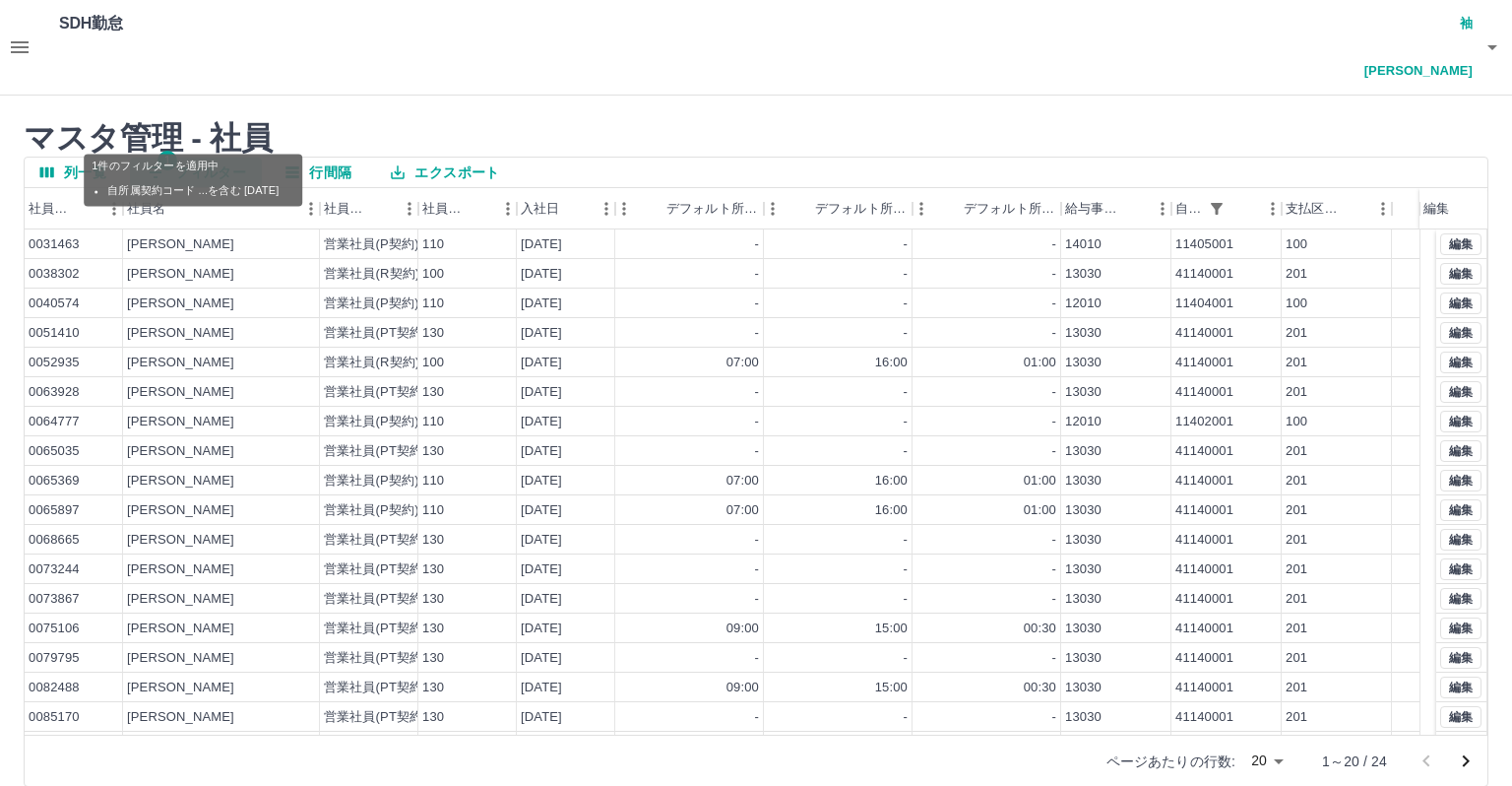 click on "1 フィルター" at bounding box center (196, 172) 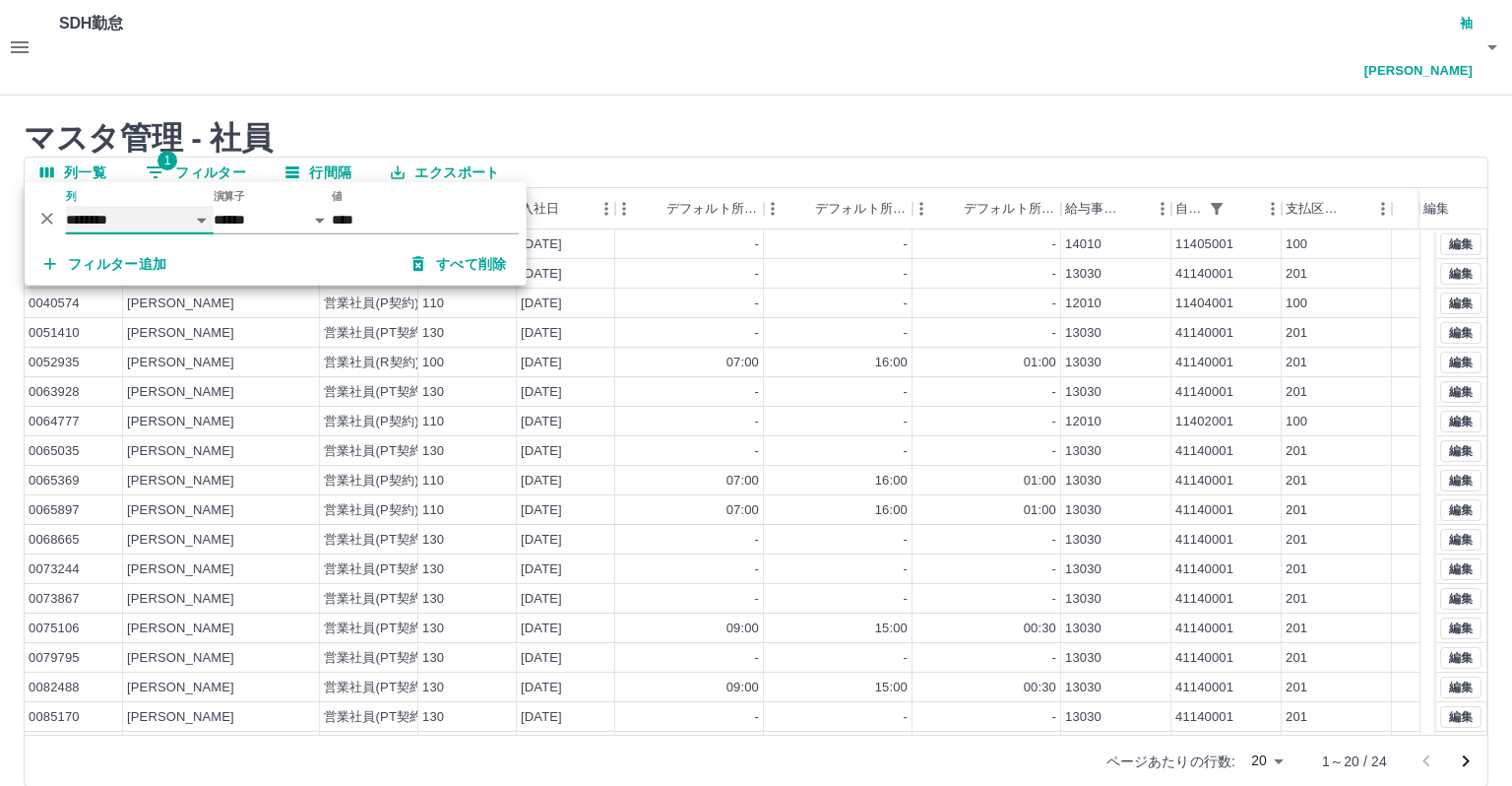 click on "**** *** *** ******** ********" at bounding box center (140, 220) 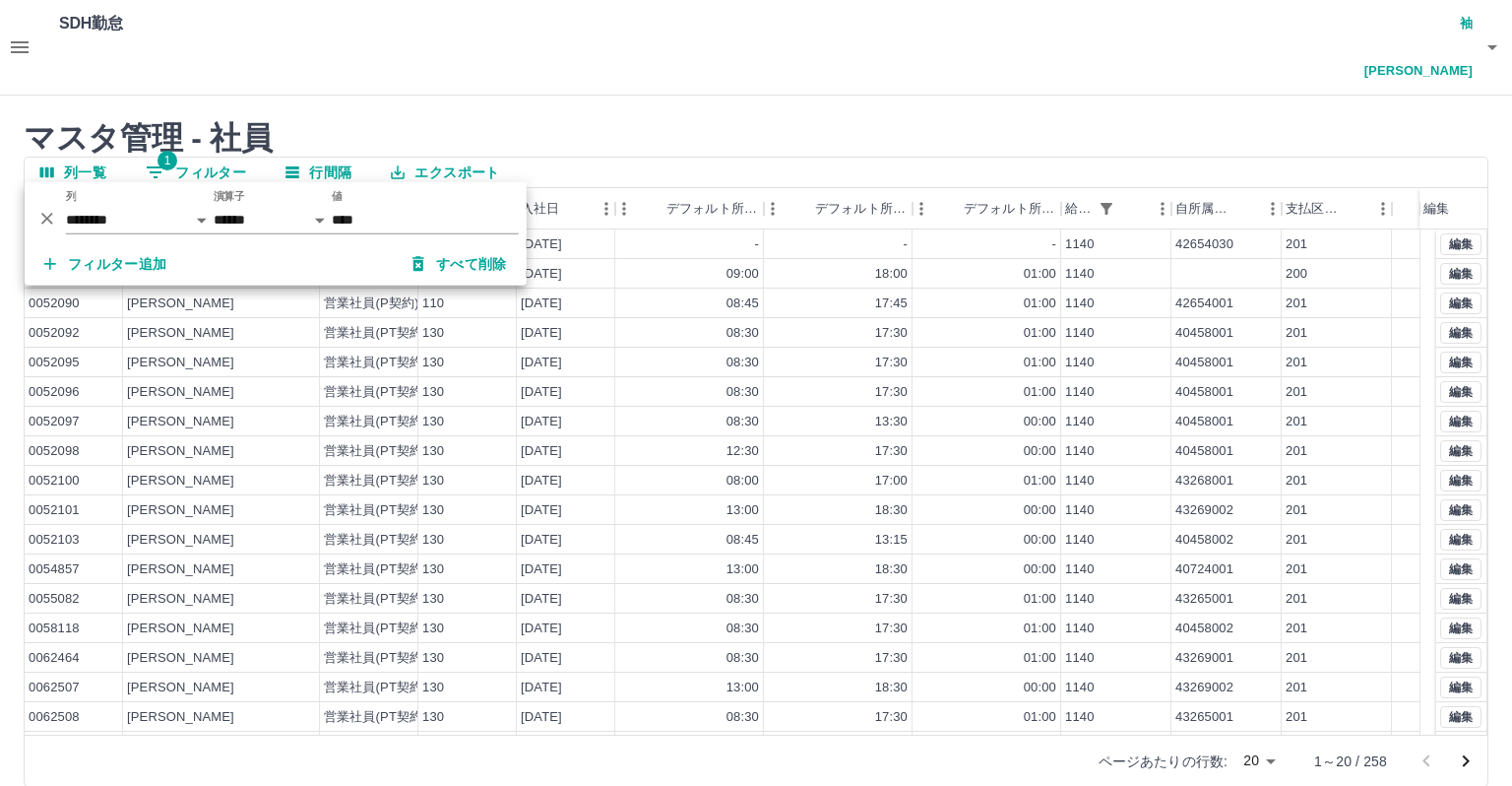 click on "マスタ管理 - 社員 列一覧 1 フィルター 行間隔 エクスポート 社員番号 社員名 社員区分 社員区分コード 入社日 デフォルト所定開始時刻 デフォルト所定終業時刻 デフォルト所定休憩時間 給与事業所コード 自所属契約コード 支払区分コード 編集 0012966 [PERSON_NAME] 営業社員(PT契約) 130 [DATE] - - - [DATE] 42654030 201 0052089 [PERSON_NAME] 一般正社員 300 [DATE] 09:00 18:00 01:00 [DATE] 200 0052090 [PERSON_NAME] 営業社員(P契約) 110 [DATE] 08:45 17:45 01:00 [DATE] 42654001 201 0052092 [PERSON_NAME] 営業社員(PT契約) 130 [DATE] 08:30 17:30 01:00 [DATE] 40458001 201 0052095 [PERSON_NAME] 営業社員(PT契約) 130 [DATE] 08:30 17:30 01:00 [DATE] 40458001 201 0052096 [PERSON_NAME] 営業社員(PT契約) 130 [DATE] 08:30 17:30 01:00 [DATE] 40458001 201 0052097 [PERSON_NAME] 営業社員(PT契約) 130 [DATE] 08:30 13:30 00:00 [DATE] 40458001 201 0052098 [PERSON_NAME] 130" at bounding box center (756, 453) 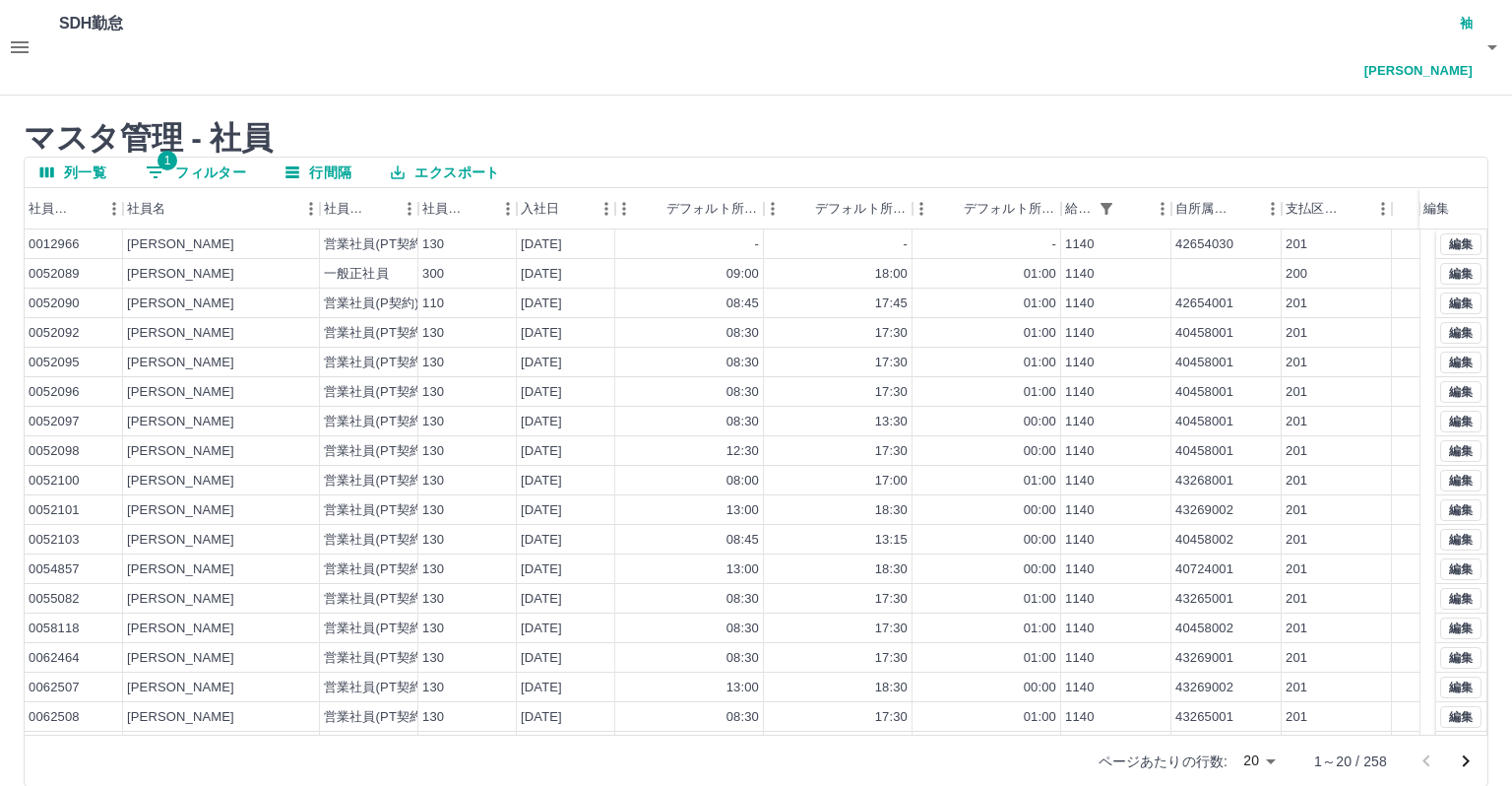 click 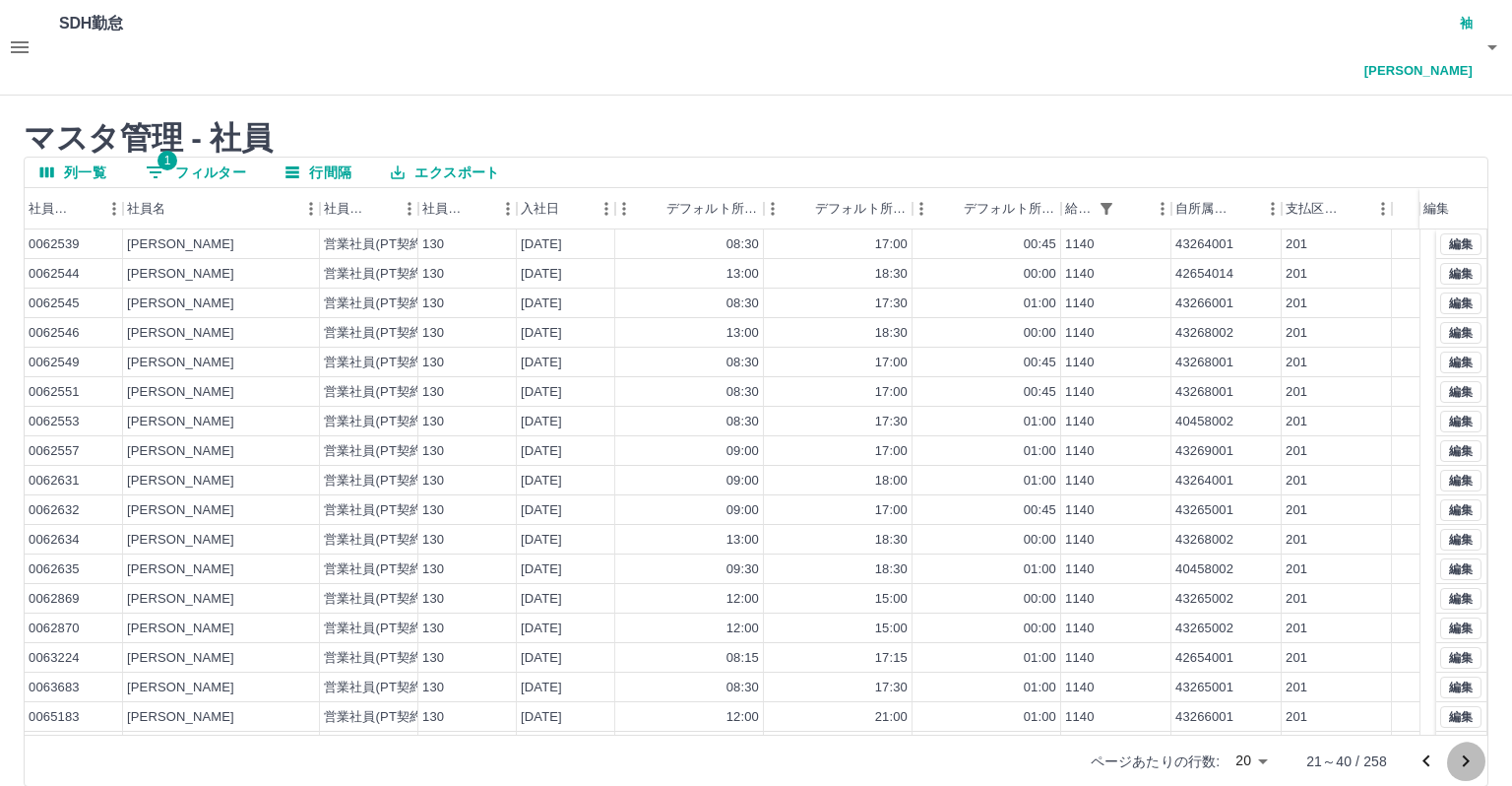 click 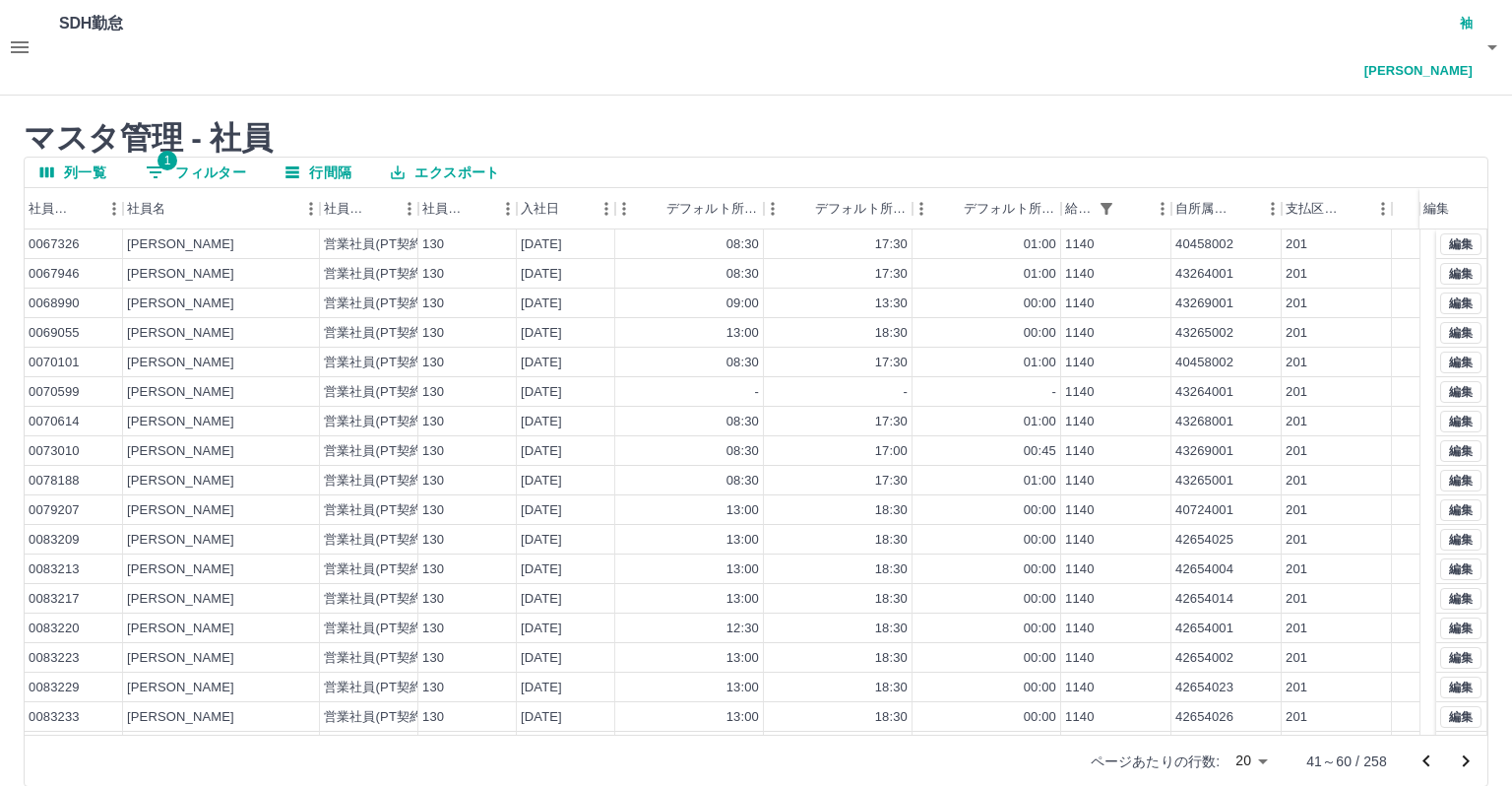 click 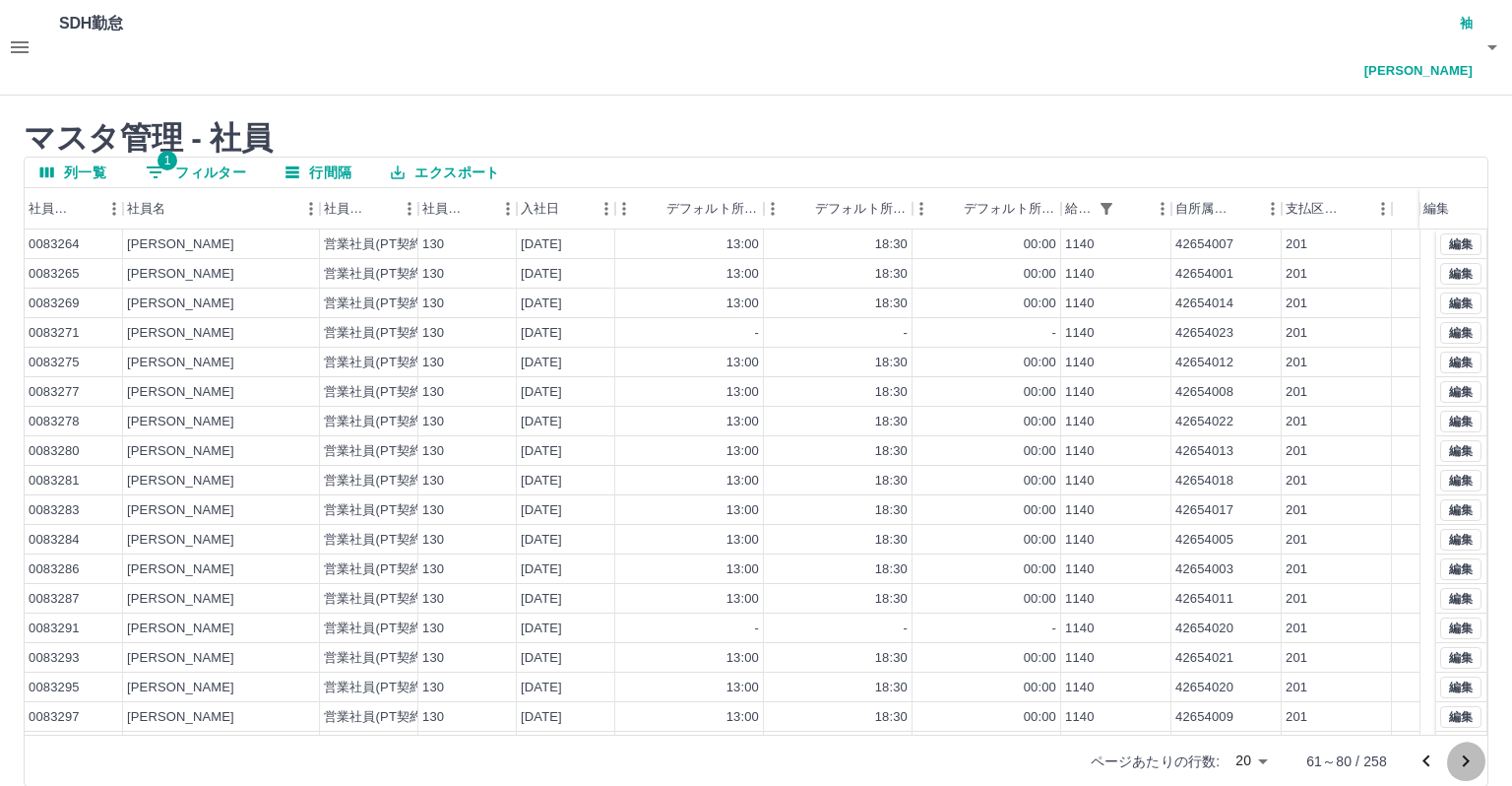click 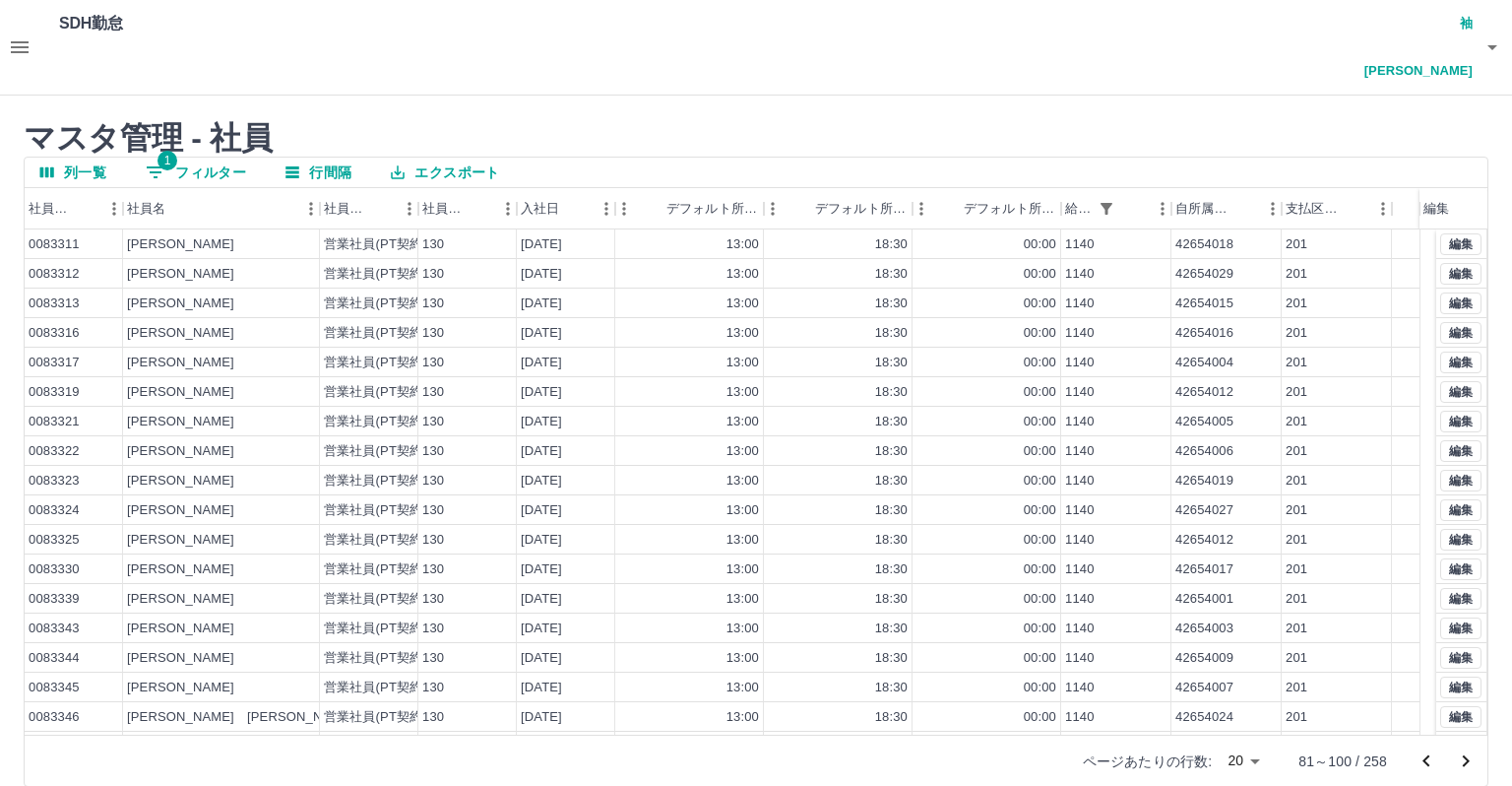 click 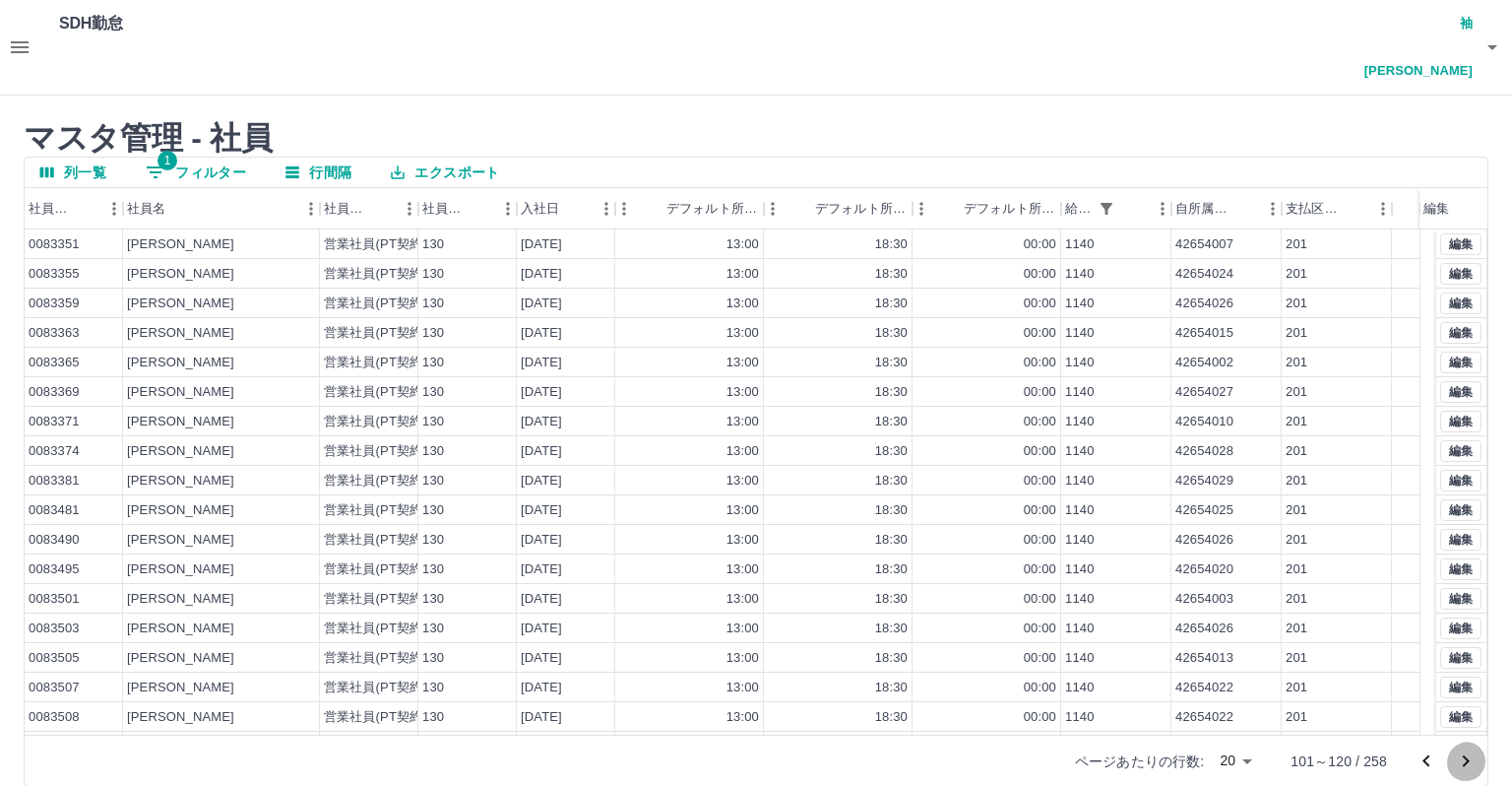 click 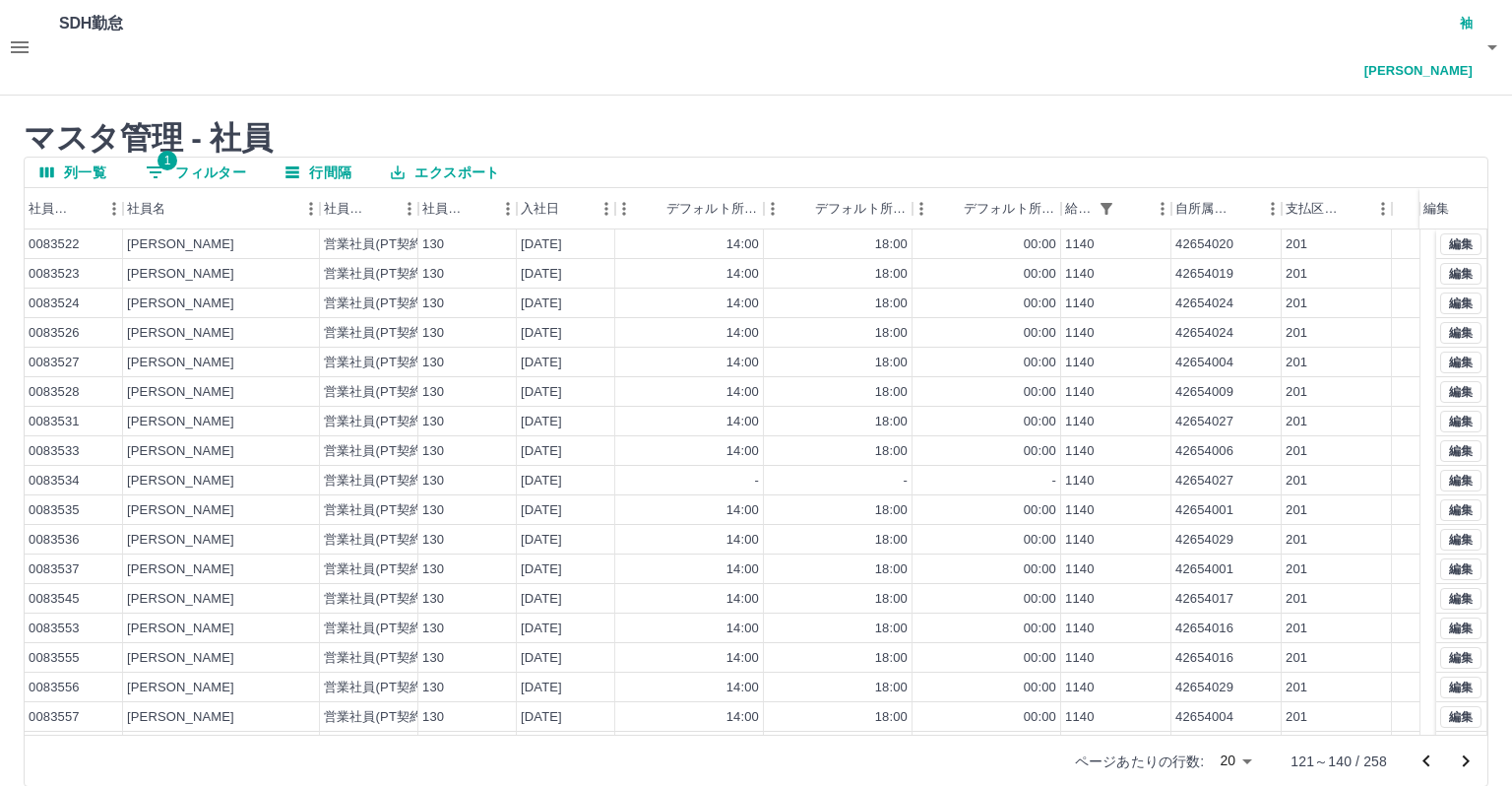 click 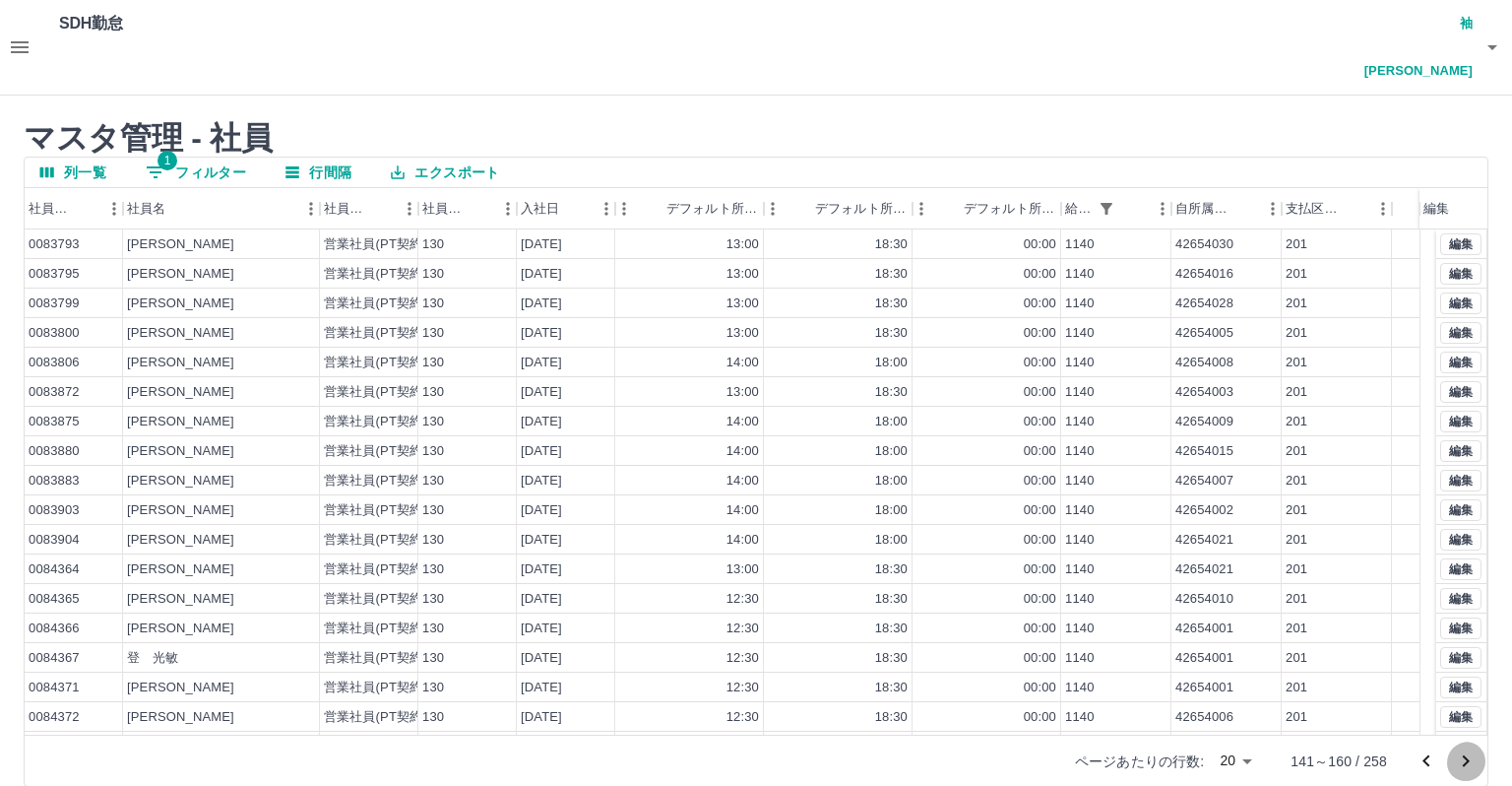 click 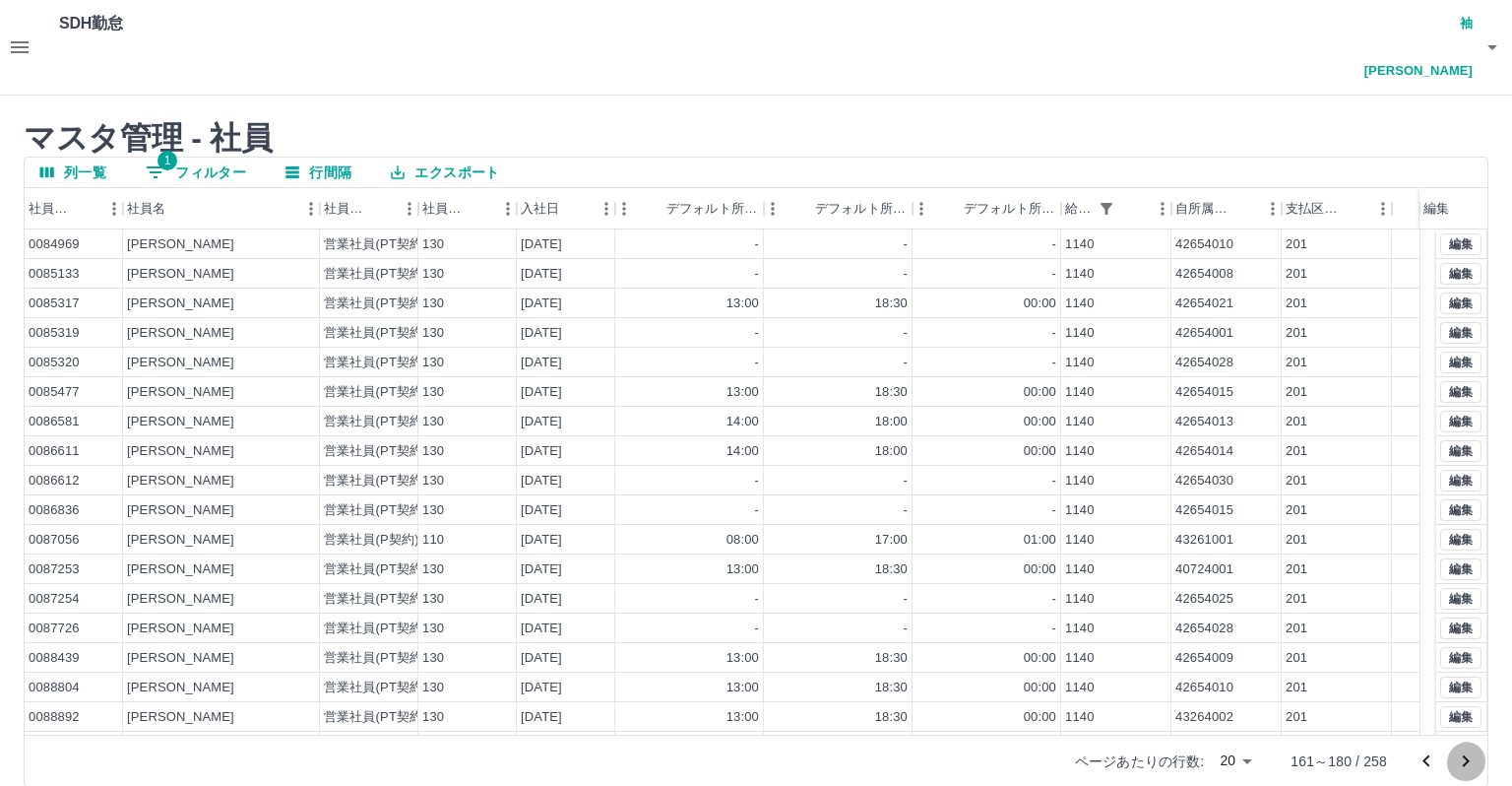 click 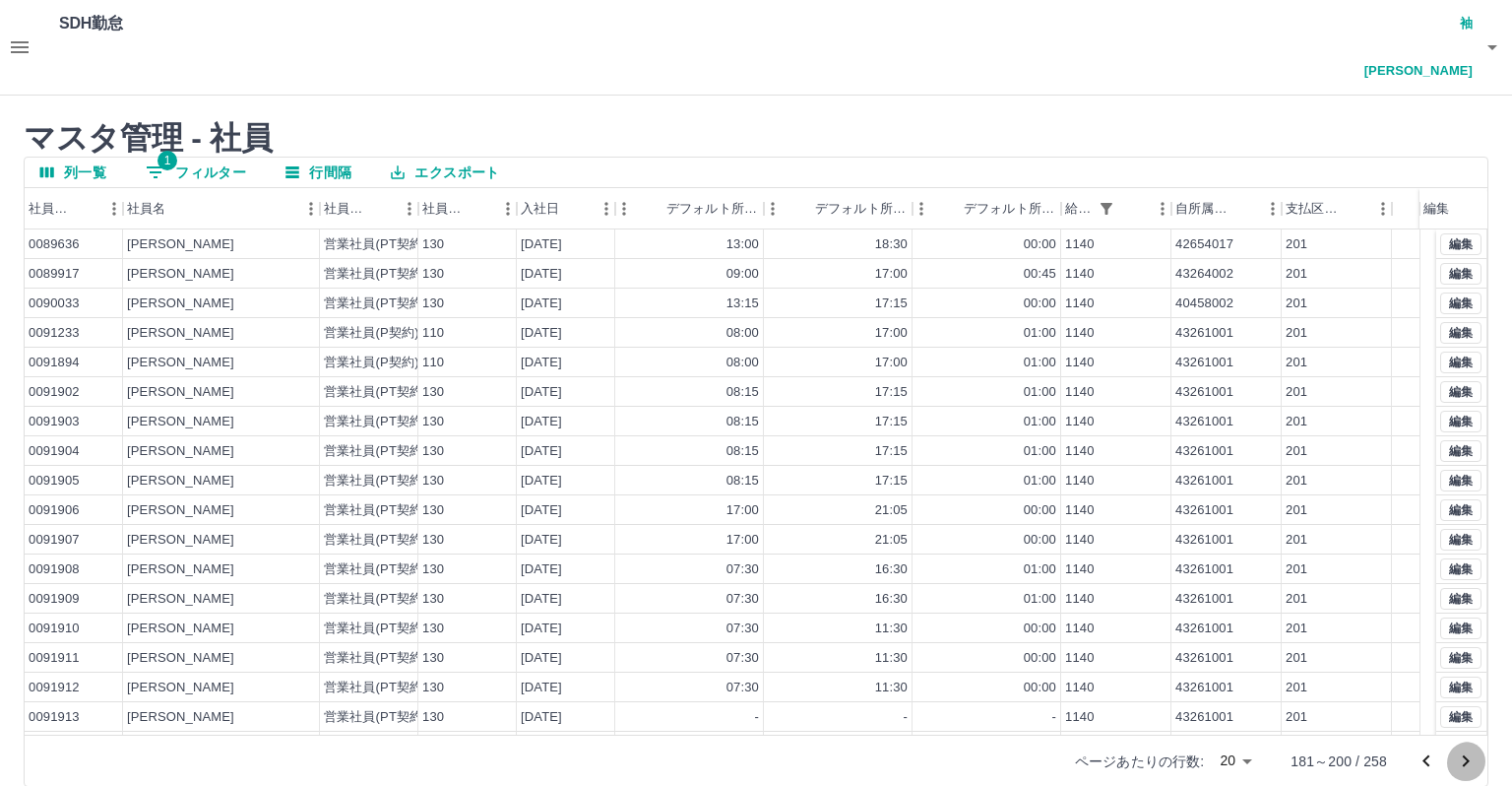click 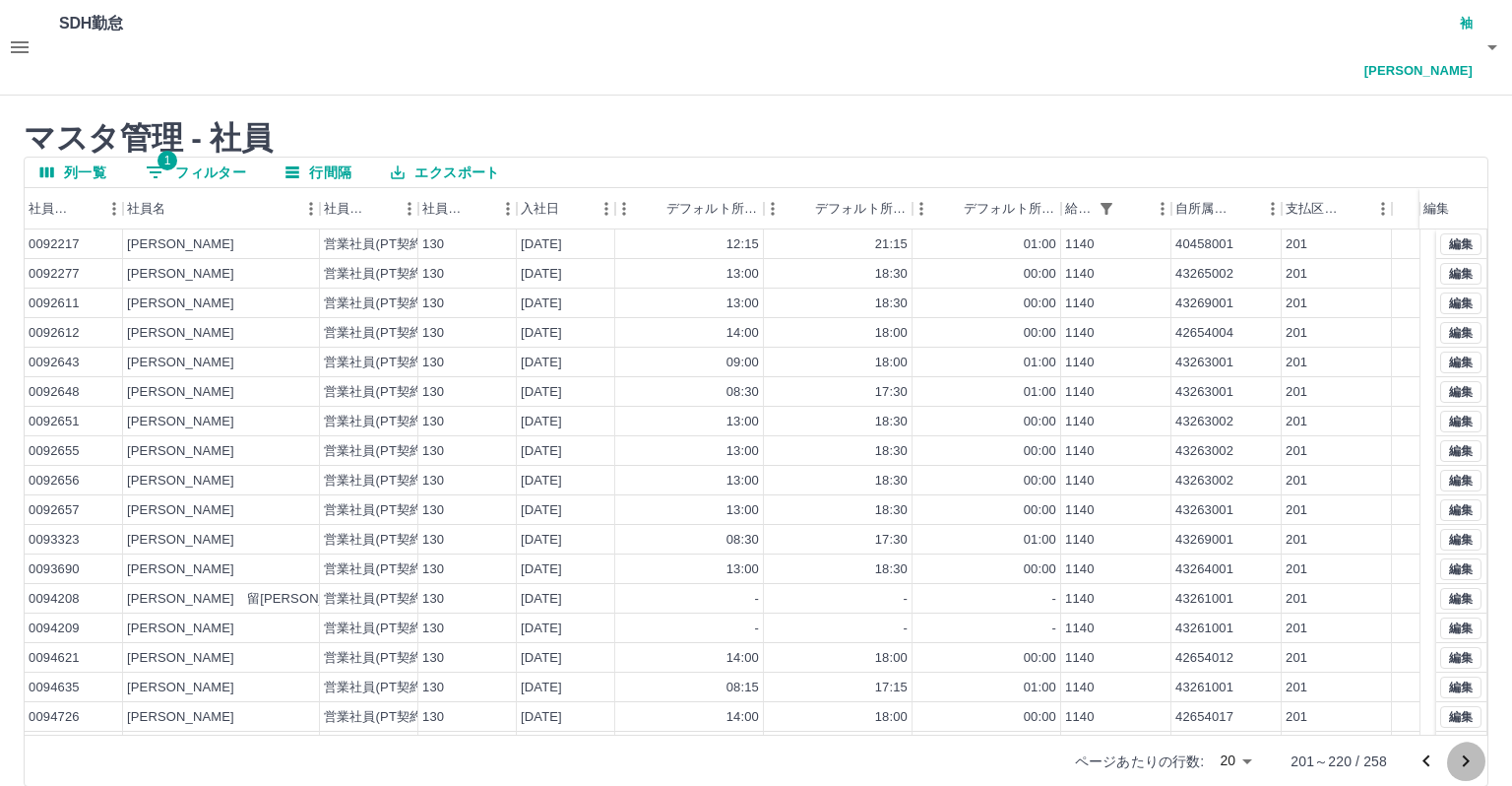 click 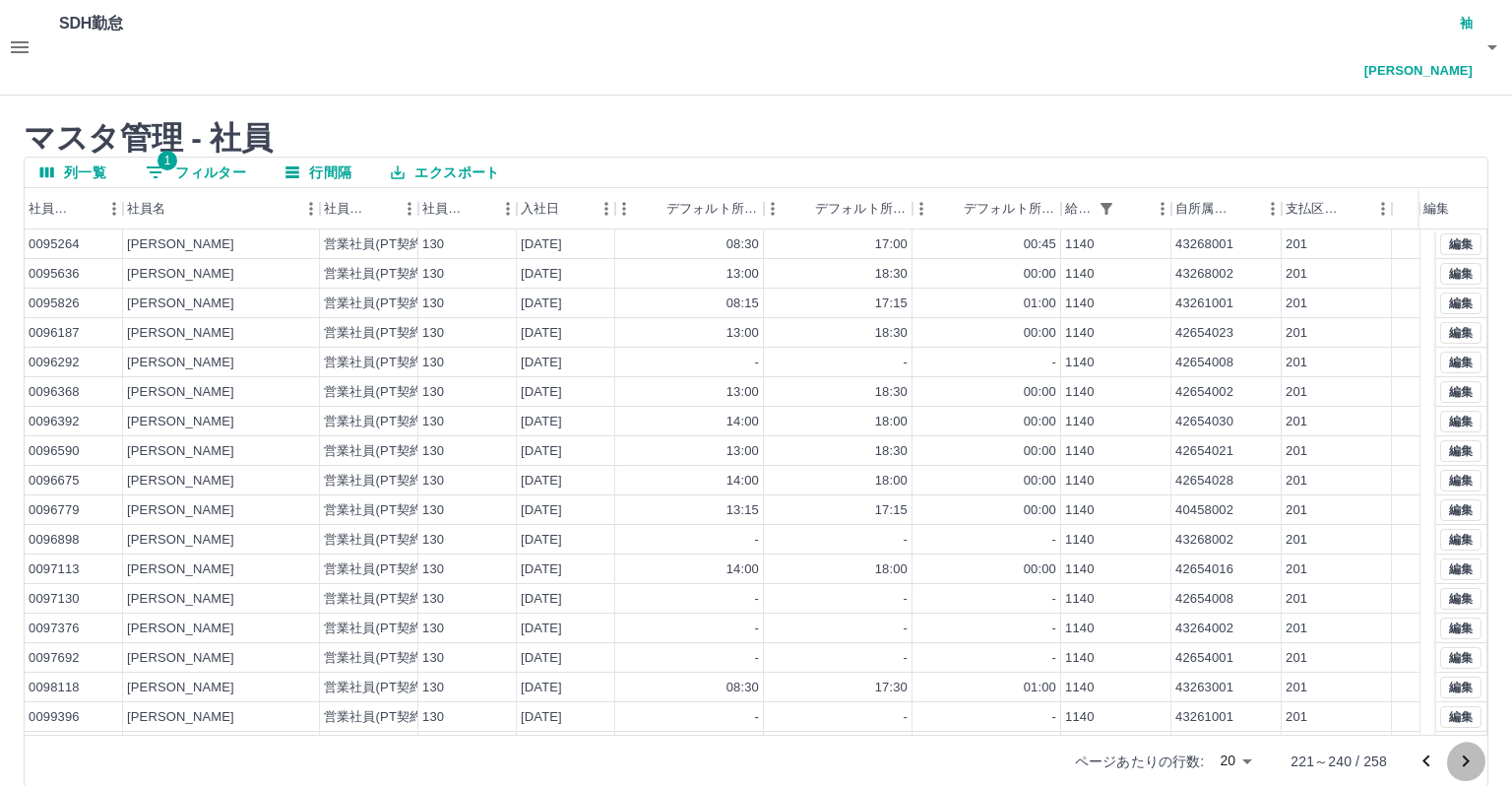 click 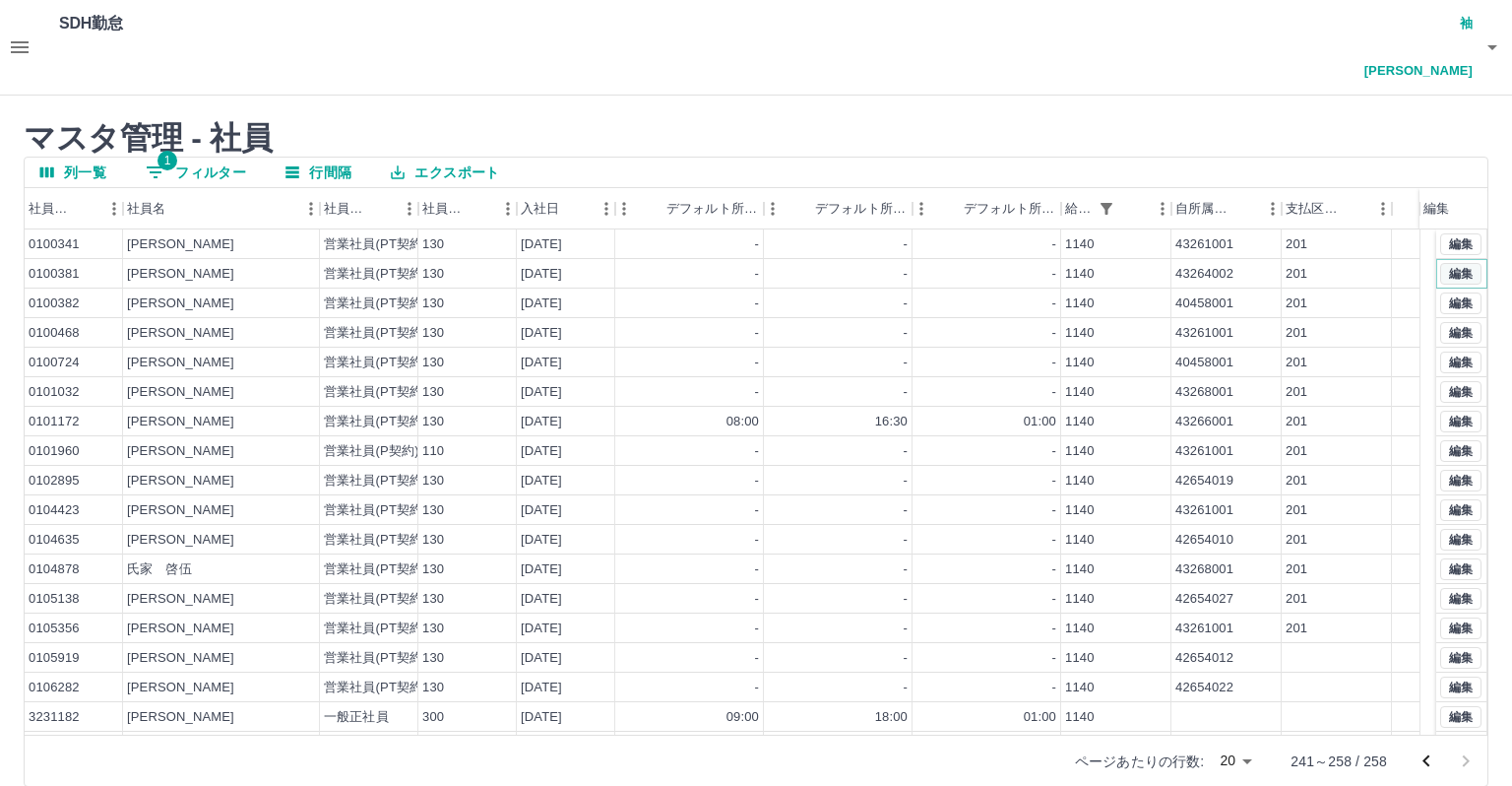 click on "編集" at bounding box center [1461, 274] 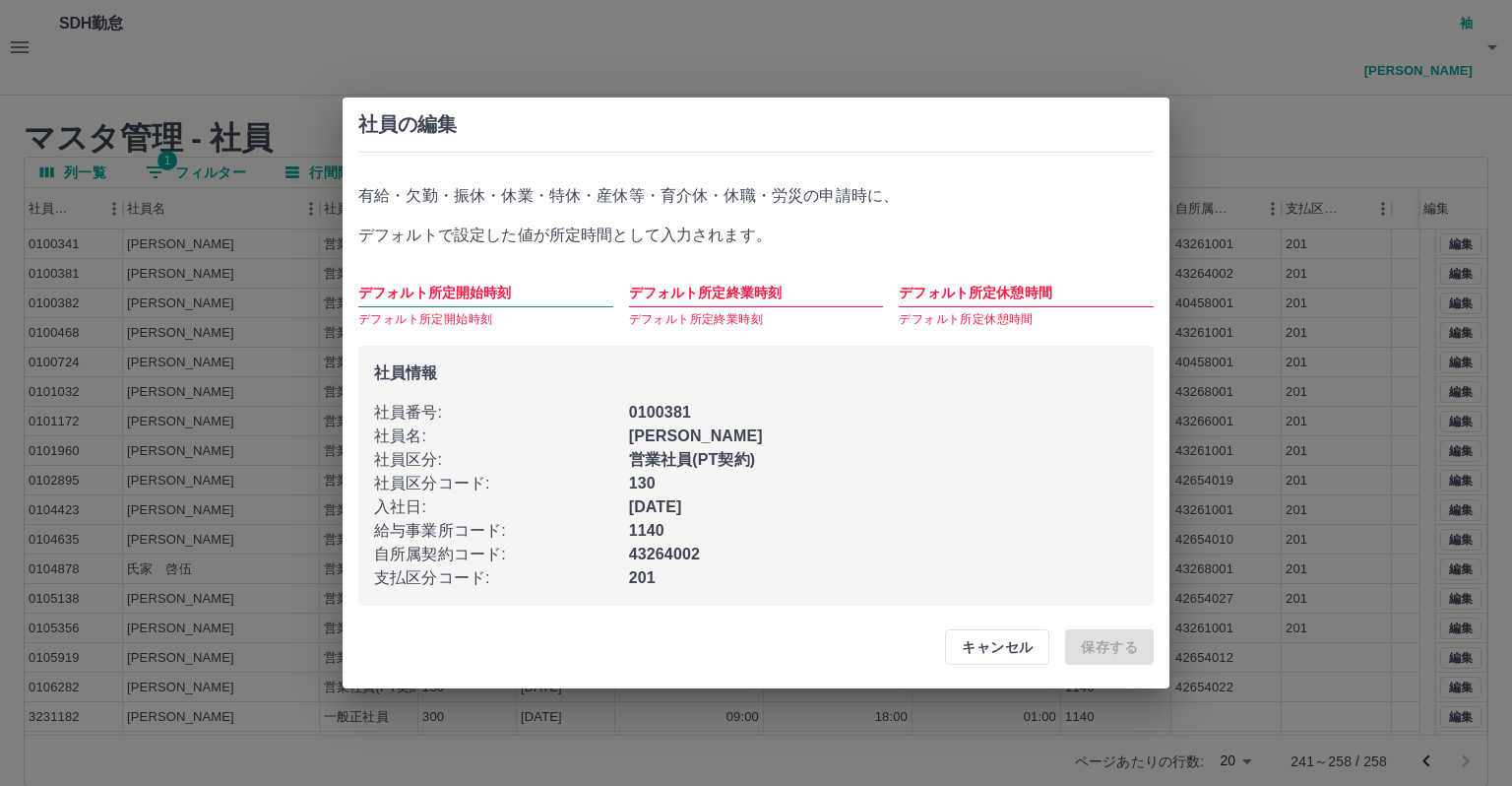 click on "デフォルト所定開始時刻" at bounding box center (485, 293) 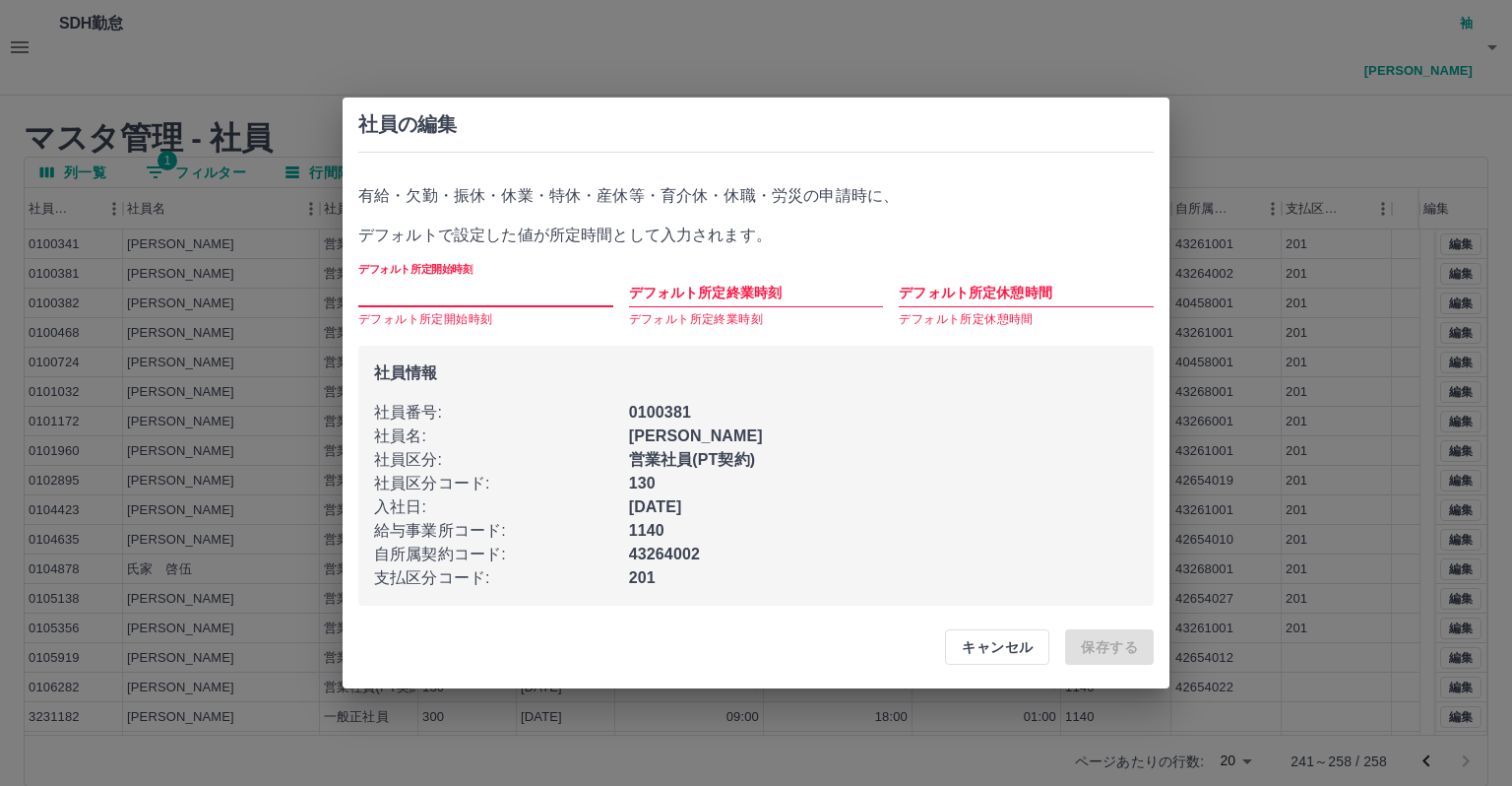 type on "****" 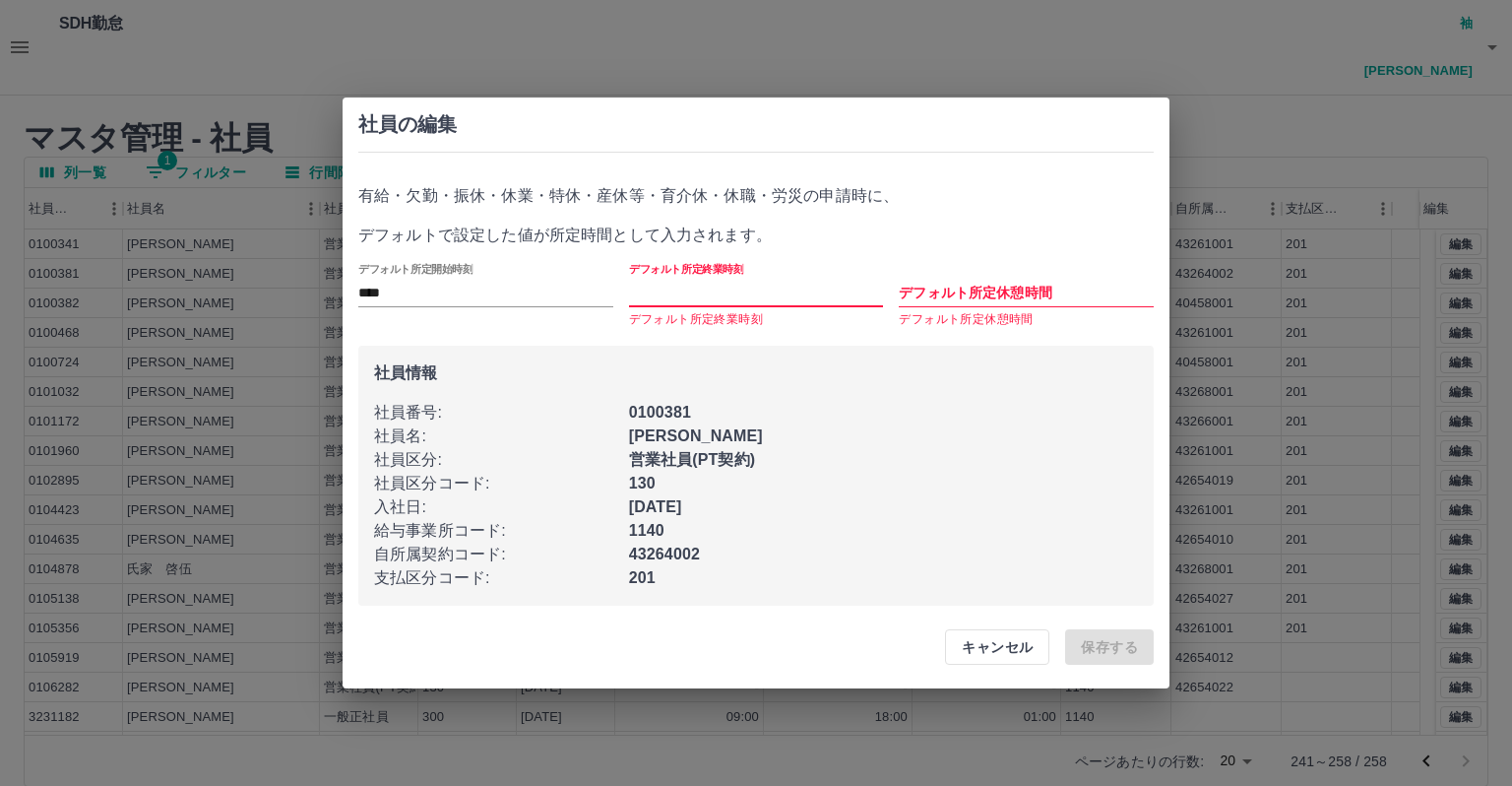 click on "デフォルト所定終業時刻" at bounding box center [756, 293] 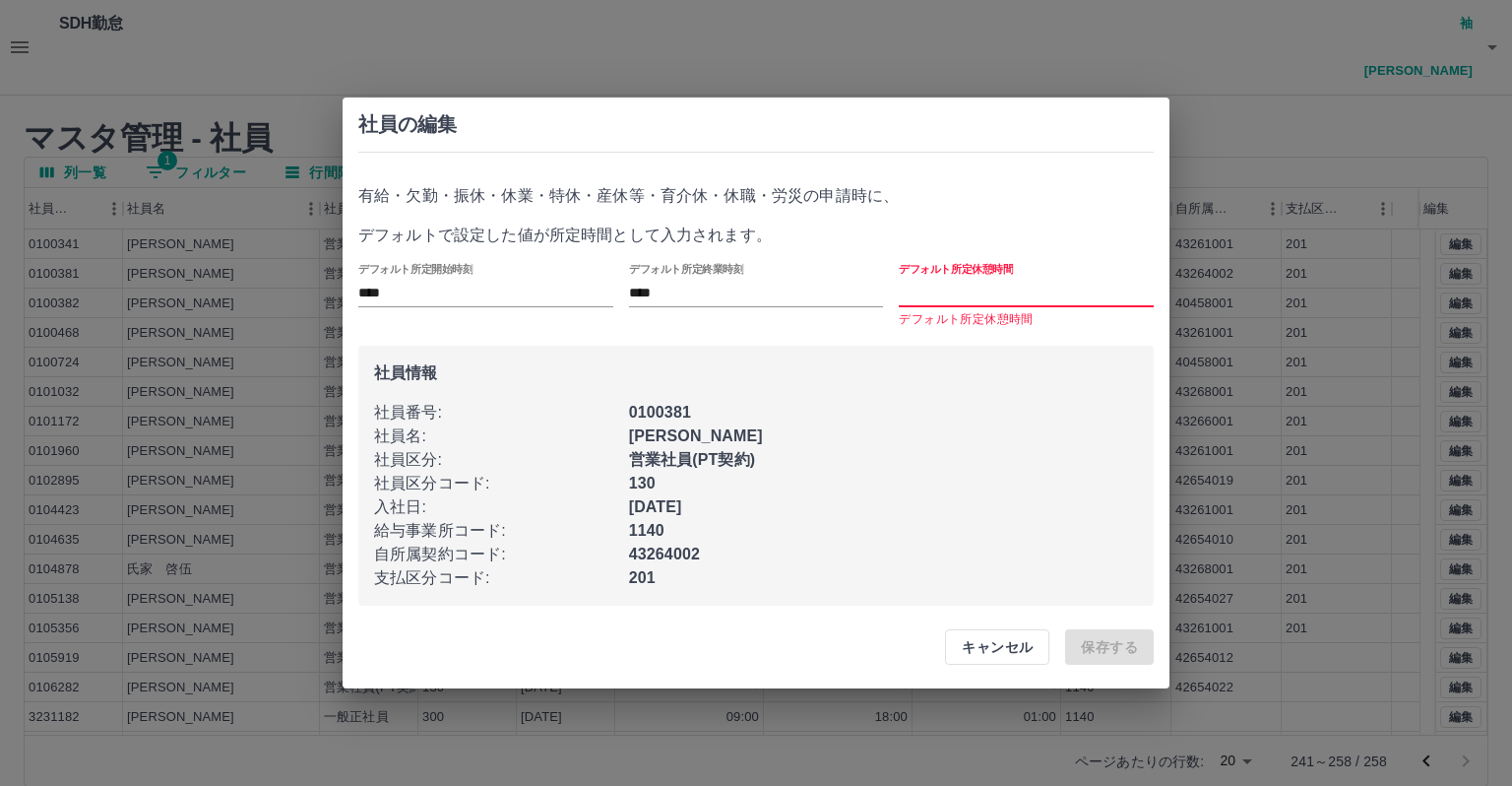 click on "デフォルト所定休憩時間" at bounding box center (1026, 293) 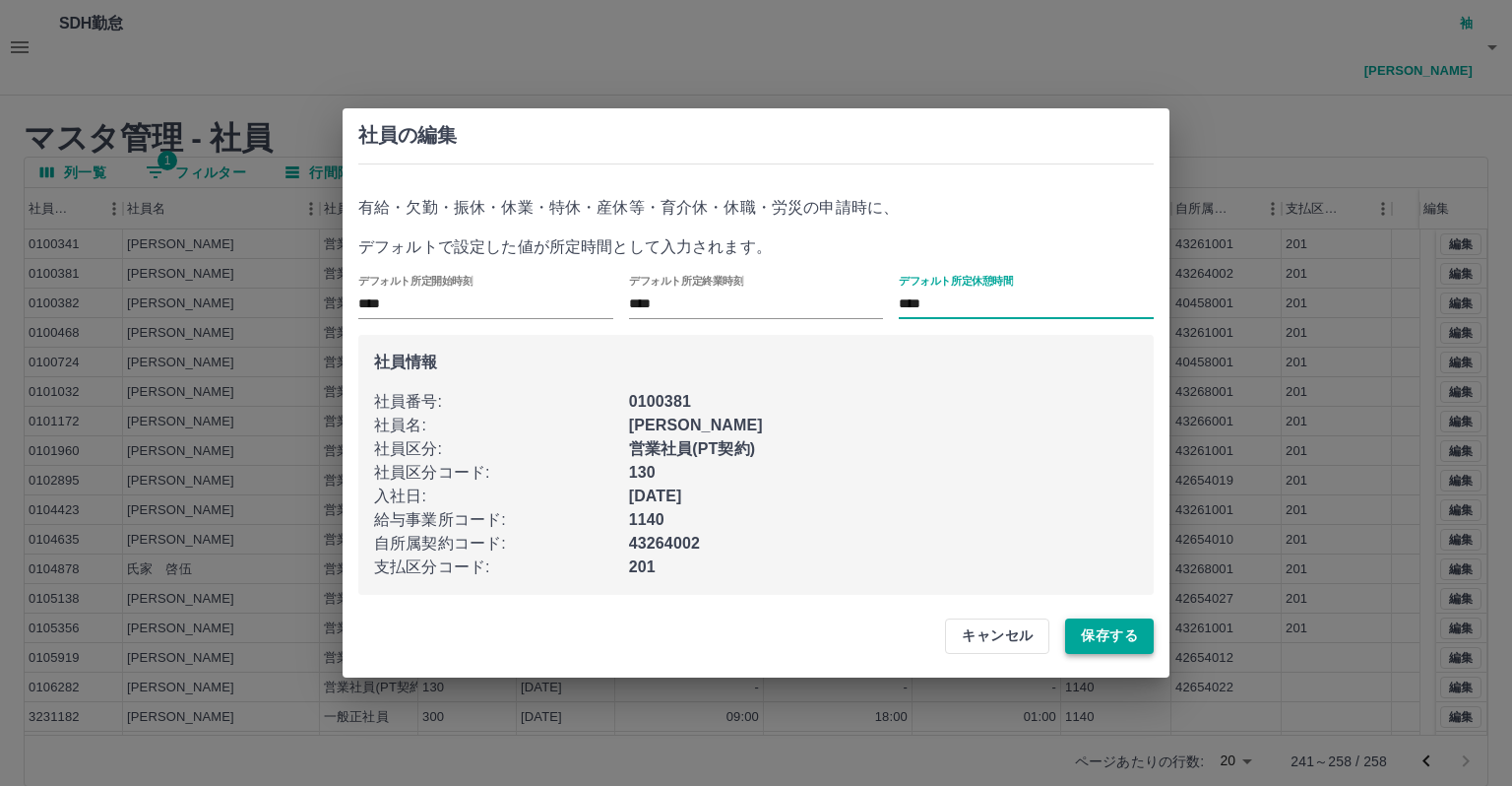 click on "保存する" at bounding box center [1109, 636] 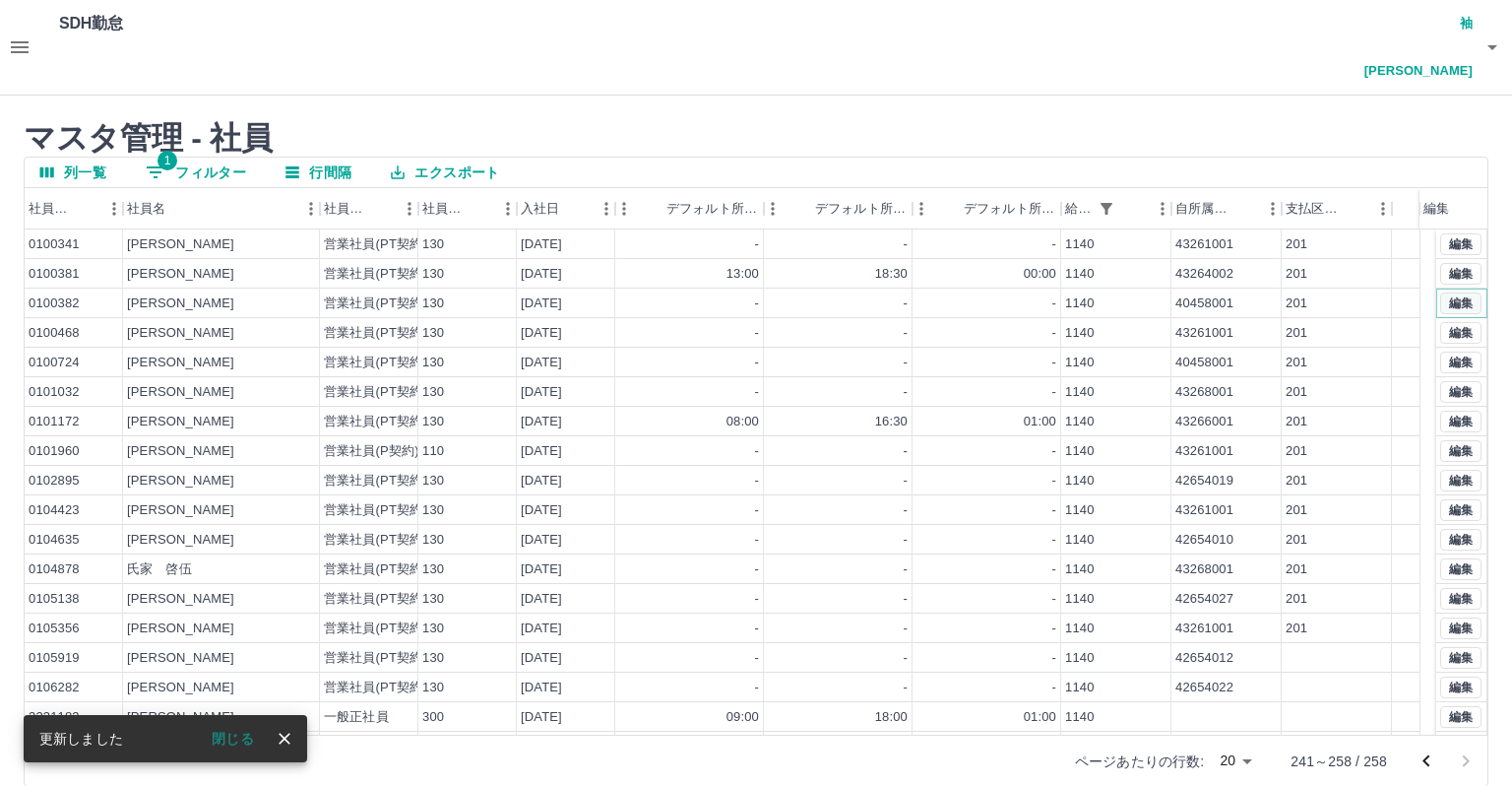click on "編集" at bounding box center (1461, 303) 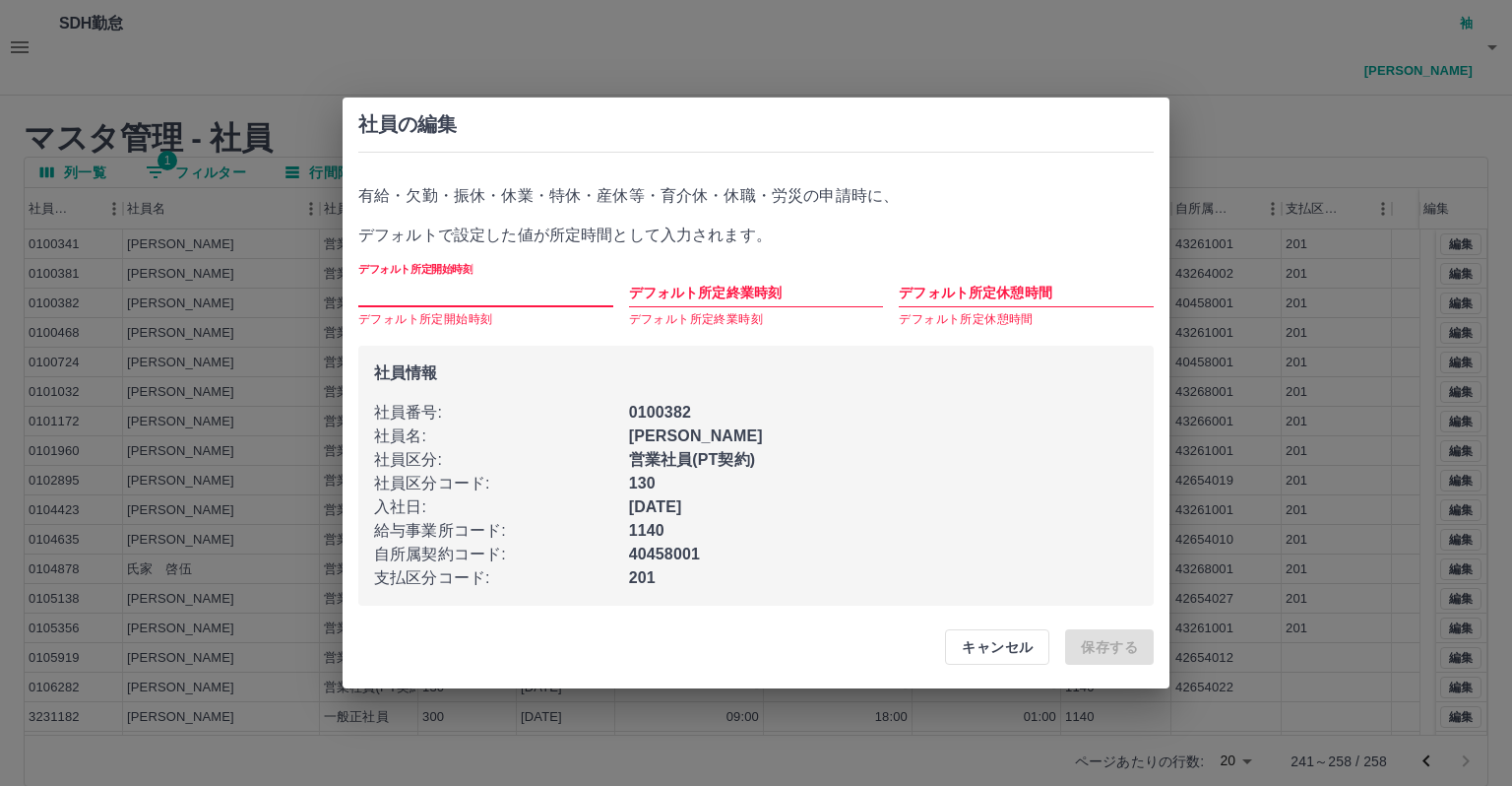 click on "デフォルト所定開始時刻" at bounding box center (485, 293) 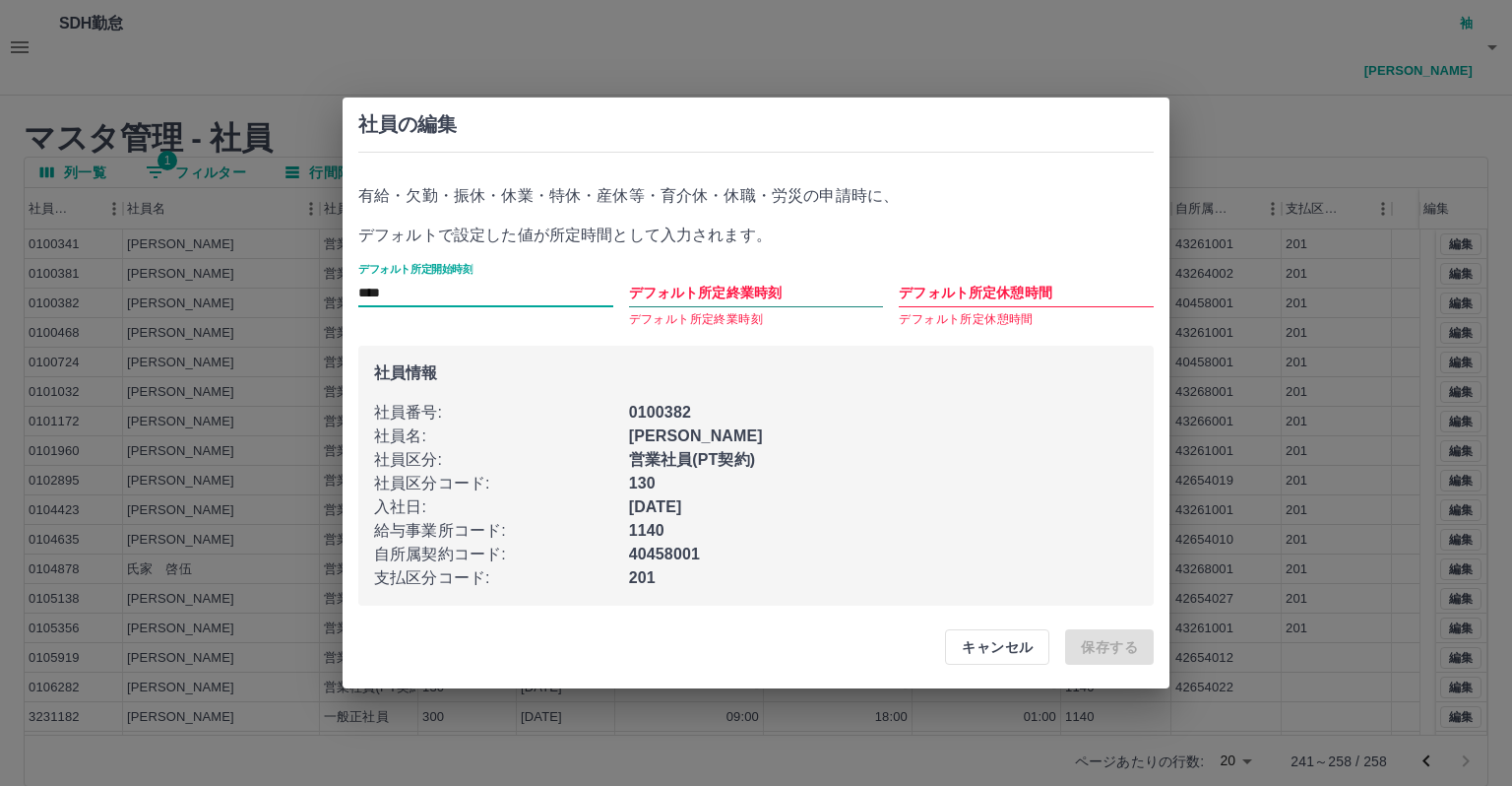 type on "****" 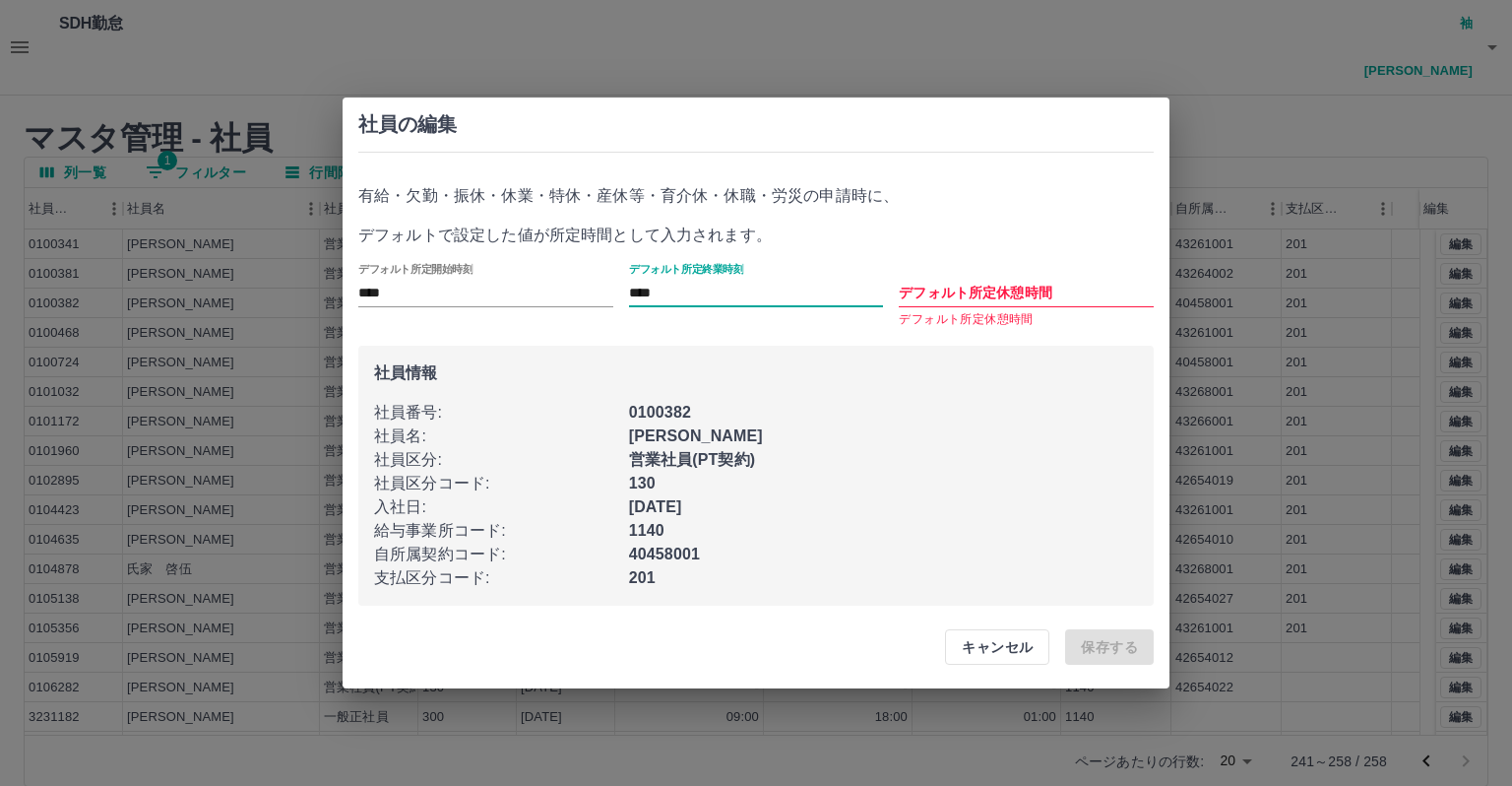 type on "****" 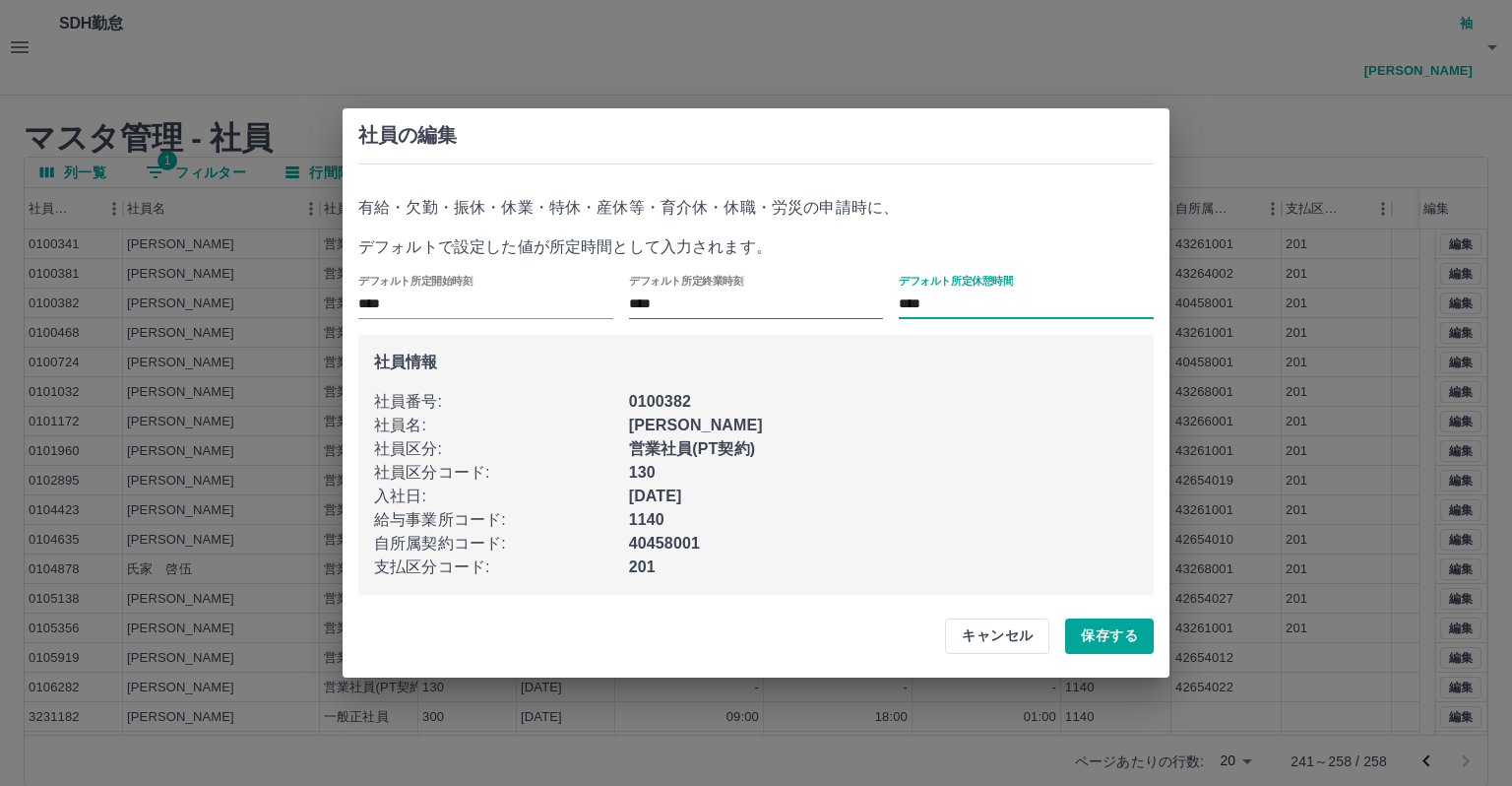 type on "****" 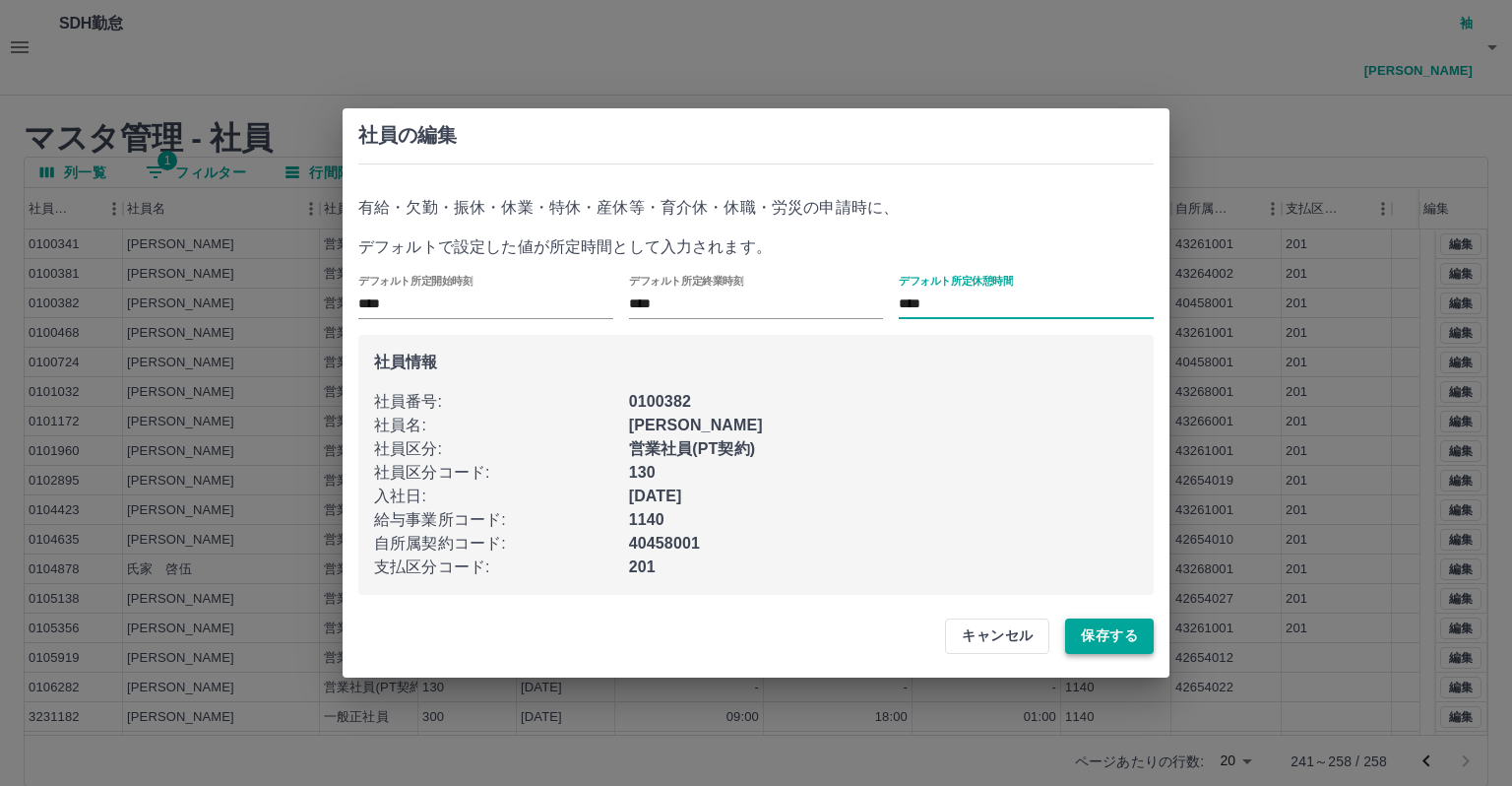 click on "保存する" at bounding box center (1109, 636) 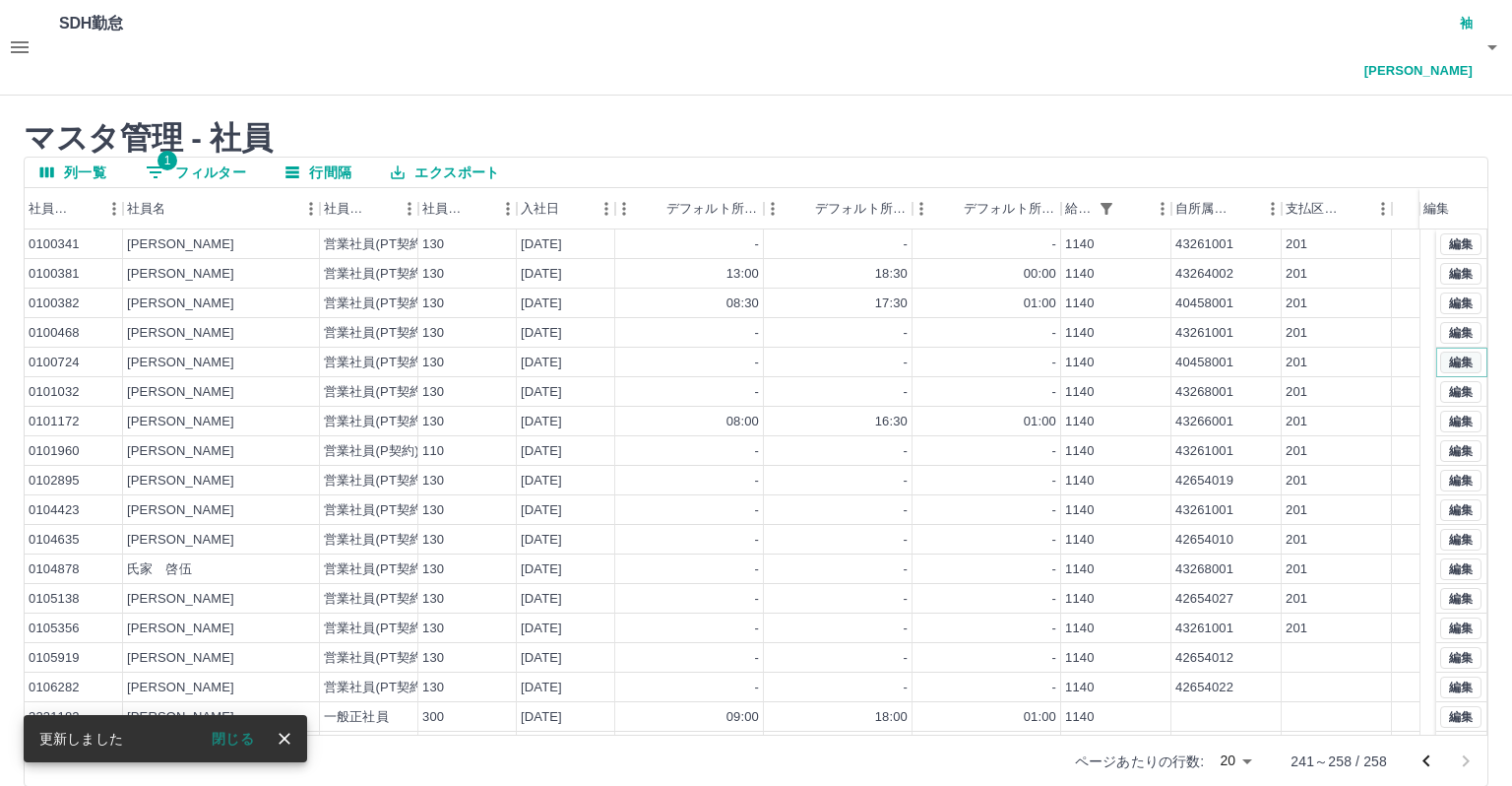 click on "編集" at bounding box center (1461, 362) 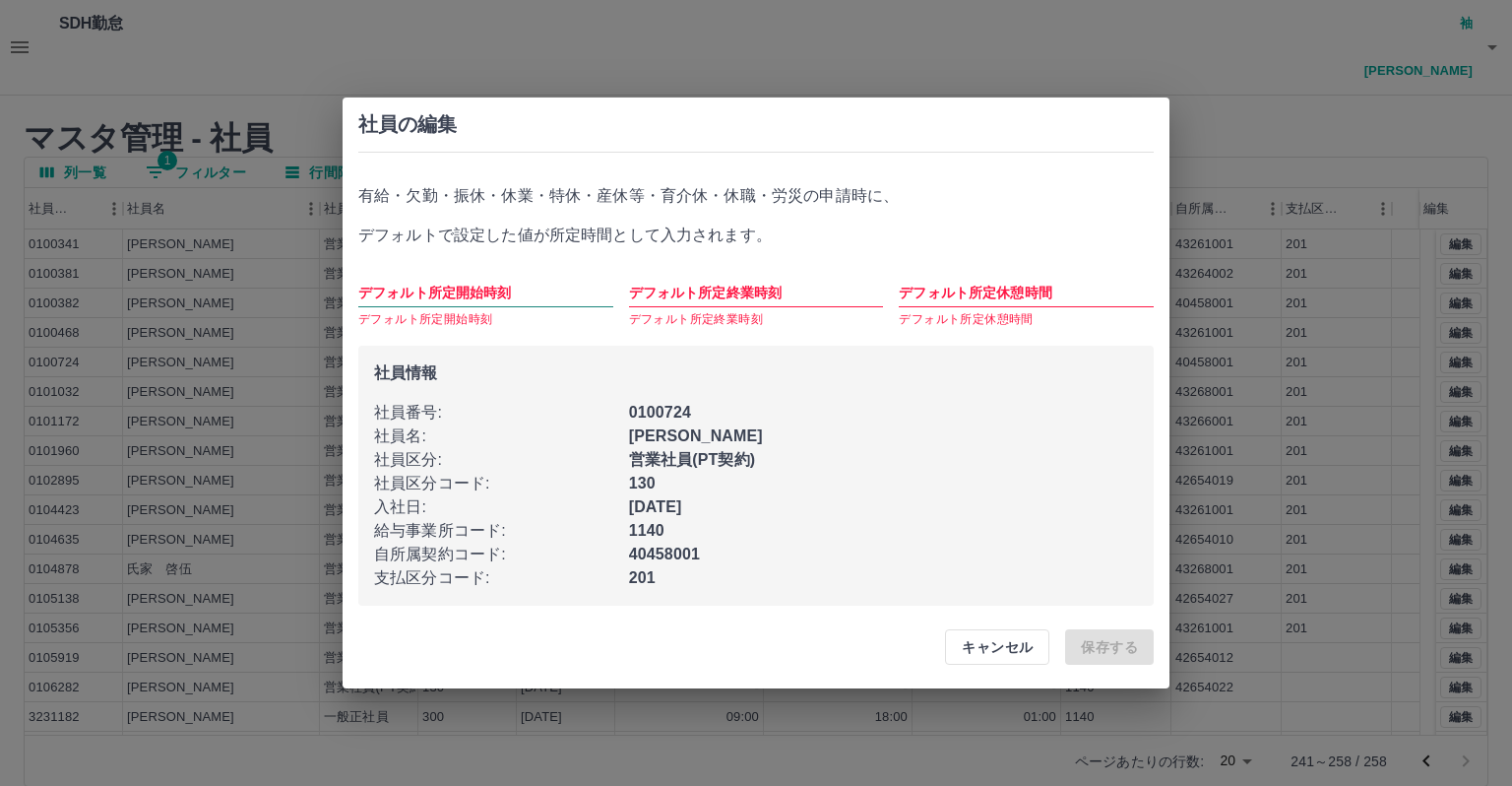 click on "デフォルト所定開始時刻" at bounding box center [485, 293] 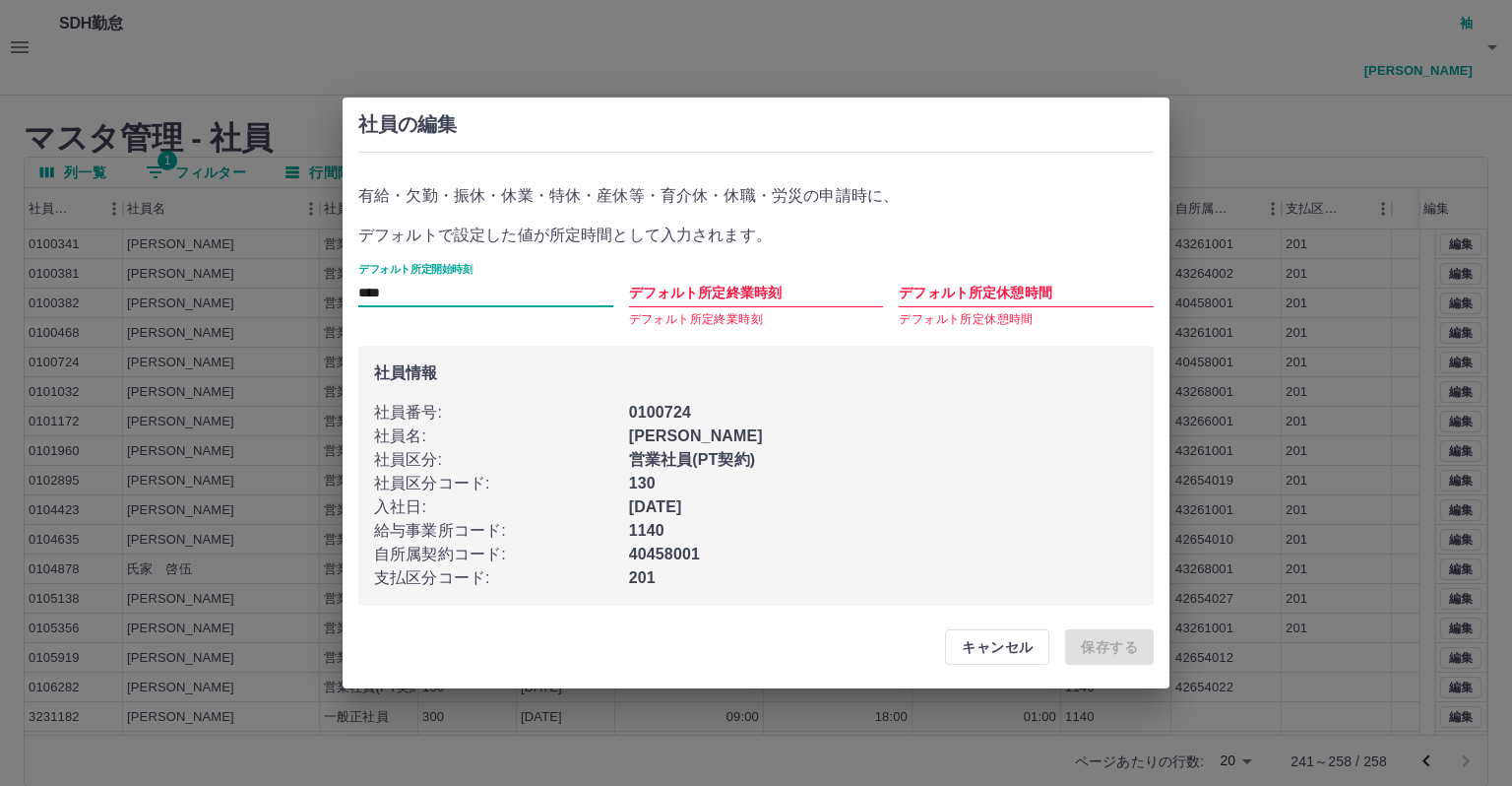 type on "****" 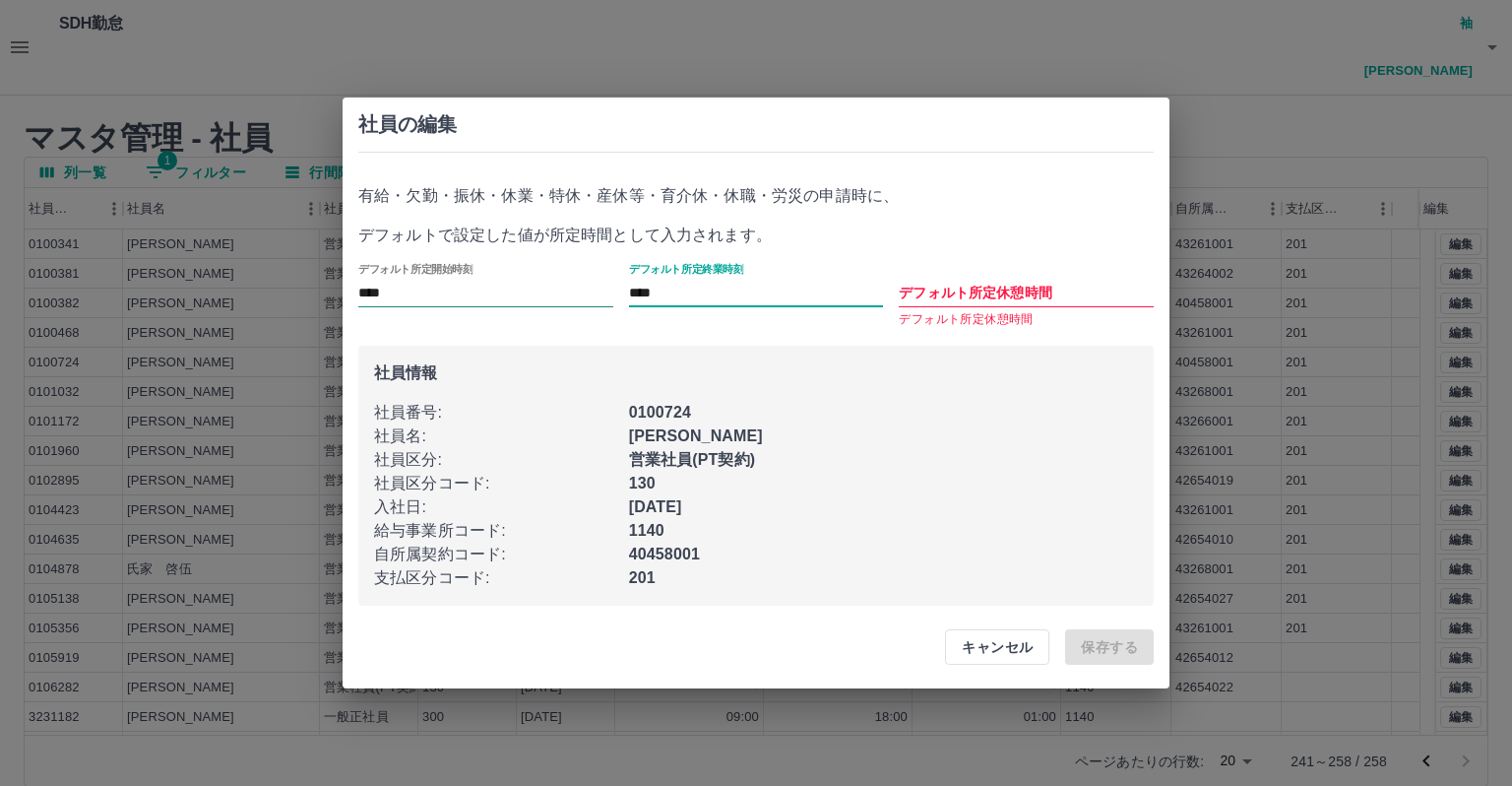 type on "****" 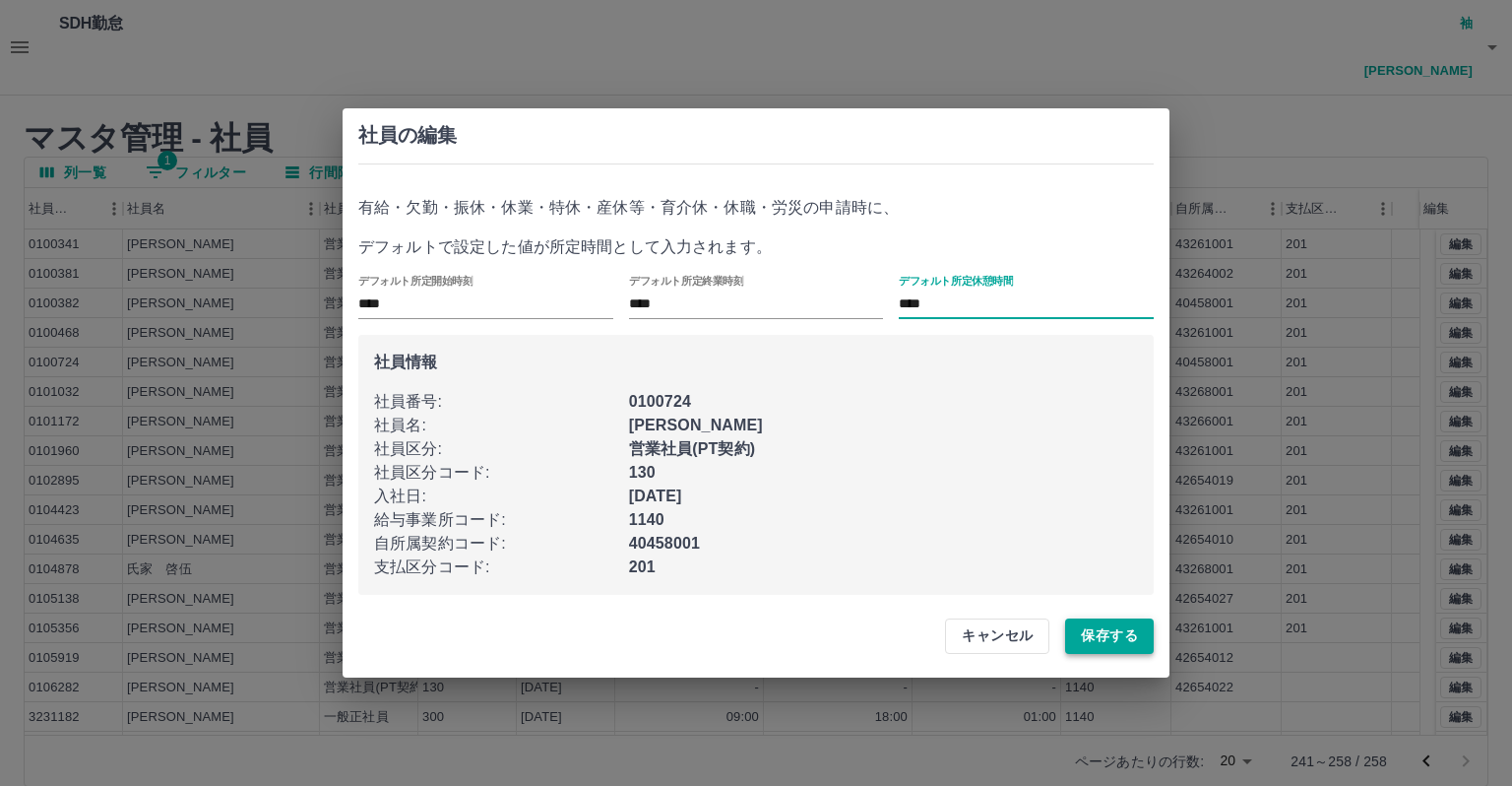 type on "****" 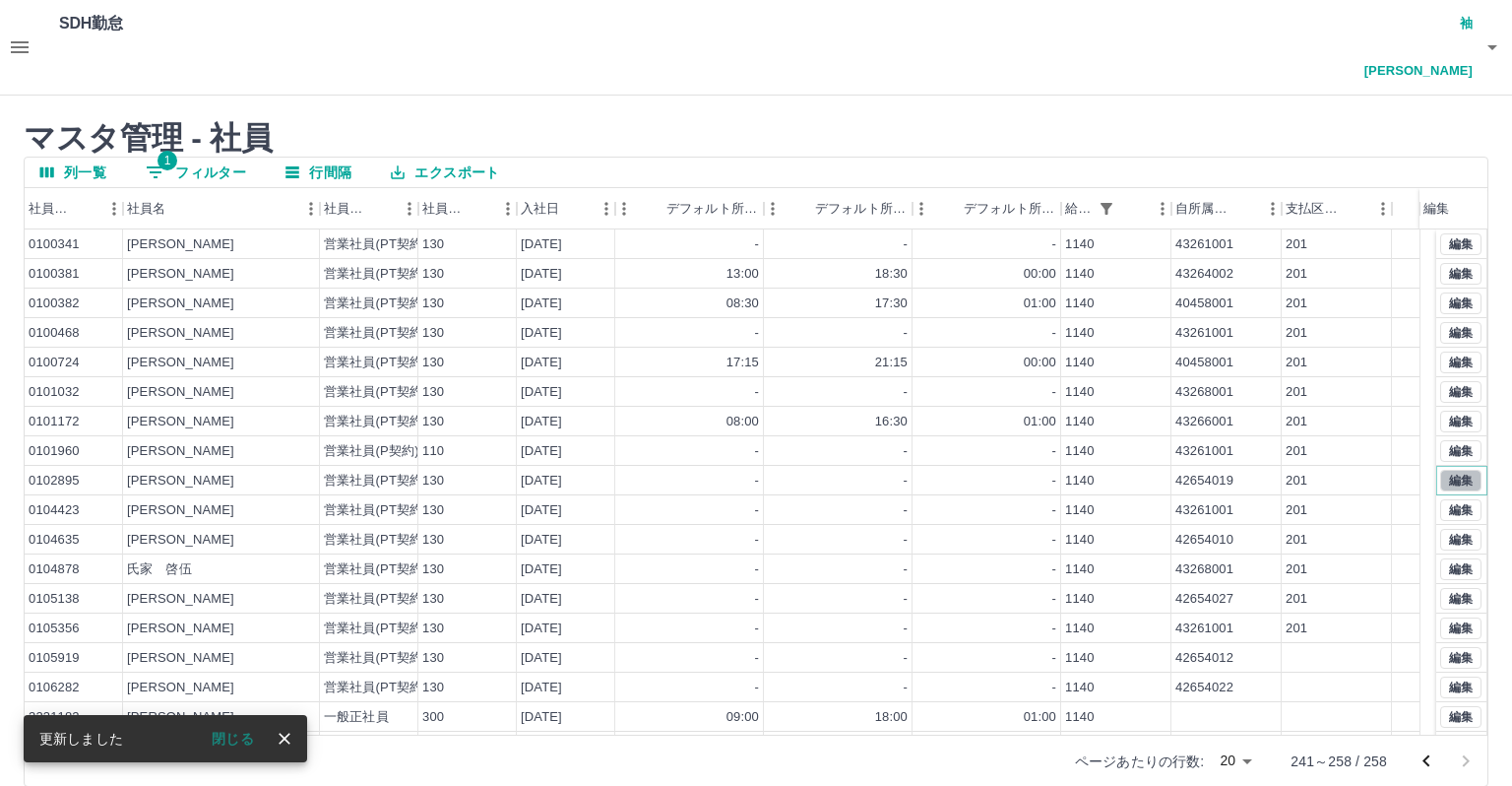 click on "編集" at bounding box center [1461, 481] 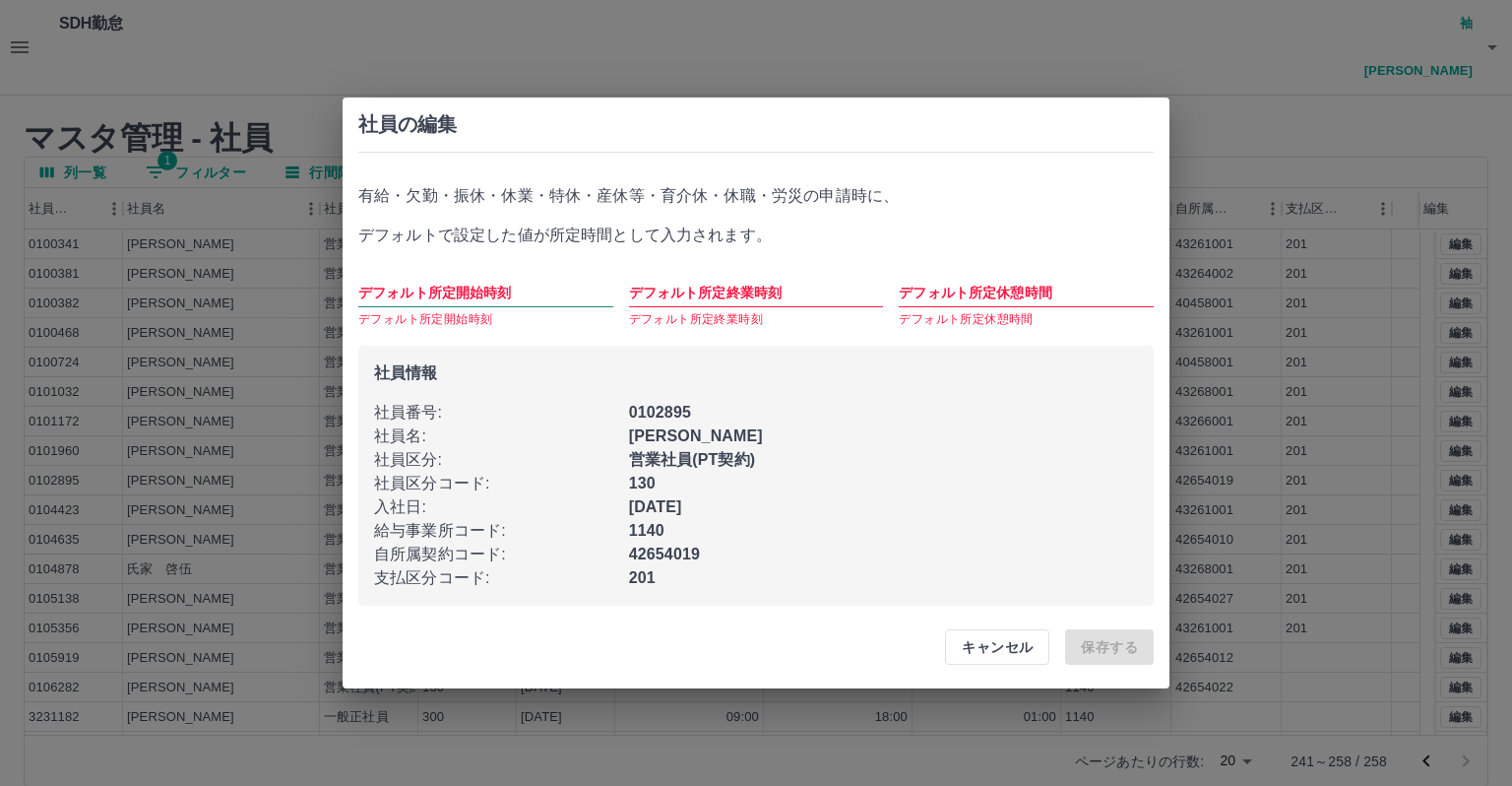 click on "デフォルト所定開始時刻" at bounding box center [485, 293] 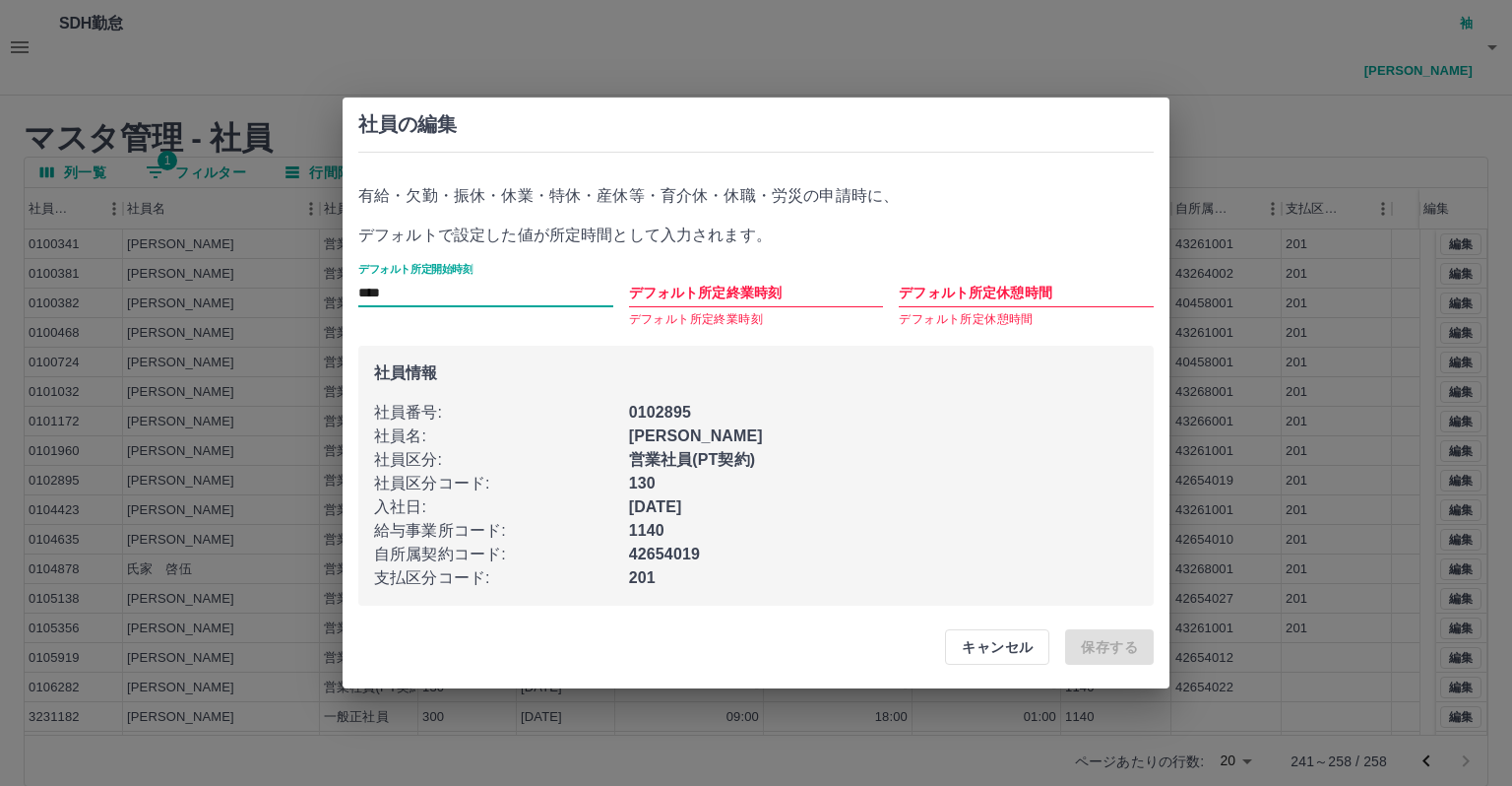 type on "****" 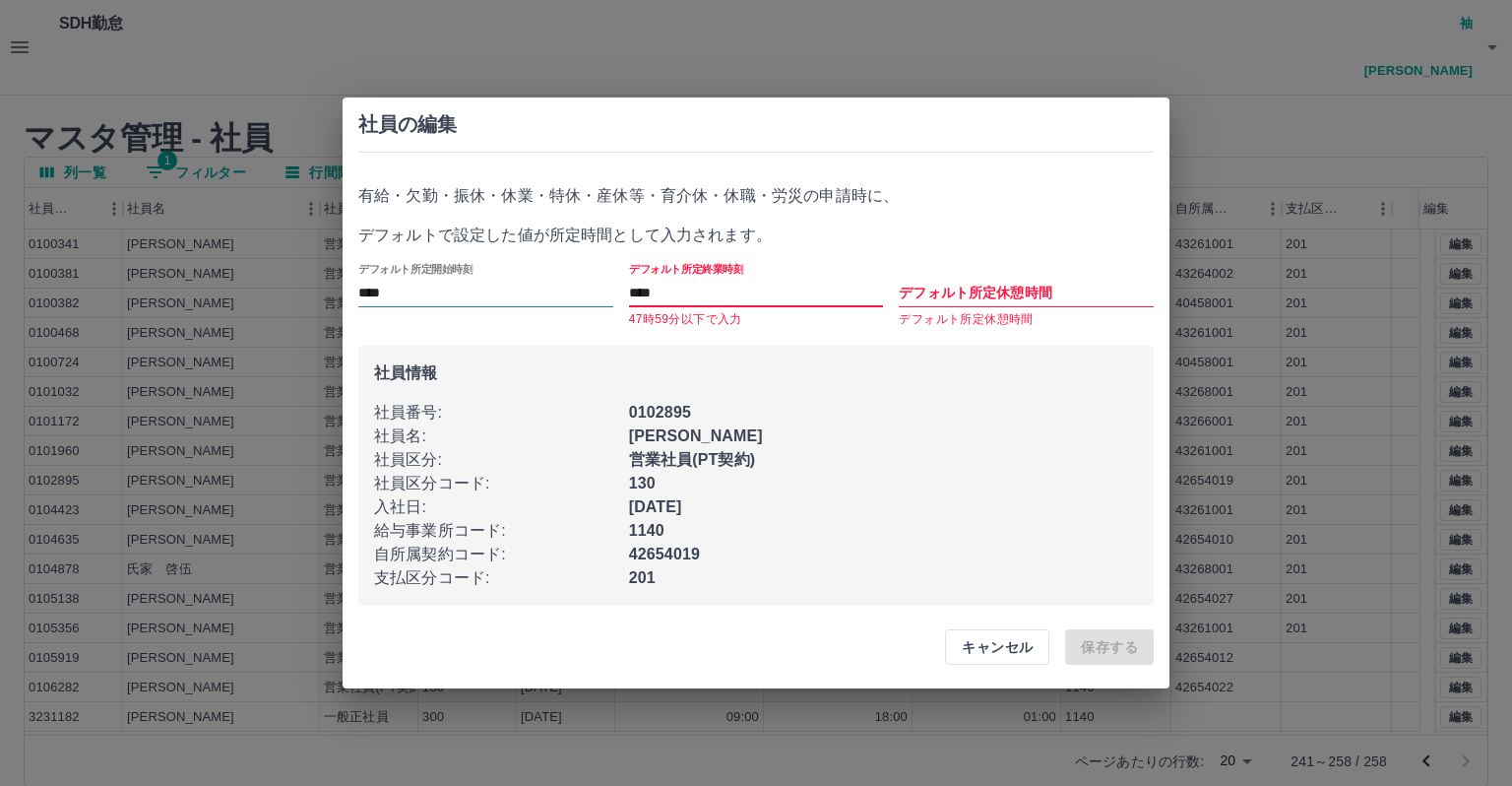 type on "****" 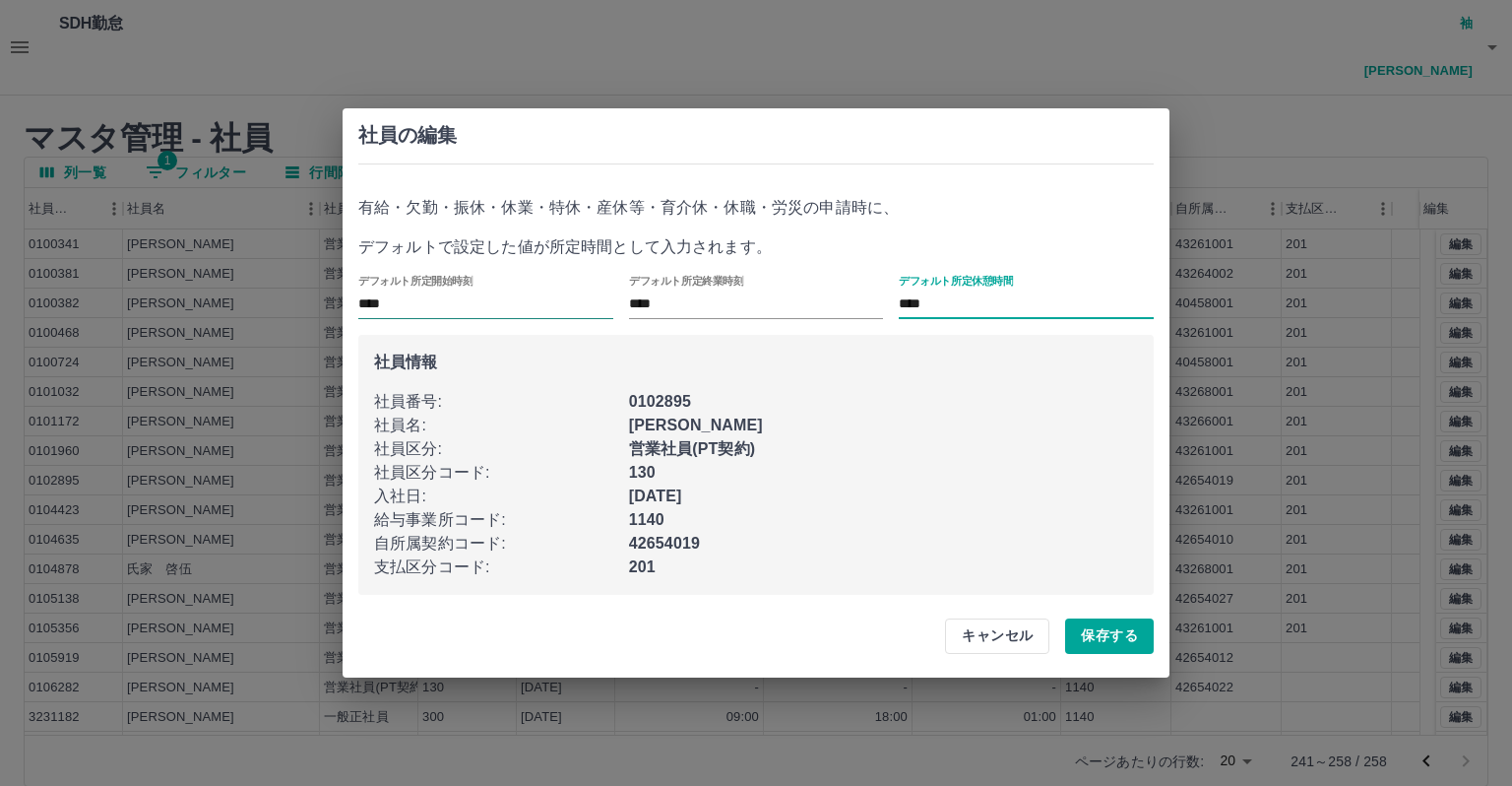 type on "****" 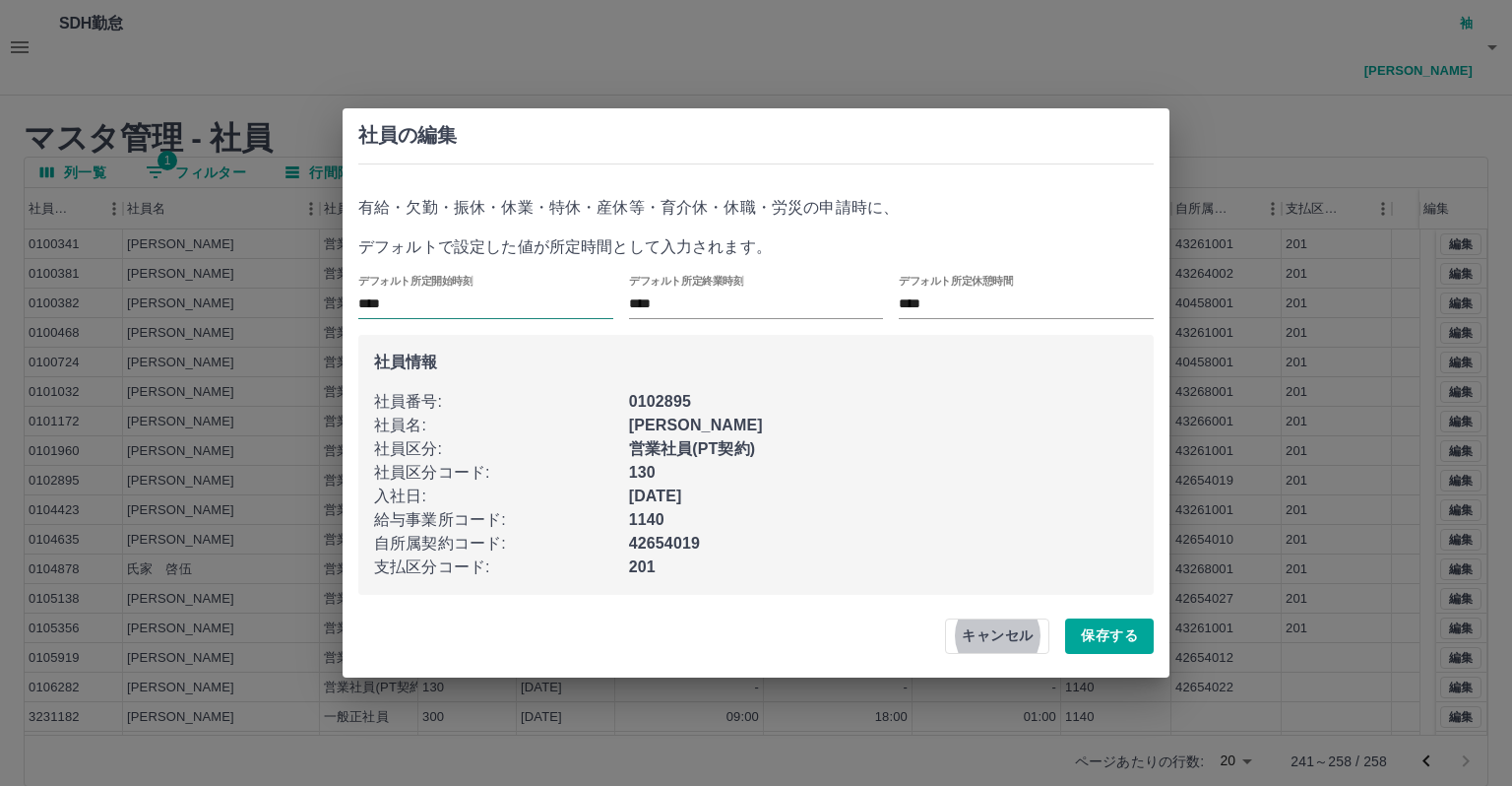 type 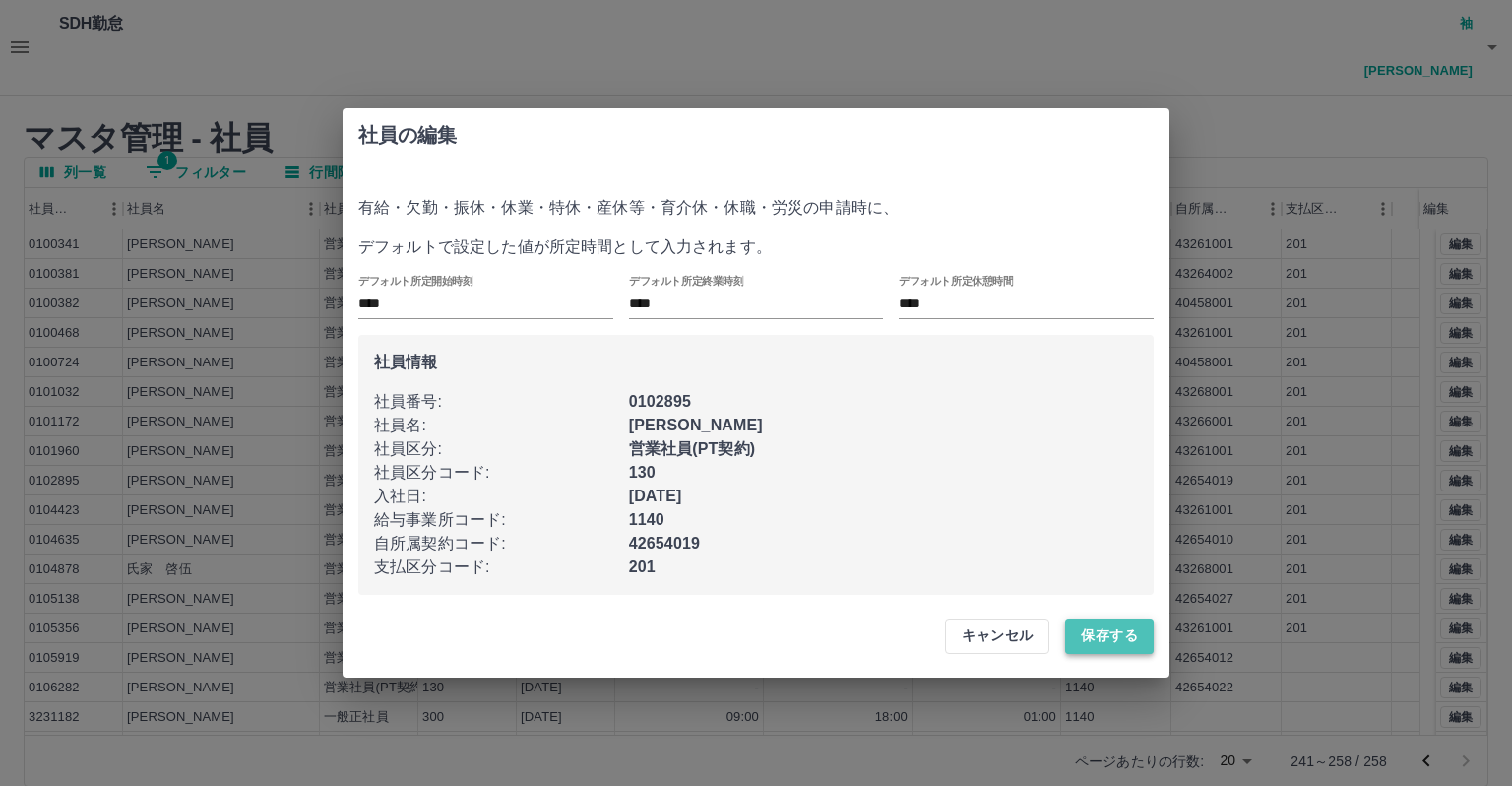 drag, startPoint x: 1125, startPoint y: 644, endPoint x: 1133, endPoint y: 676, distance: 32.984845 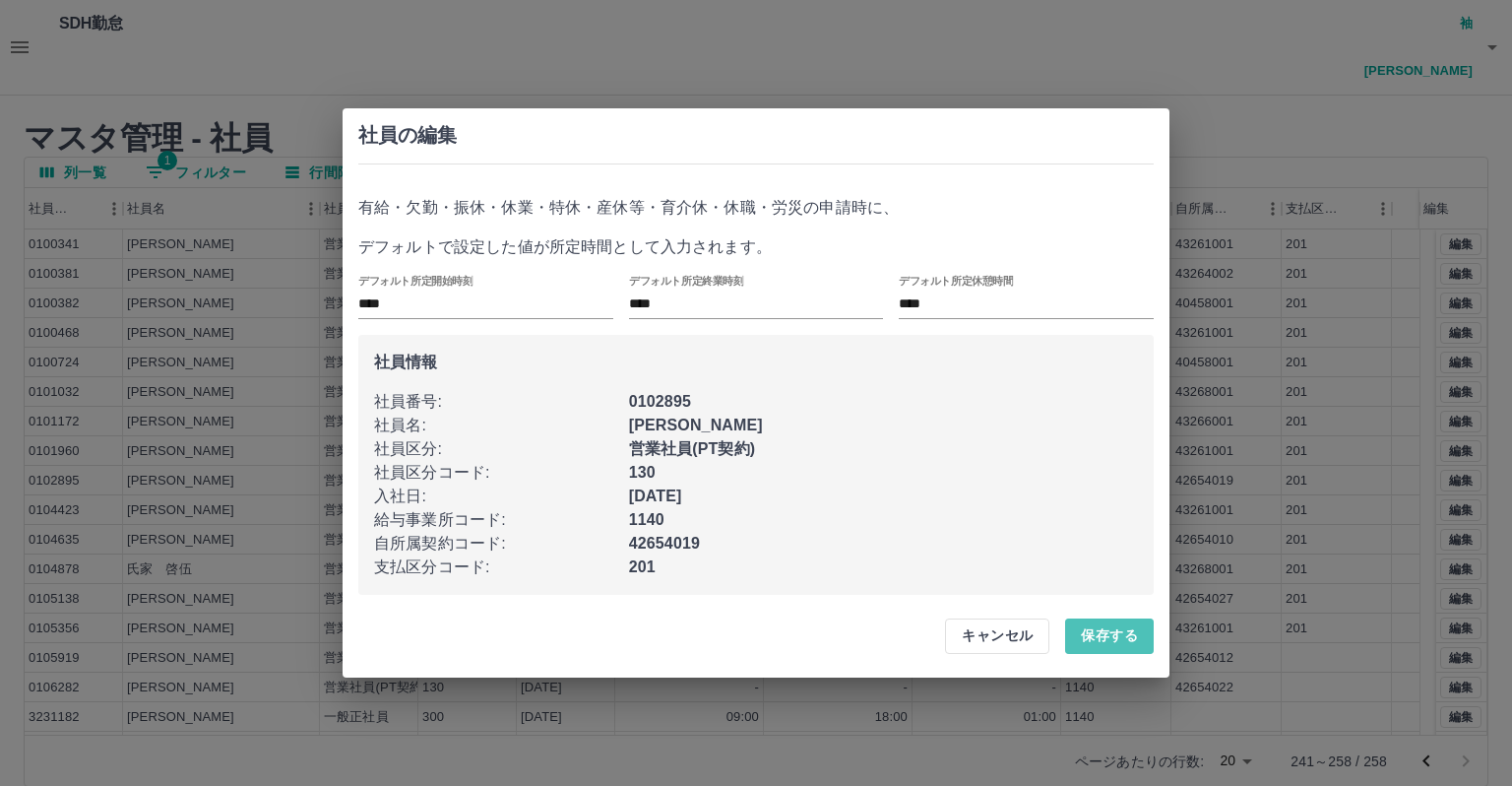 click on "保存する" at bounding box center (1109, 636) 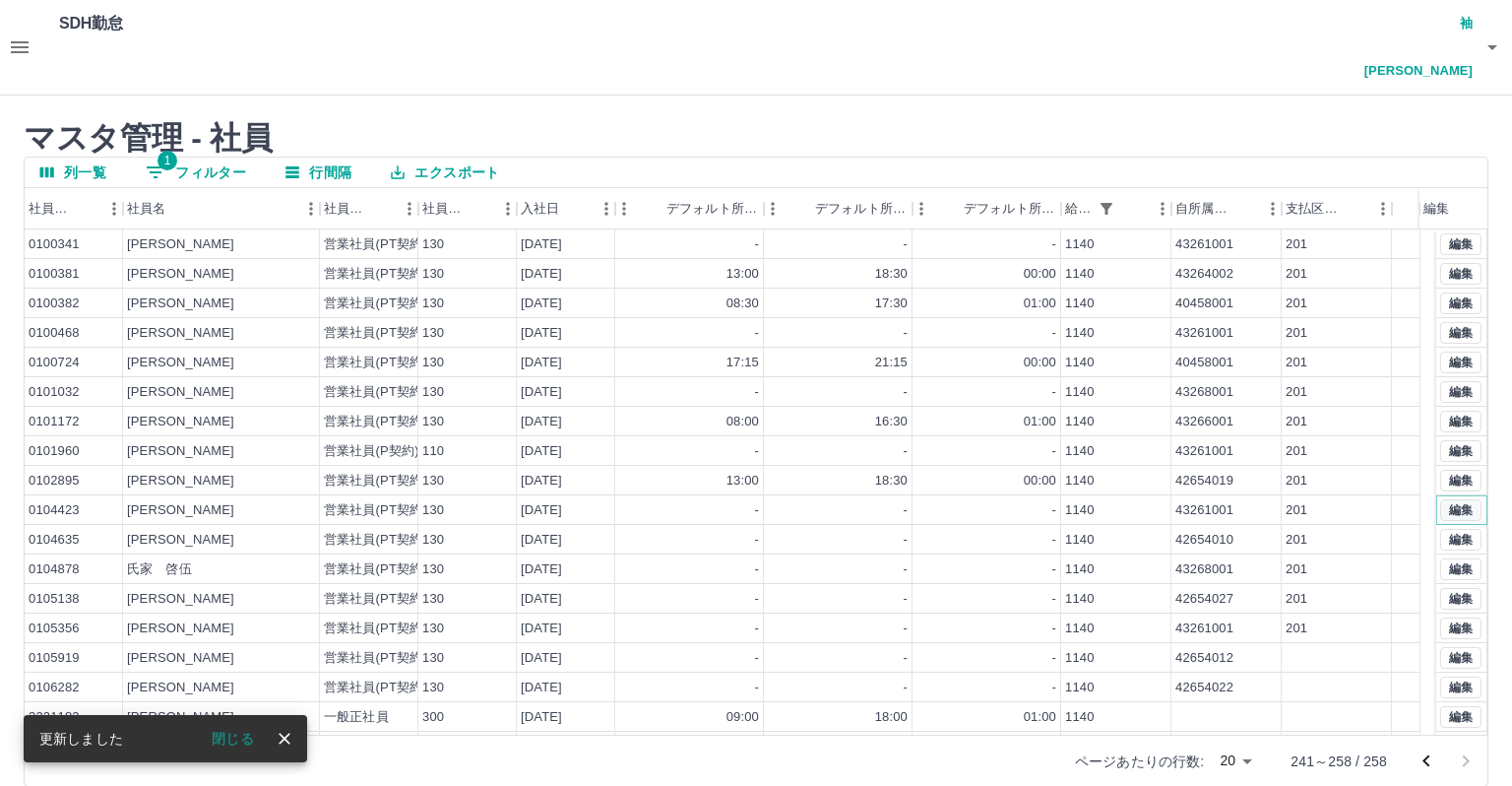 click on "編集" at bounding box center (1461, 510) 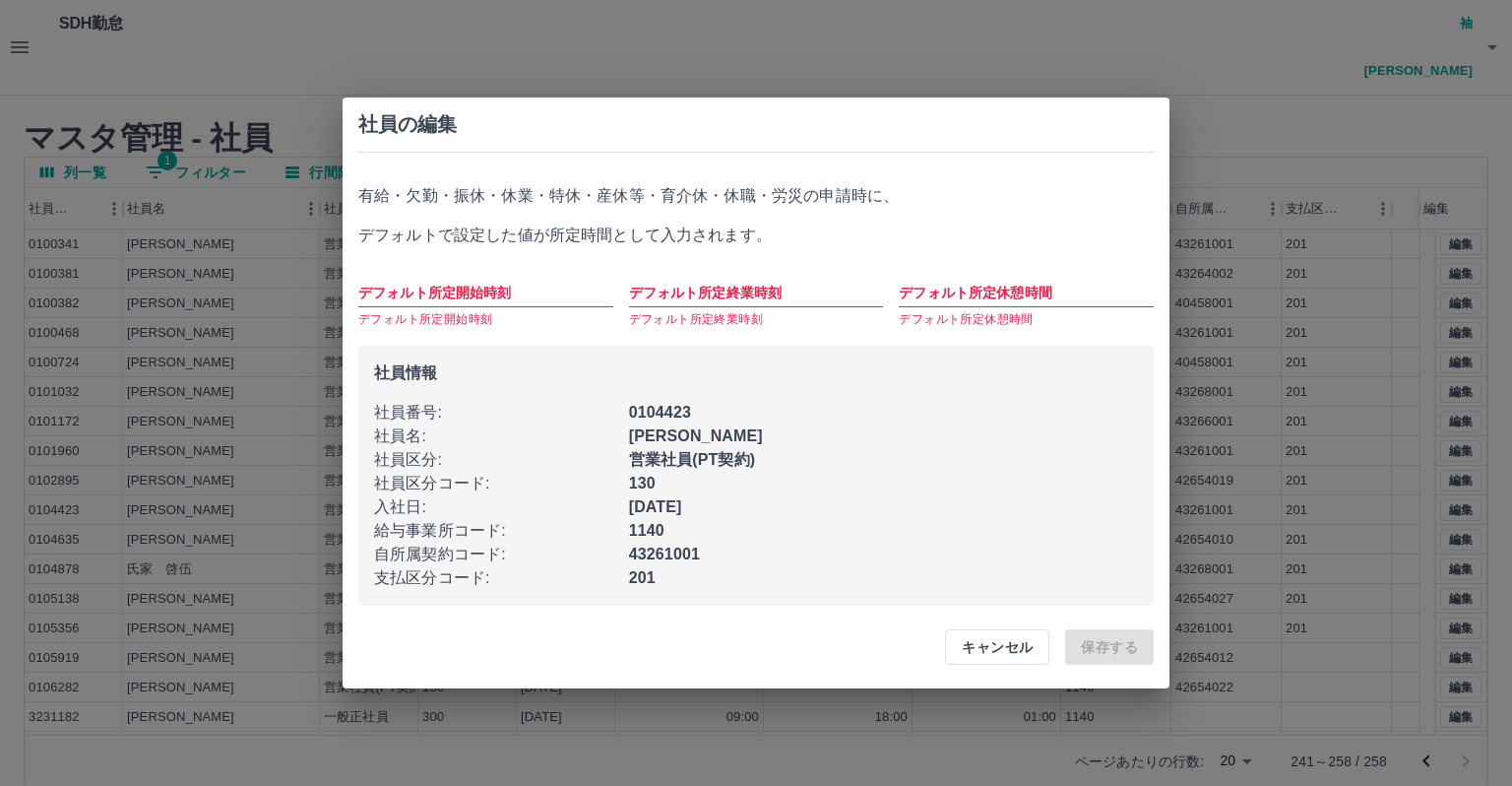 click on "デフォルト所定開始時刻" at bounding box center (485, 293) 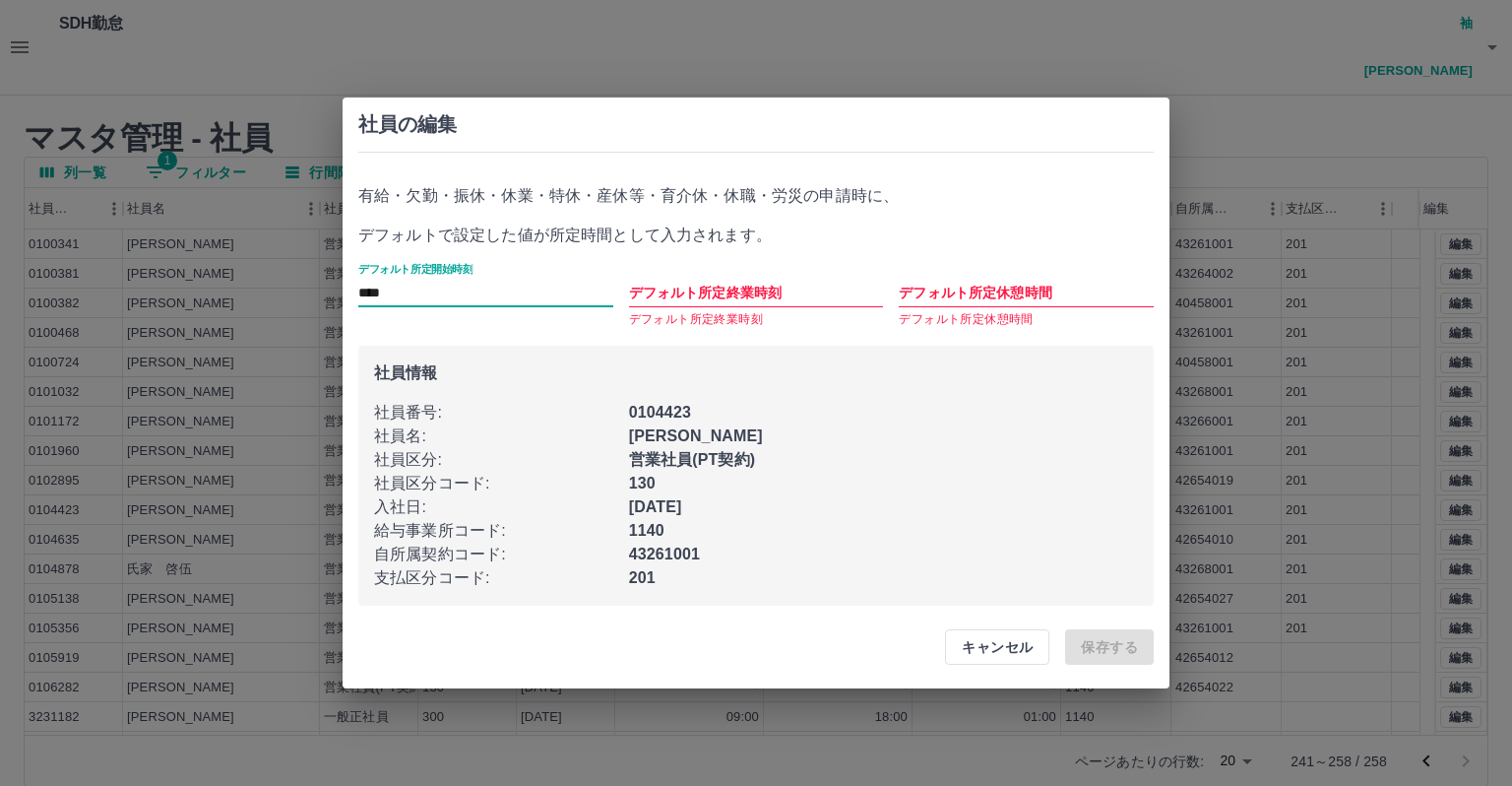 type on "****" 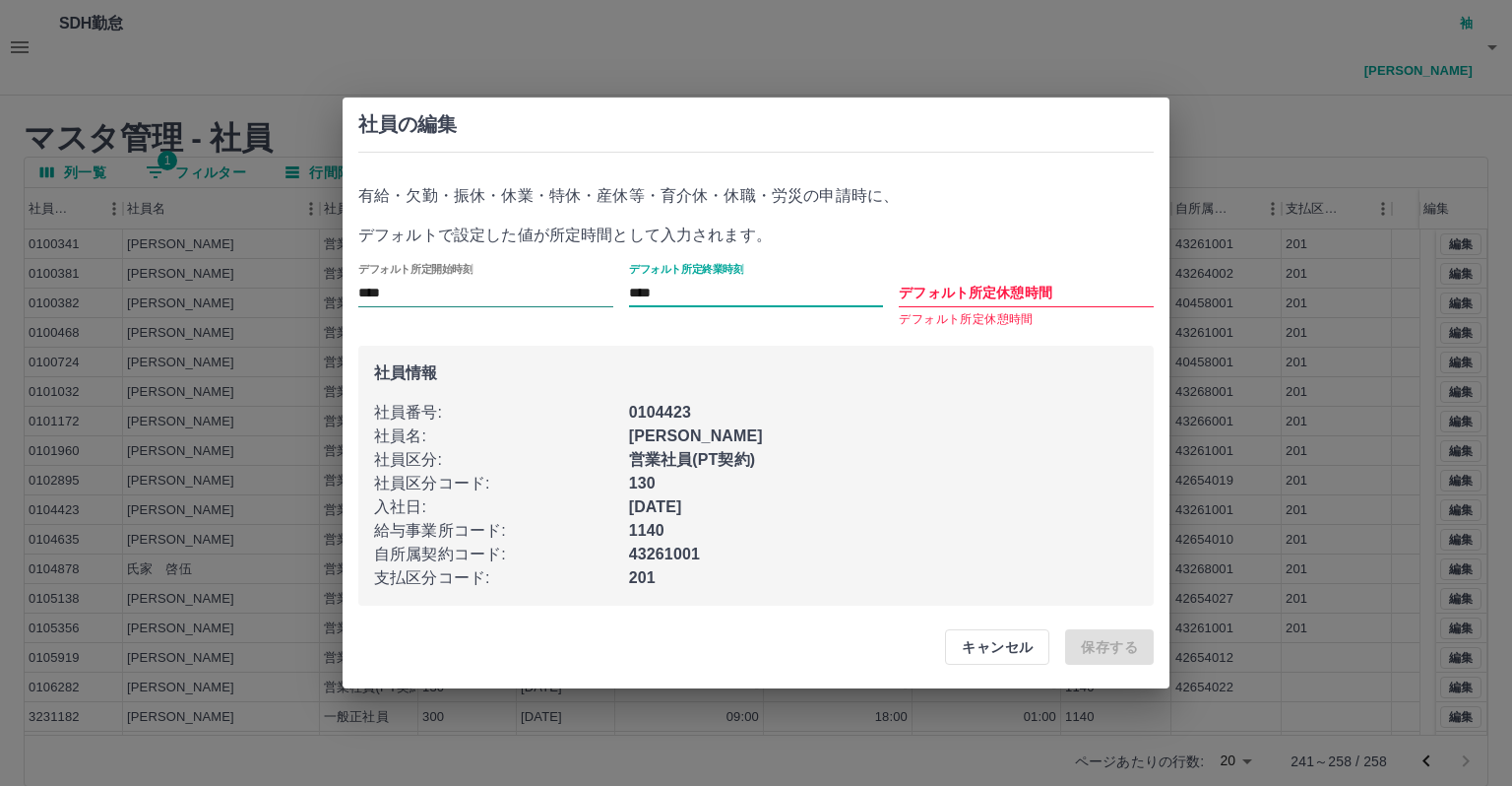 type on "****" 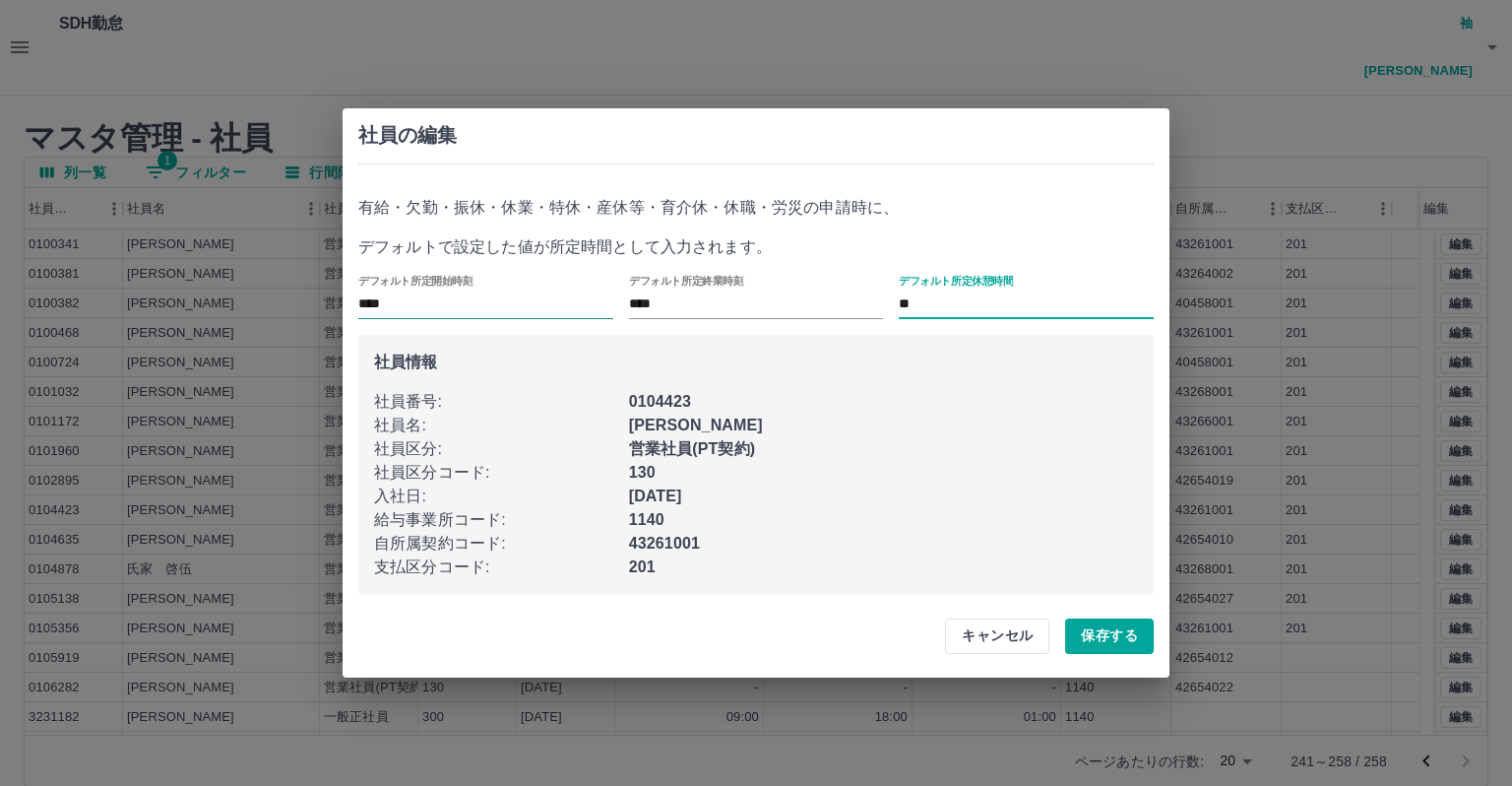 type on "*" 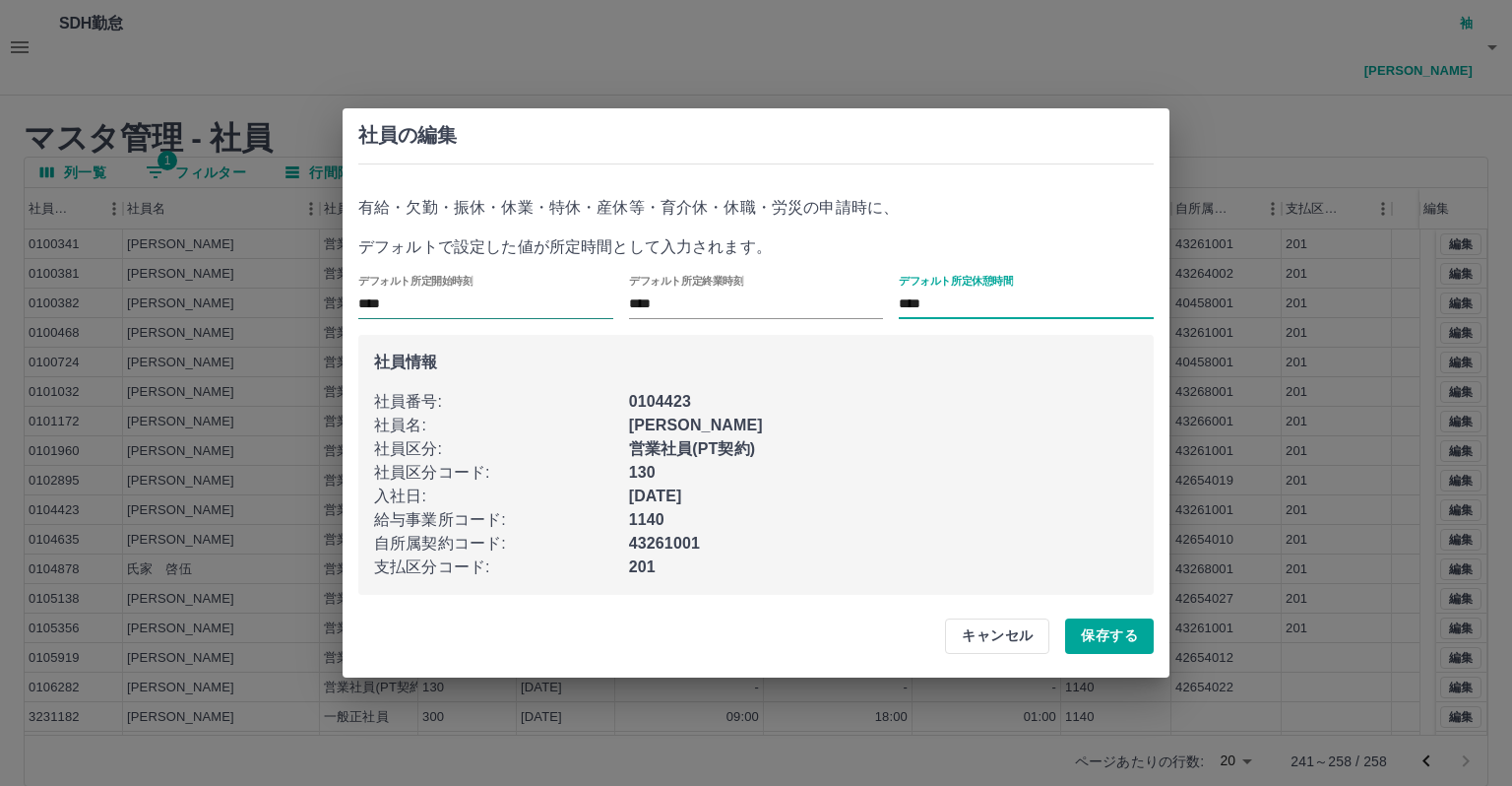 type on "****" 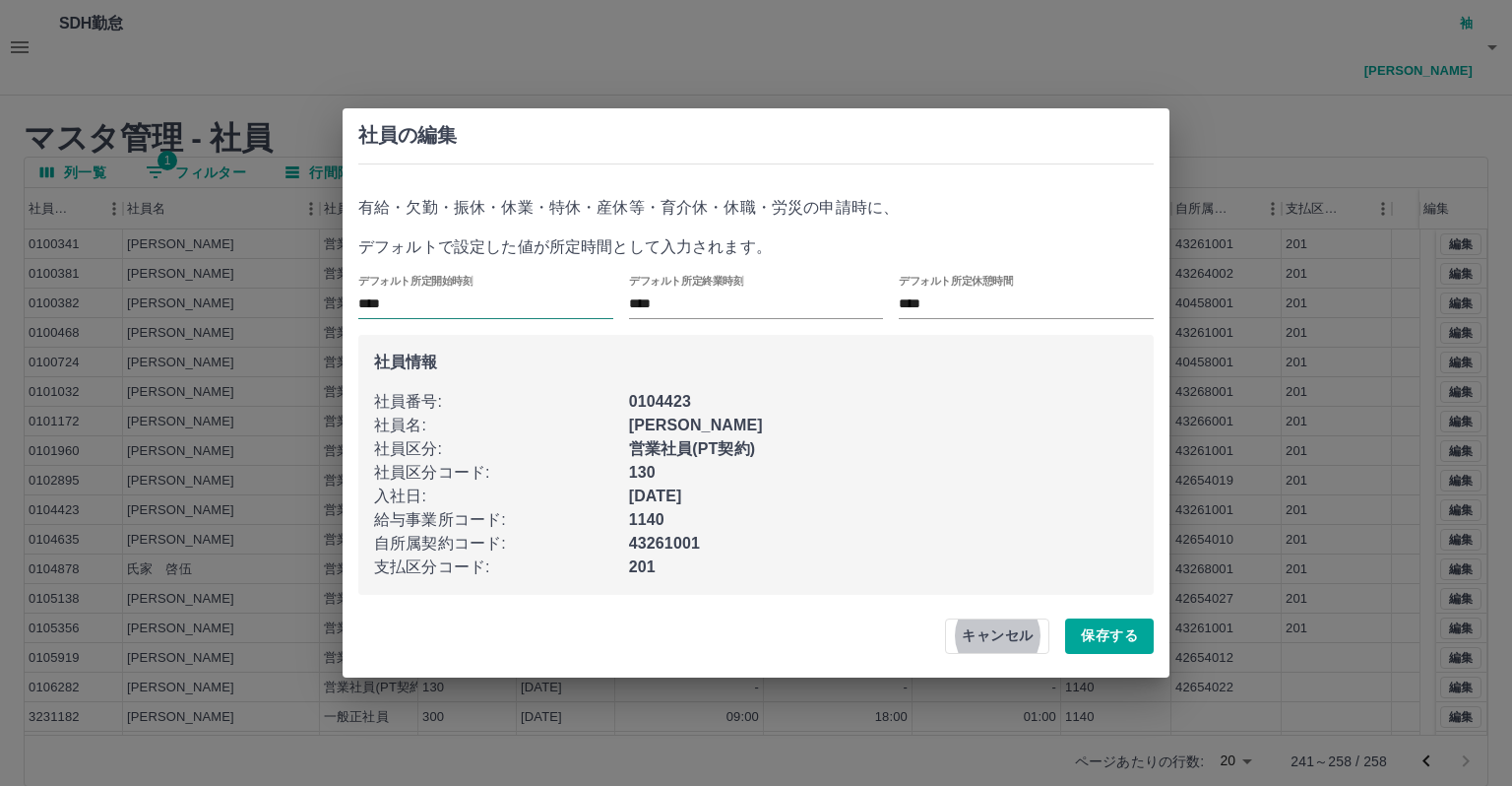type 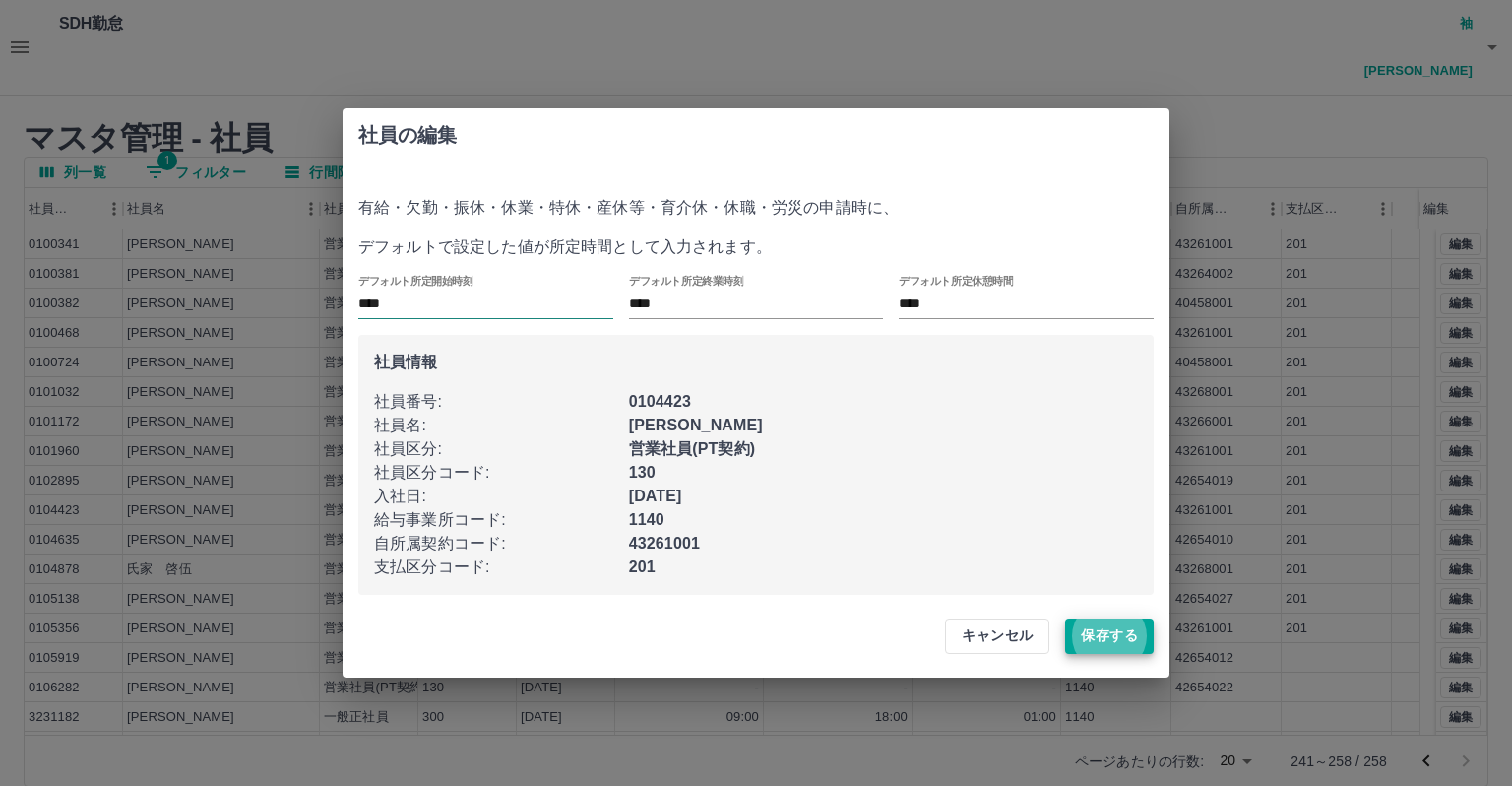 type 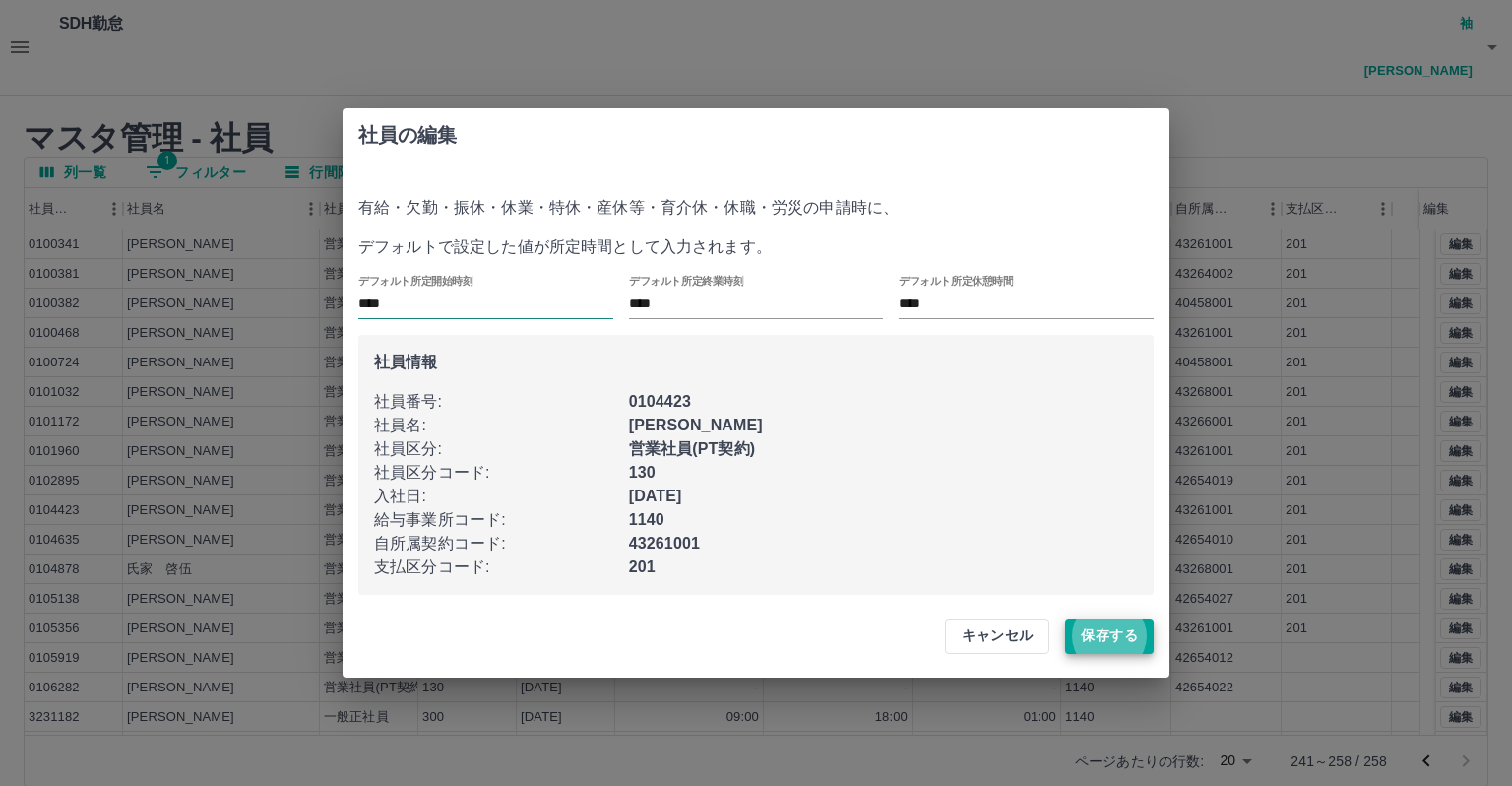 click on "保存する" at bounding box center [1109, 636] 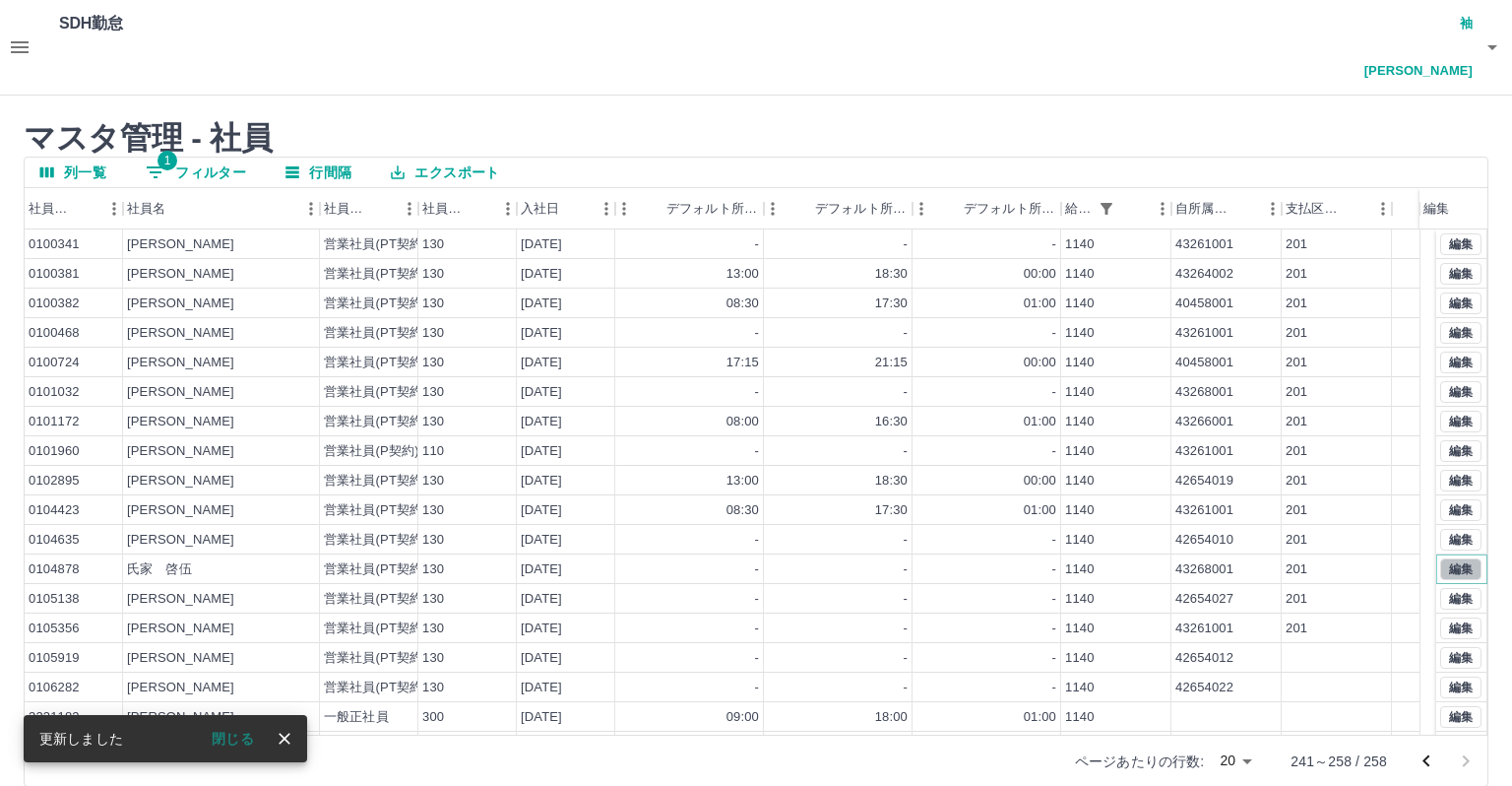 click on "編集" at bounding box center [1461, 569] 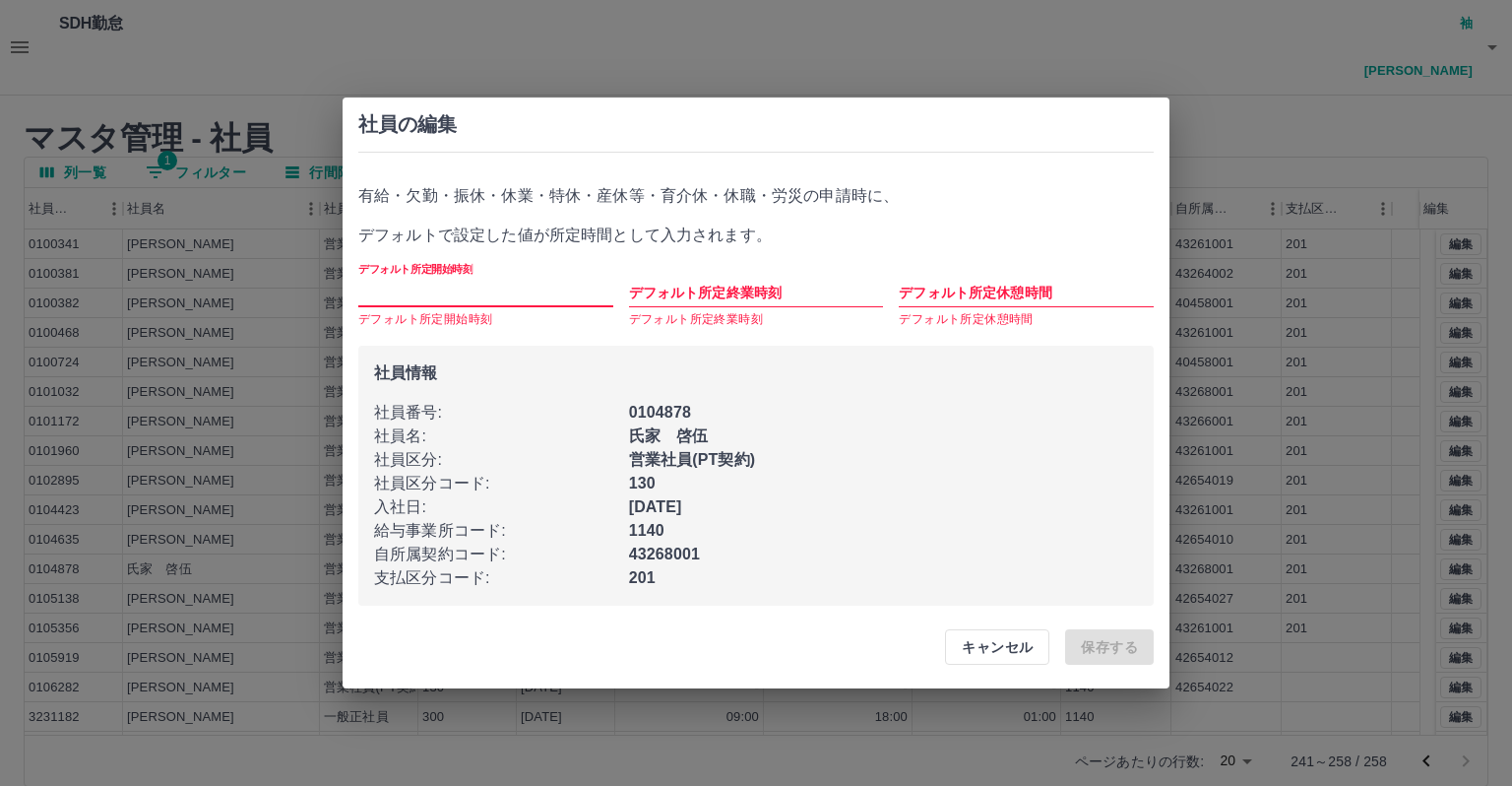 click on "デフォルト所定開始時刻" at bounding box center [485, 293] 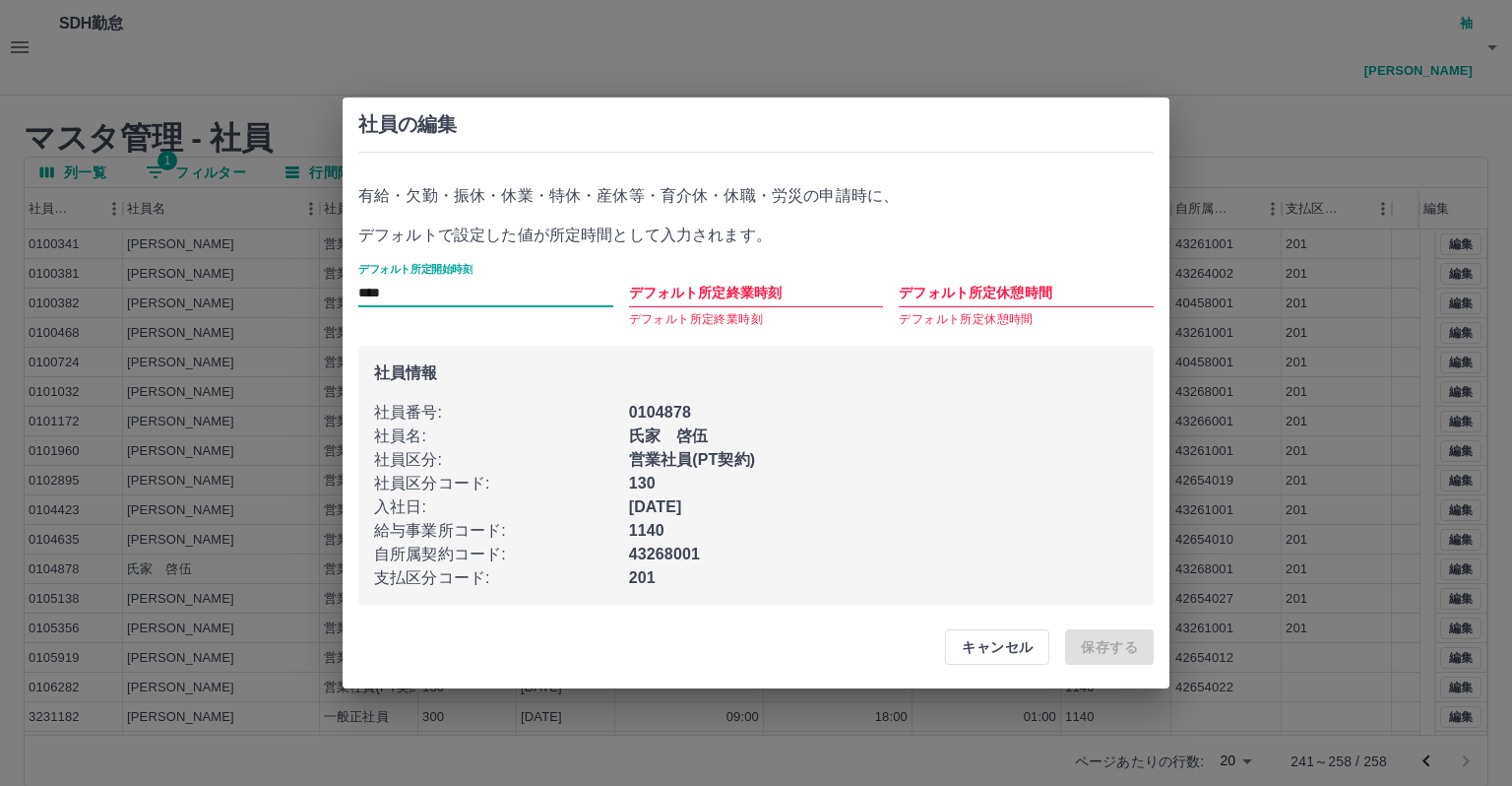 type on "****" 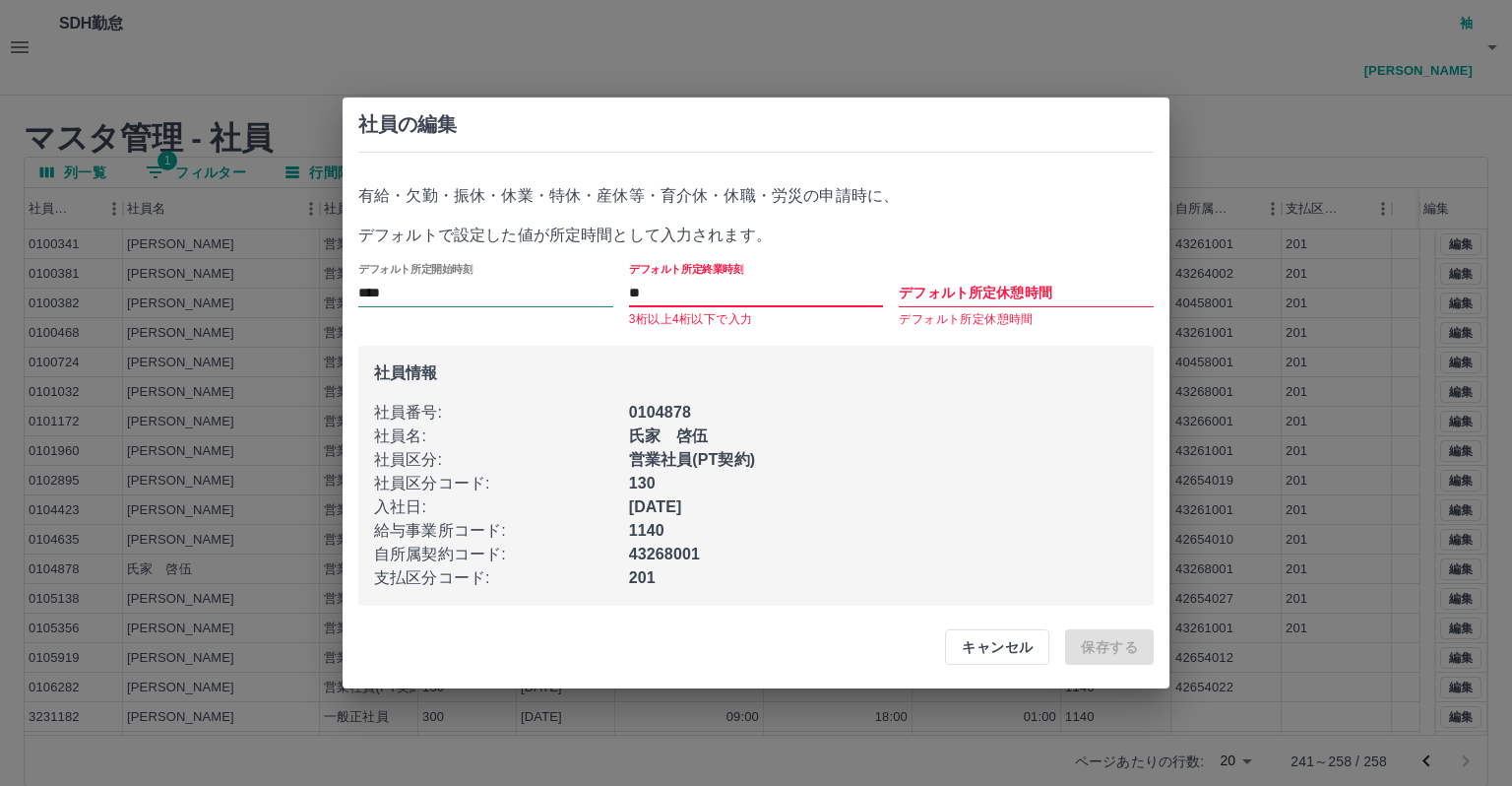 type on "****" 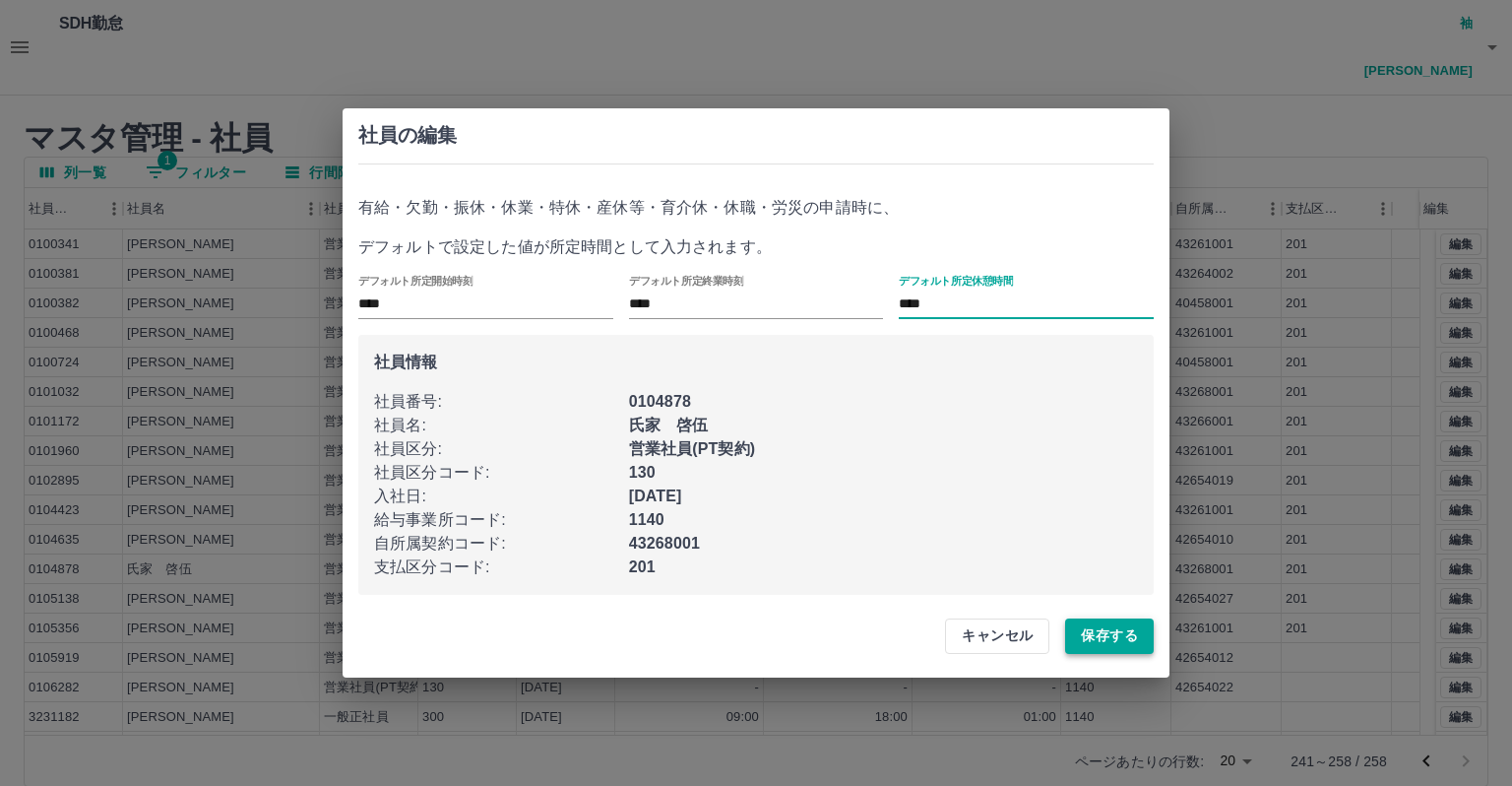 type on "****" 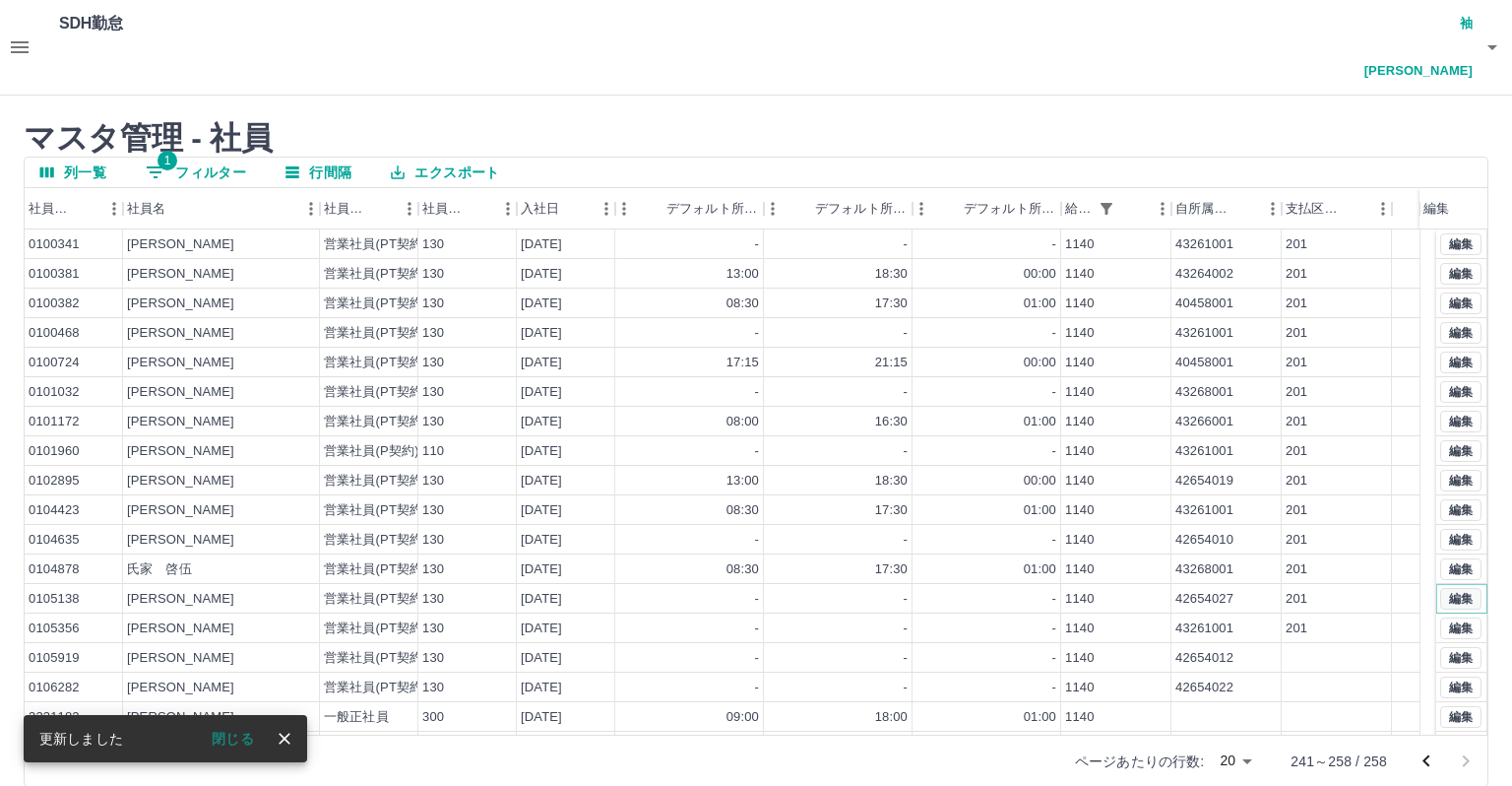 click on "編集" at bounding box center [1461, 599] 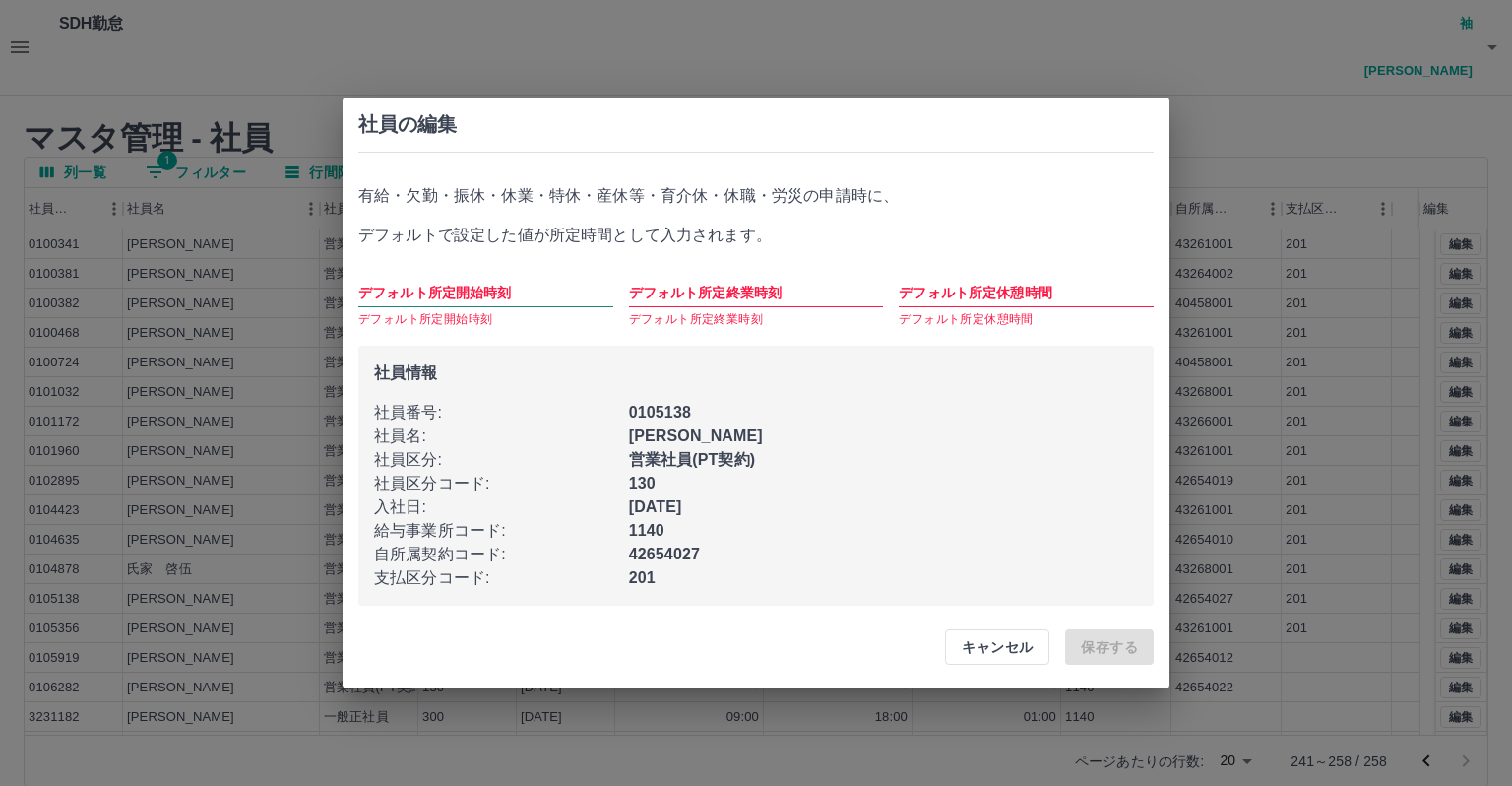 click on "デフォルト所定開始時刻" at bounding box center (485, 293) 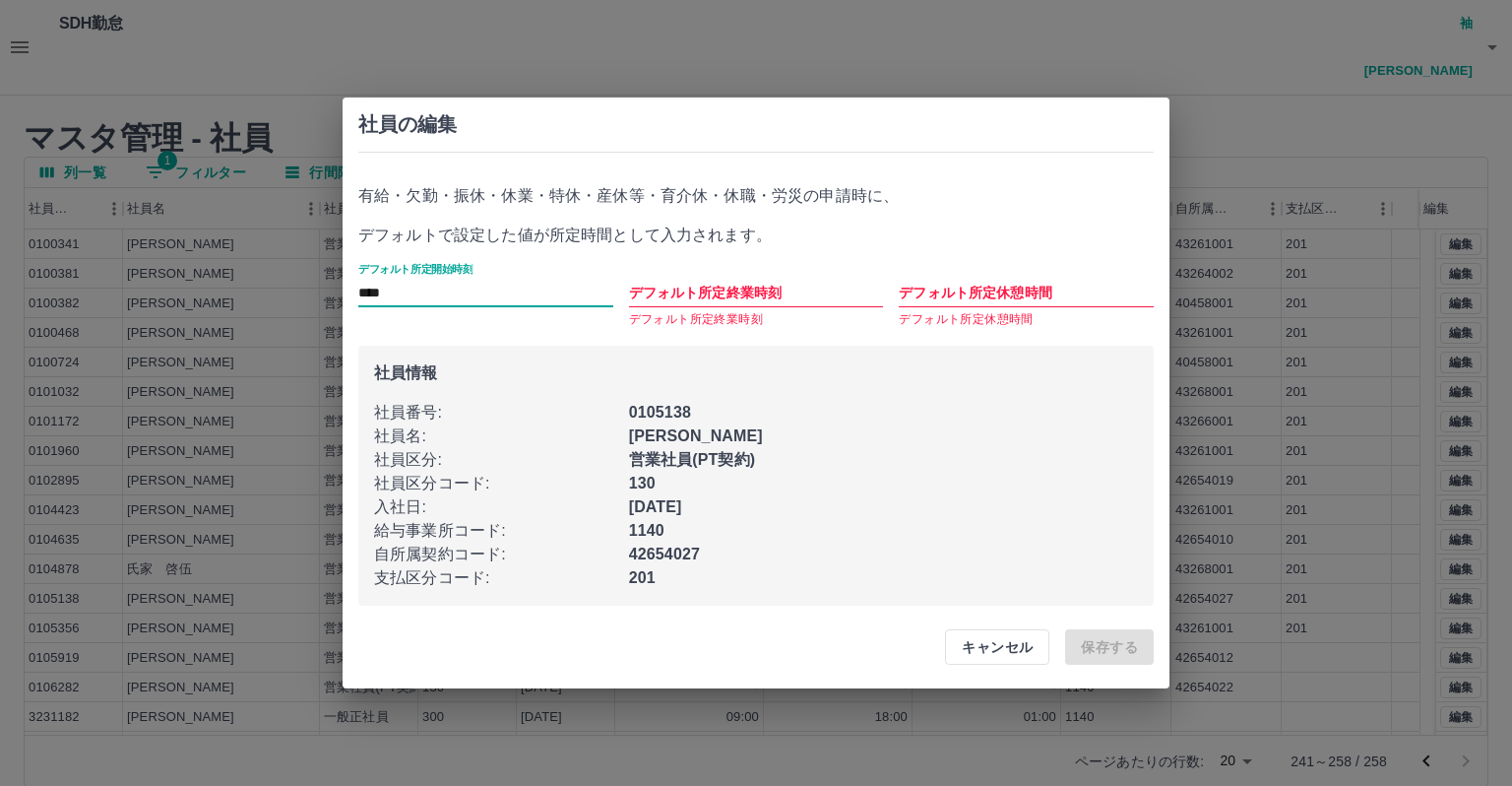 type on "****" 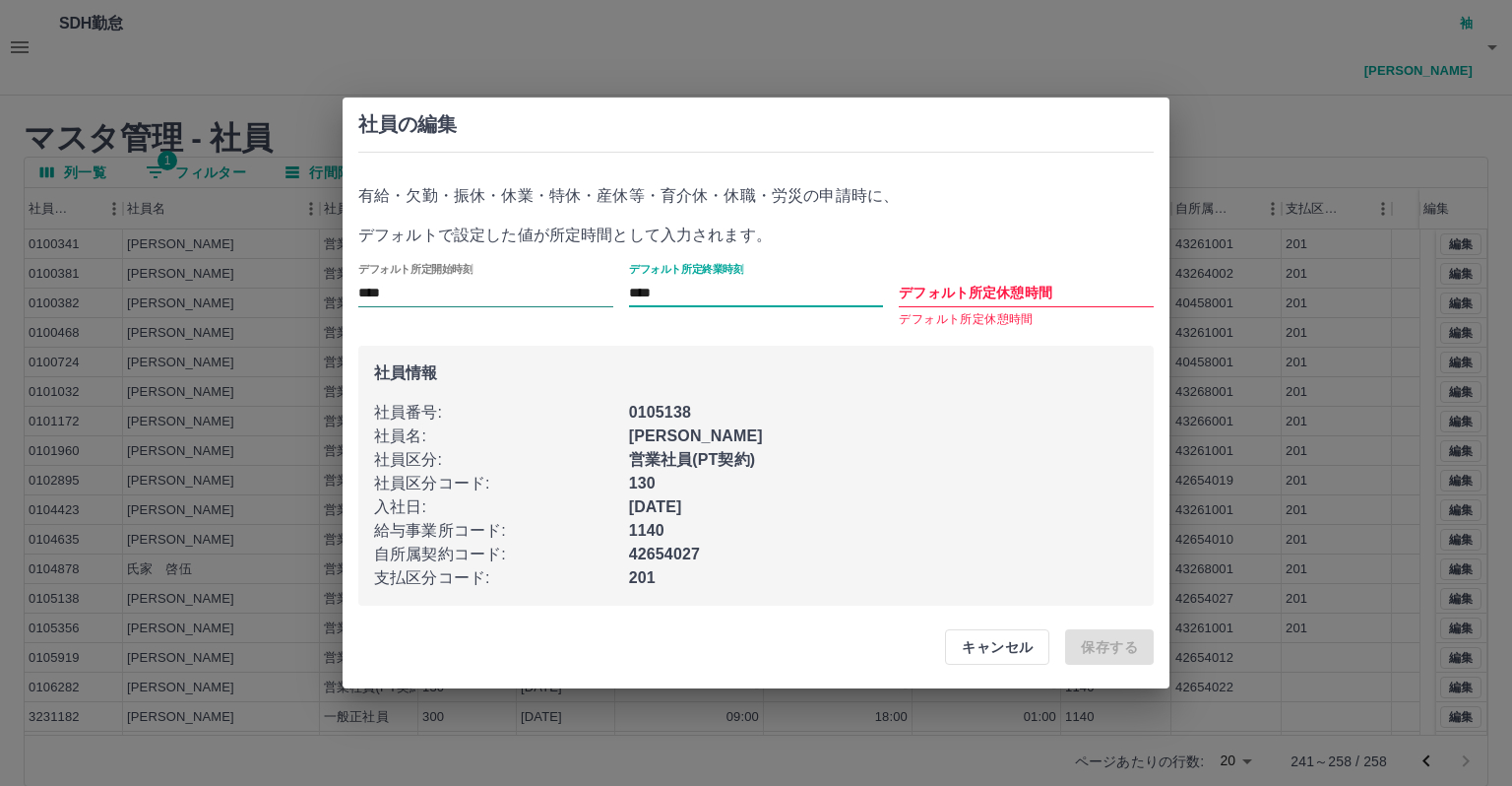 type on "****" 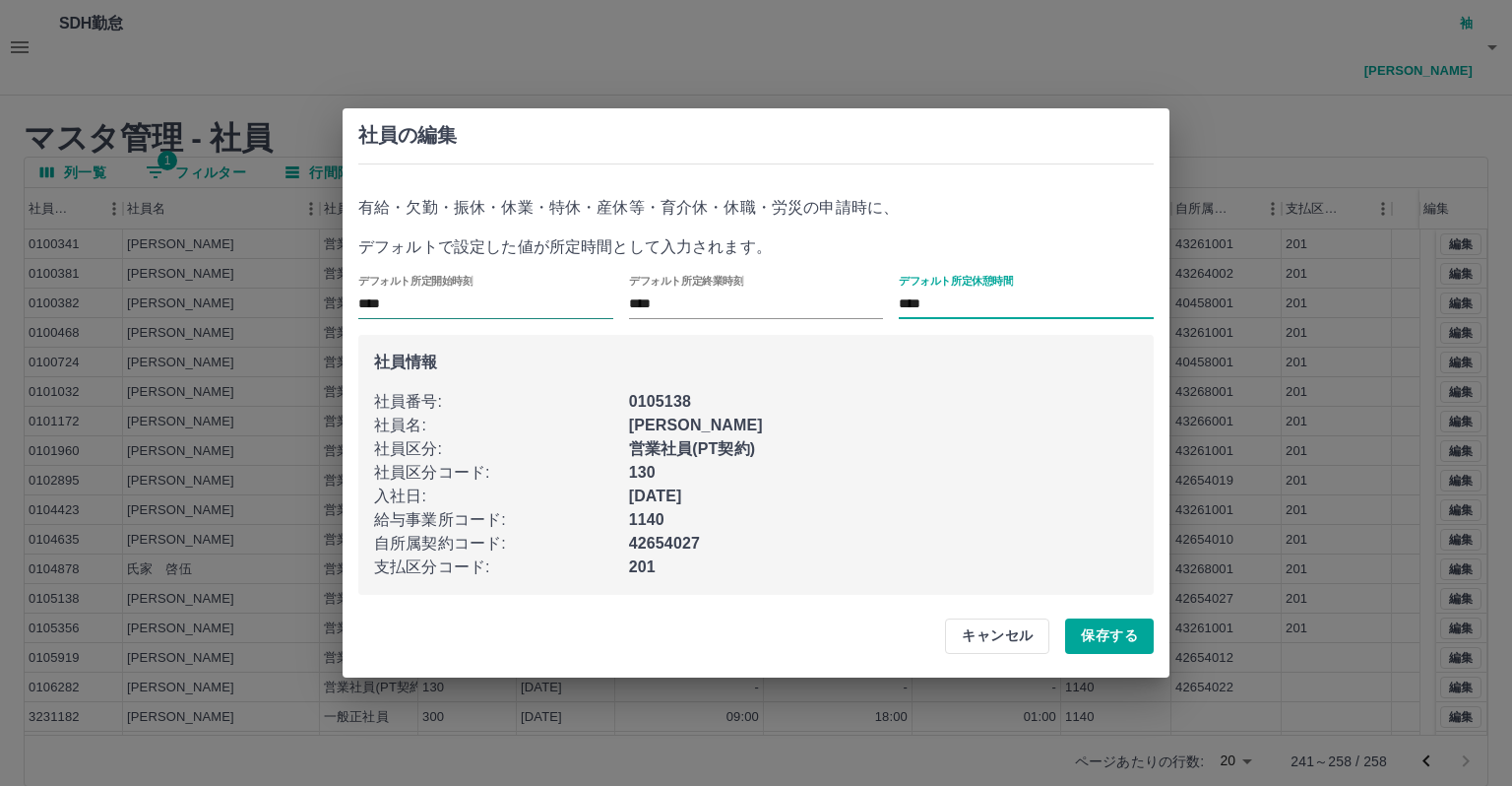 type on "****" 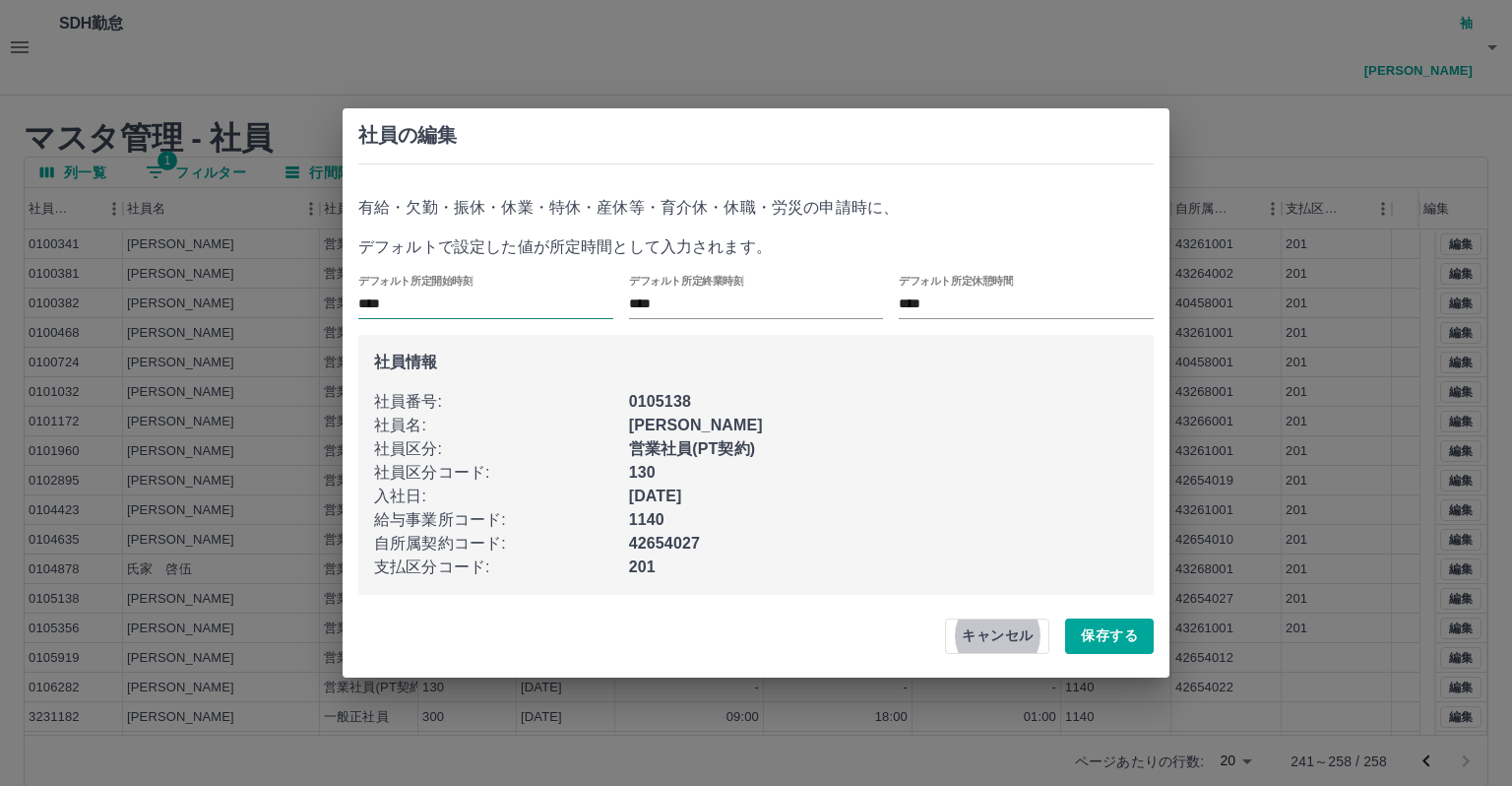 type 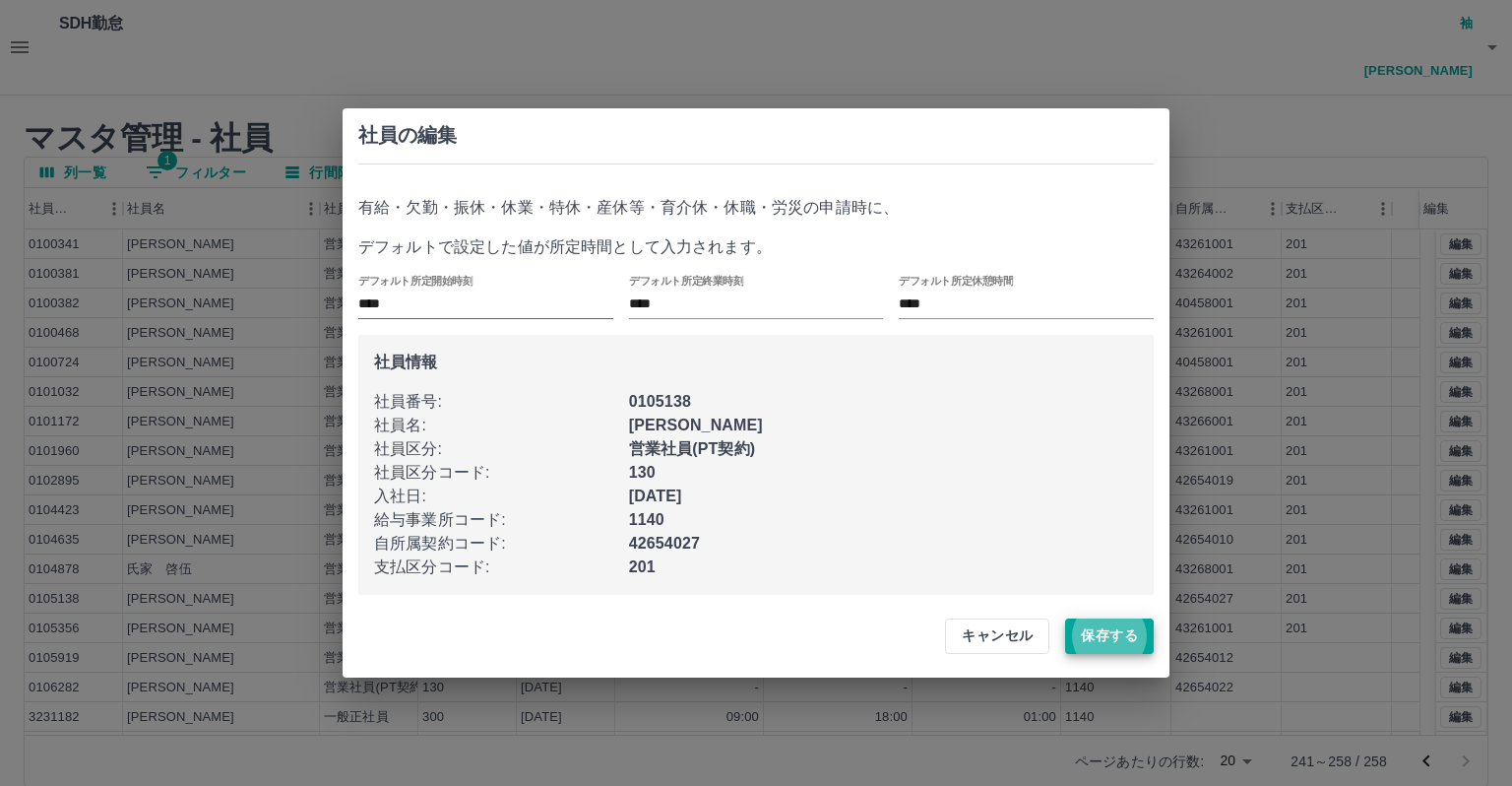 click on "保存する" at bounding box center [1109, 636] 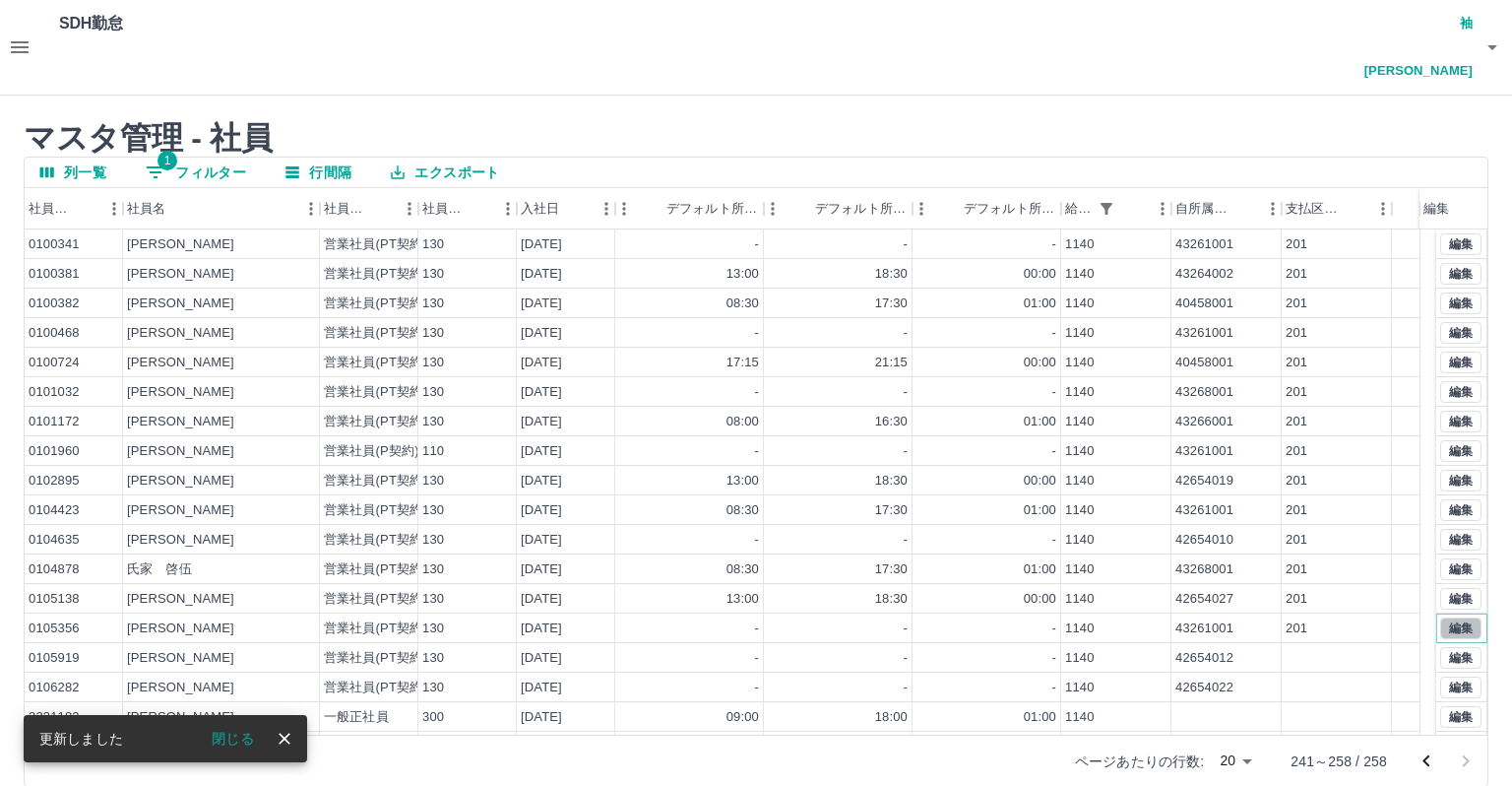click on "編集" at bounding box center [1461, 628] 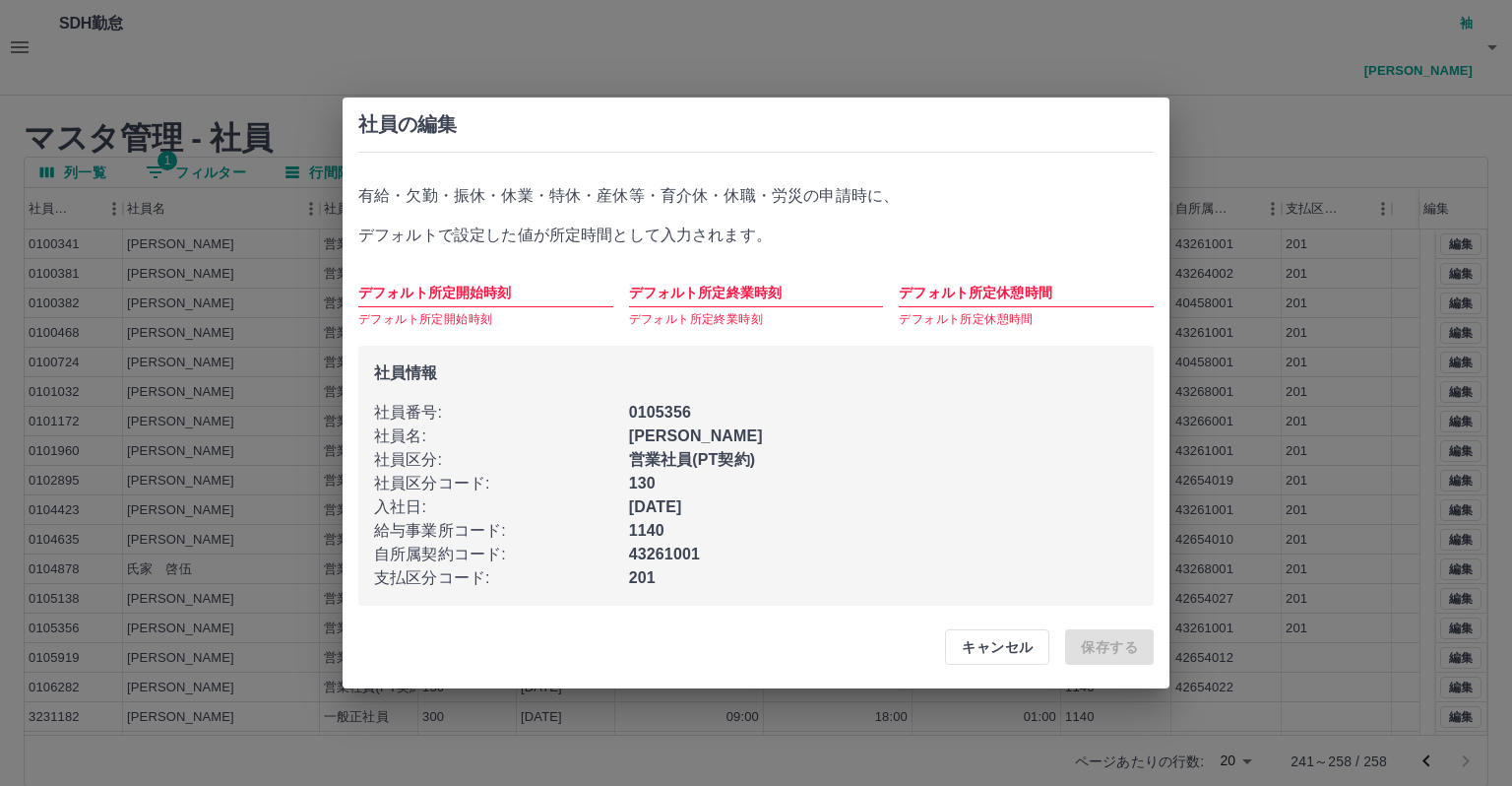 click on "デフォルト所定開始時刻 デフォルト所定開始時刻" at bounding box center [485, 296] 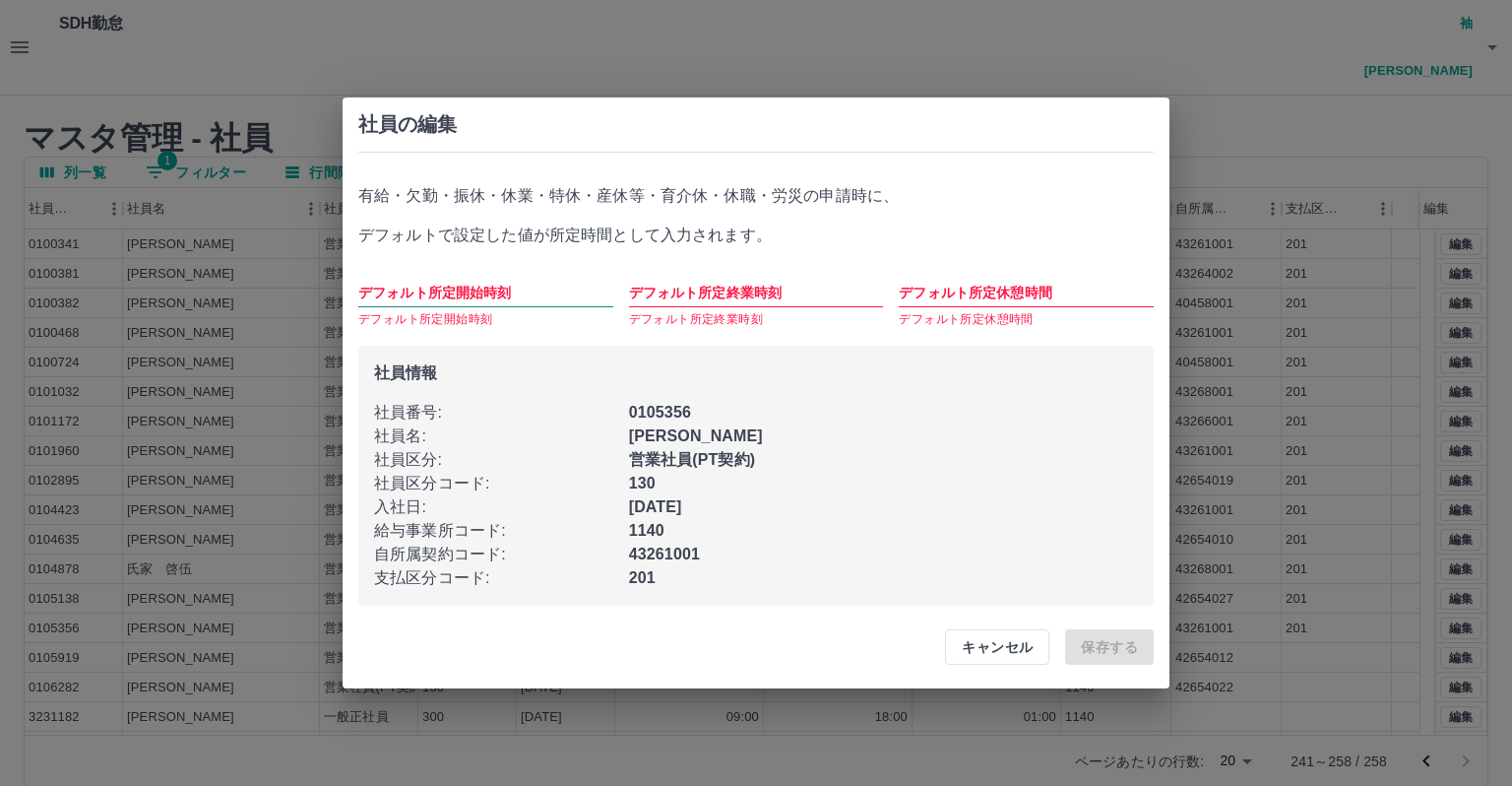 click on "デフォルト所定開始時刻" at bounding box center [485, 293] 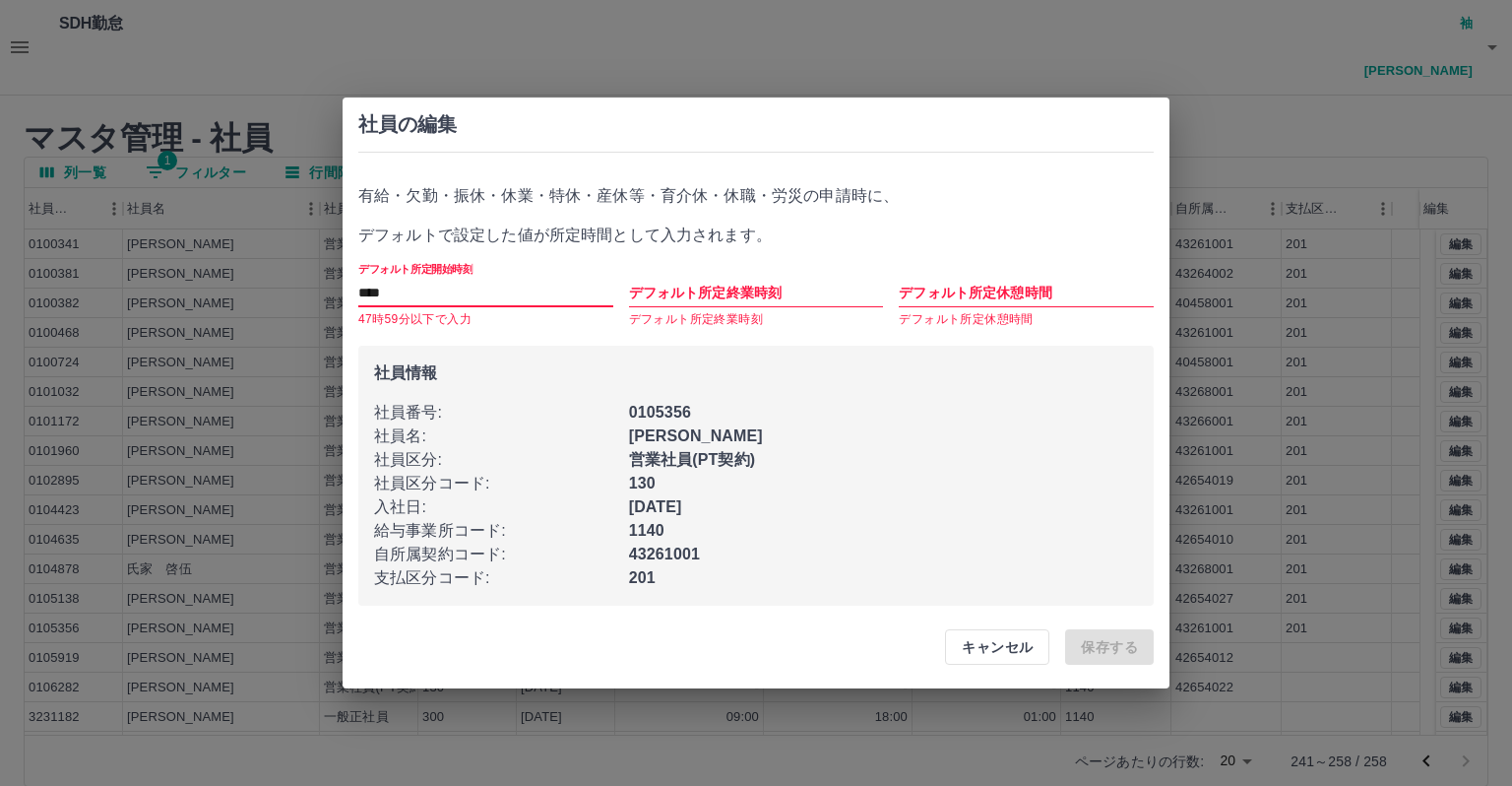 type on "****" 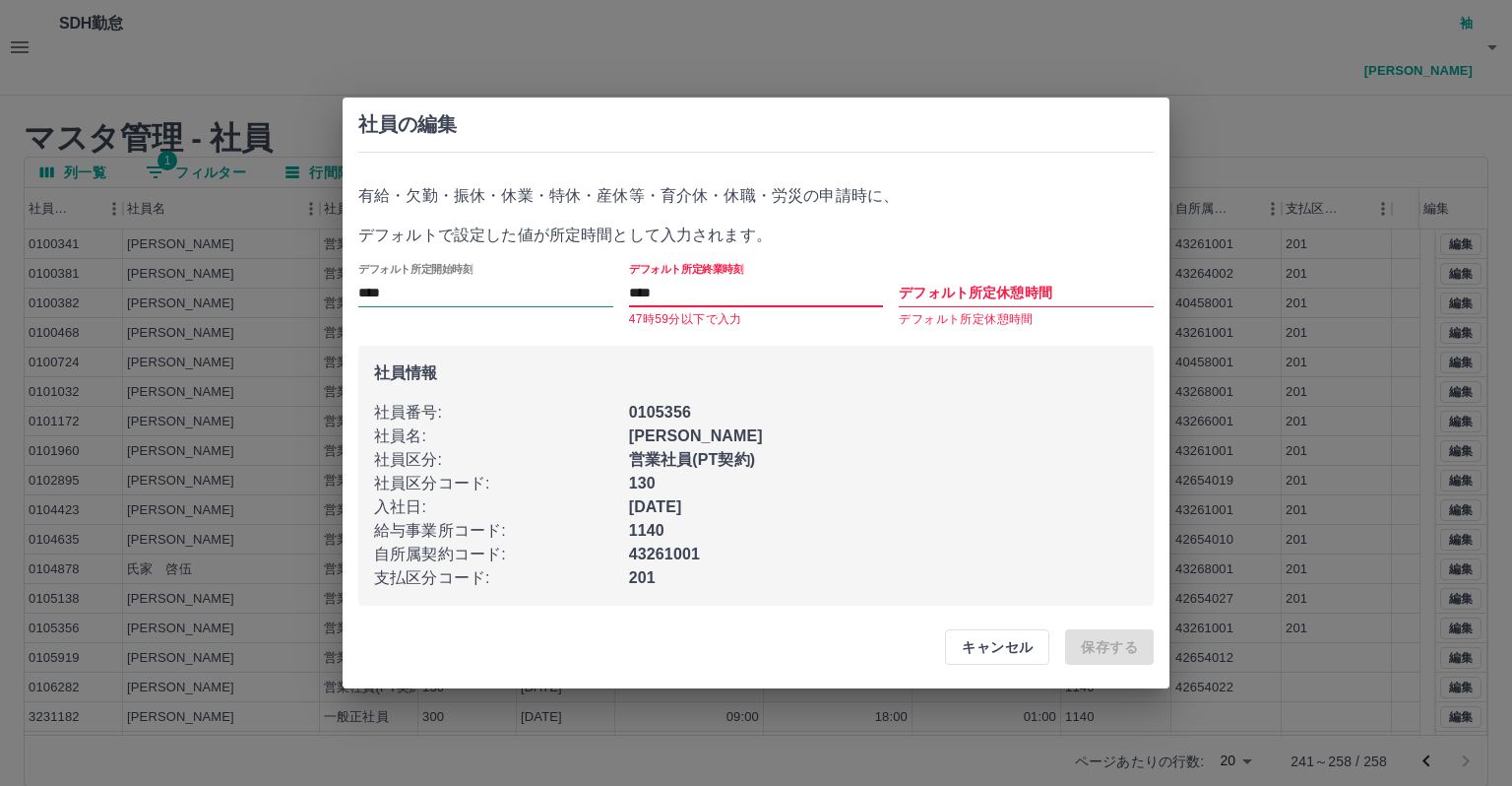 type on "****" 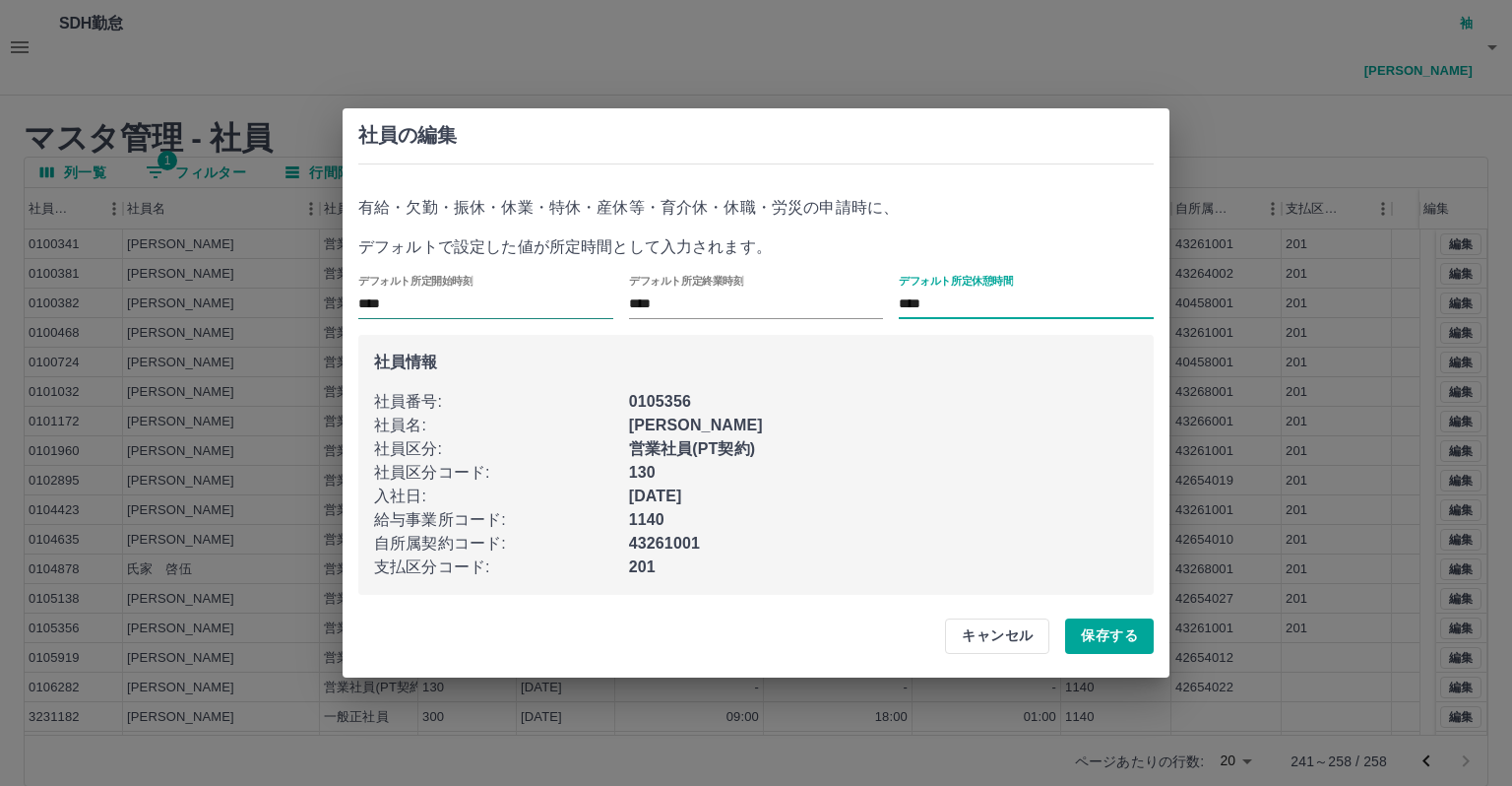 type on "****" 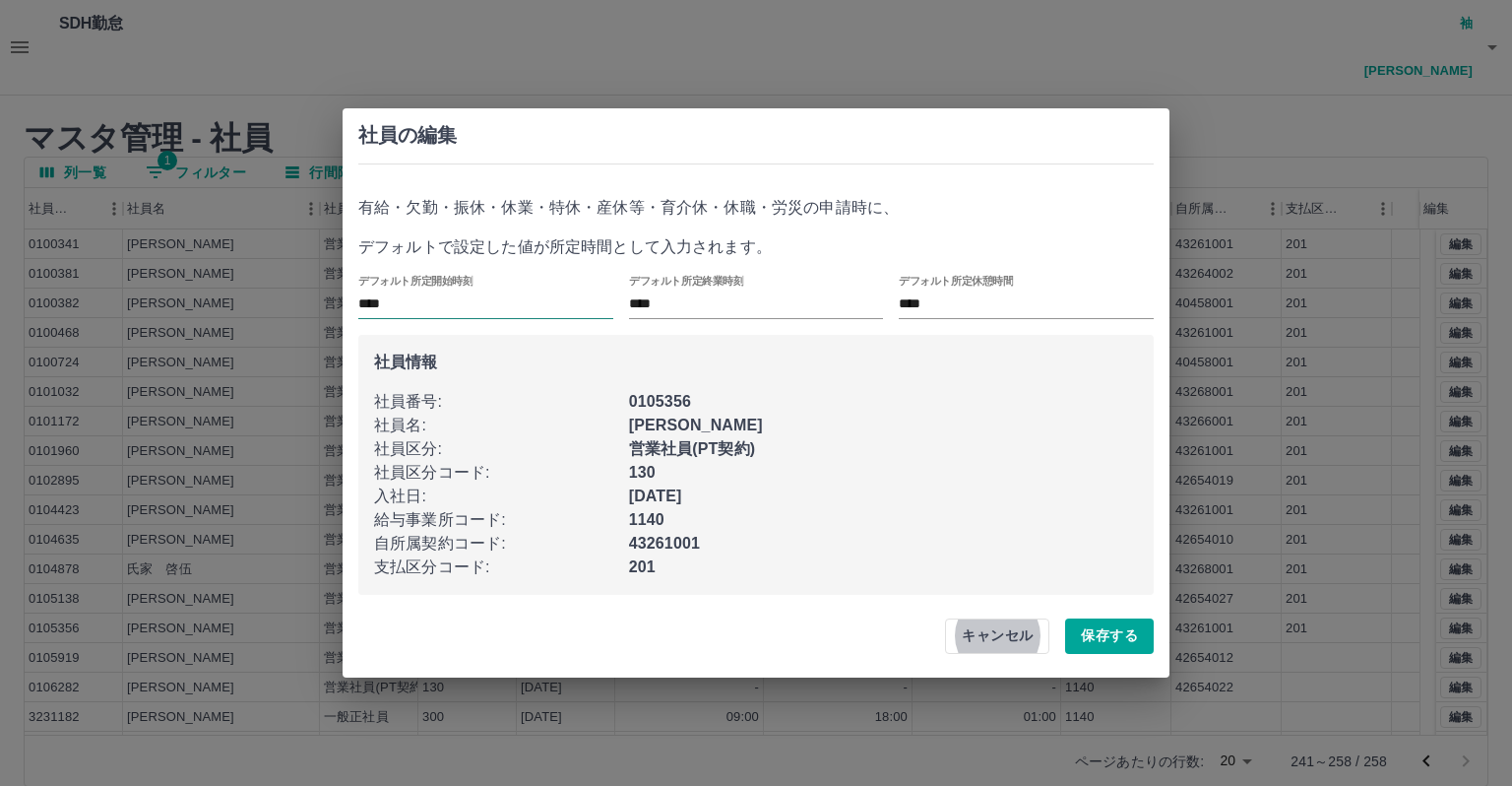 type 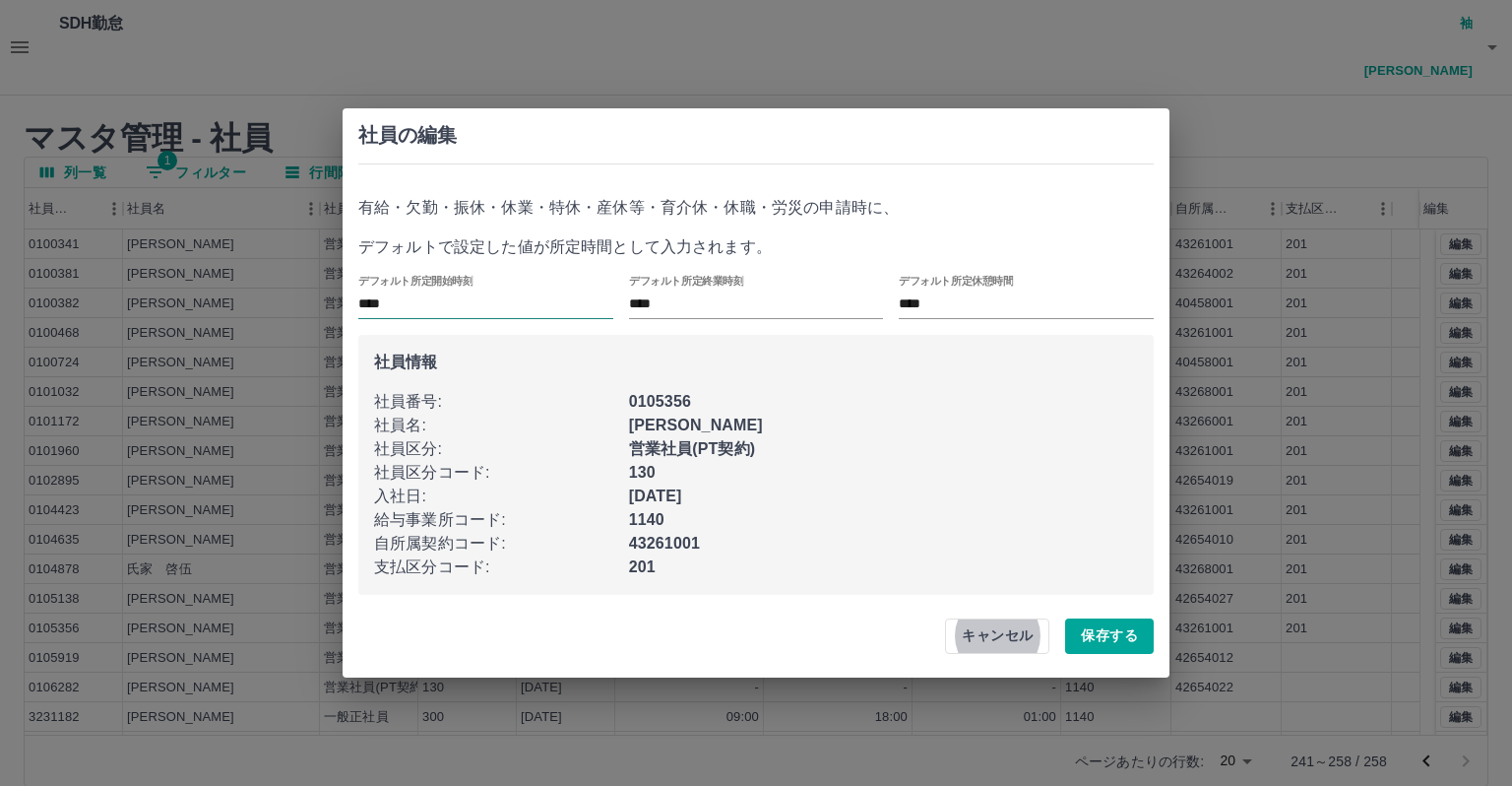type 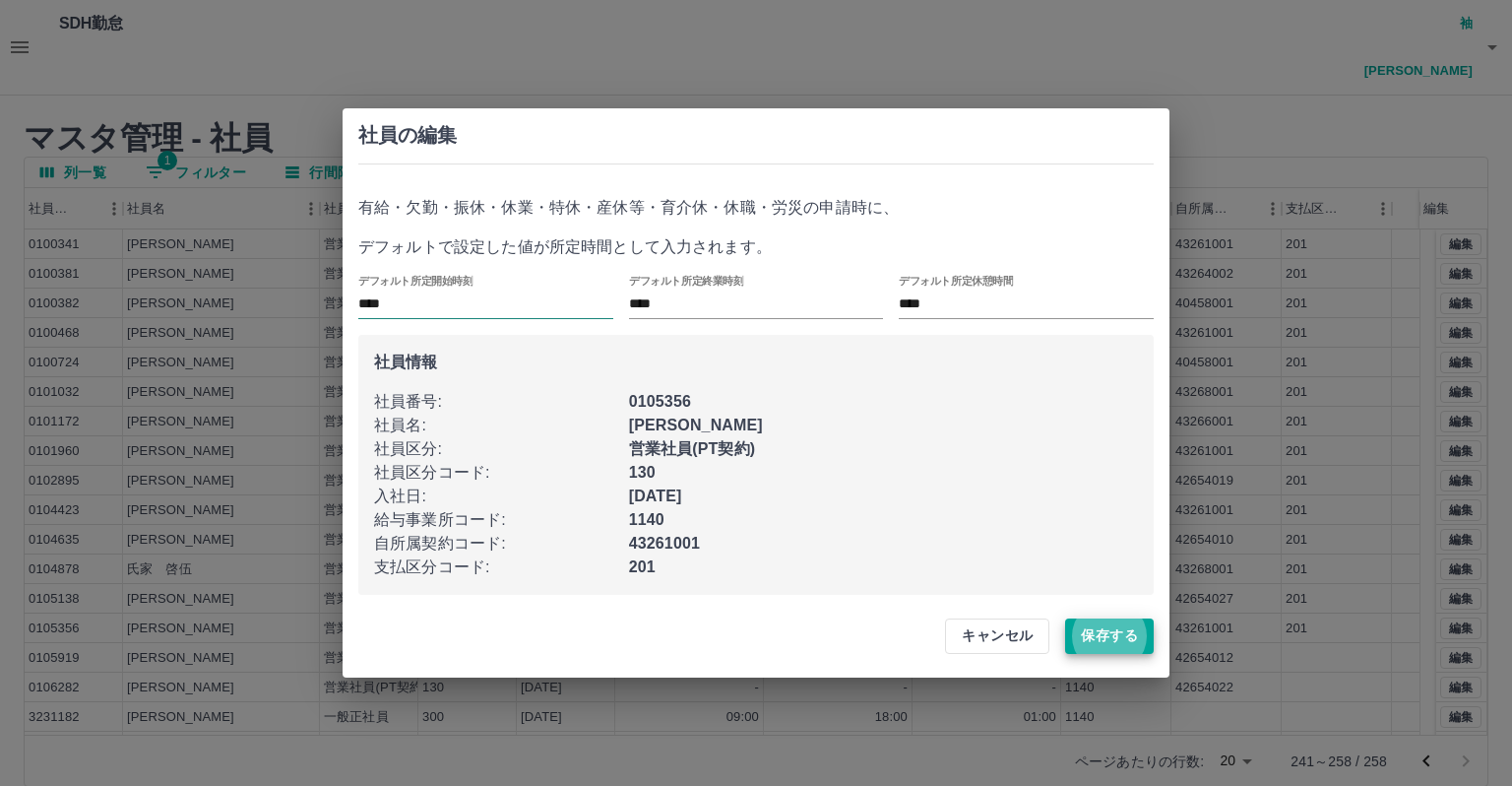 click on "保存する" at bounding box center [1109, 636] 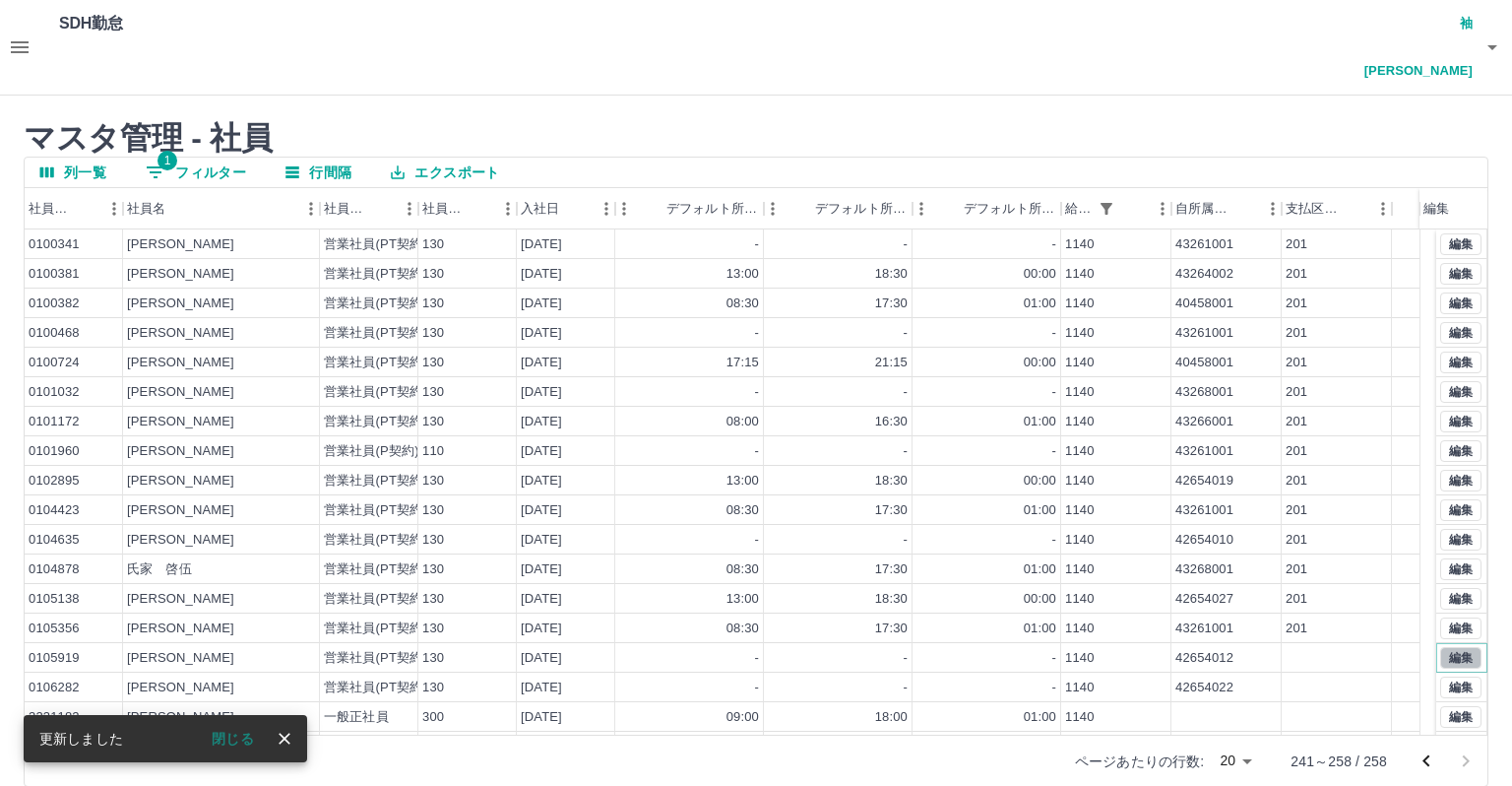 click on "編集" at bounding box center [1461, 658] 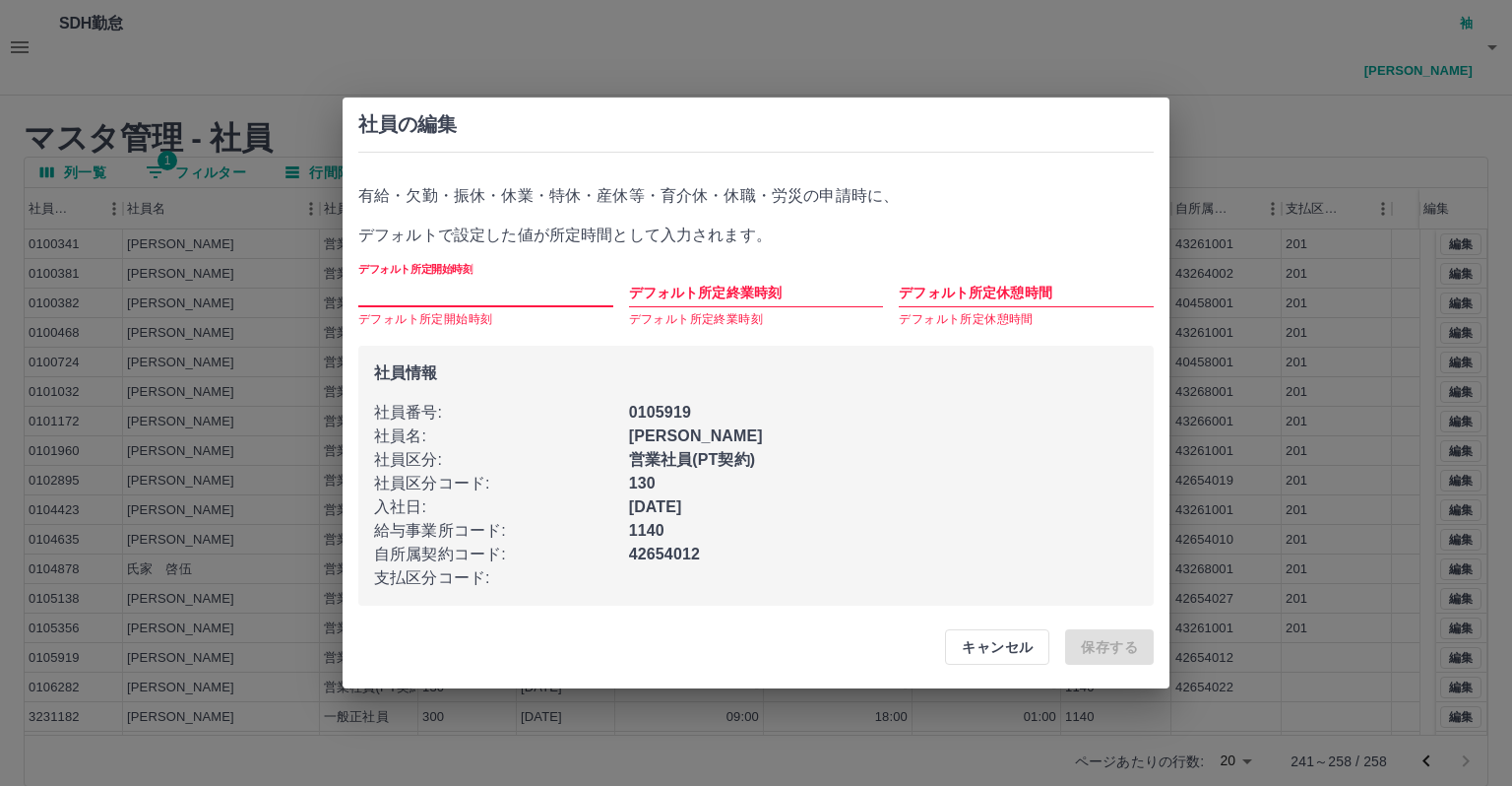click on "デフォルト所定開始時刻" at bounding box center [485, 293] 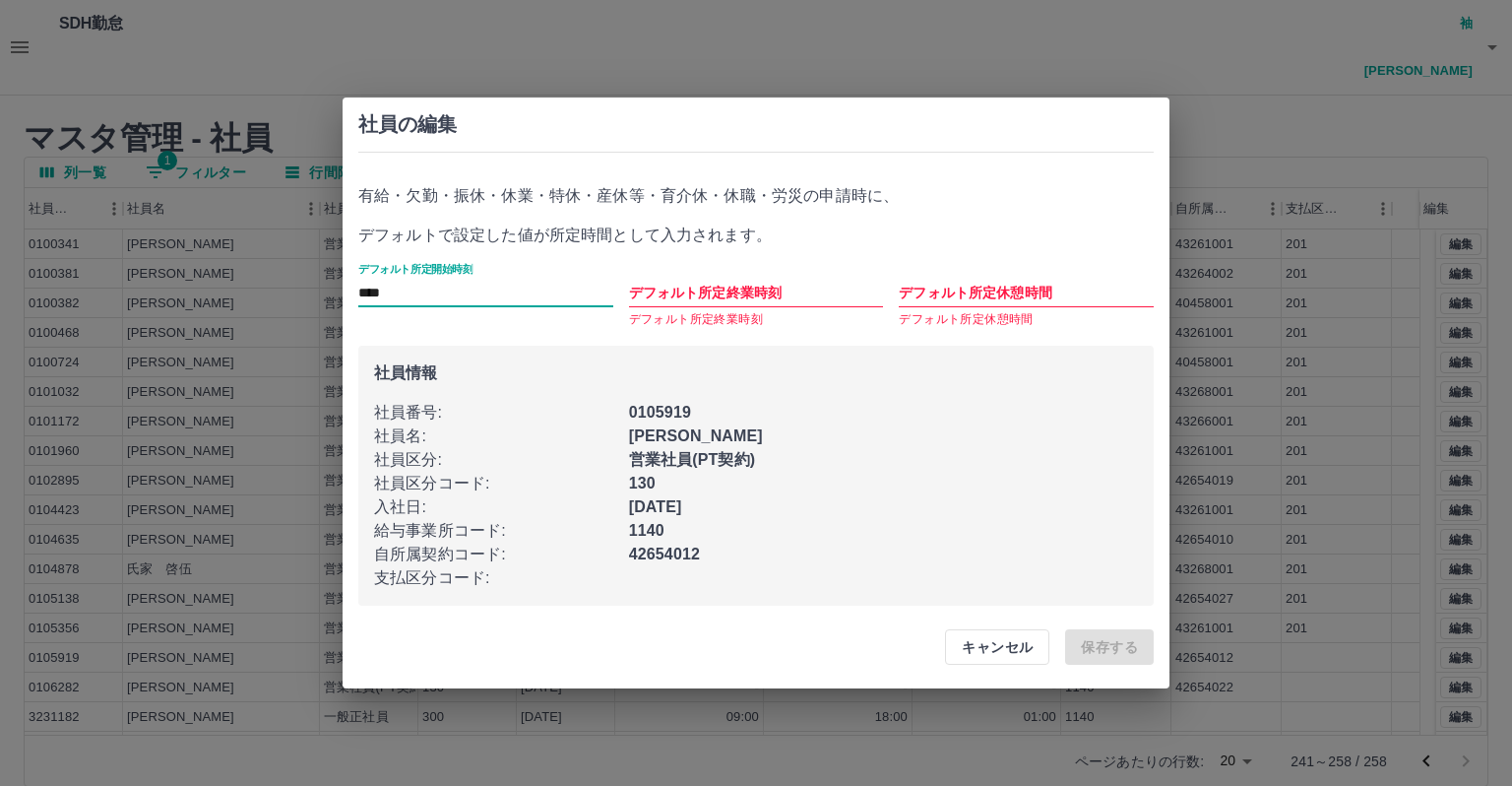 type on "****" 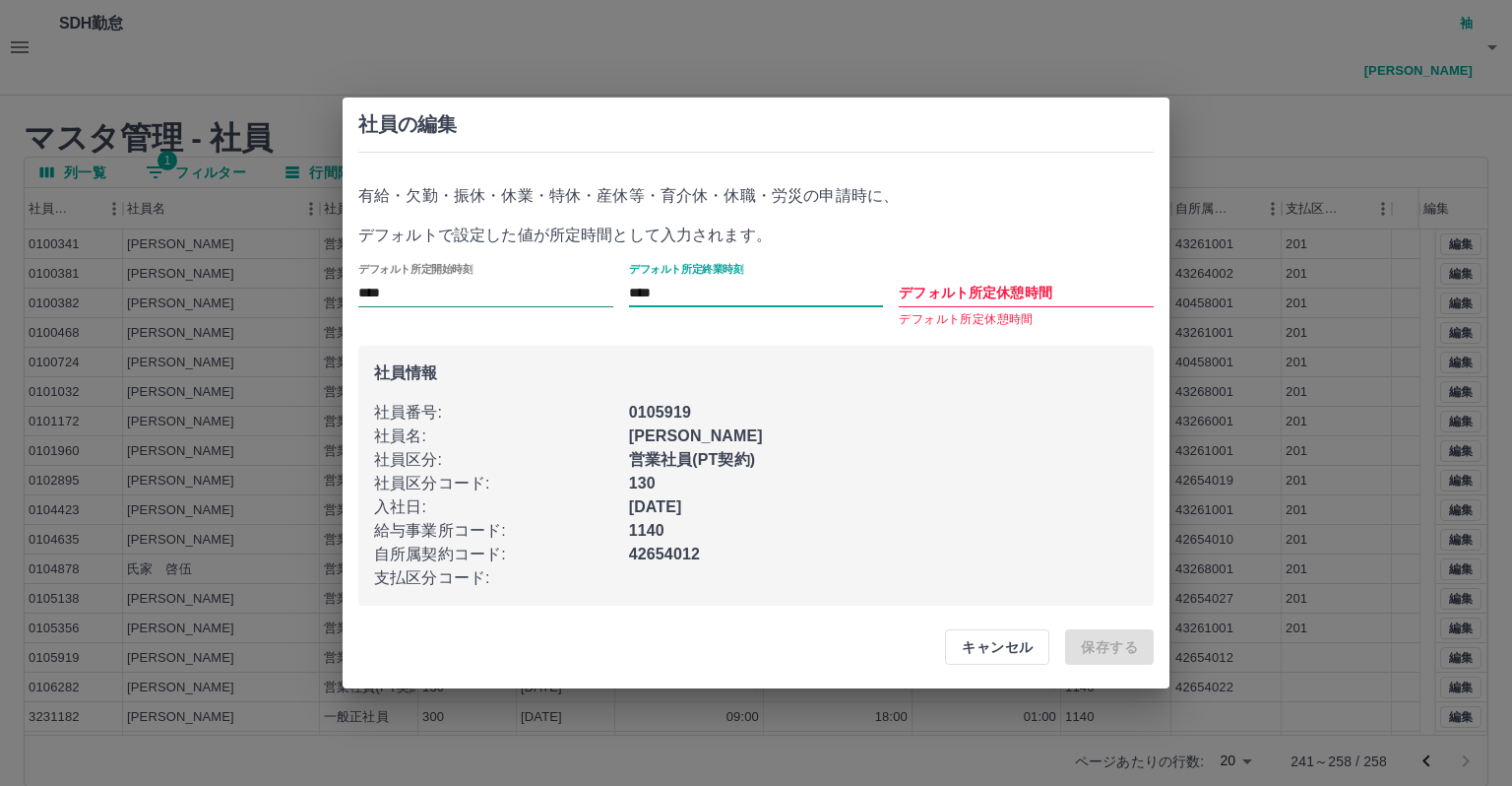 type on "****" 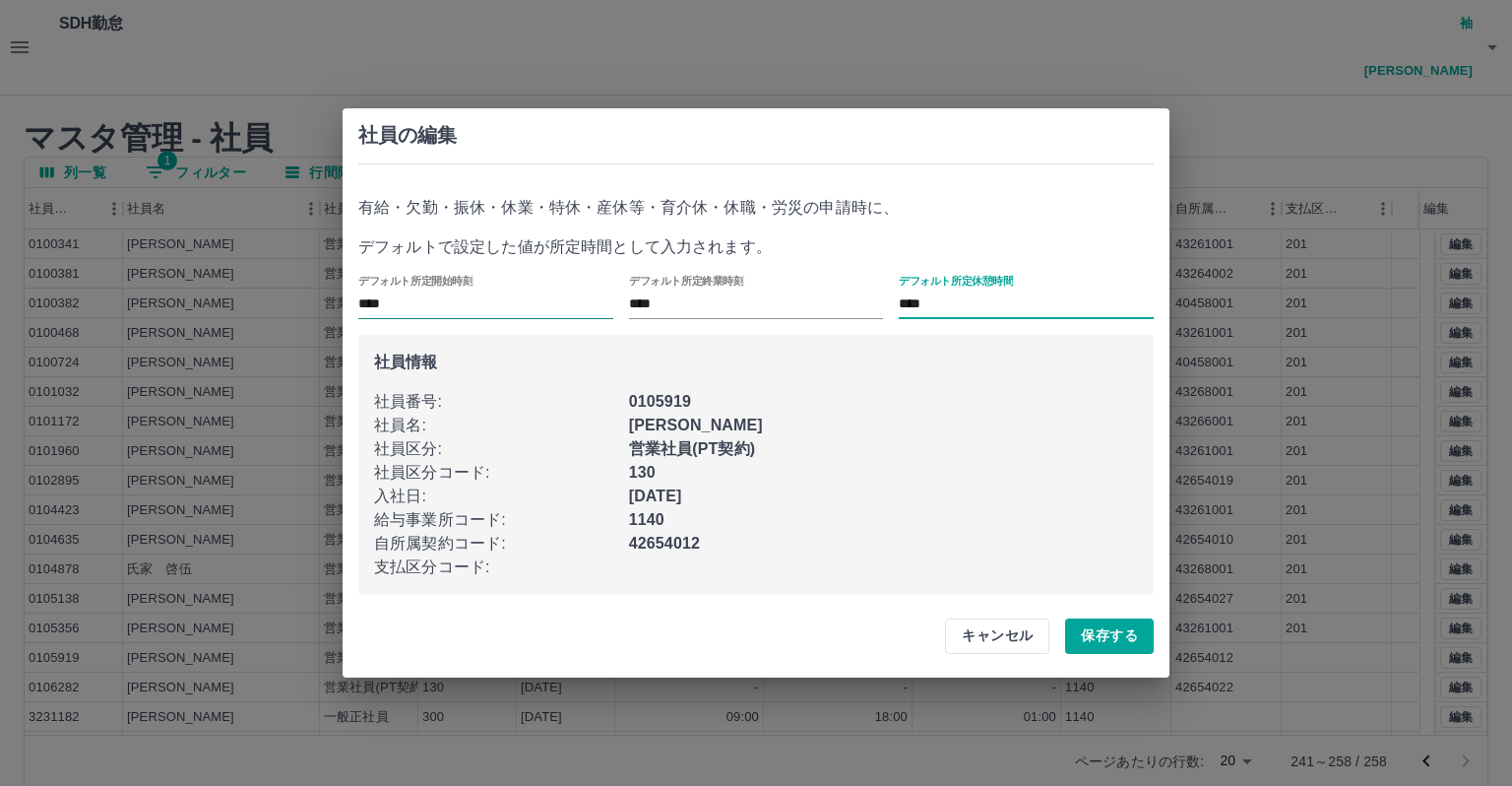 type on "****" 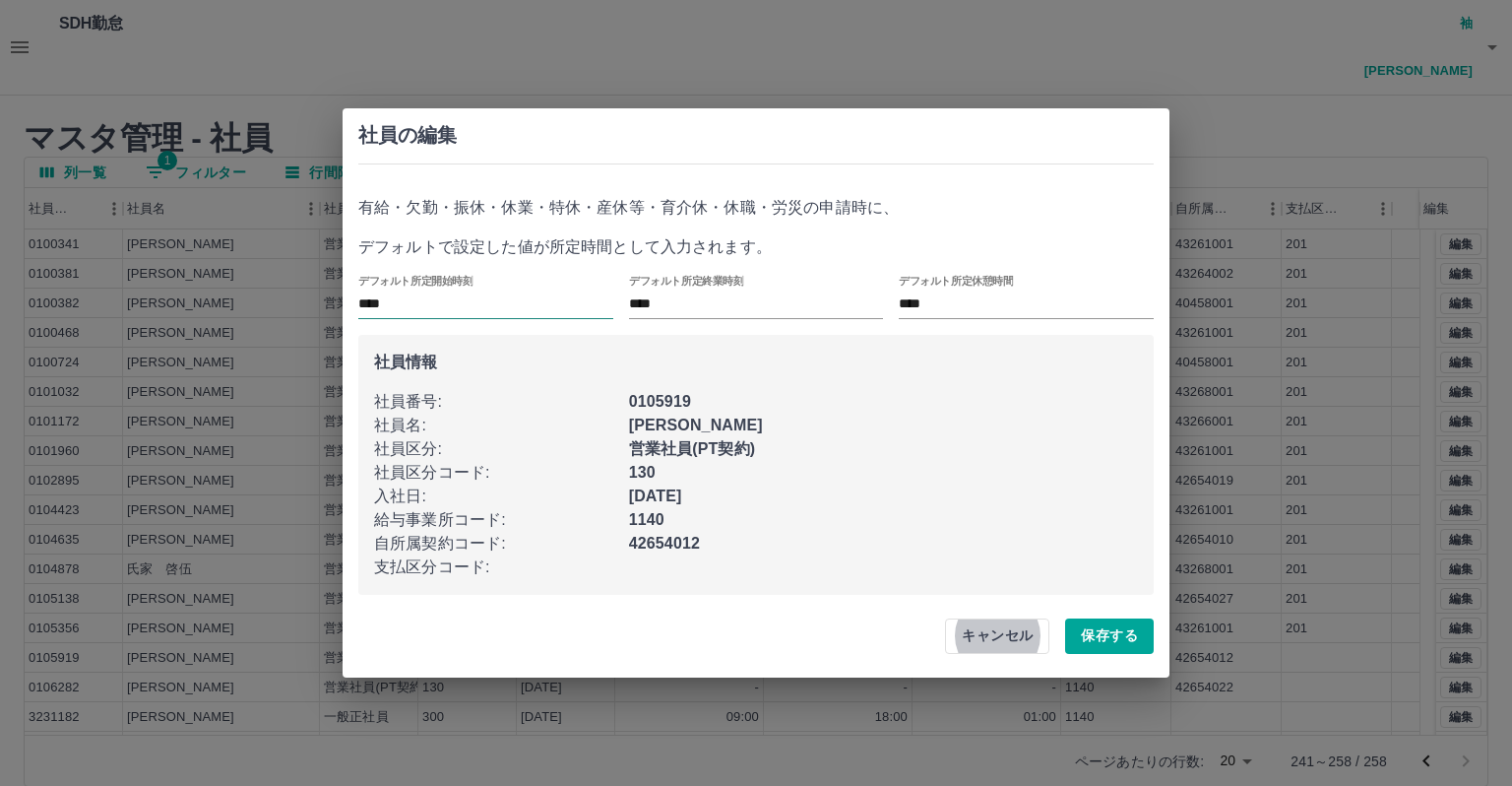 type 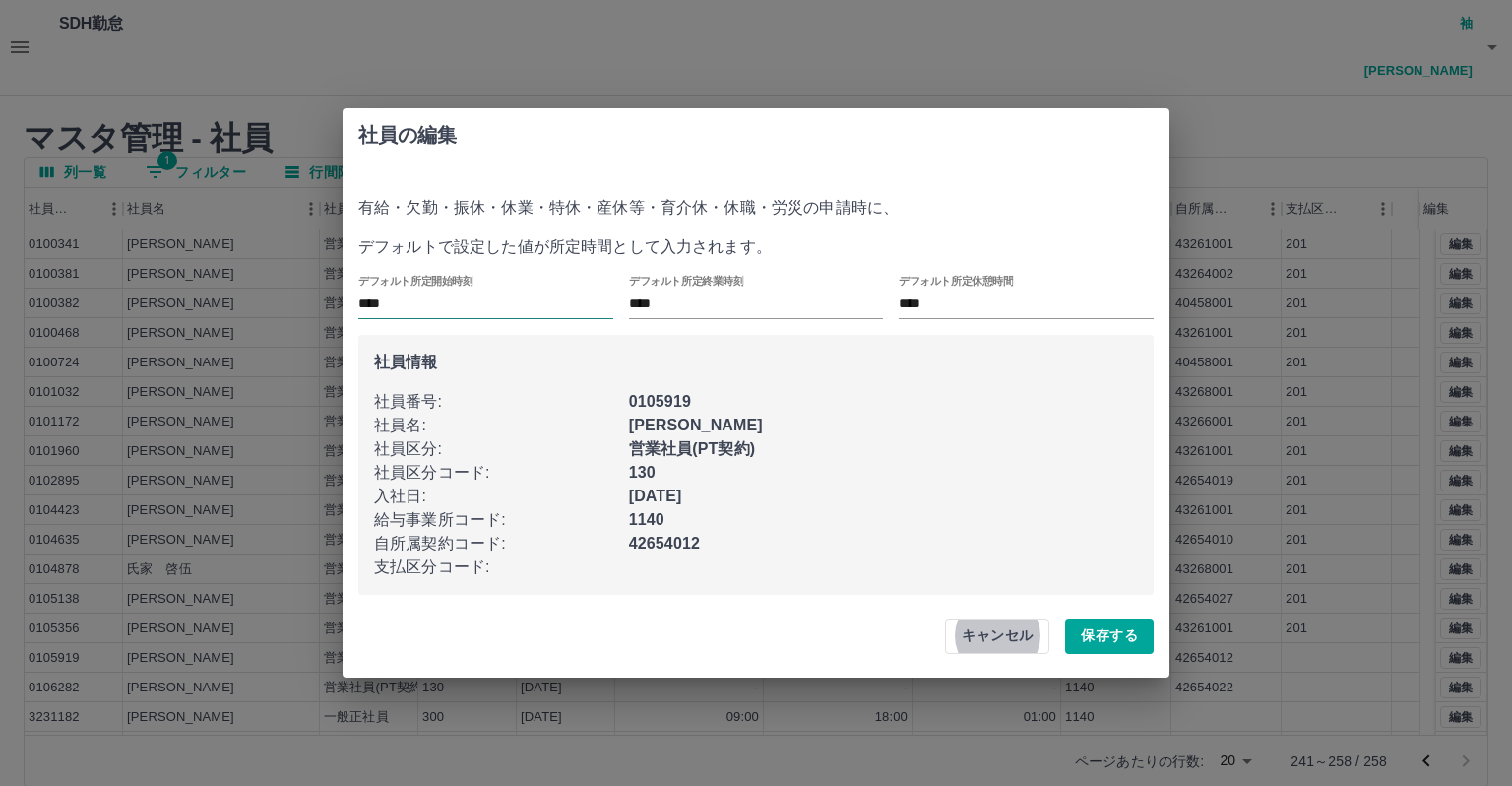 type 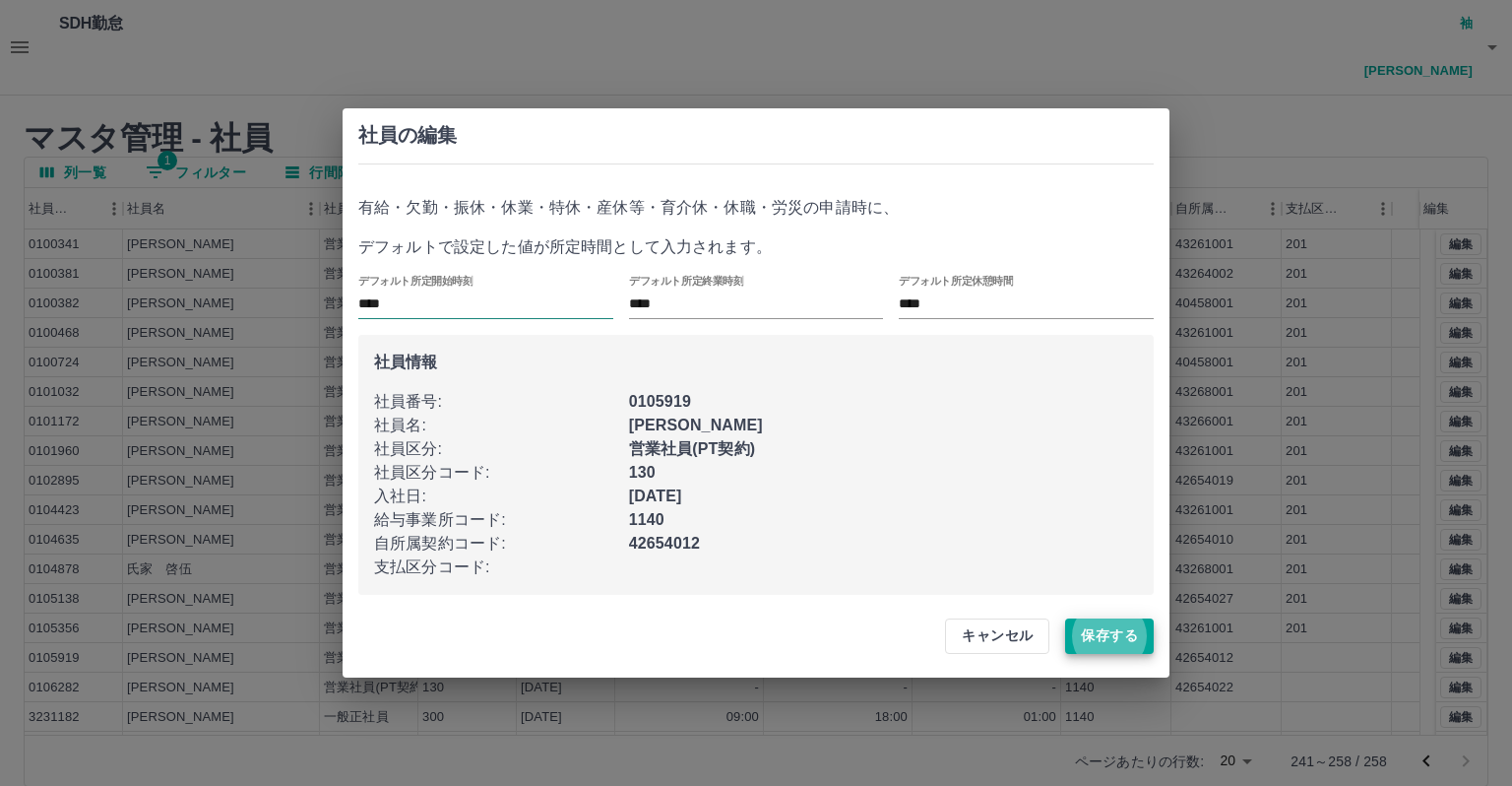click on "保存する" at bounding box center [1109, 636] 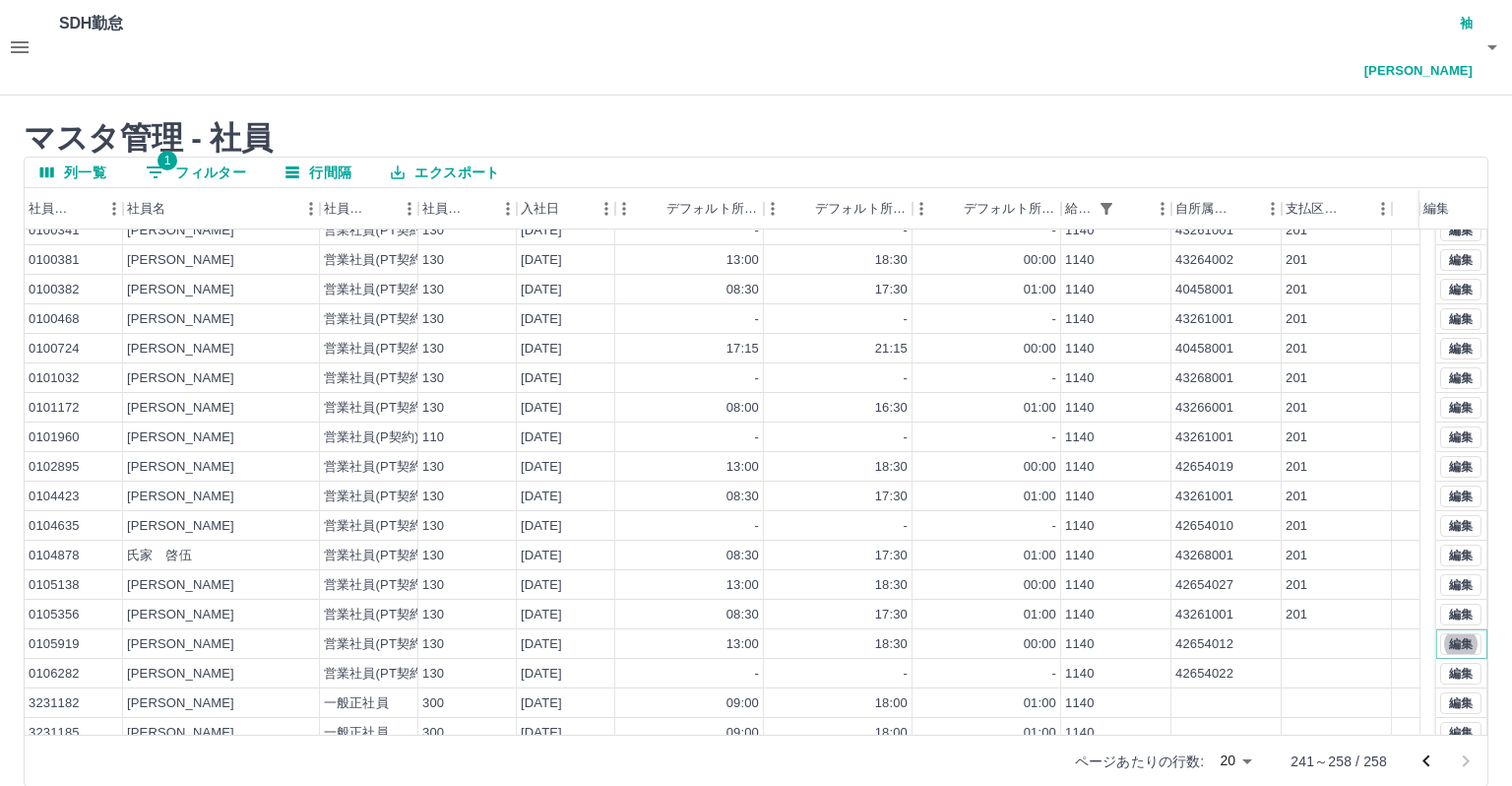 scroll, scrollTop: 26, scrollLeft: 0, axis: vertical 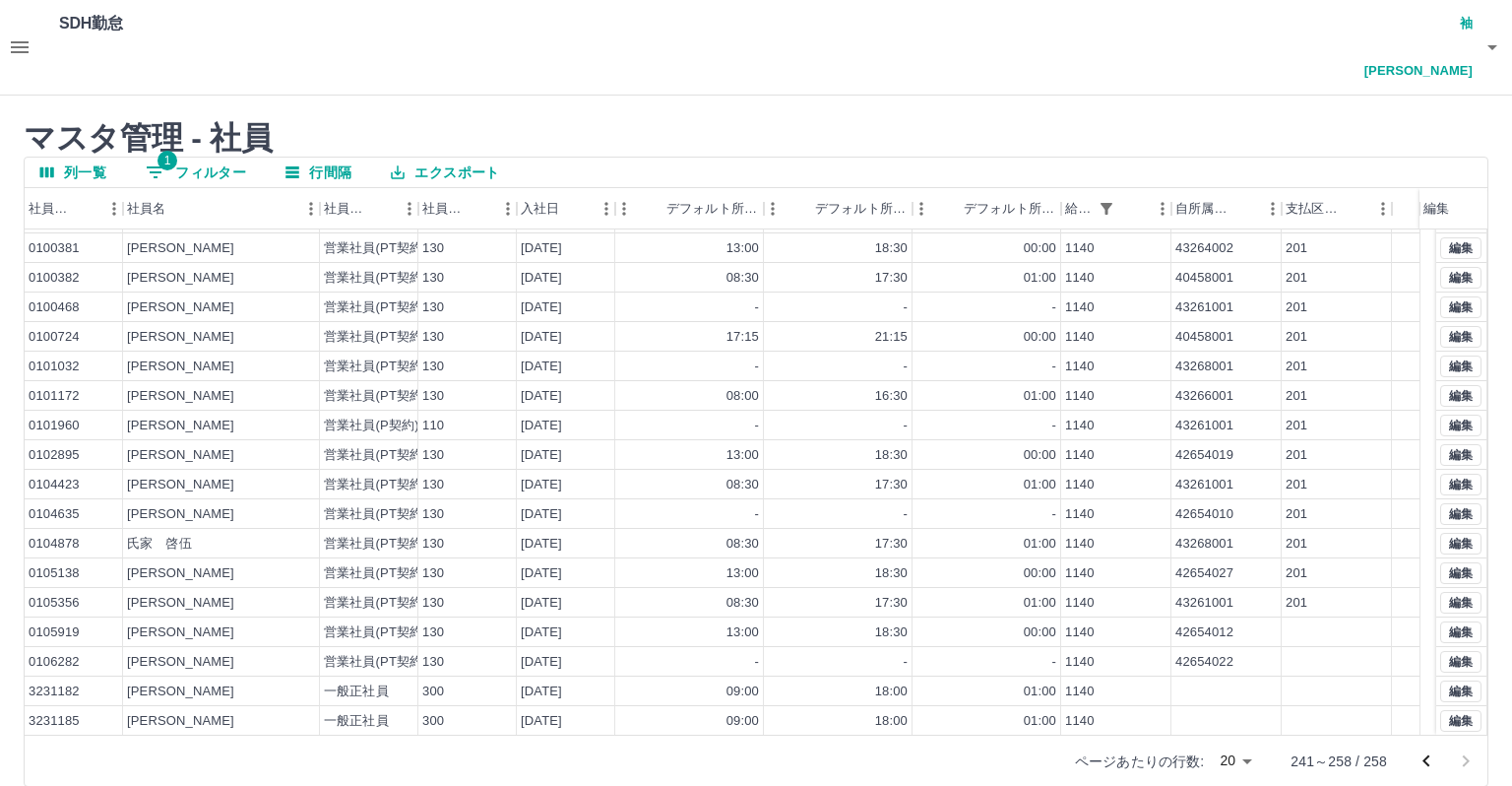 click on "ページあたりの行数: 20 ** 241～258 / 258" at bounding box center [756, 760] 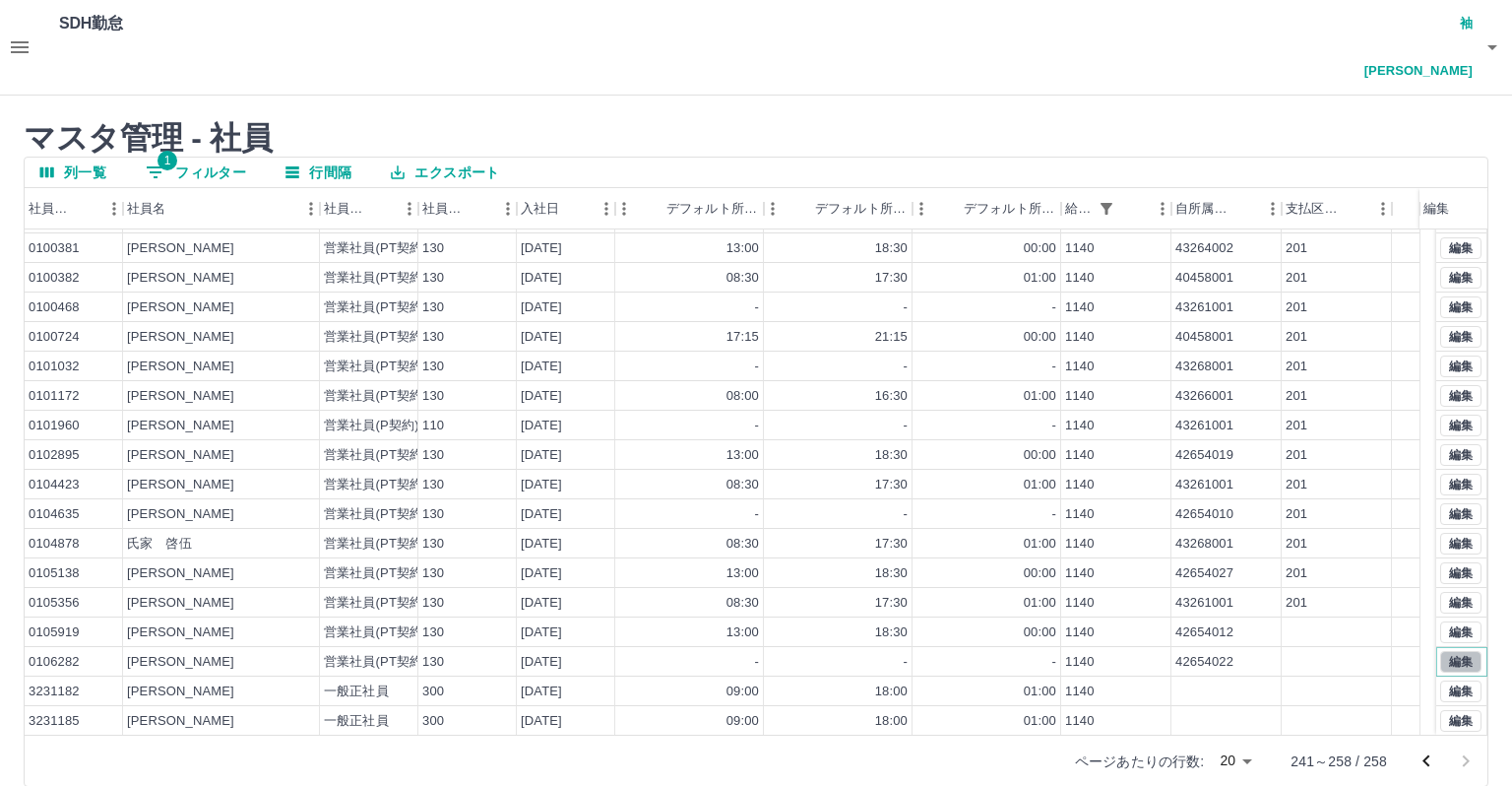 click on "編集" at bounding box center [1461, 662] 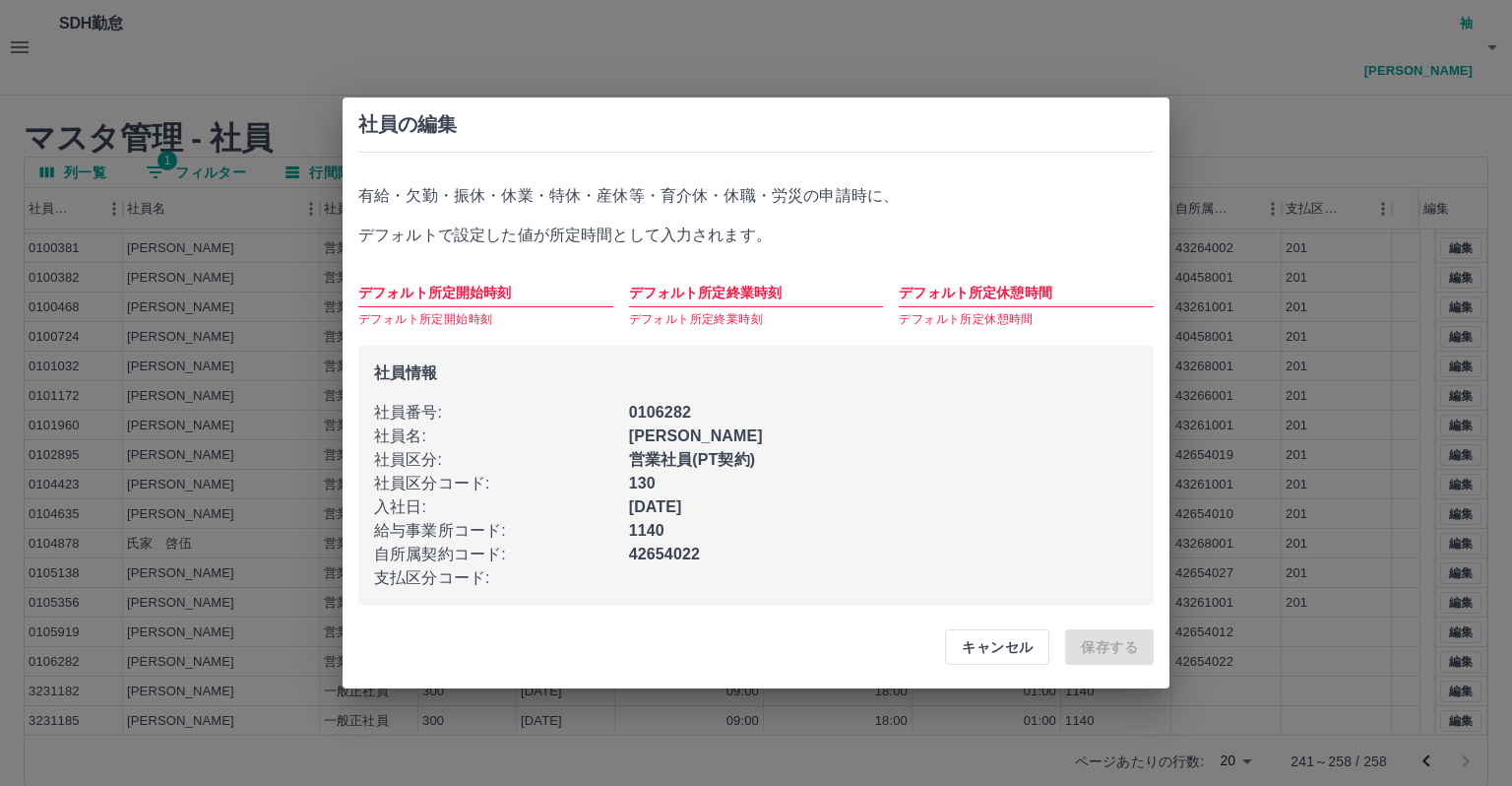 drag, startPoint x: 500, startPoint y: 258, endPoint x: 490, endPoint y: 255, distance: 10.440307 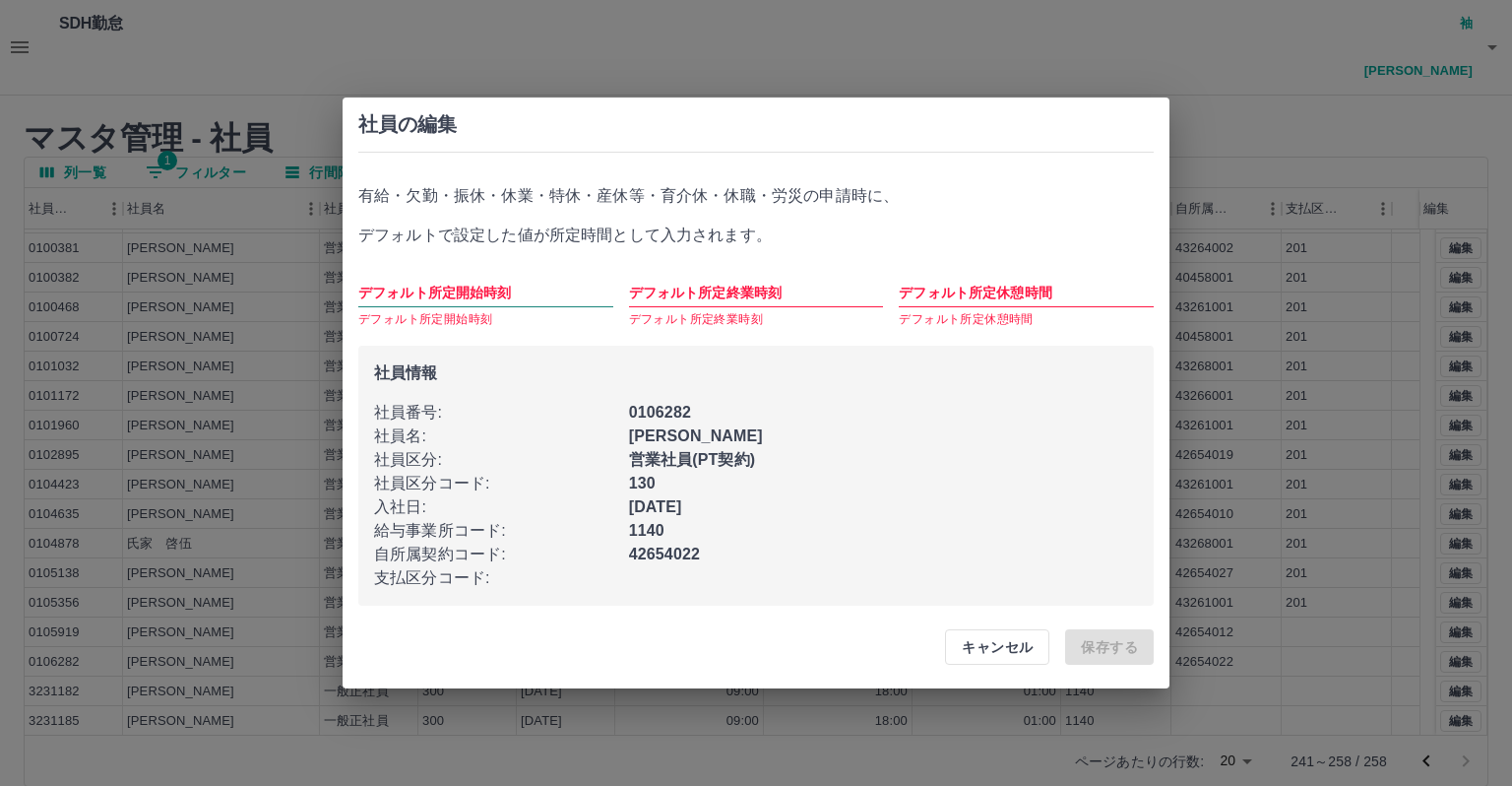 click on "デフォルト所定開始時刻" at bounding box center (485, 293) 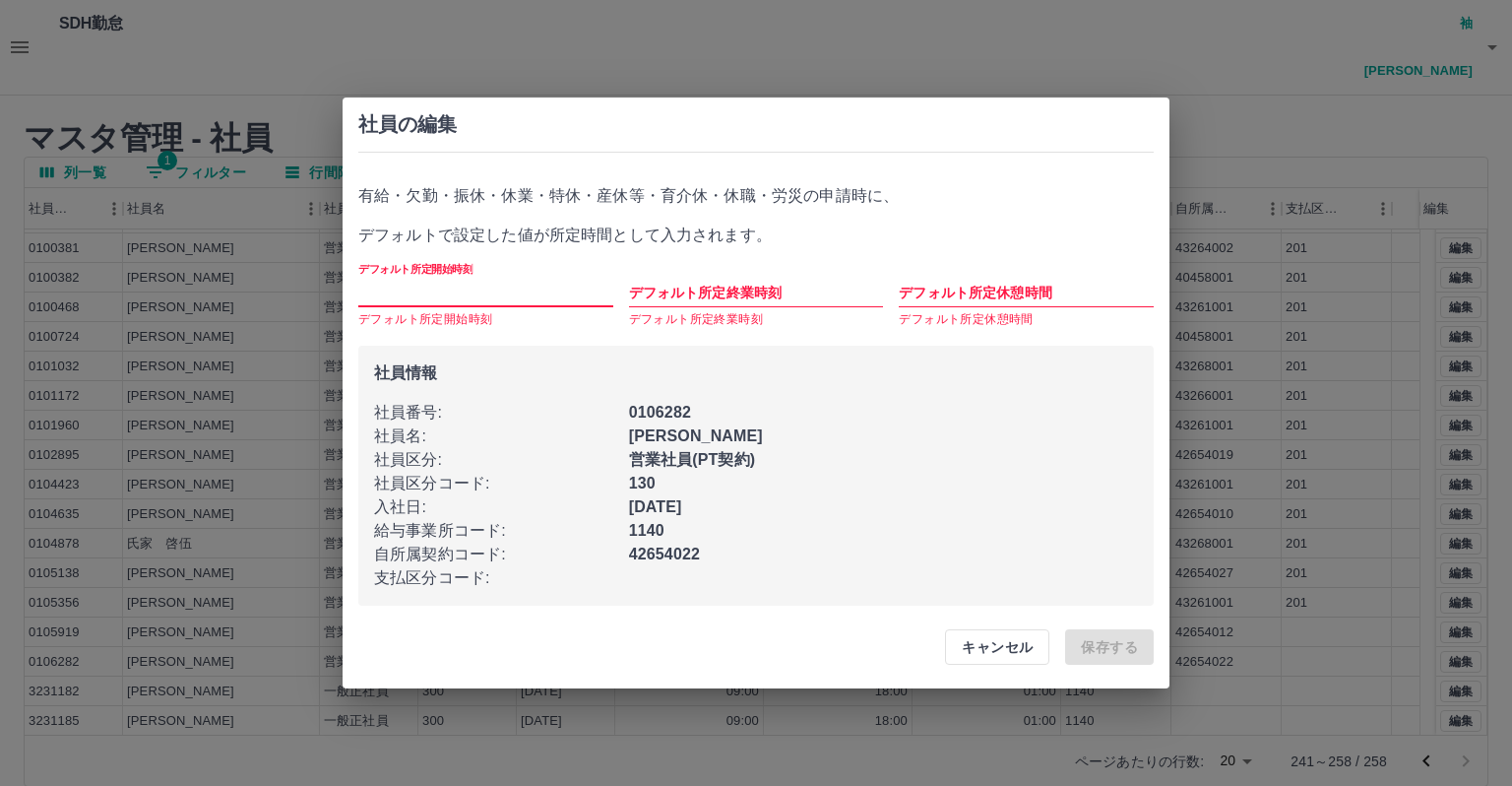 type on "****" 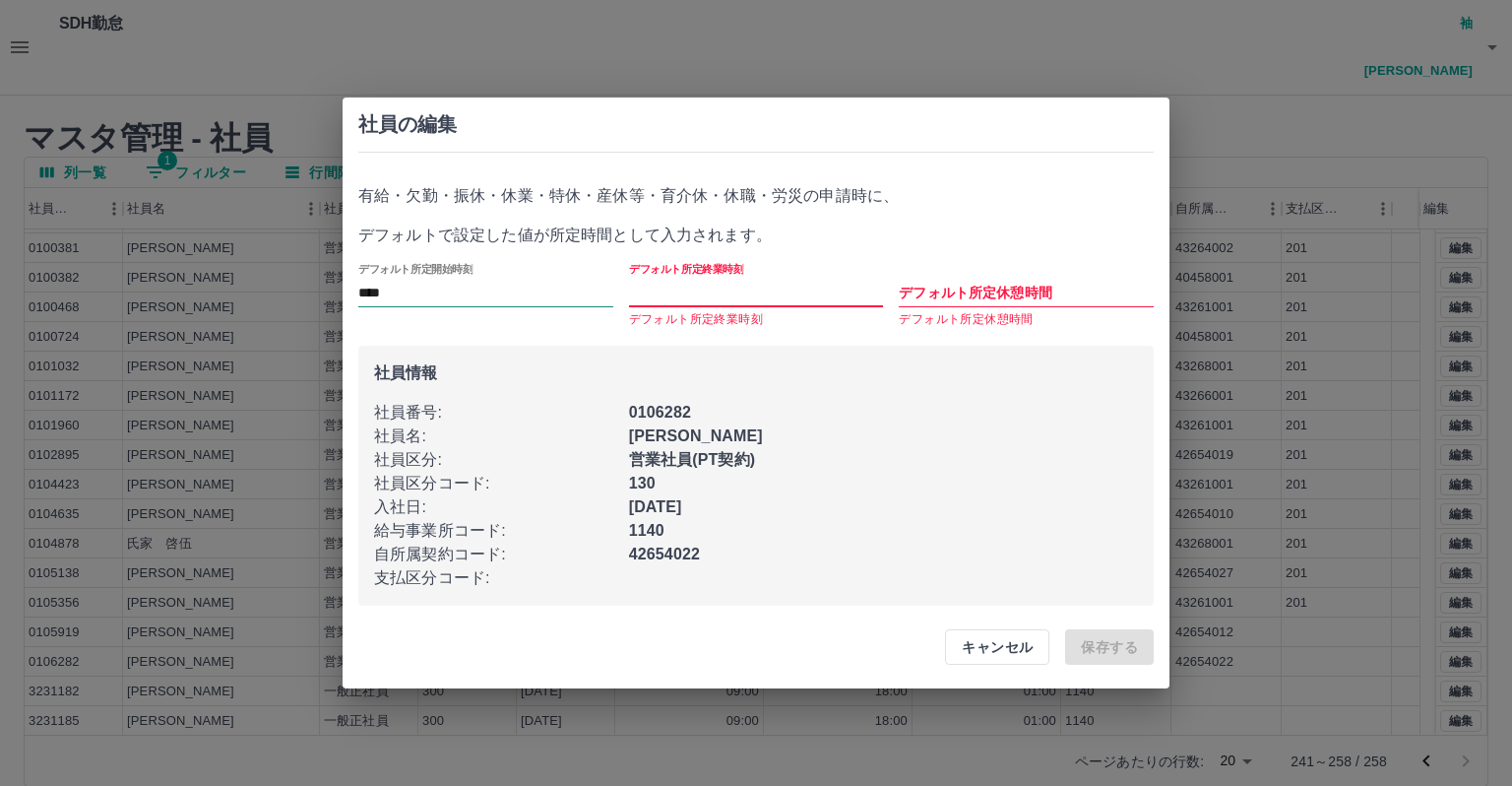 type on "****" 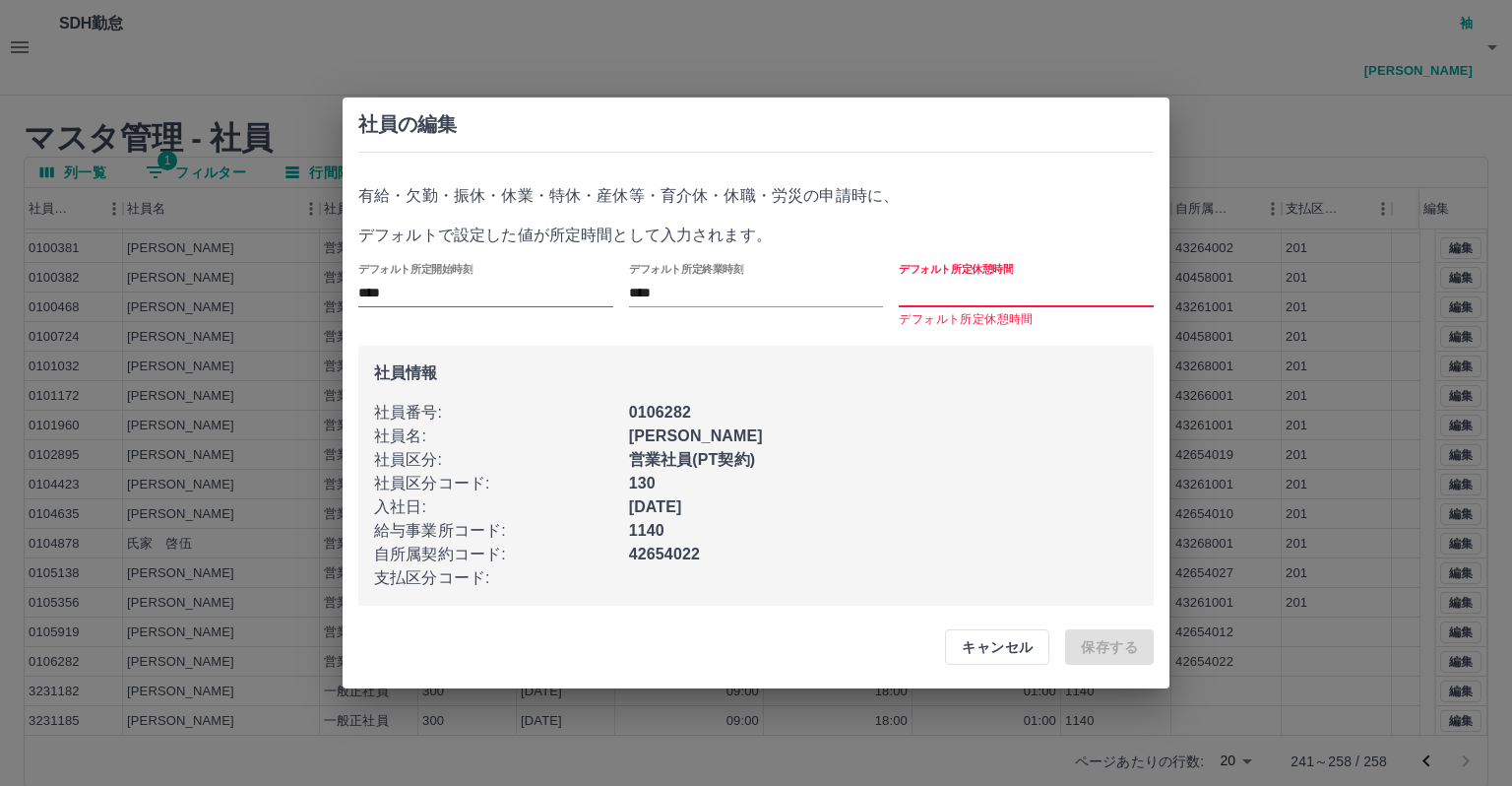 type on "****" 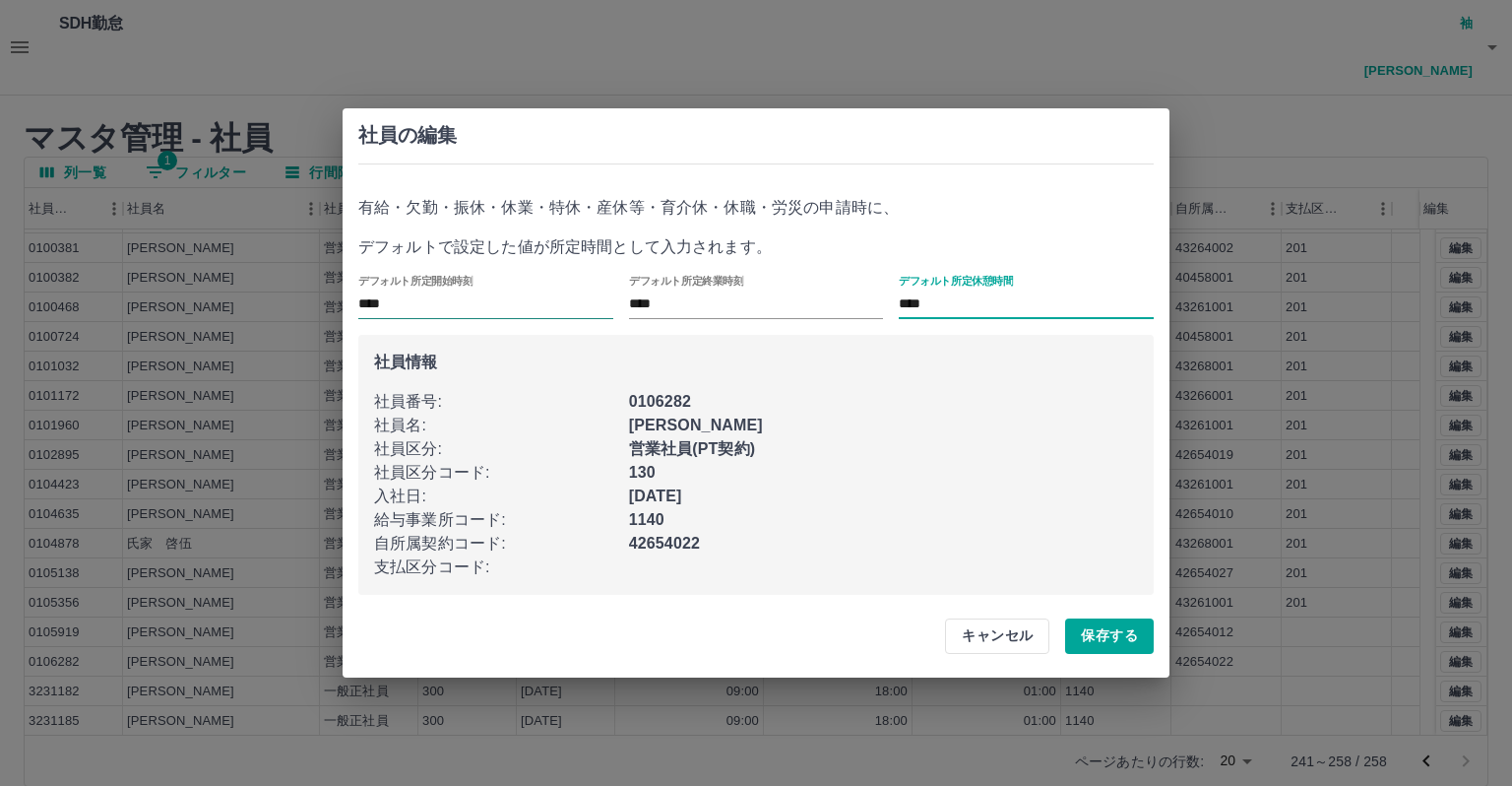type 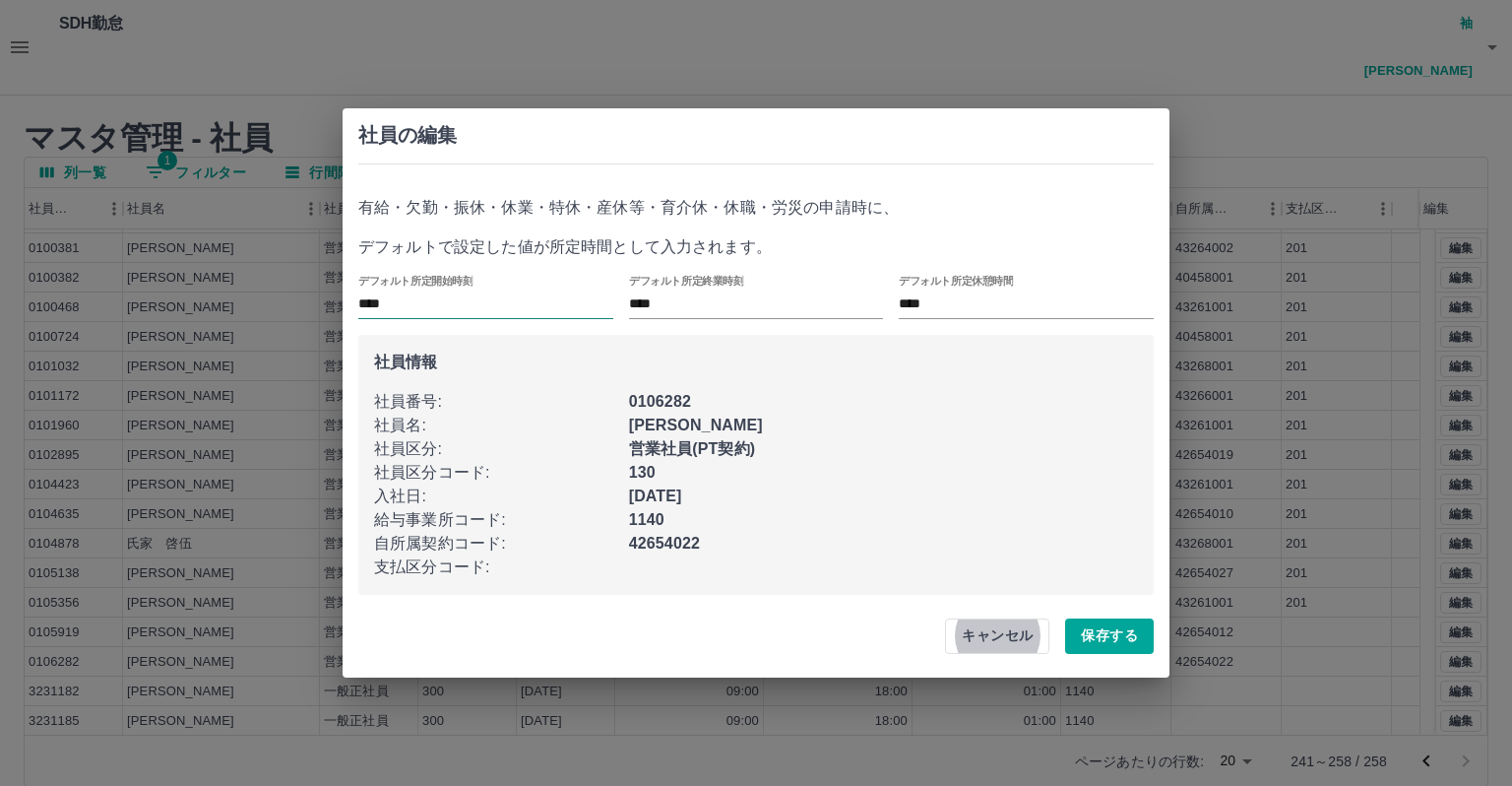 type 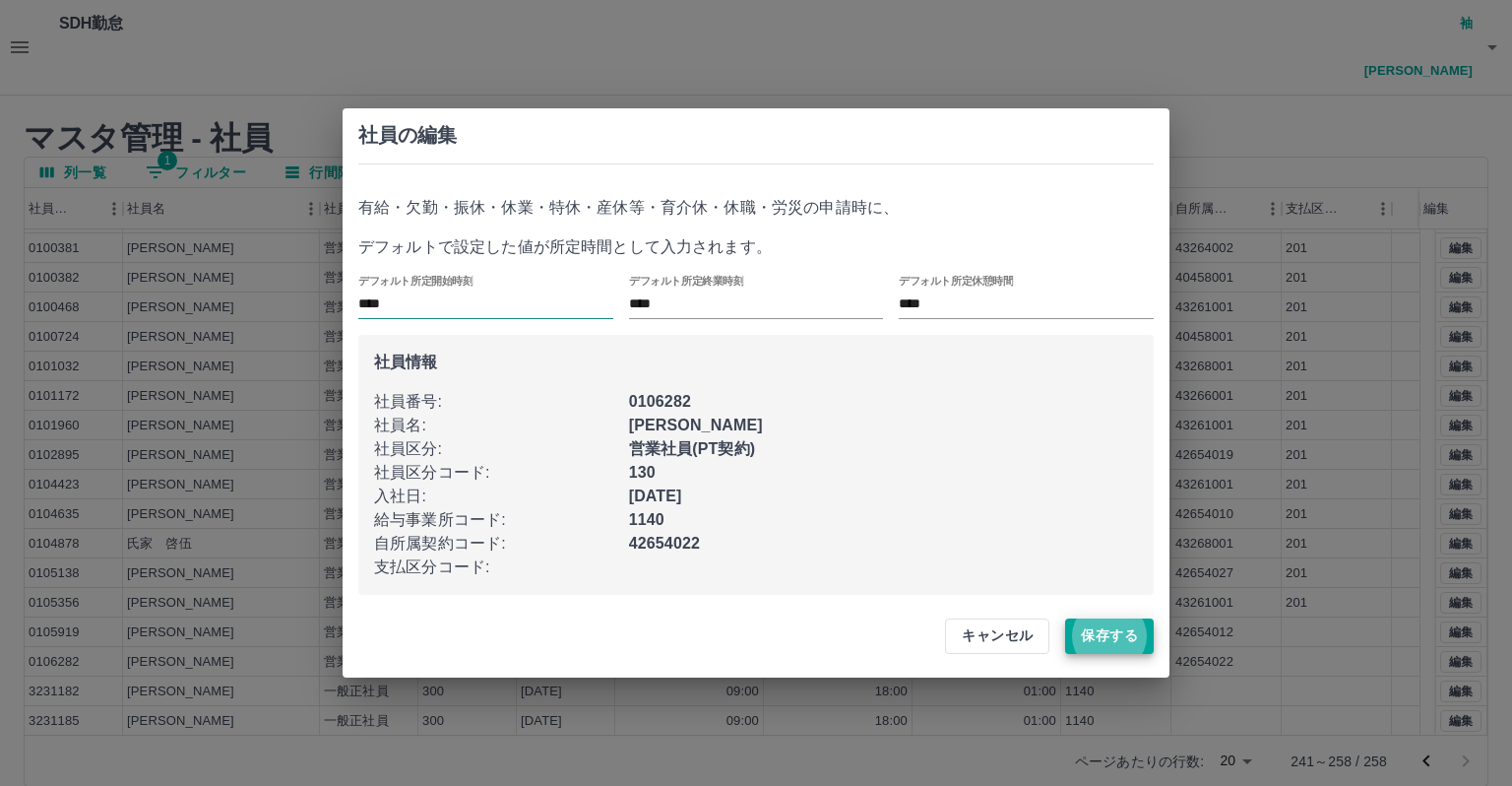 click on "保存する" at bounding box center [1109, 636] 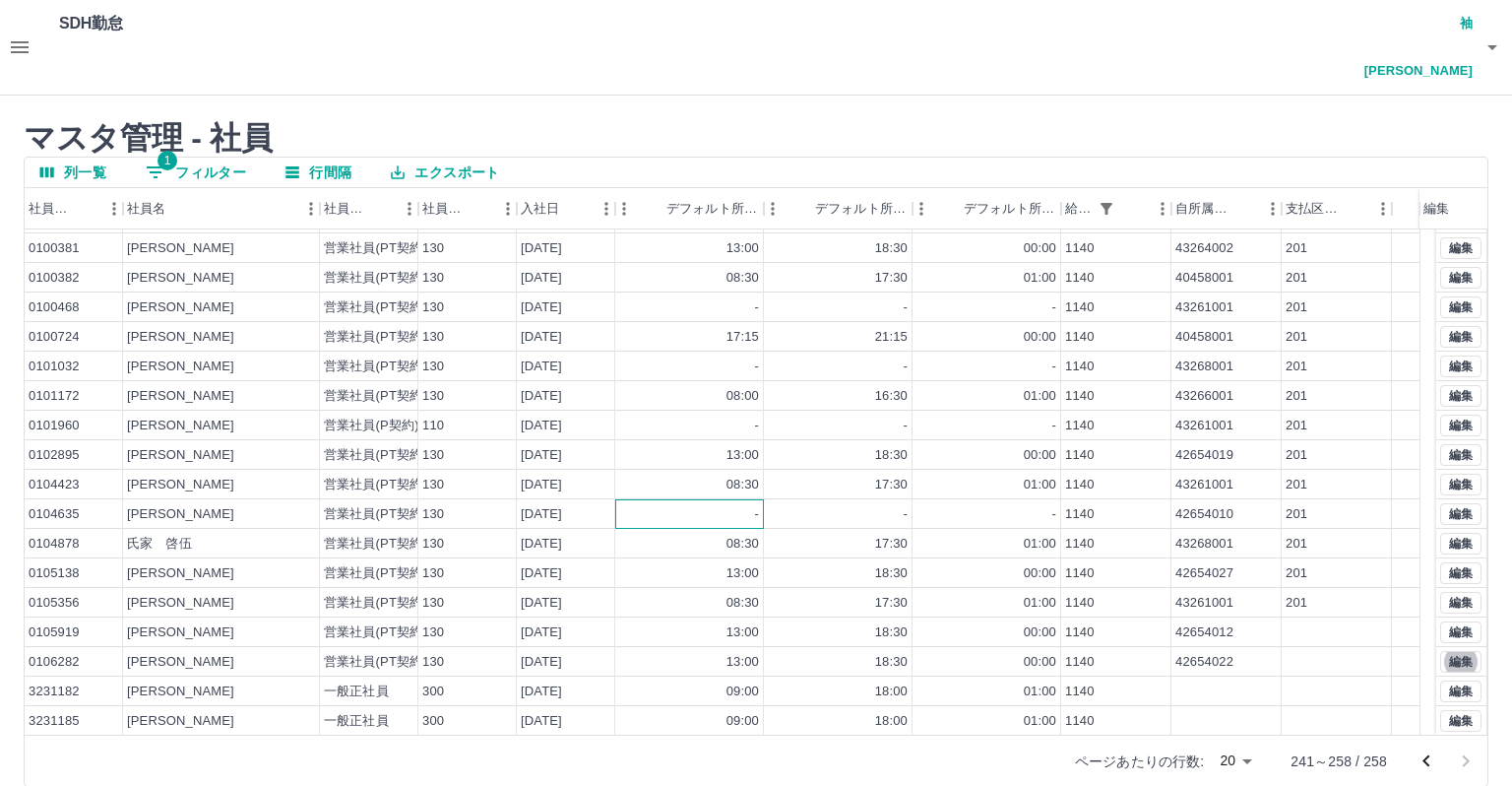 click on "-" at bounding box center [689, 514] 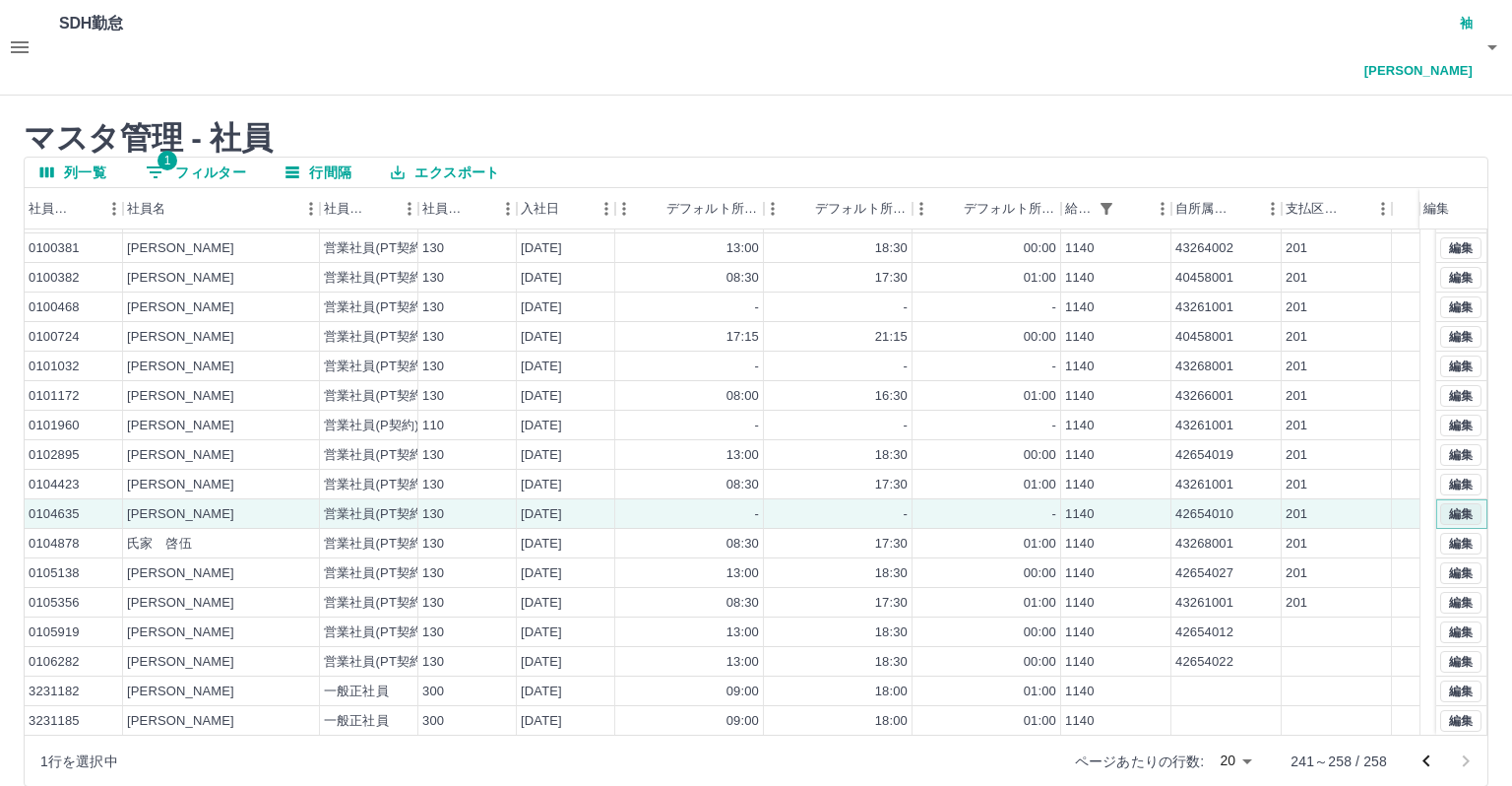 click on "編集" at bounding box center [1461, 514] 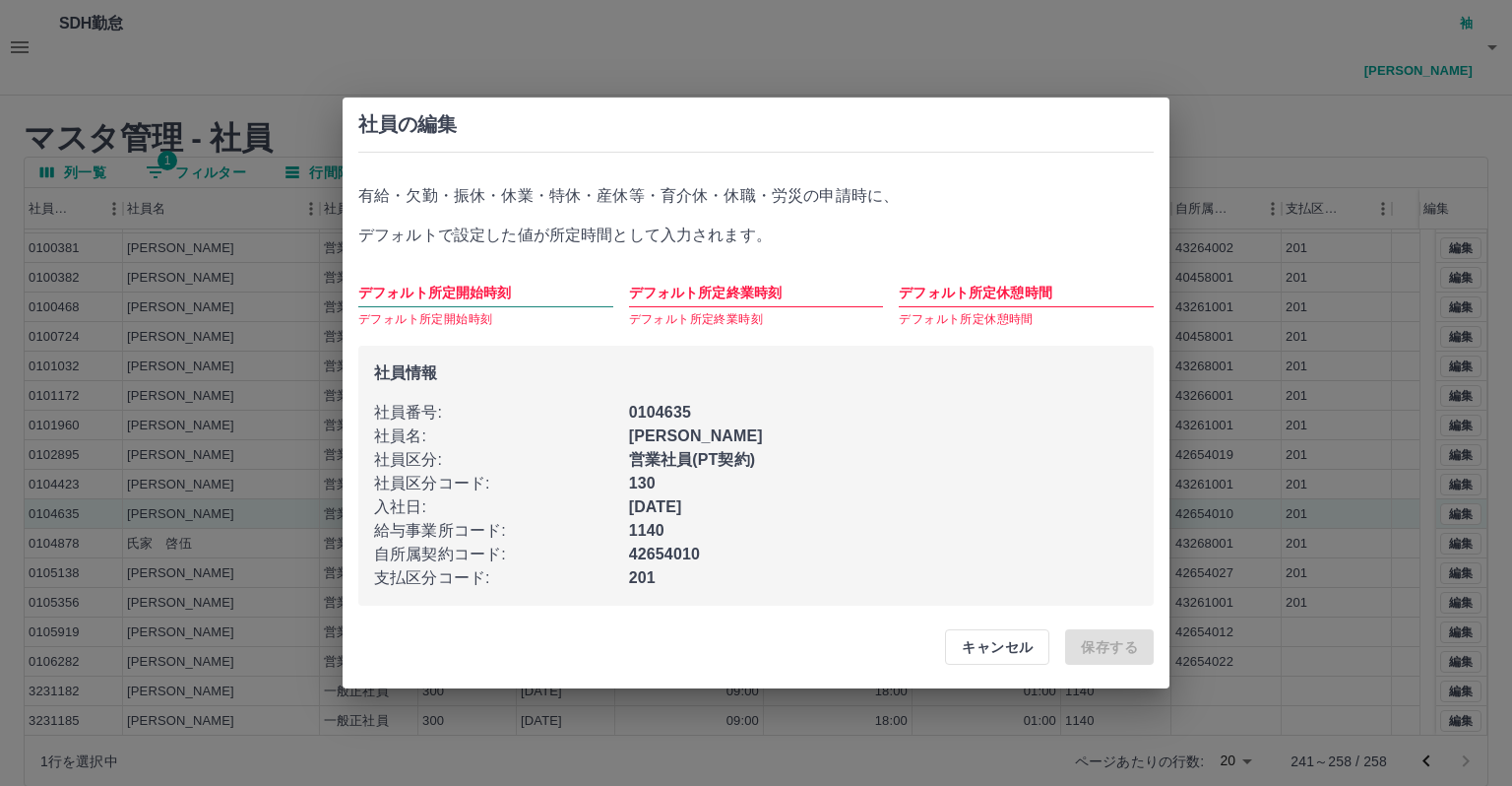 click on "デフォルト所定開始時刻" at bounding box center [485, 293] 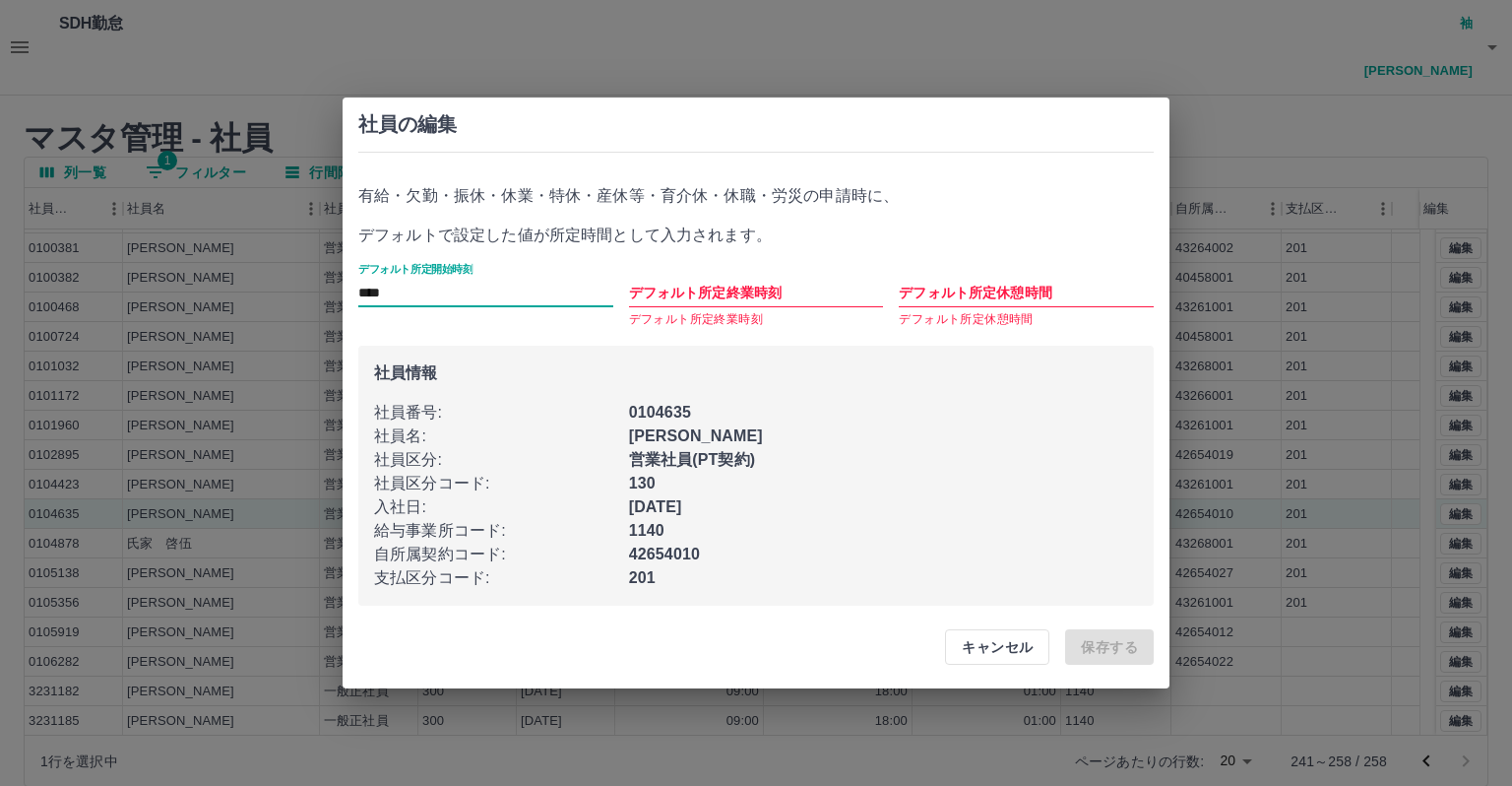 type on "****" 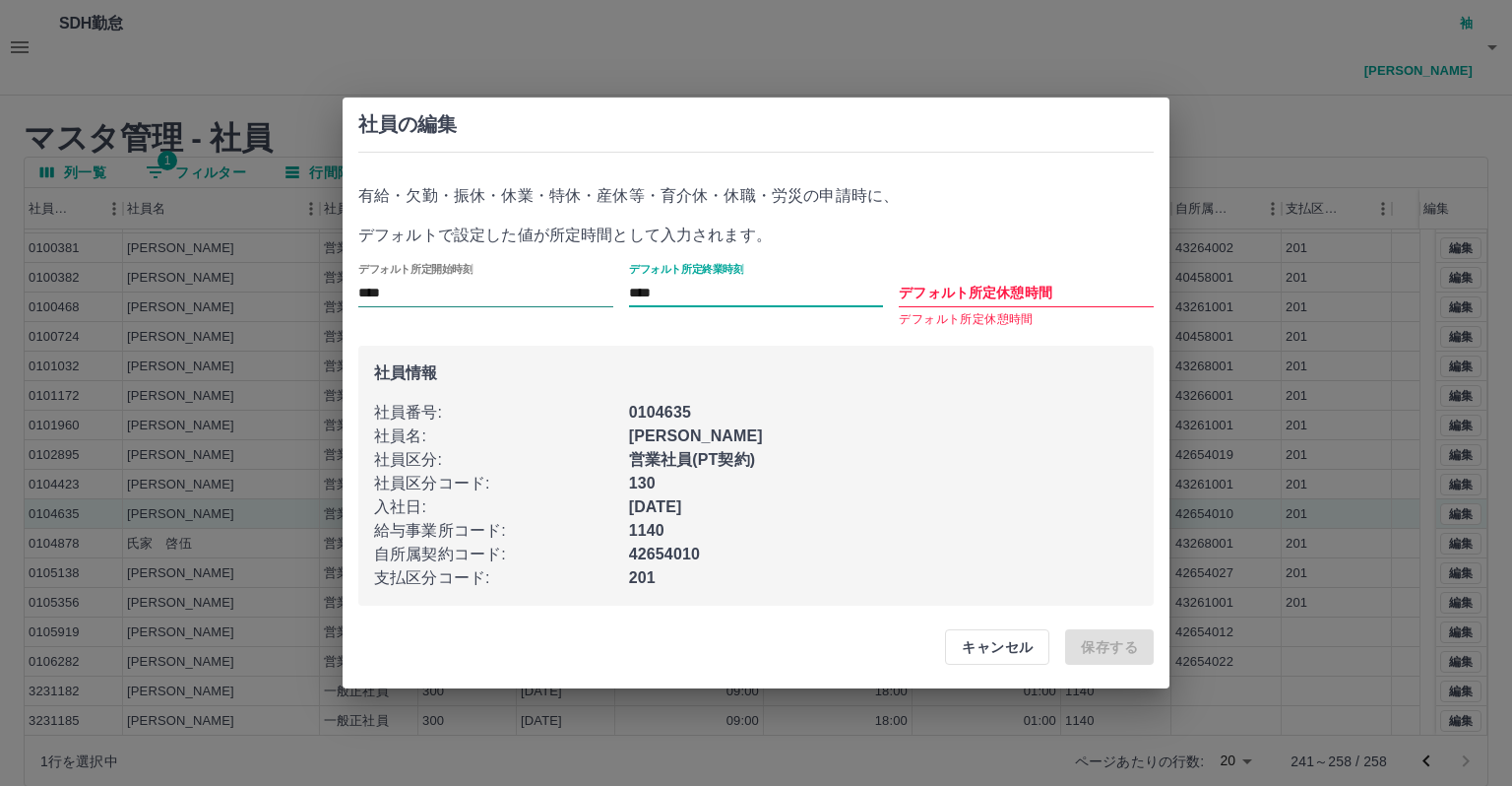 type on "****" 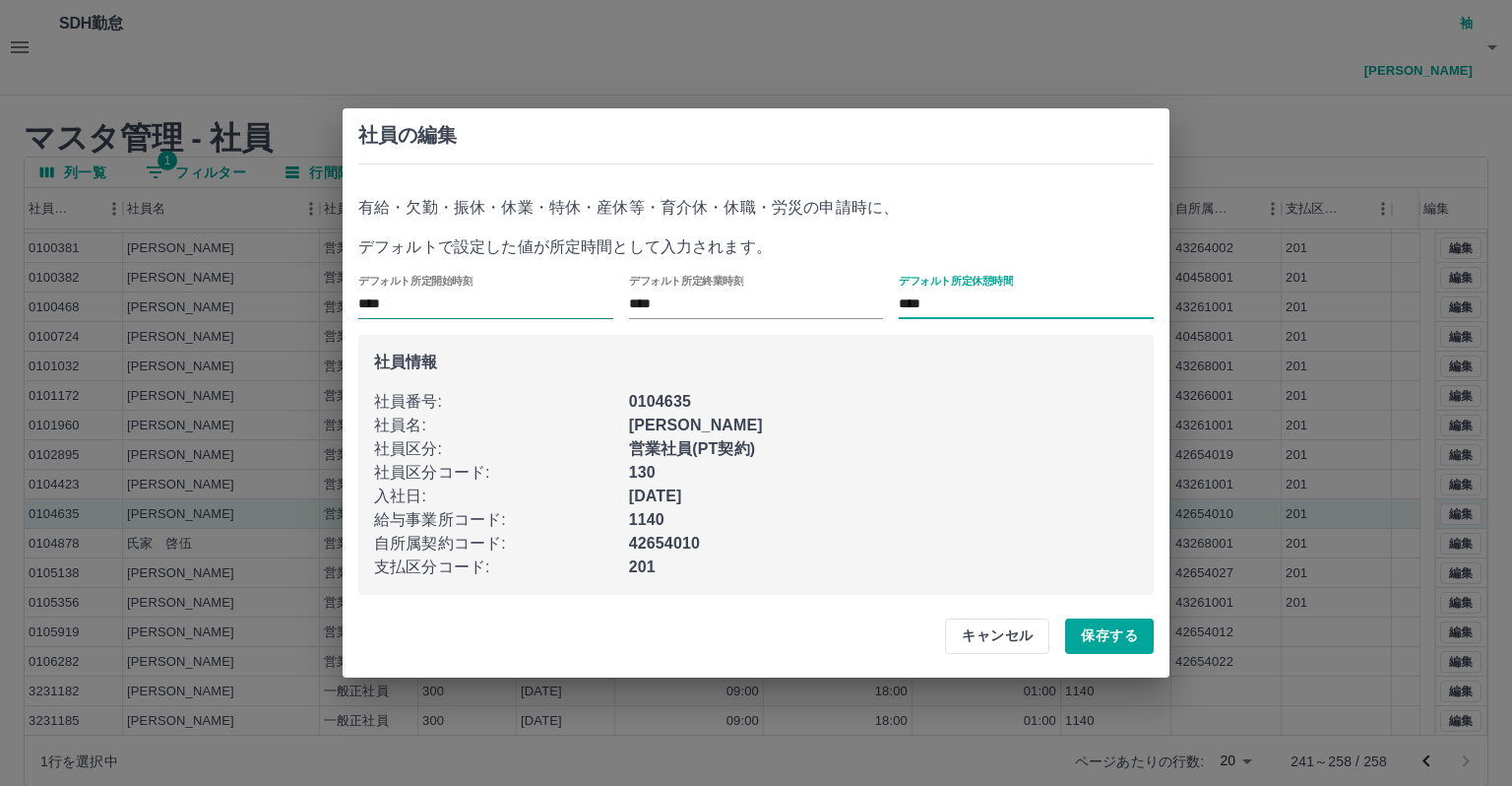 type on "****" 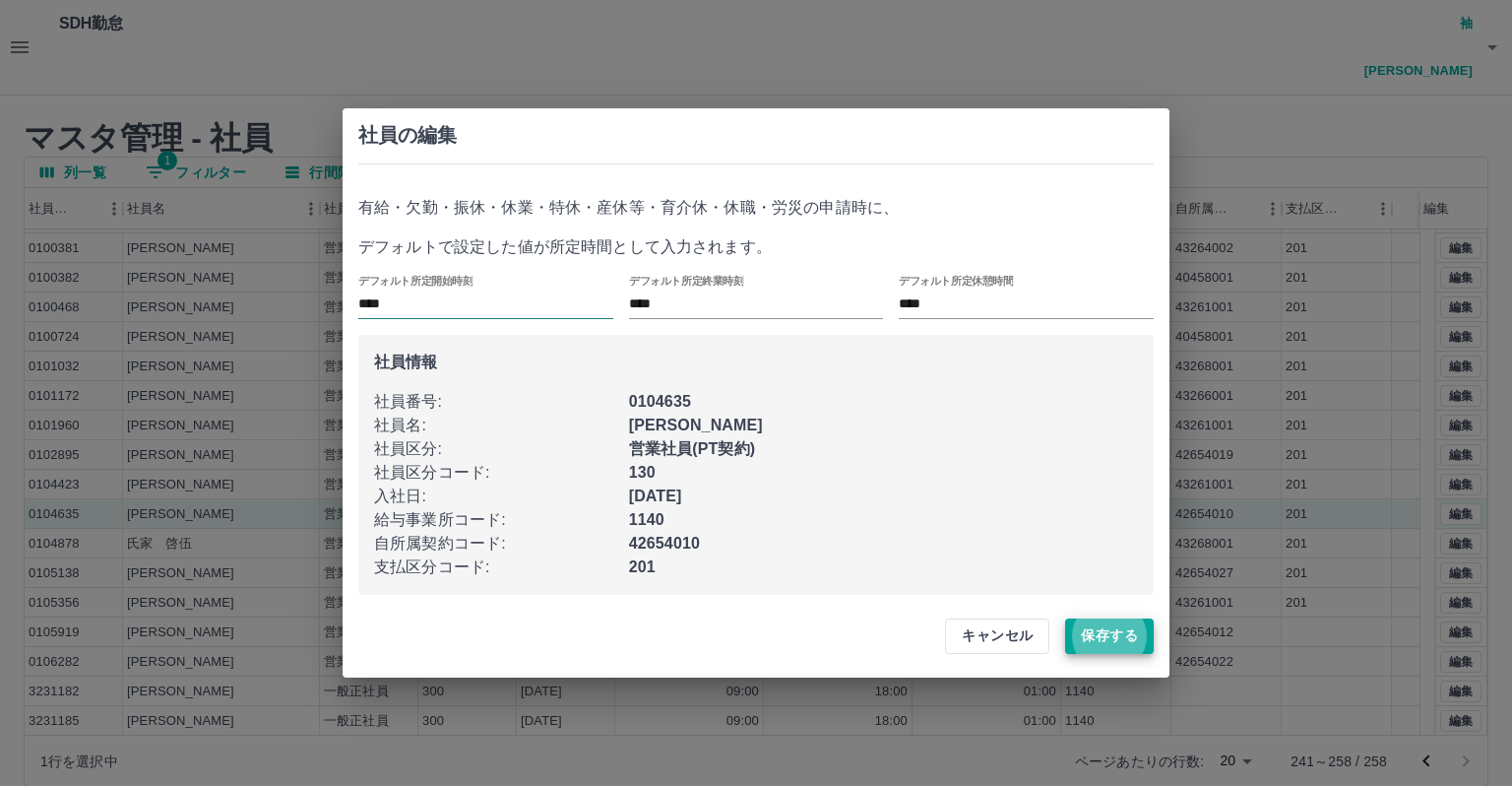 type 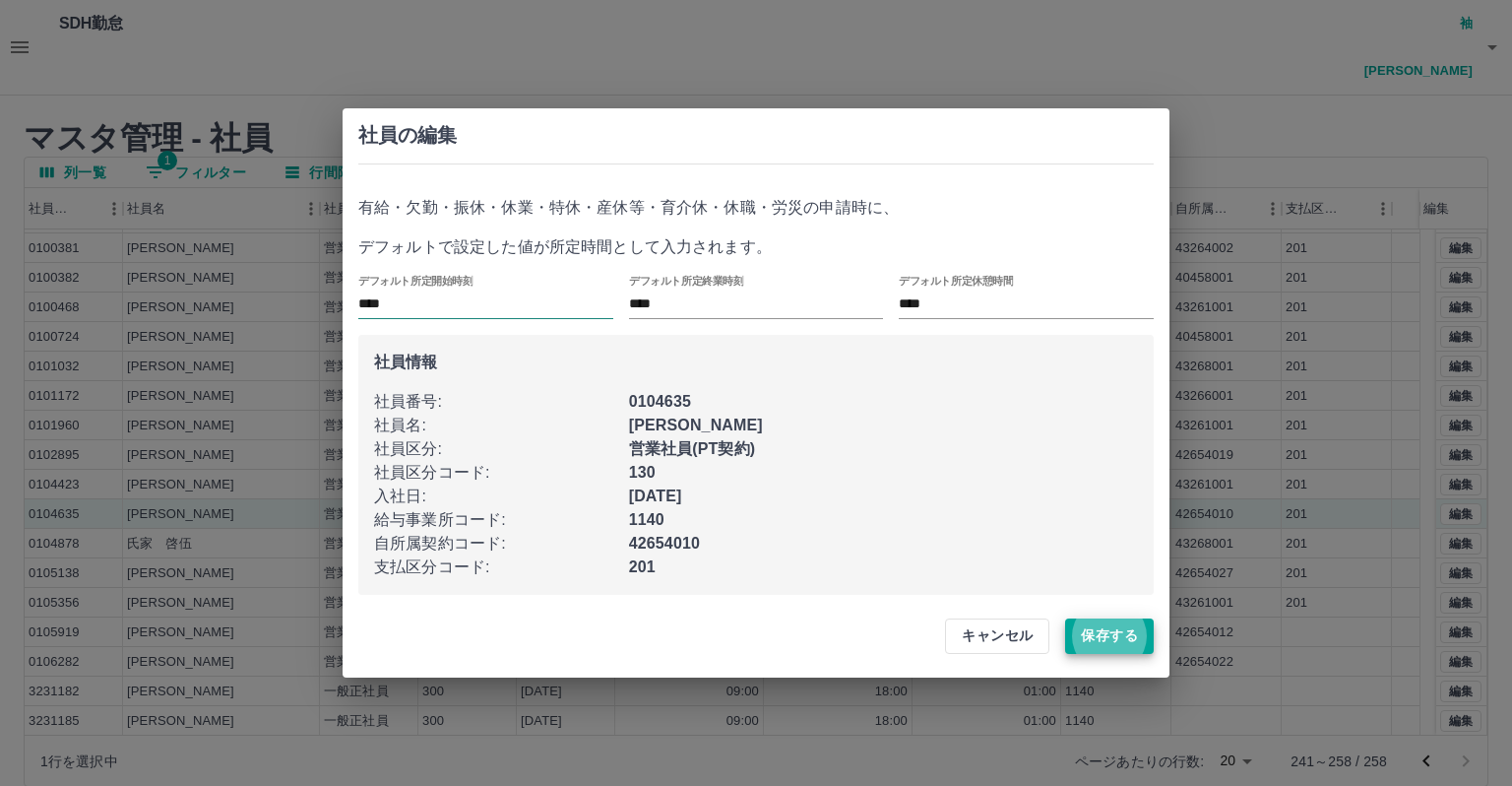 click on "保存する" at bounding box center (1109, 636) 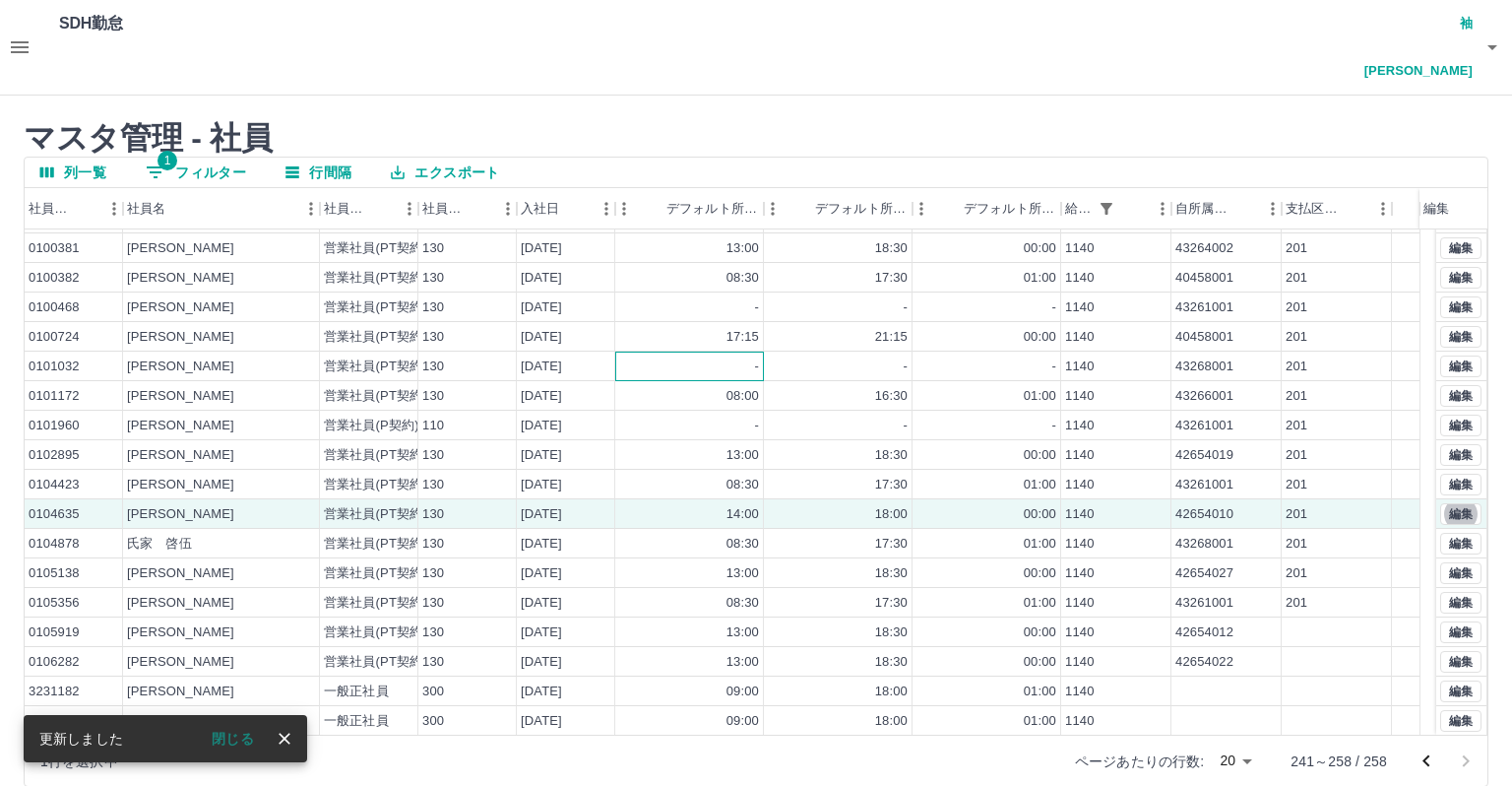 click on "-" at bounding box center (689, 366) 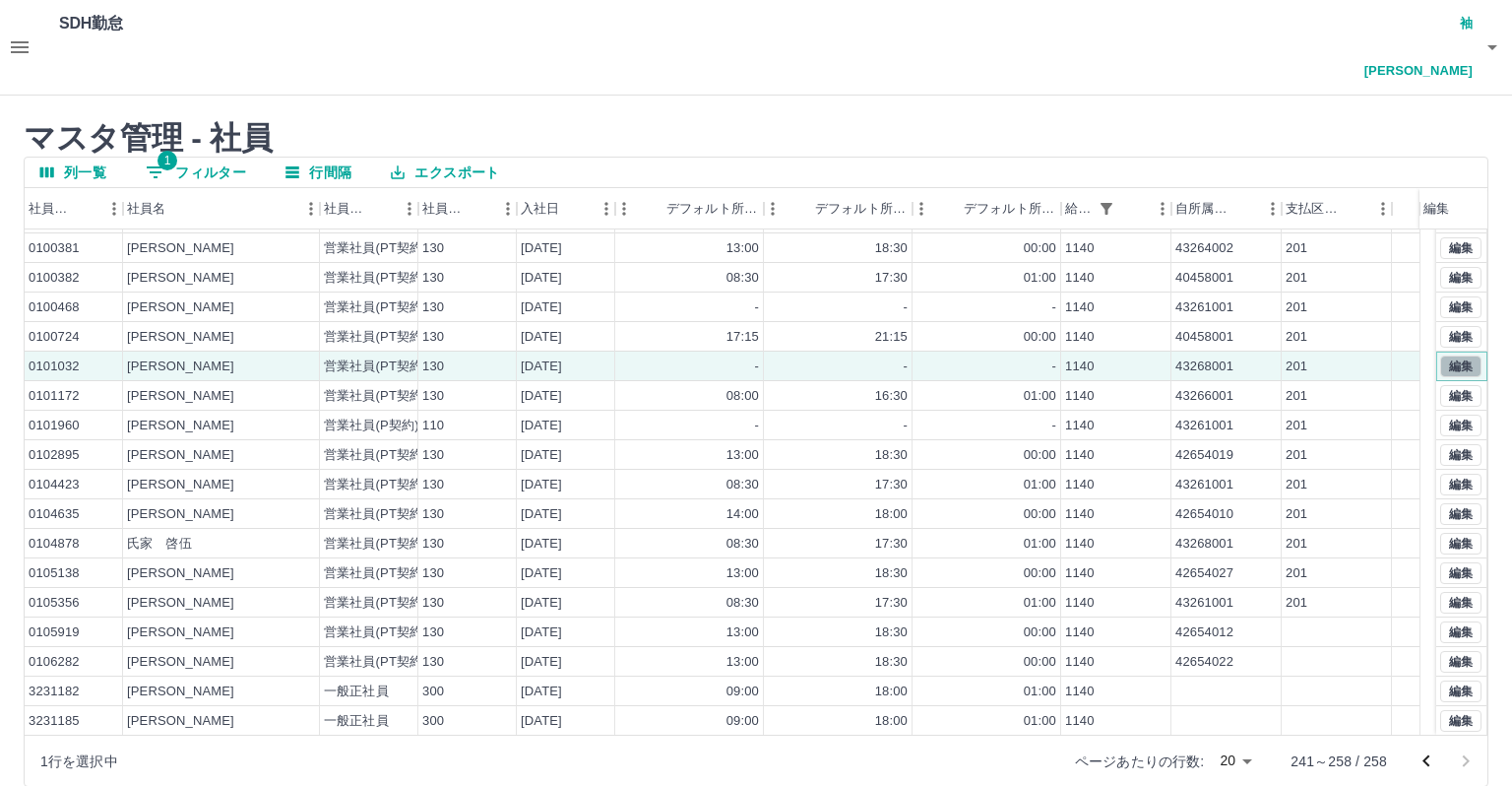 click on "編集" at bounding box center (1461, 366) 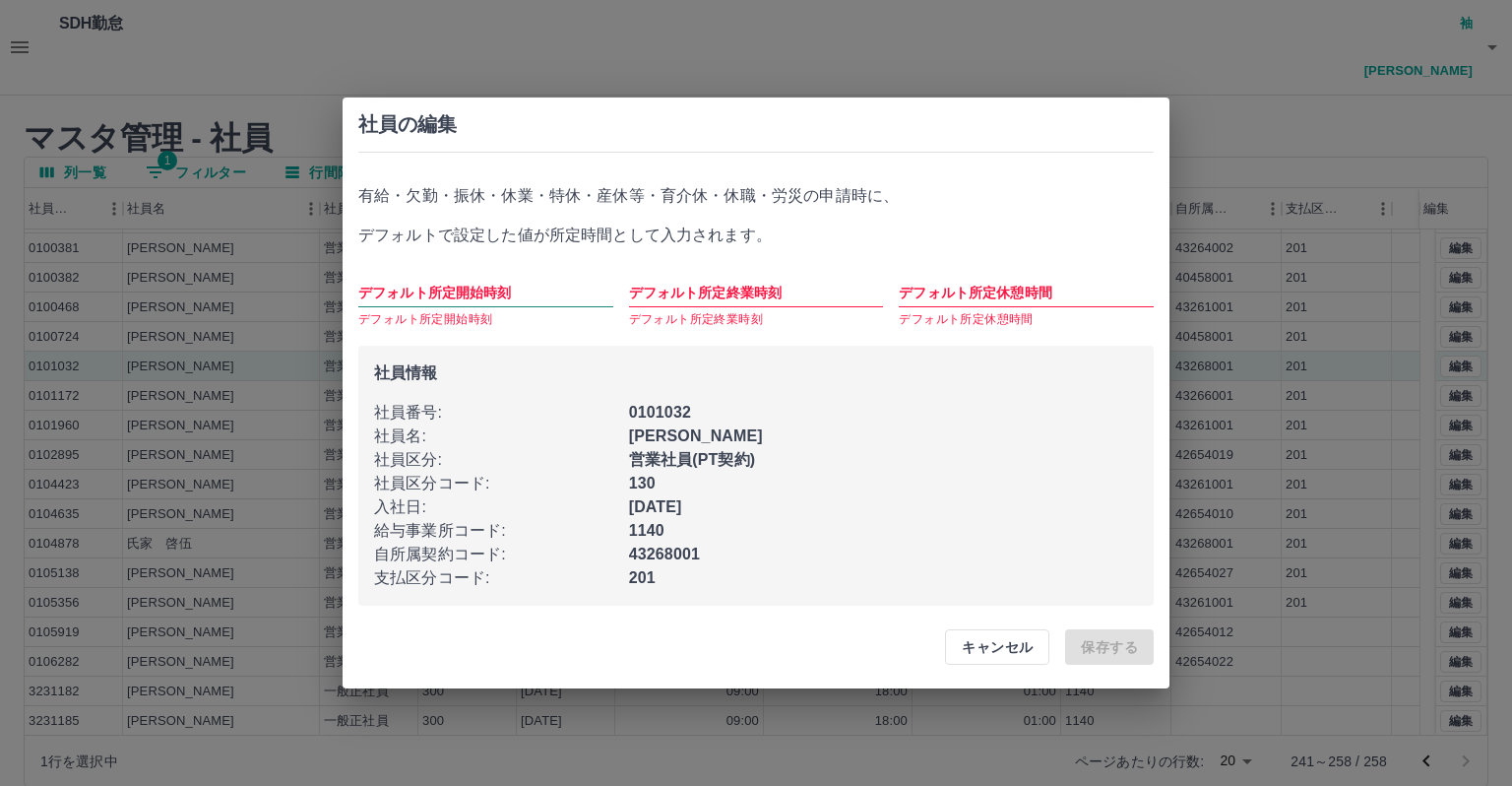 click on "デフォルト所定開始時刻" at bounding box center [485, 293] 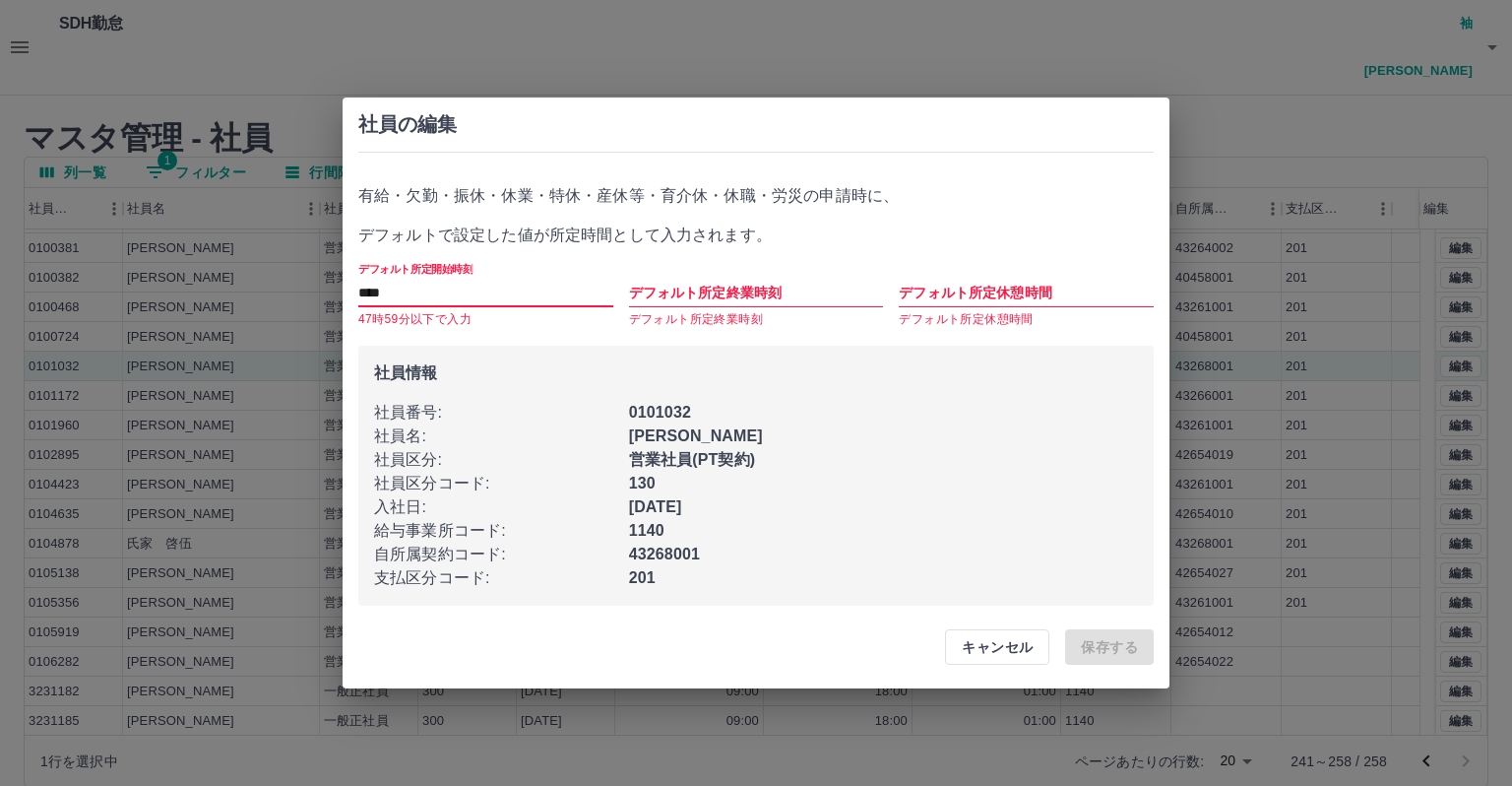 type on "****" 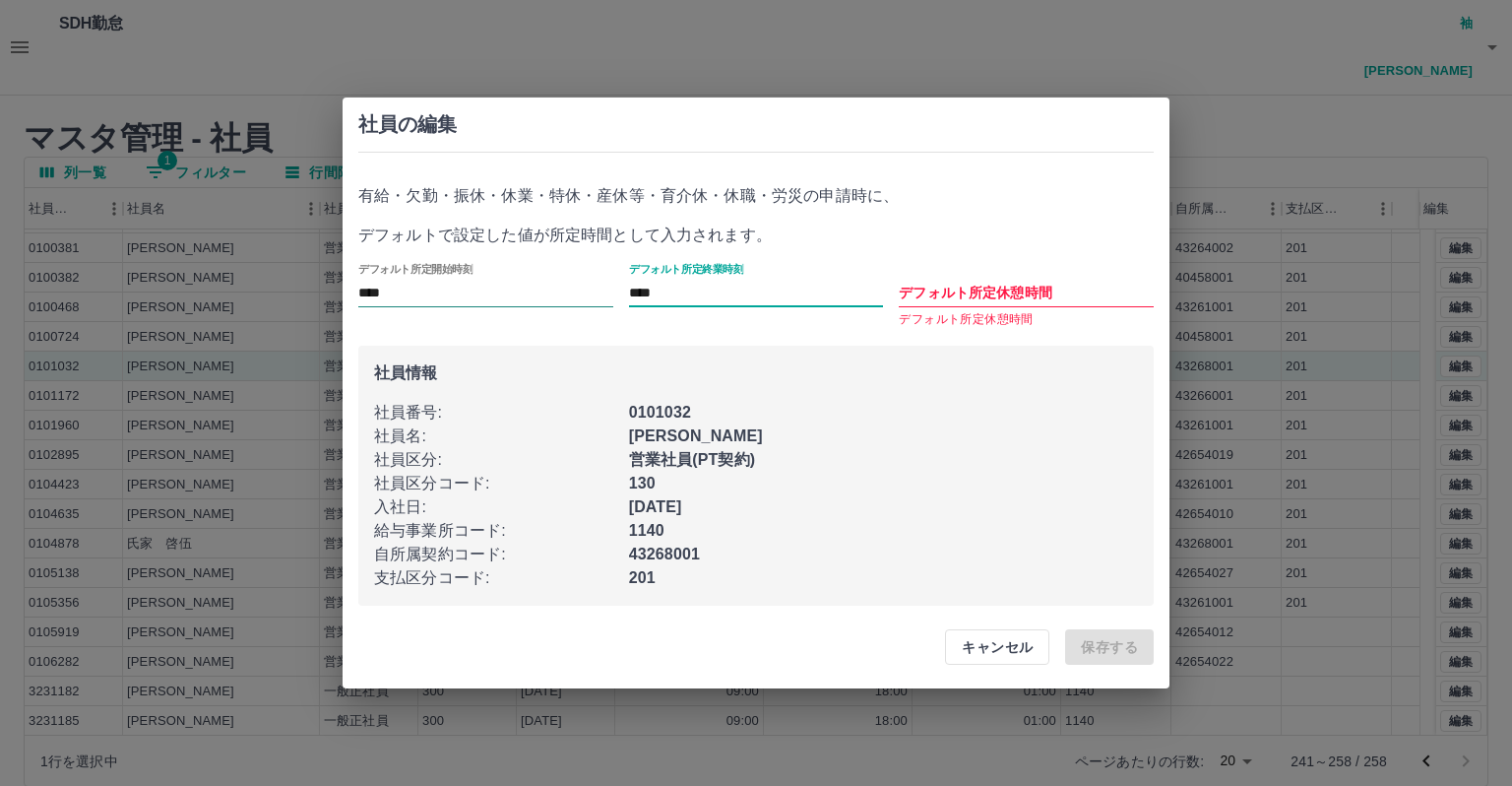 type on "****" 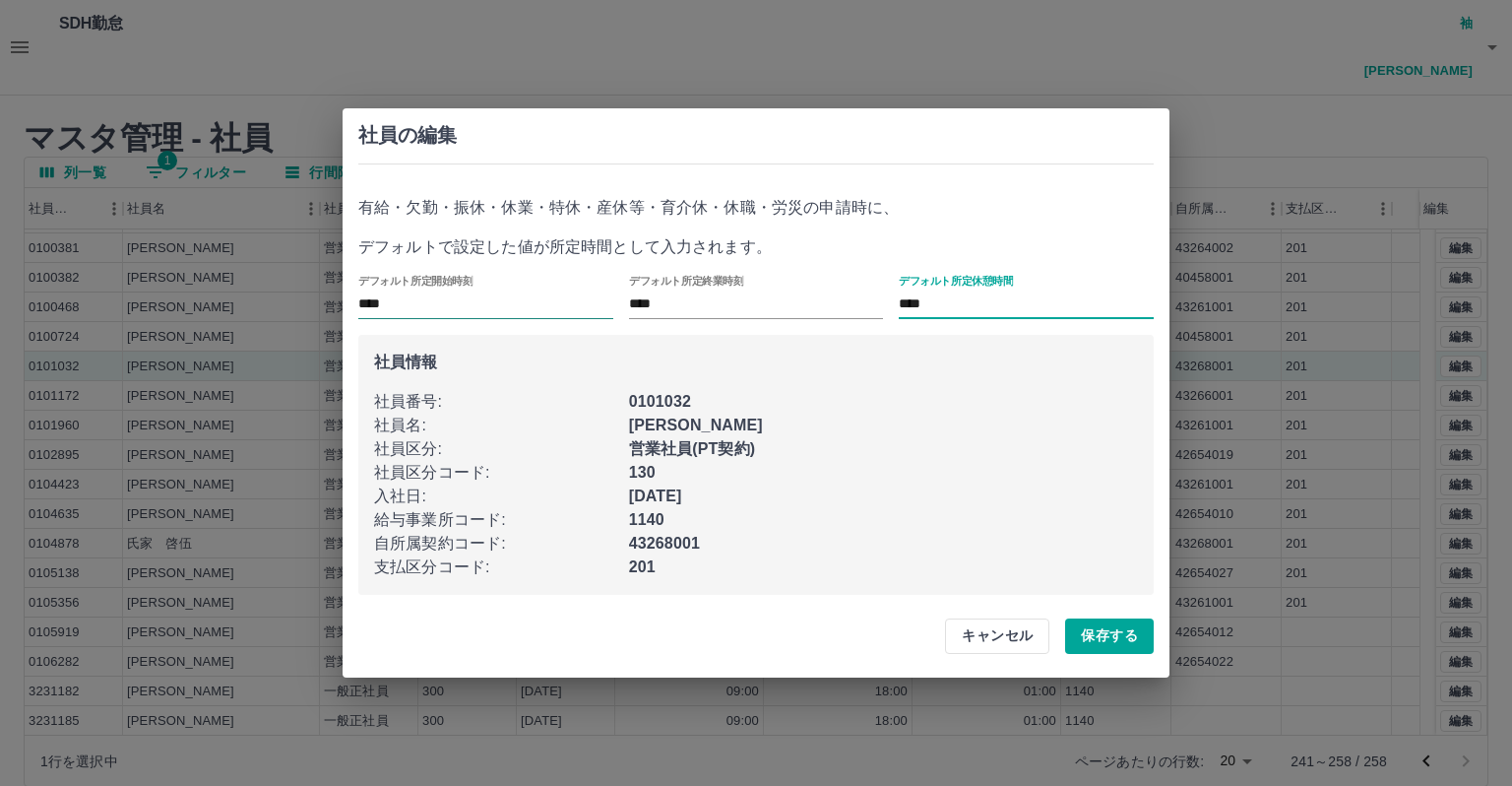 type on "****" 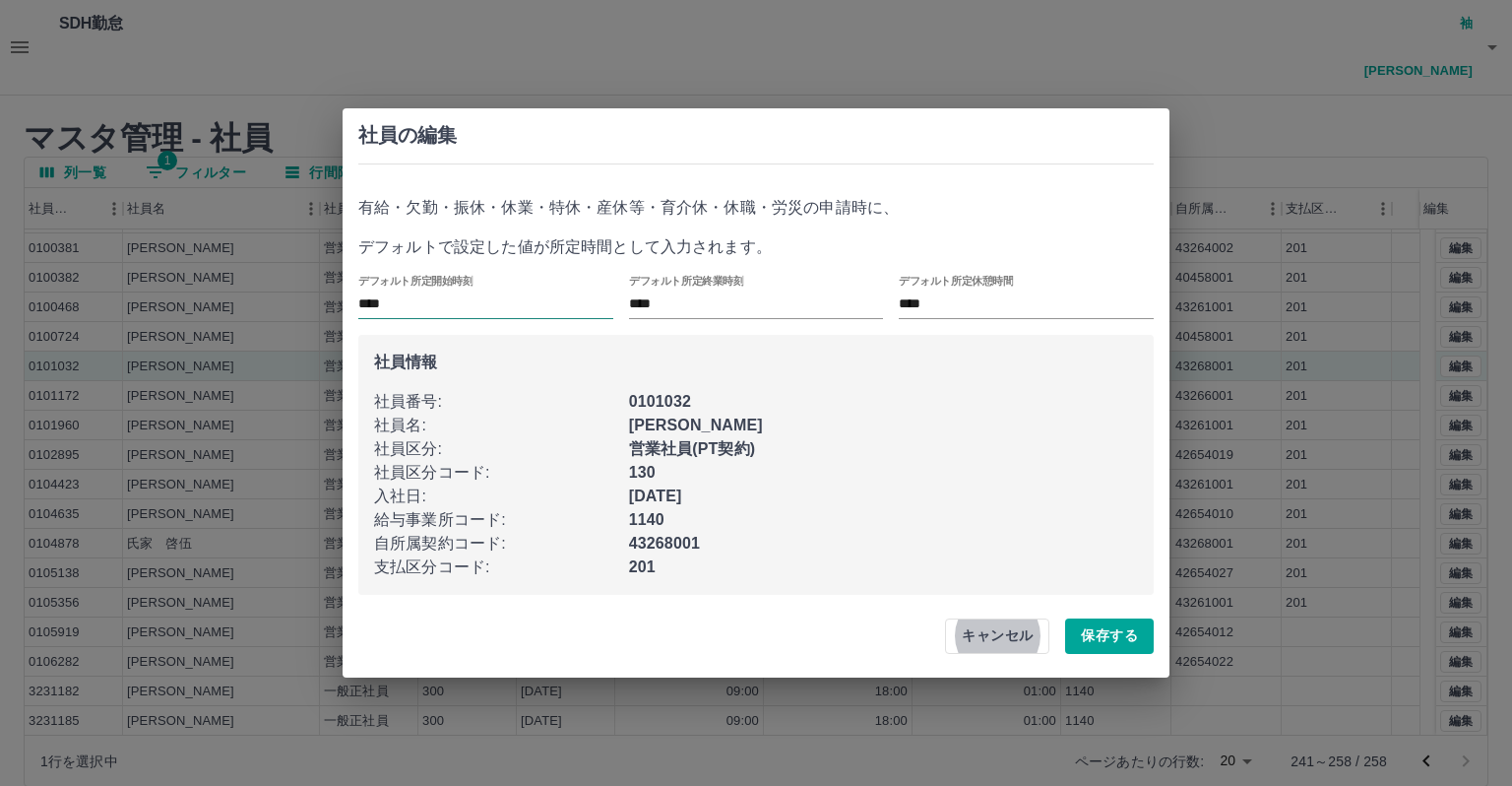 type 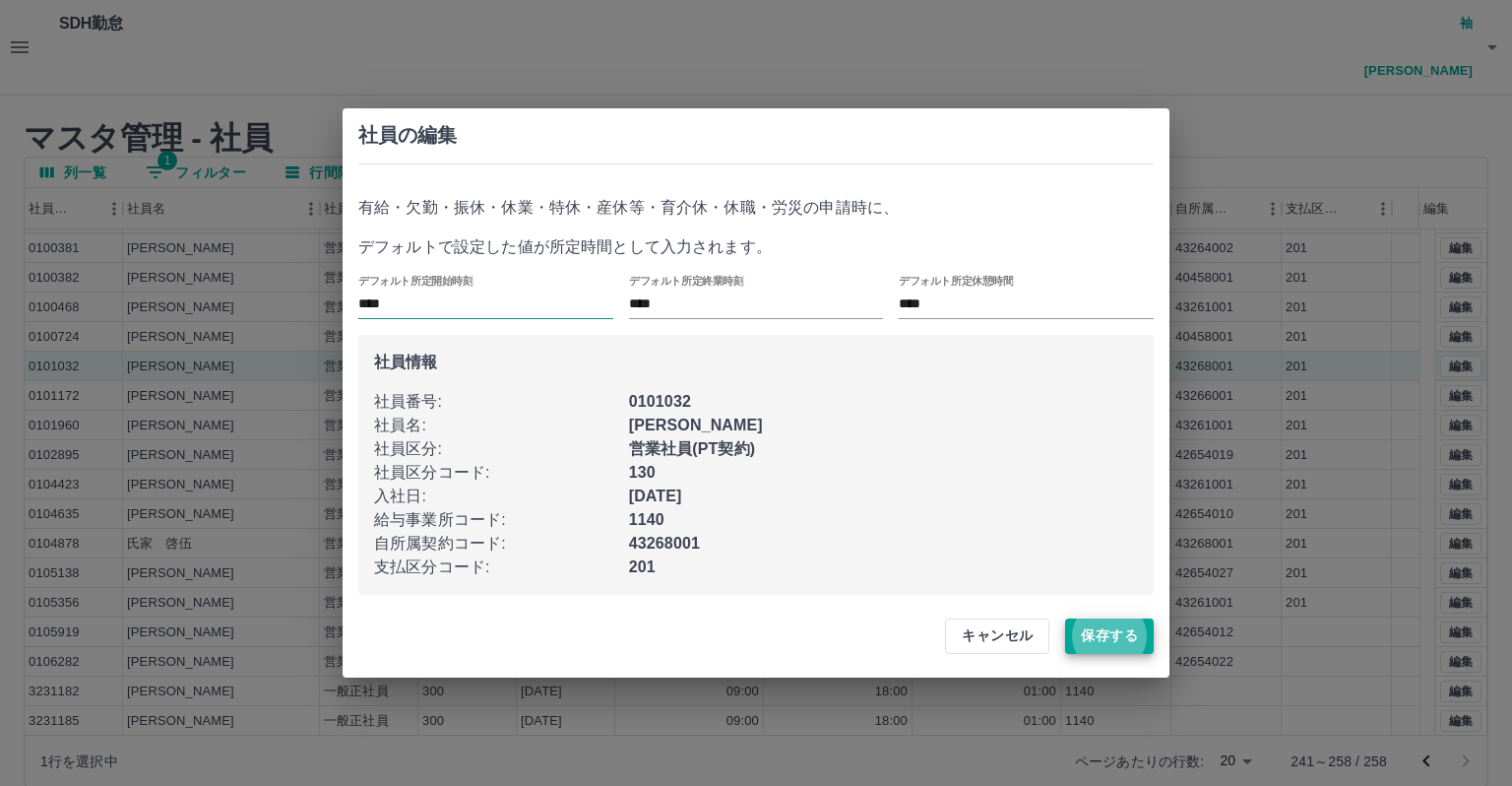 click on "保存する" at bounding box center [1109, 636] 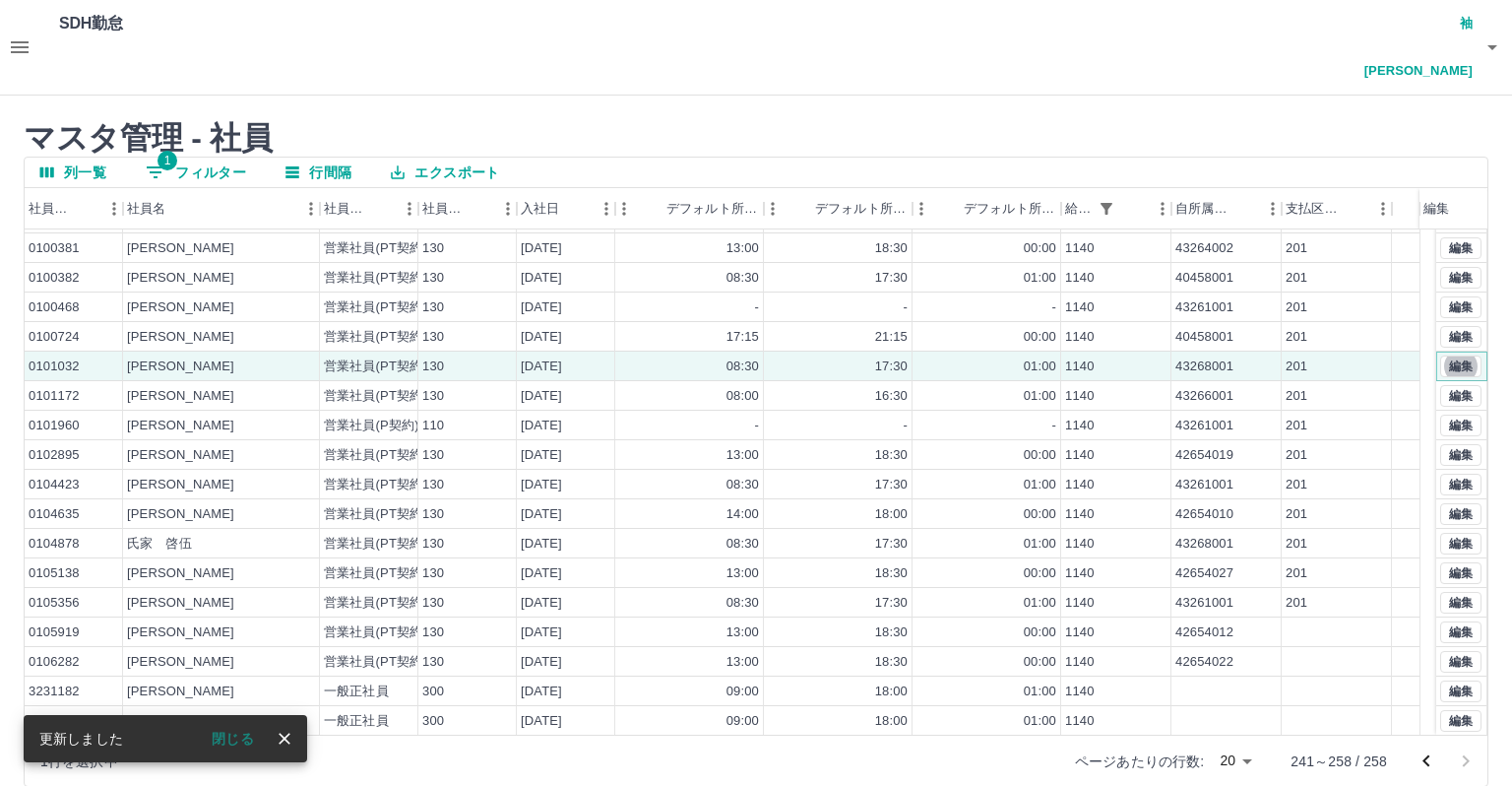 scroll, scrollTop: 0, scrollLeft: 0, axis: both 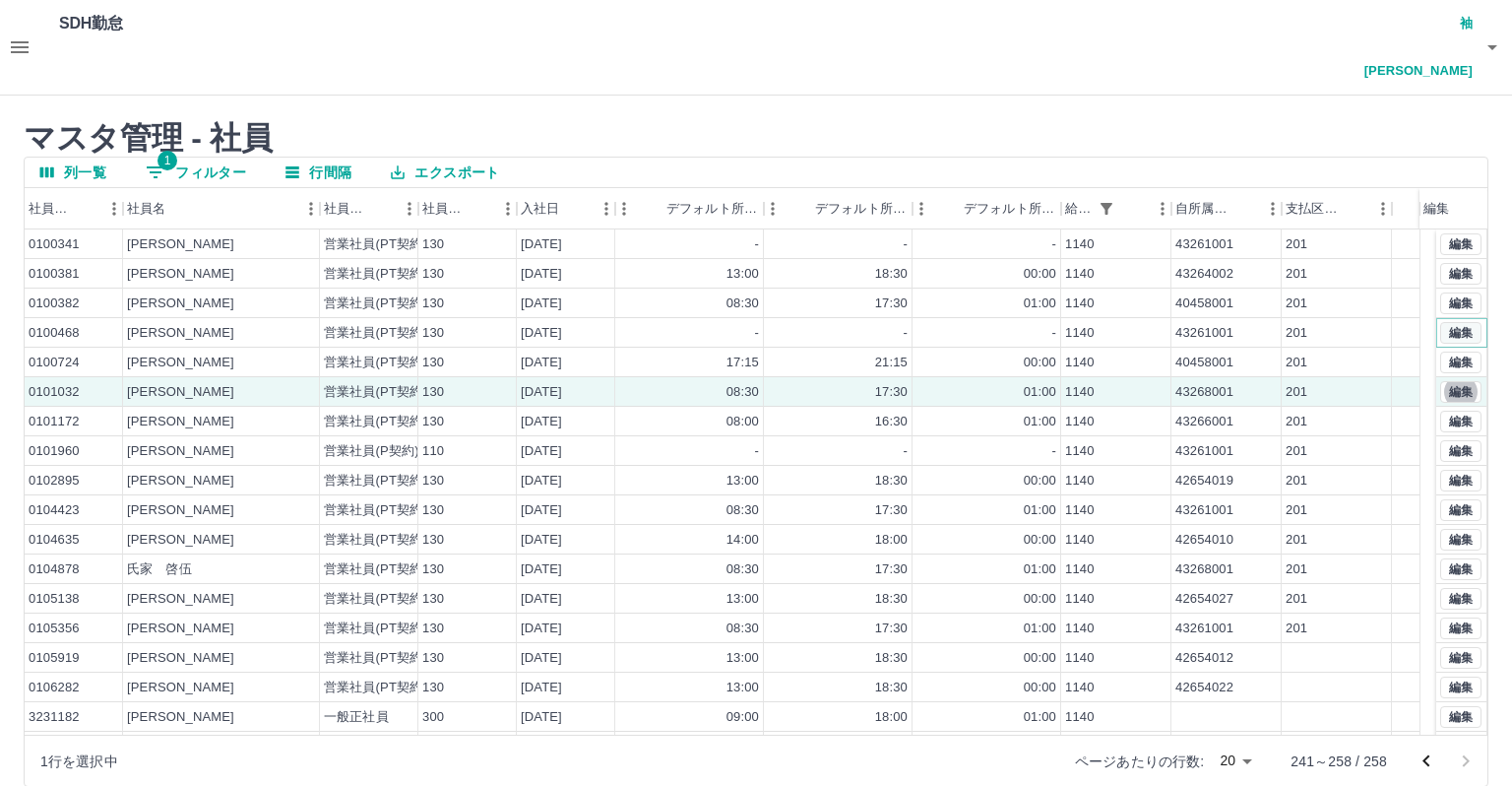 click on "編集" at bounding box center [1461, 333] 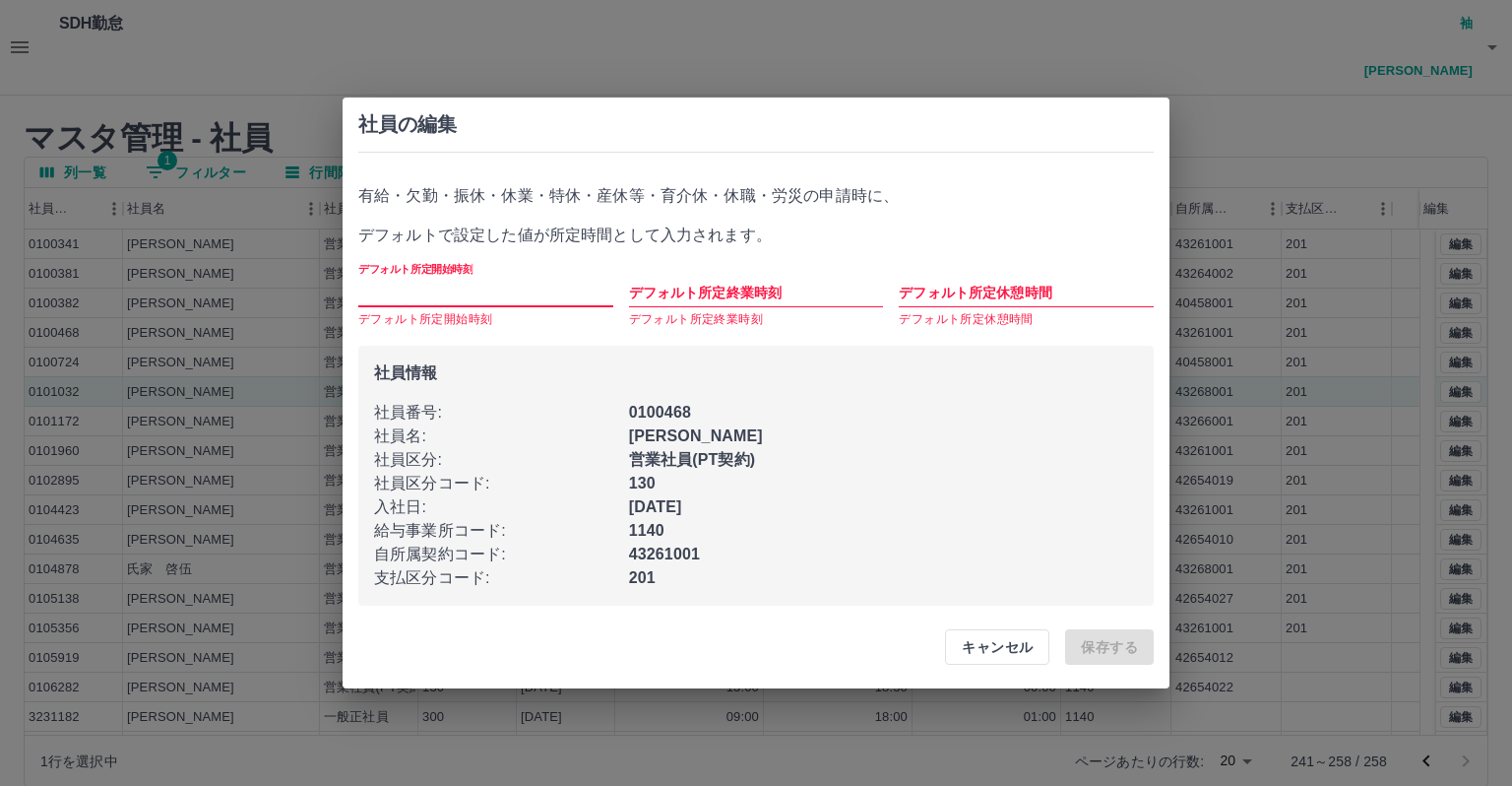 click on "デフォルト所定開始時刻" at bounding box center (485, 293) 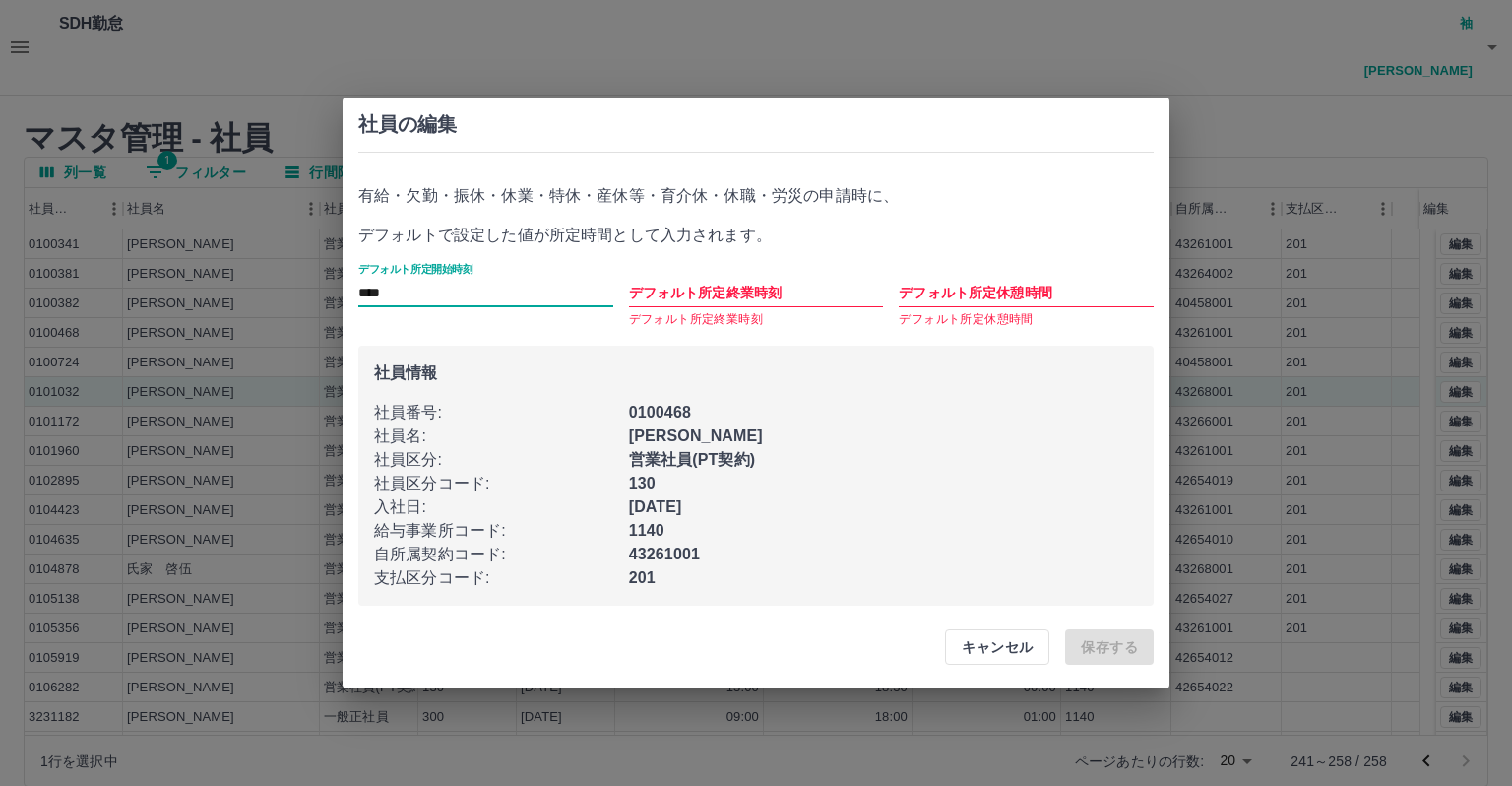 type on "****" 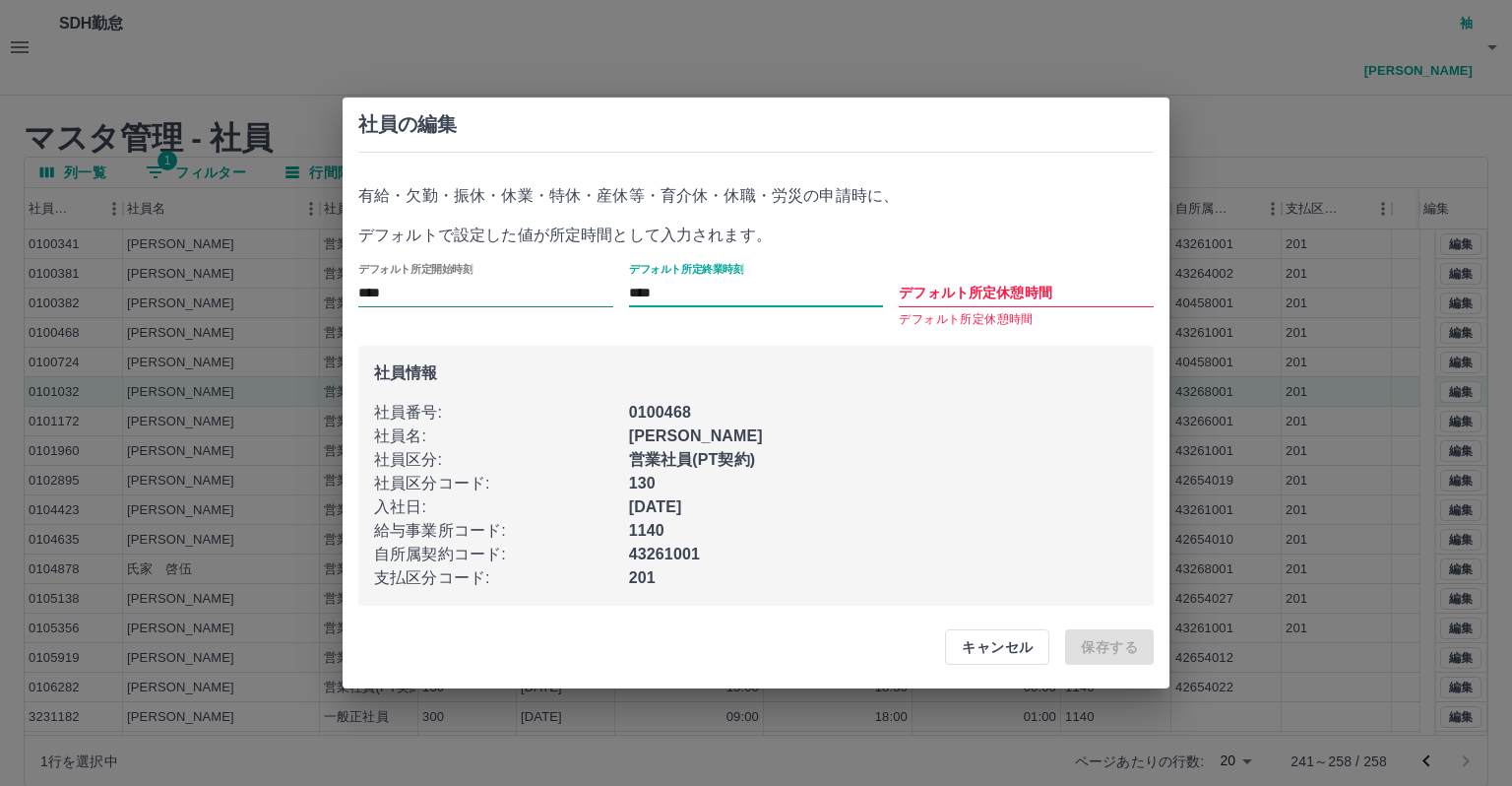 type on "****" 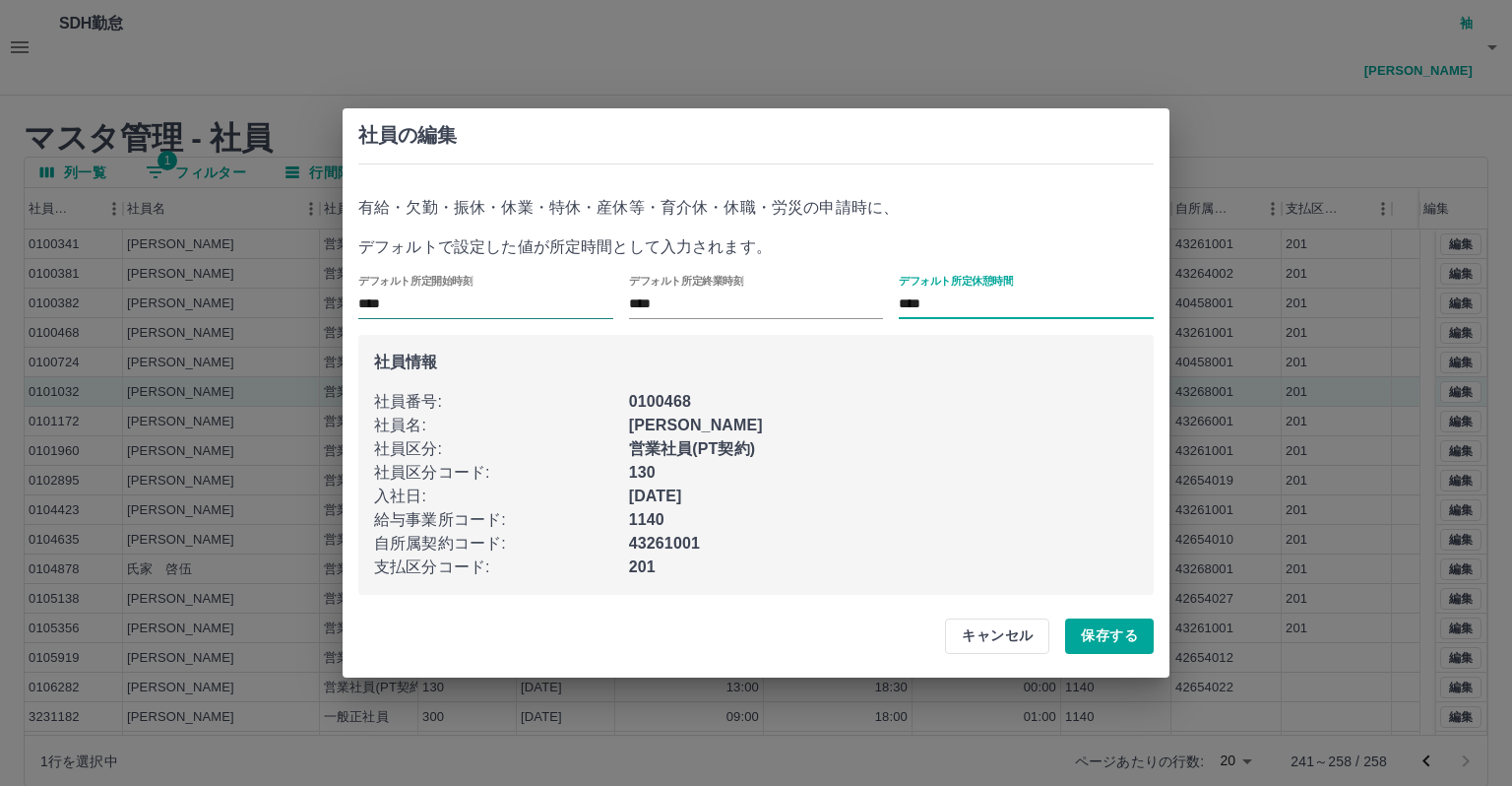type on "****" 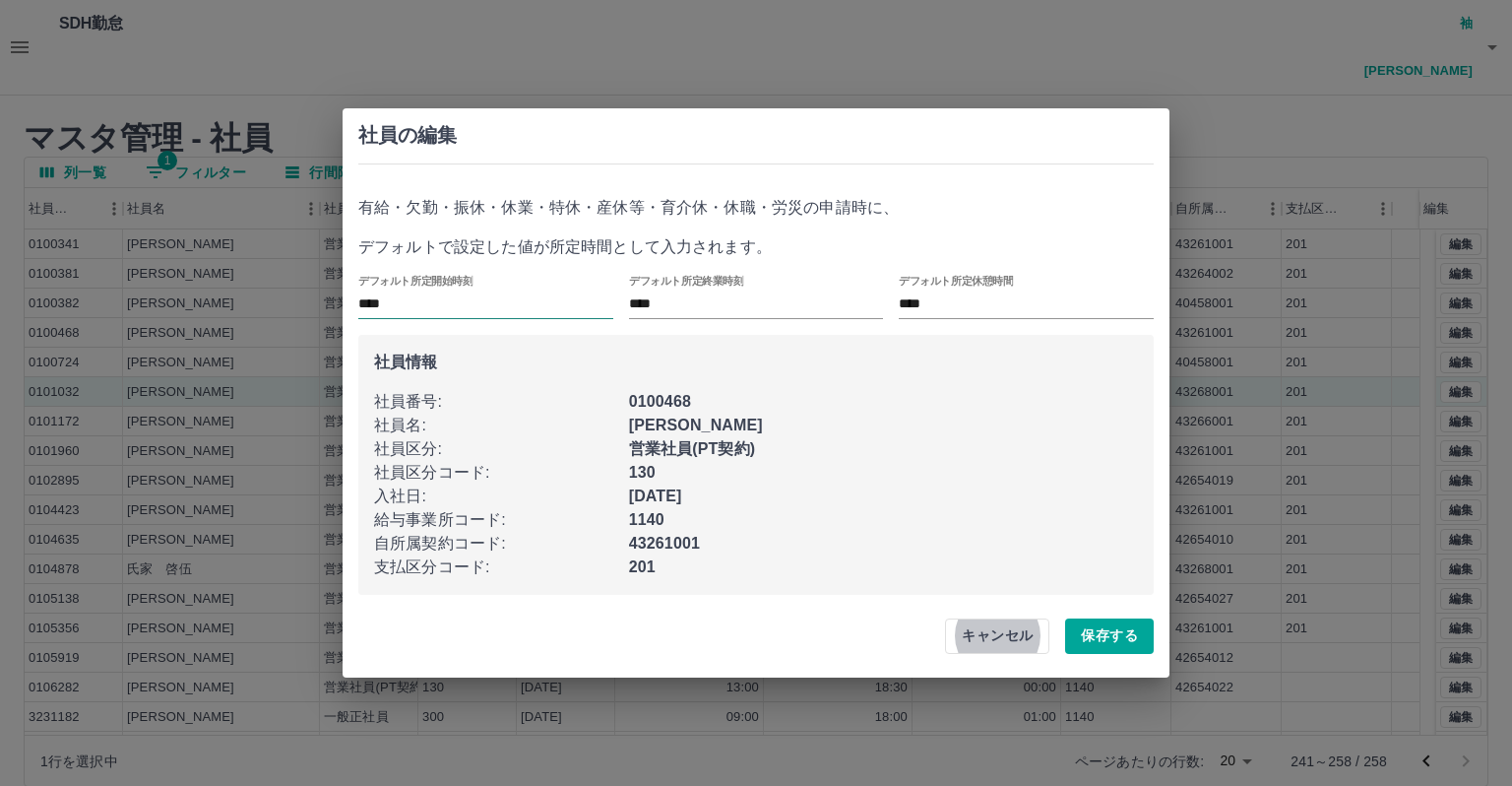 type 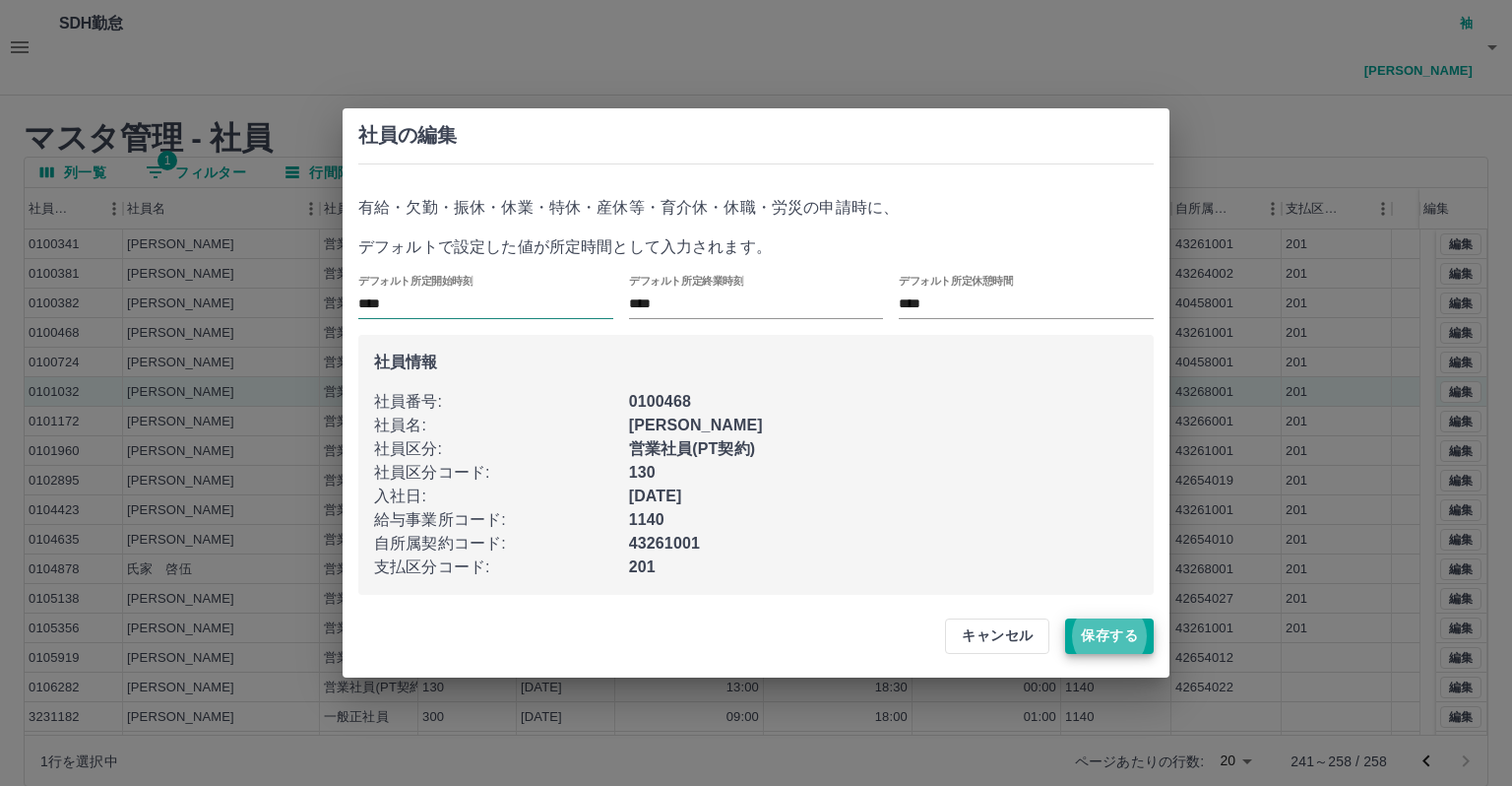 type 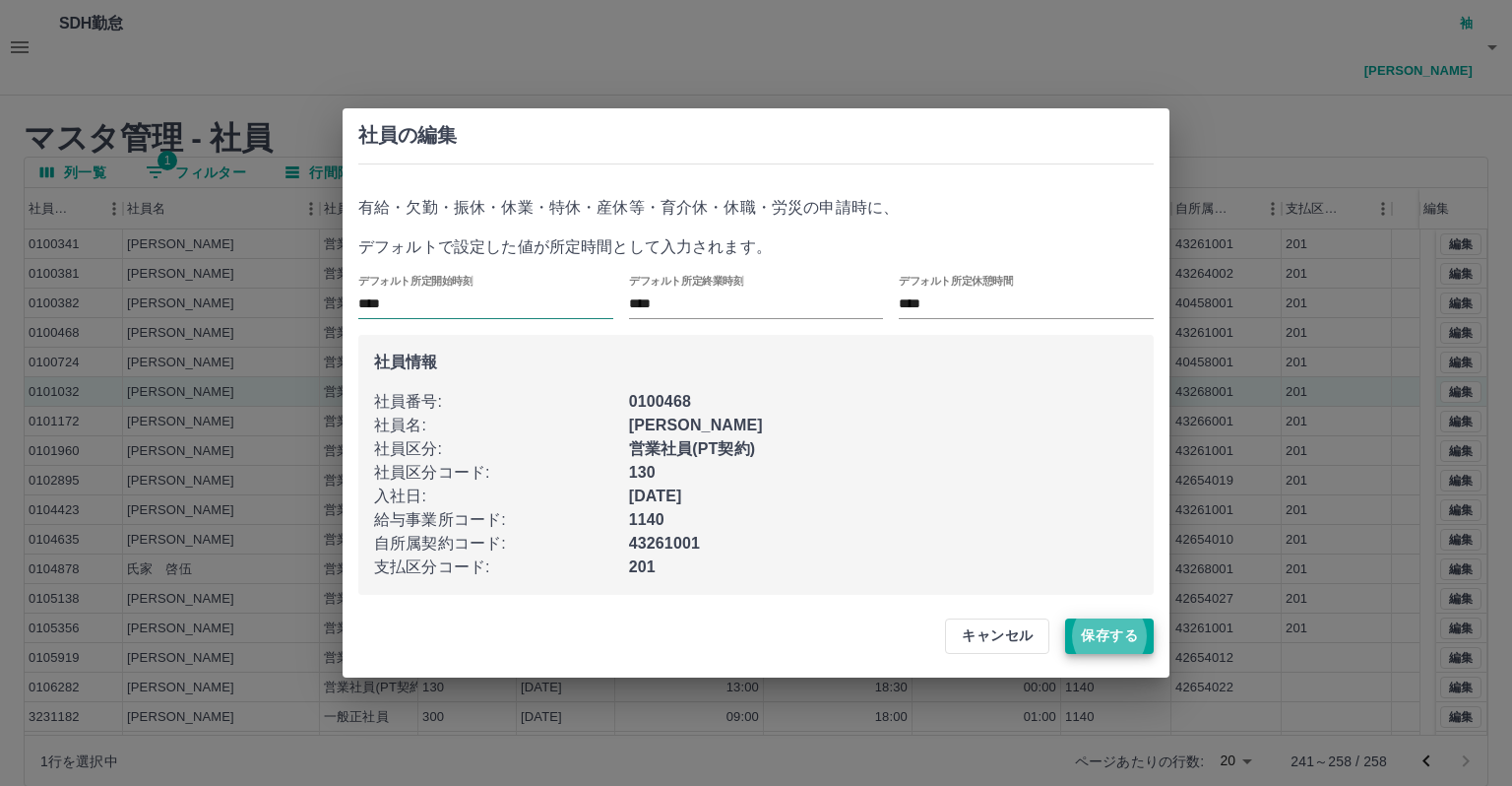click on "保存する" at bounding box center [1109, 636] 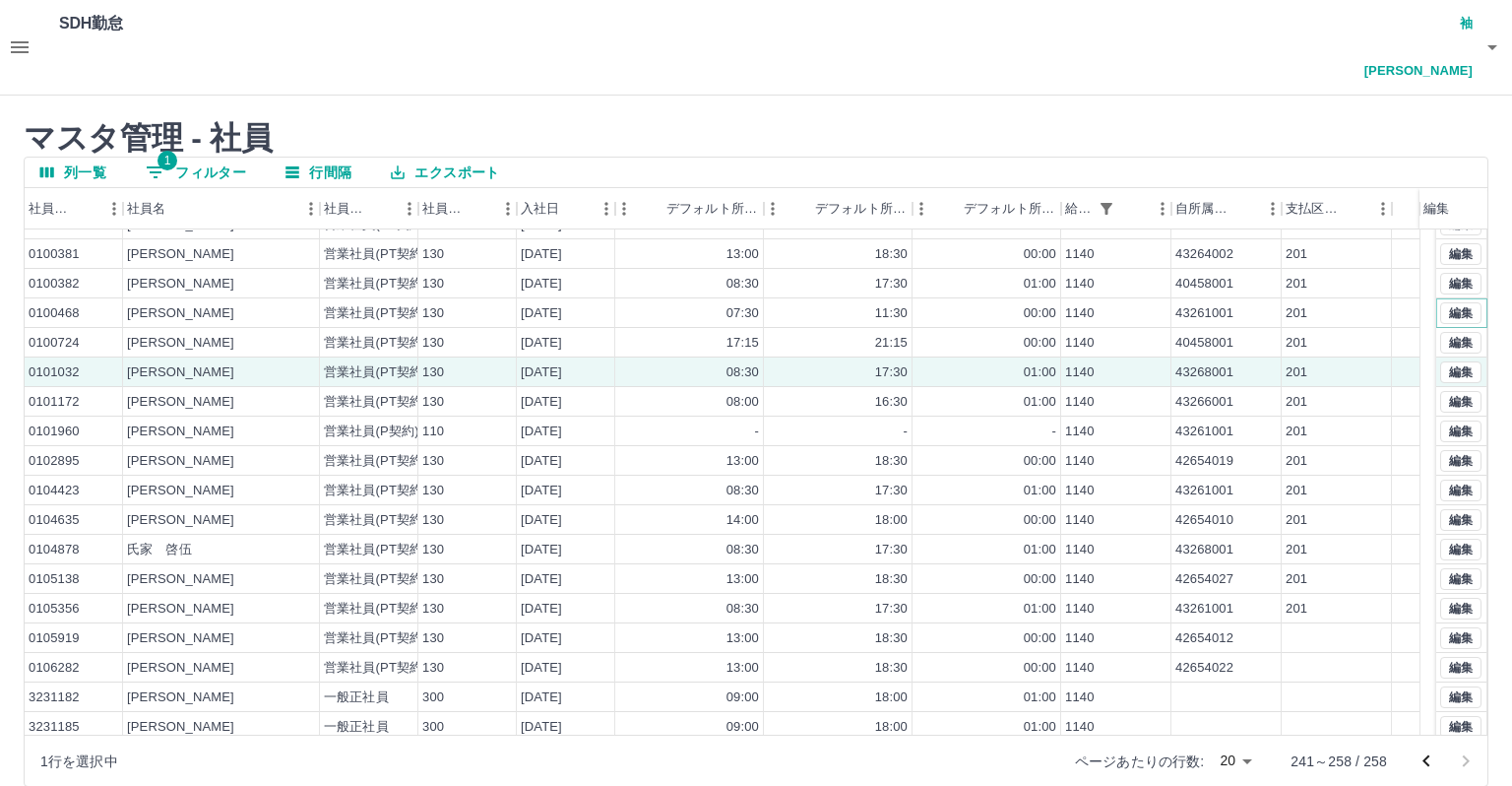scroll, scrollTop: 26, scrollLeft: 0, axis: vertical 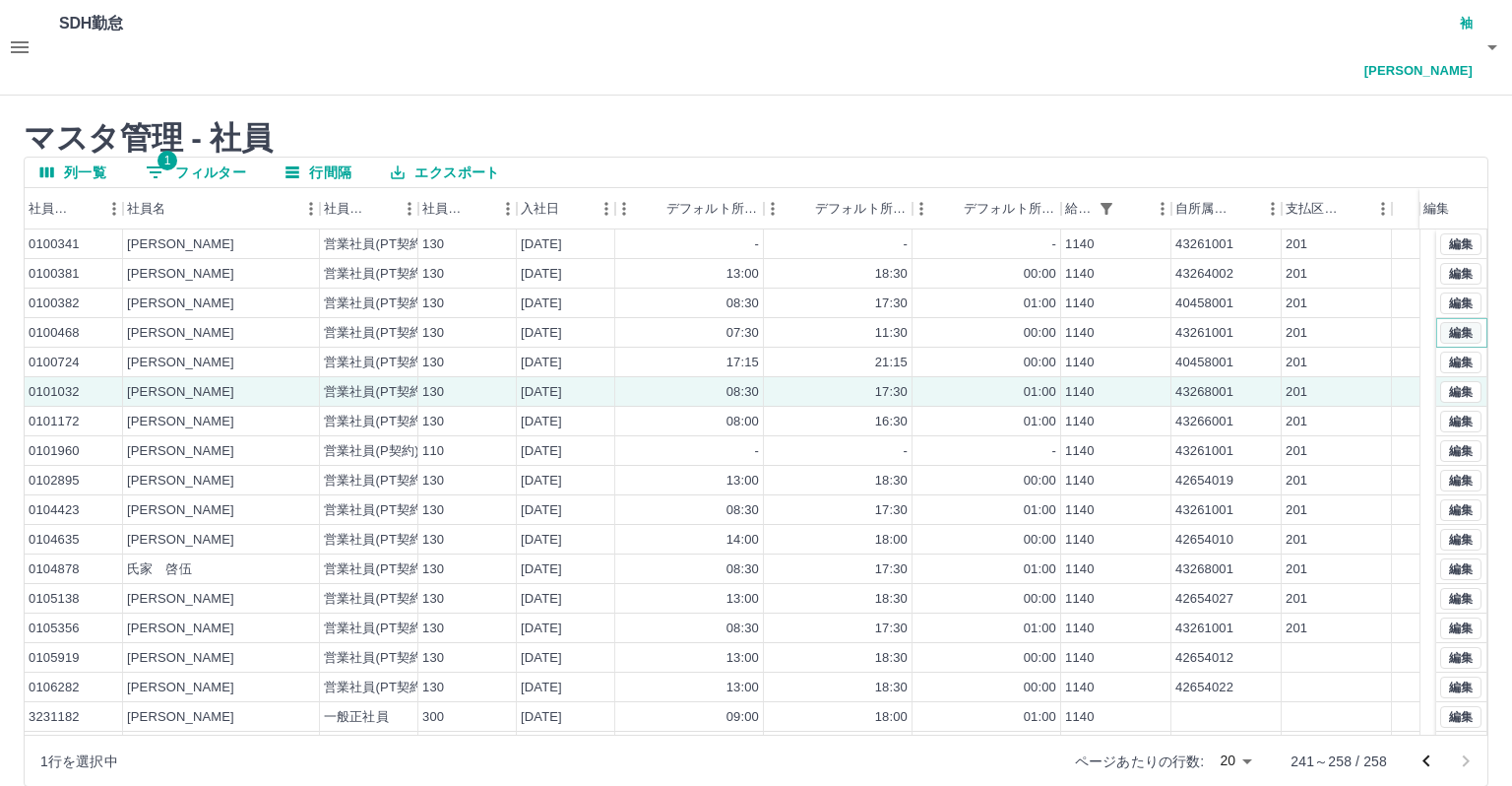 click on "編集" at bounding box center (1461, 333) 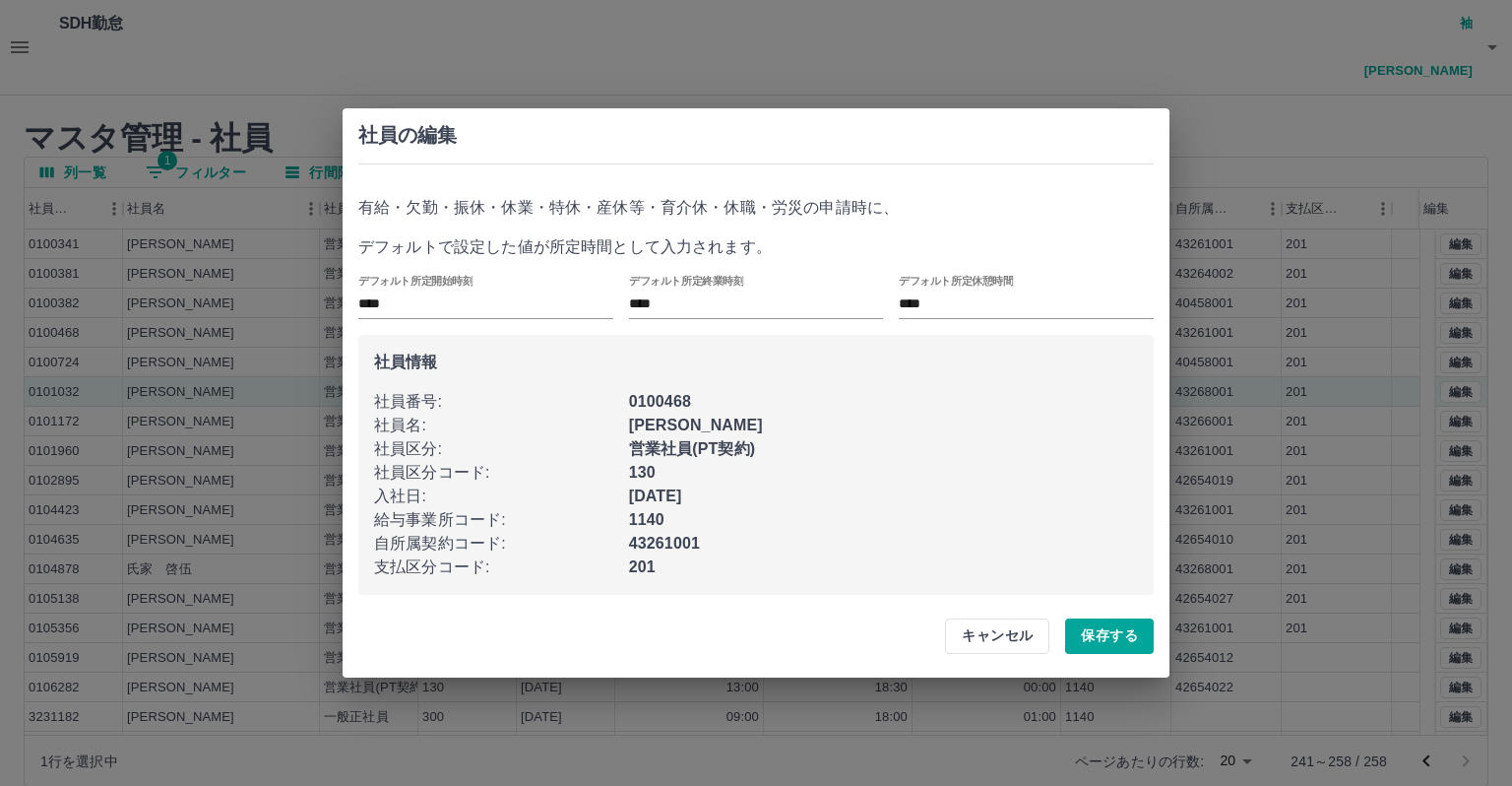 click on "デフォルト所定開始時刻 ****" at bounding box center [485, 296] 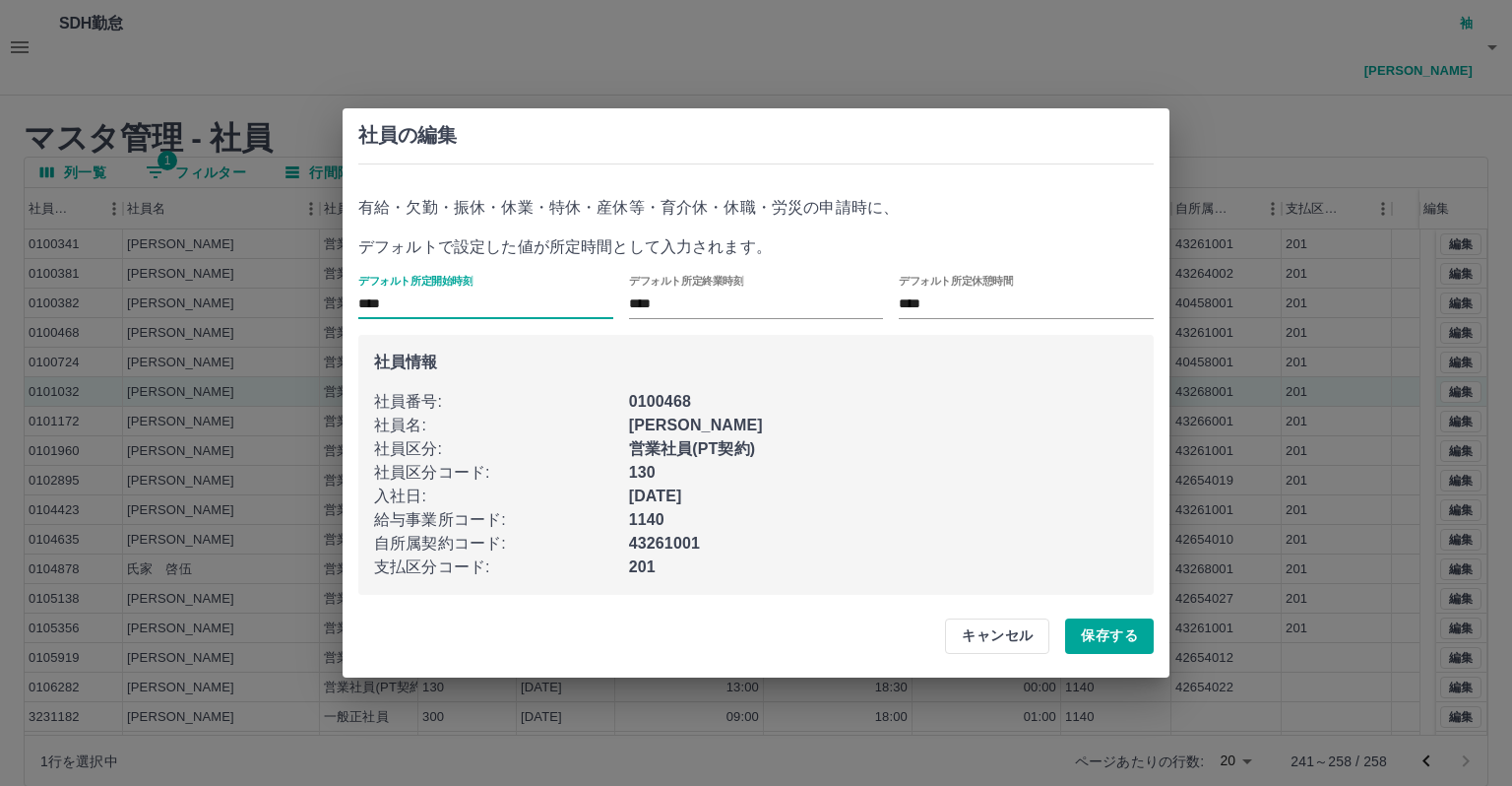 click on "****" at bounding box center [485, 304] 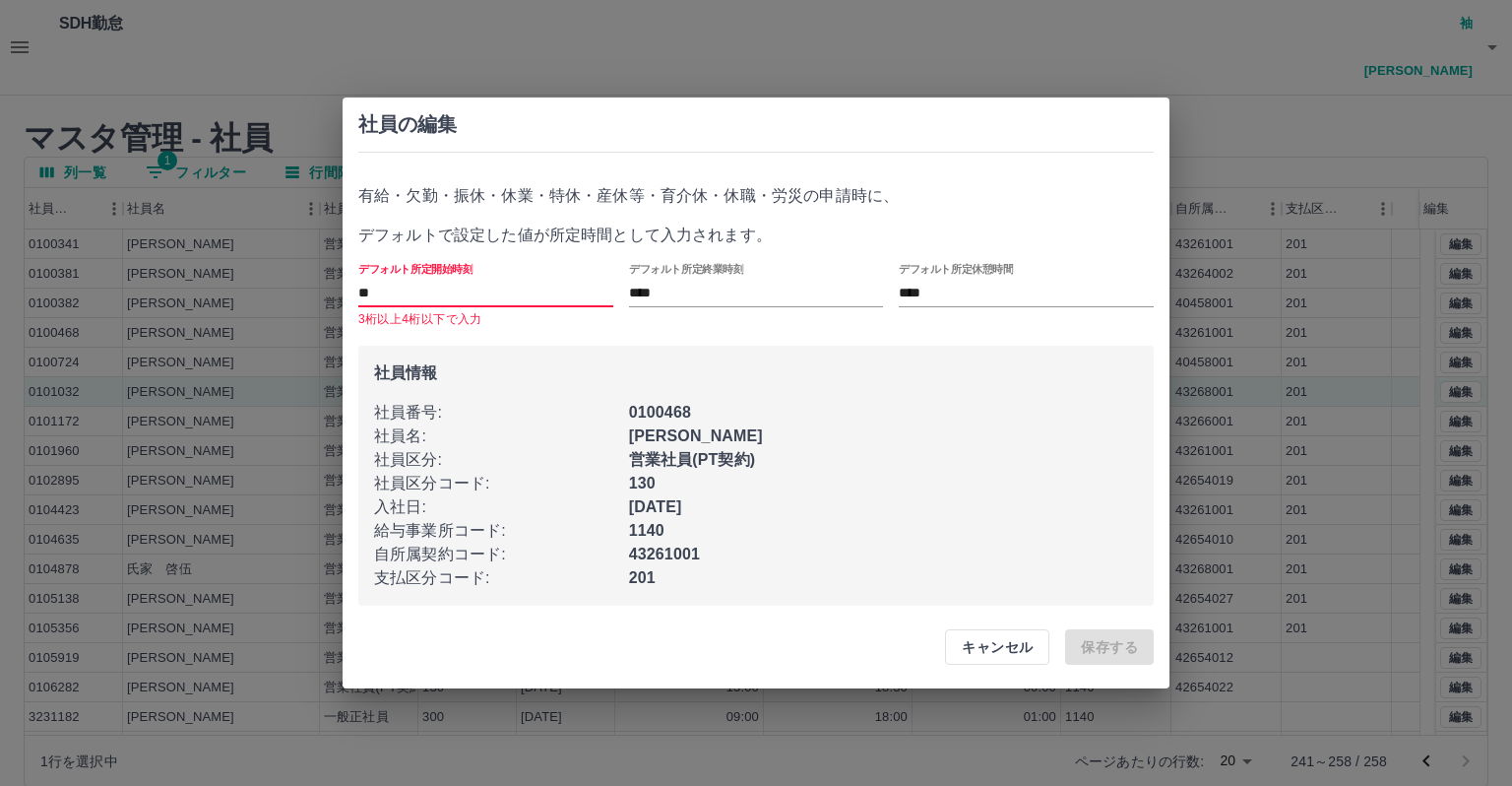 type on "*" 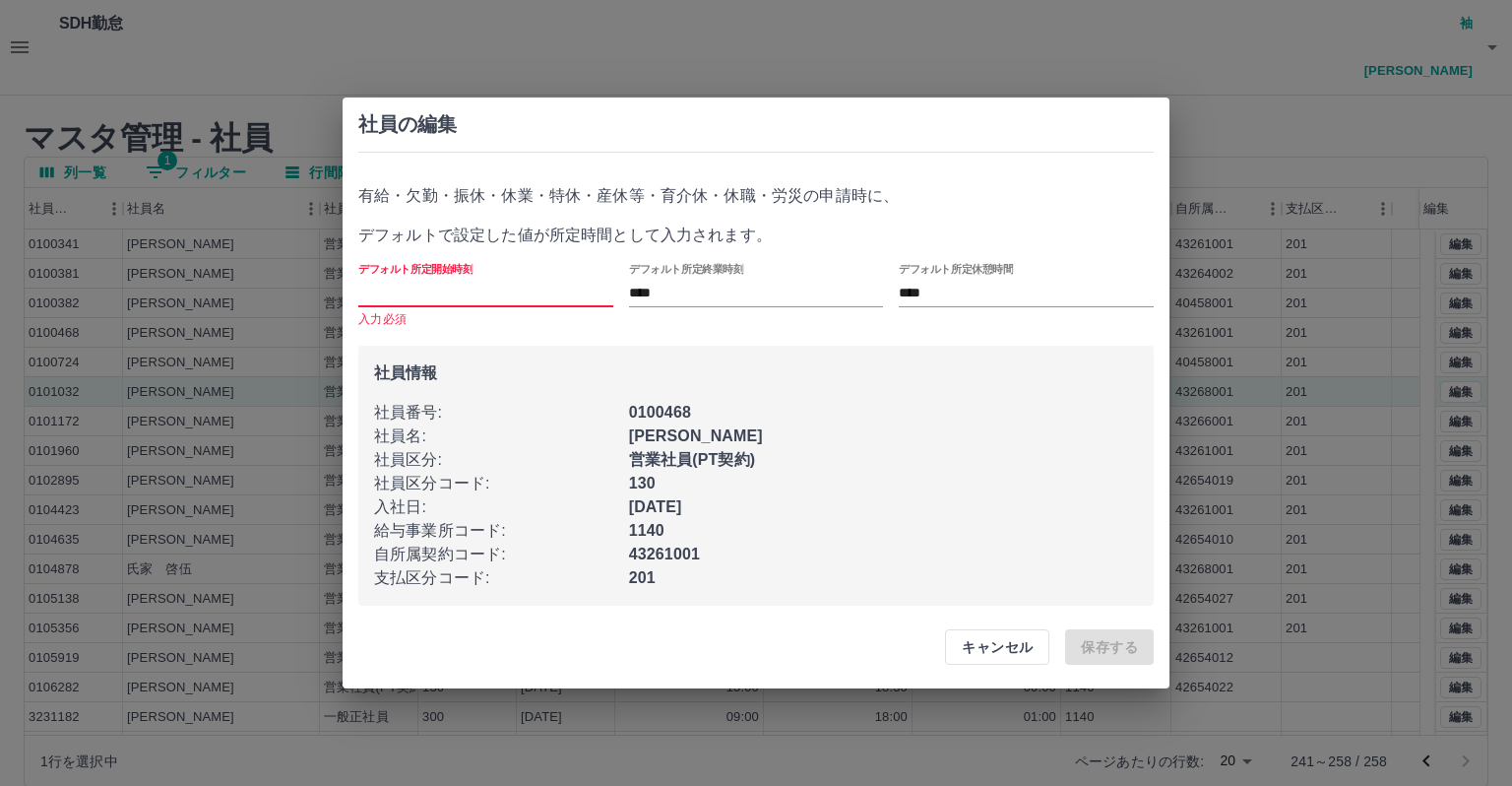 type 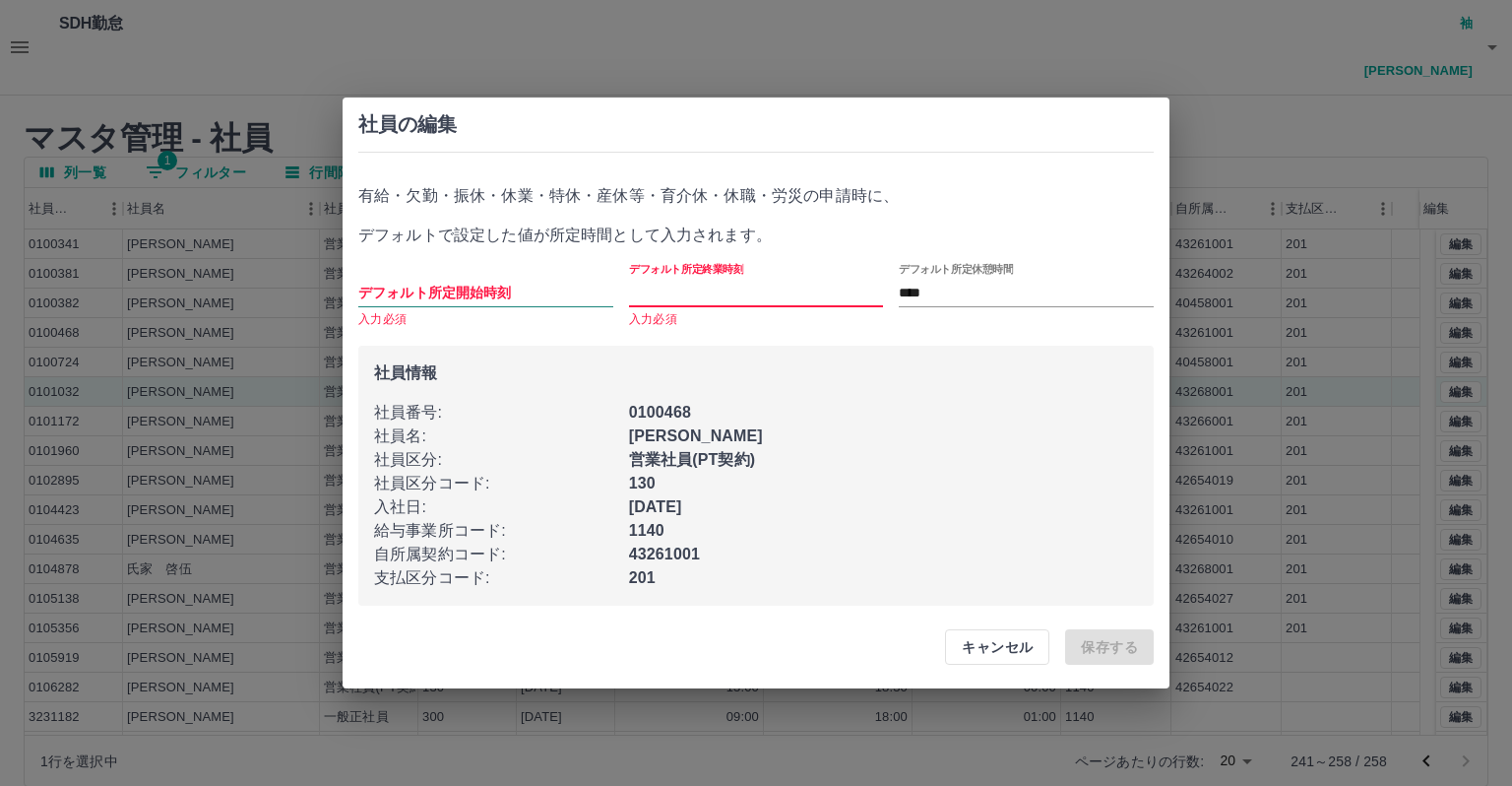 type 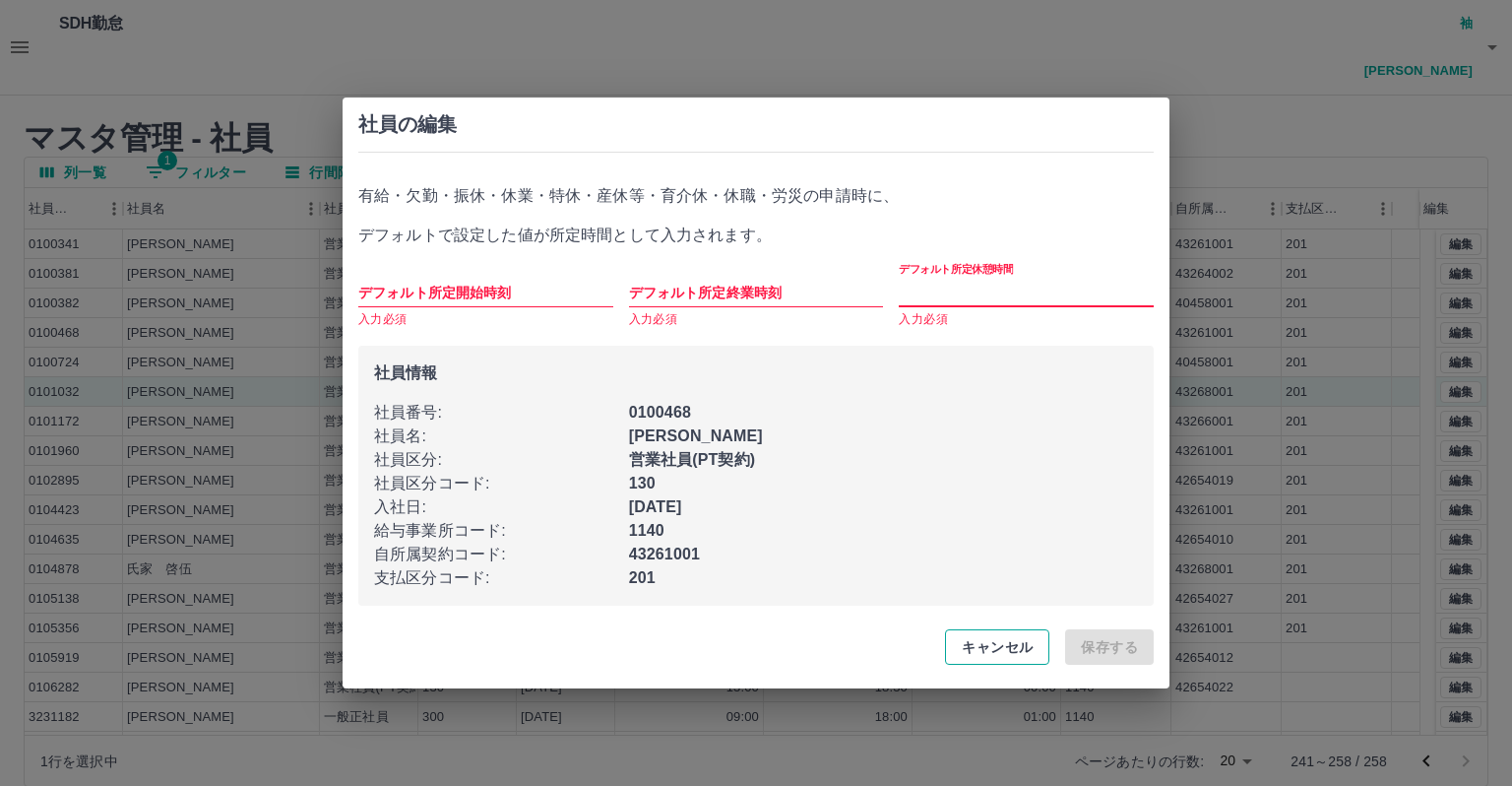type 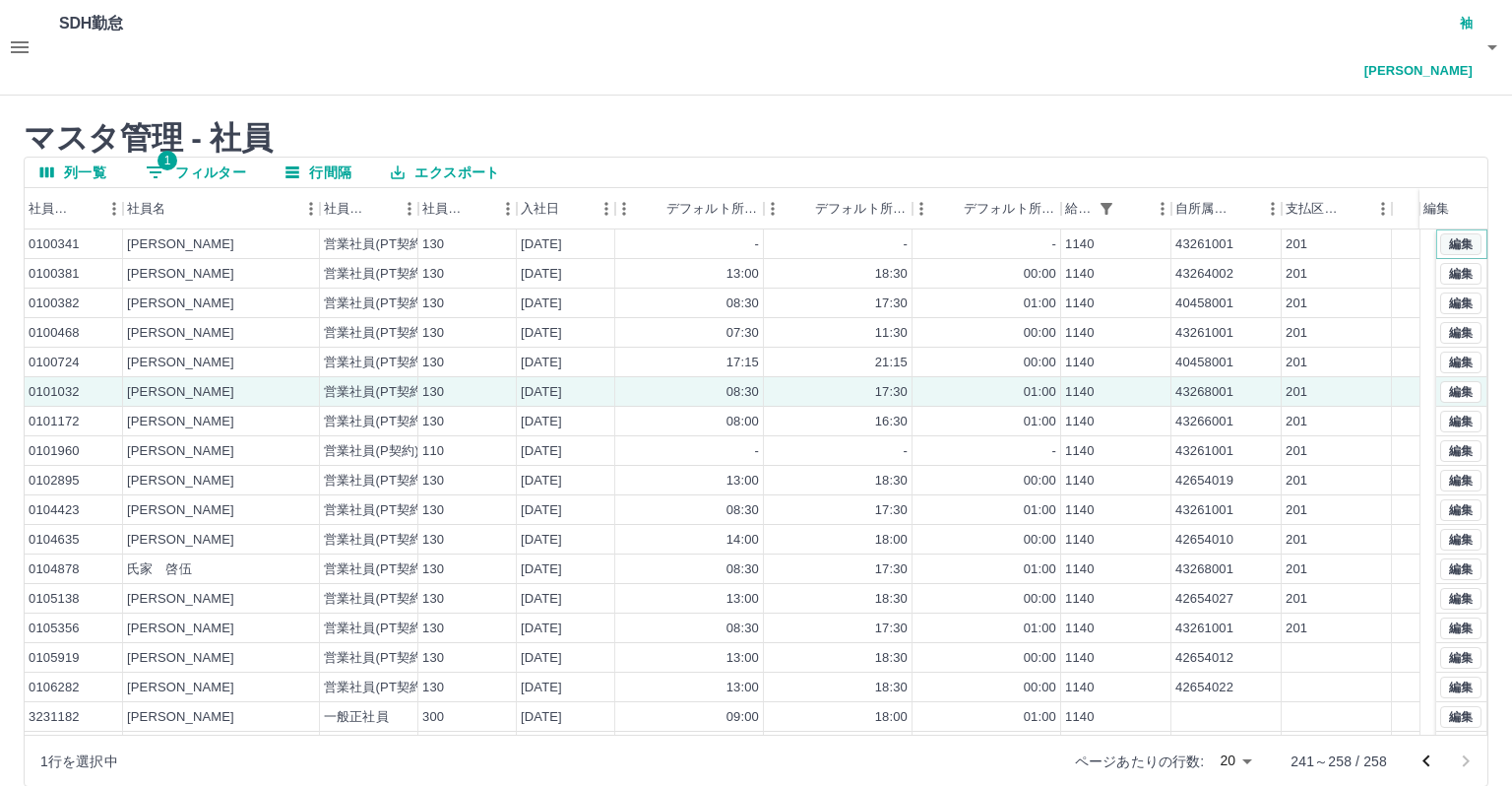 click on "編集" at bounding box center (1461, 244) 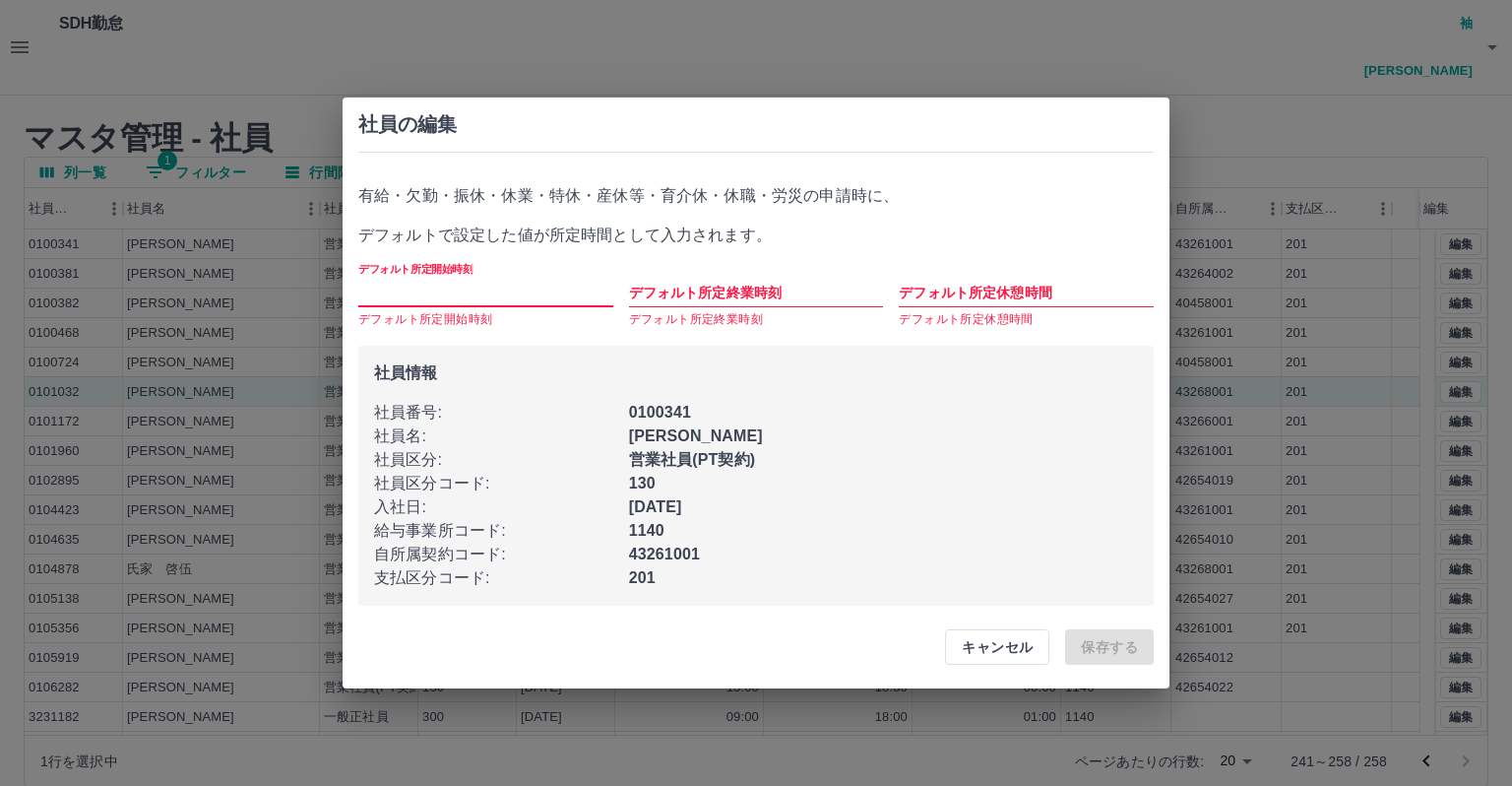 click on "デフォルト所定開始時刻" at bounding box center (485, 293) 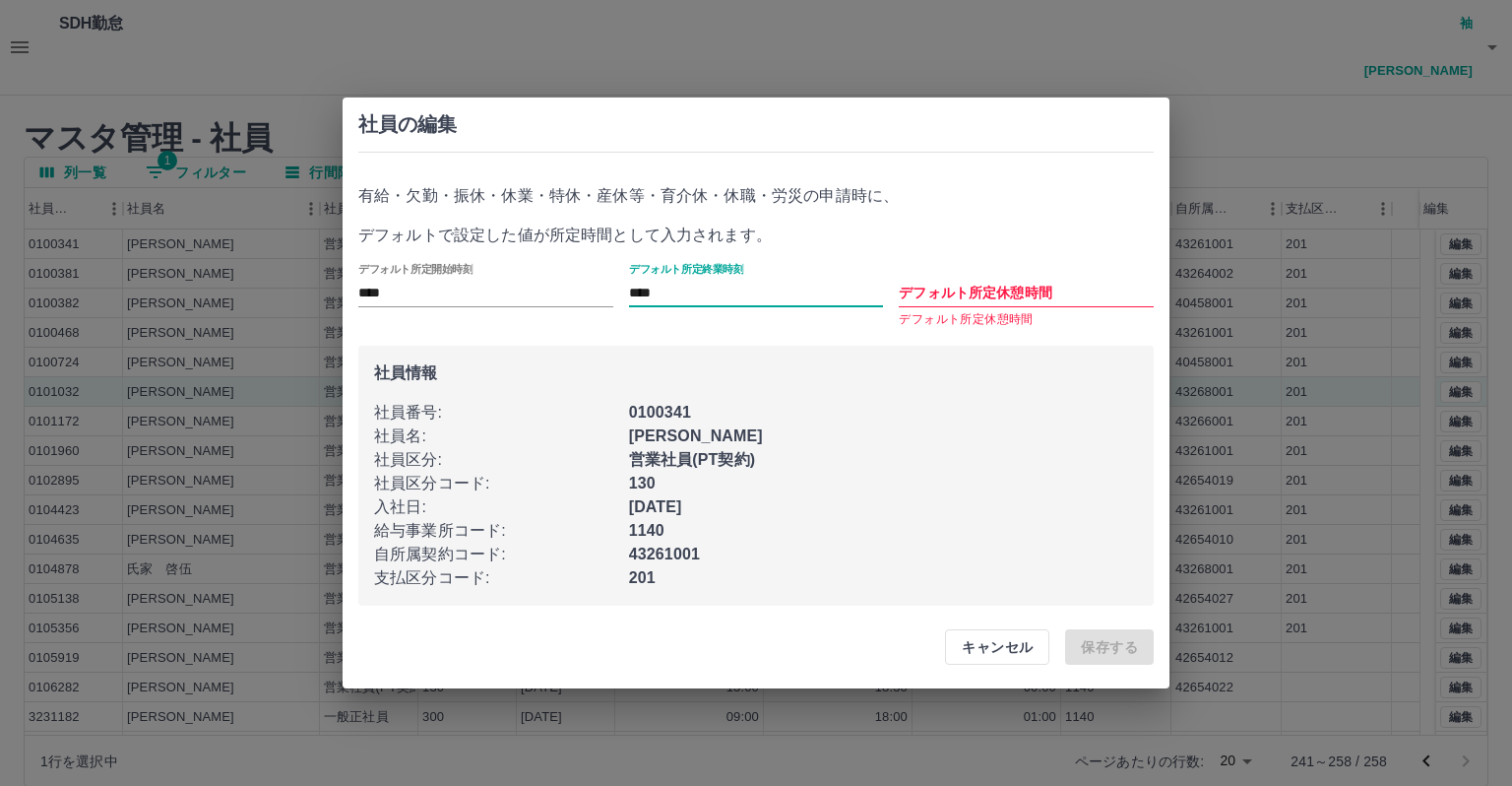 type on "****" 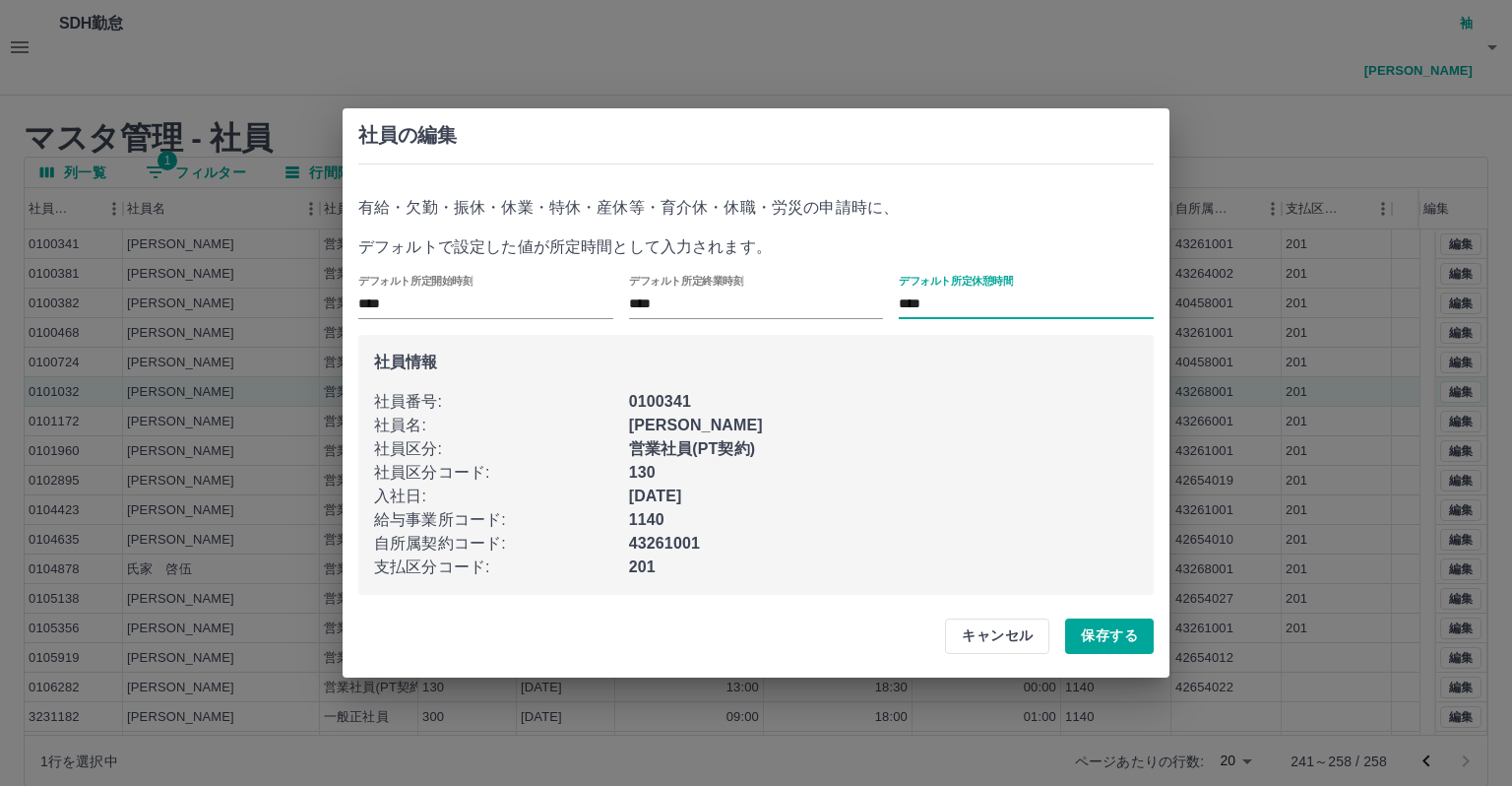 type on "****" 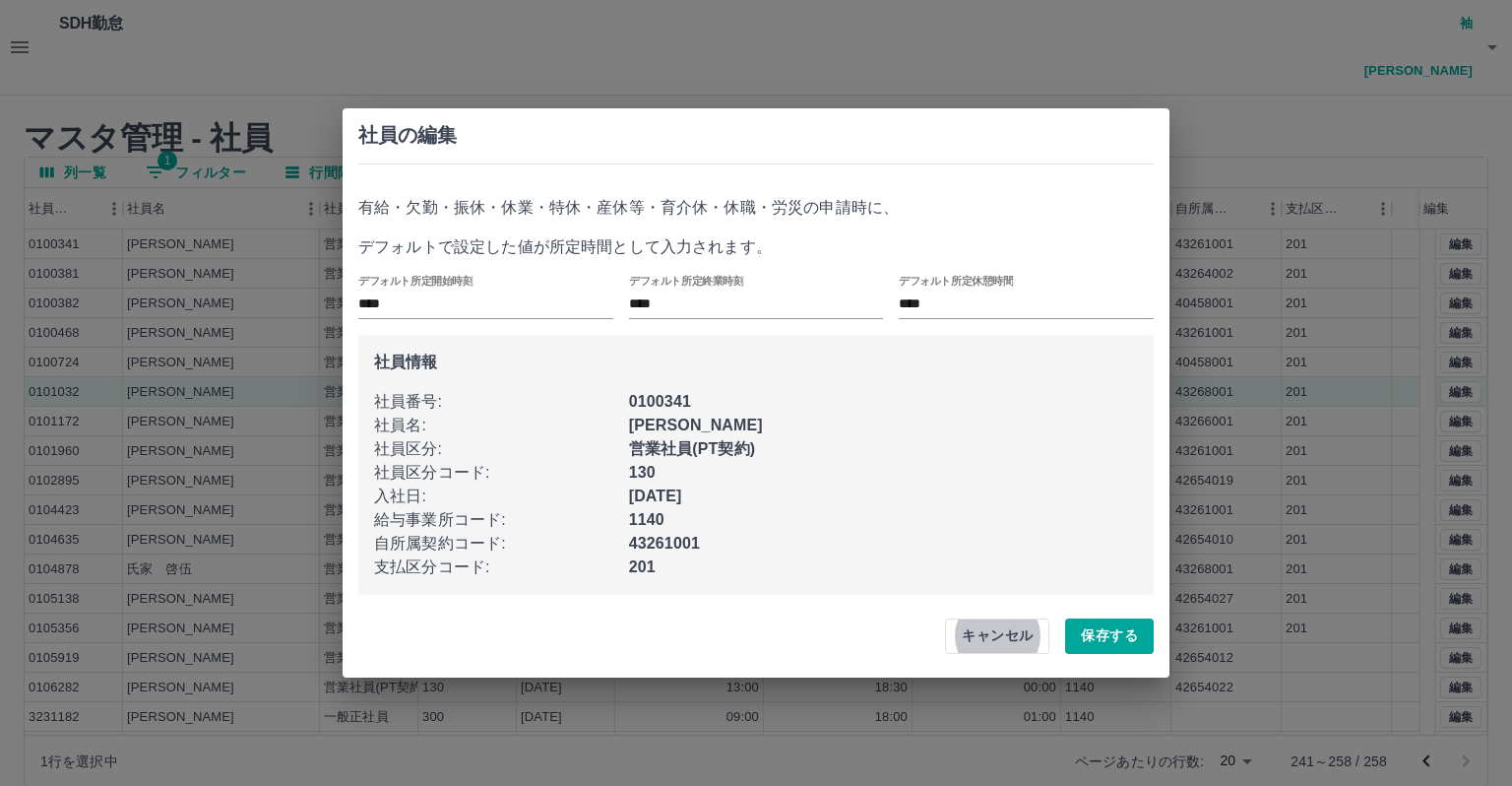 type 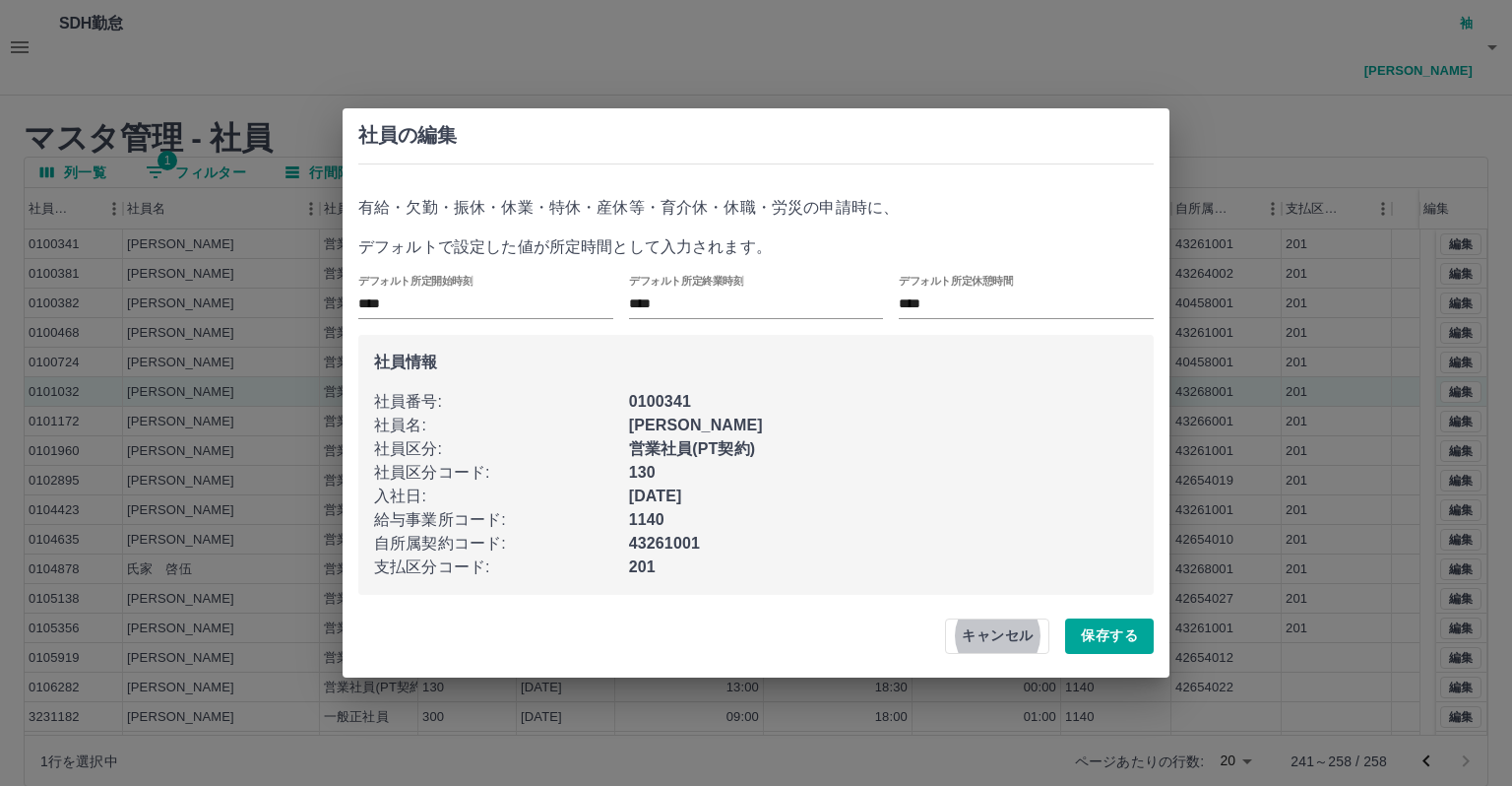 type 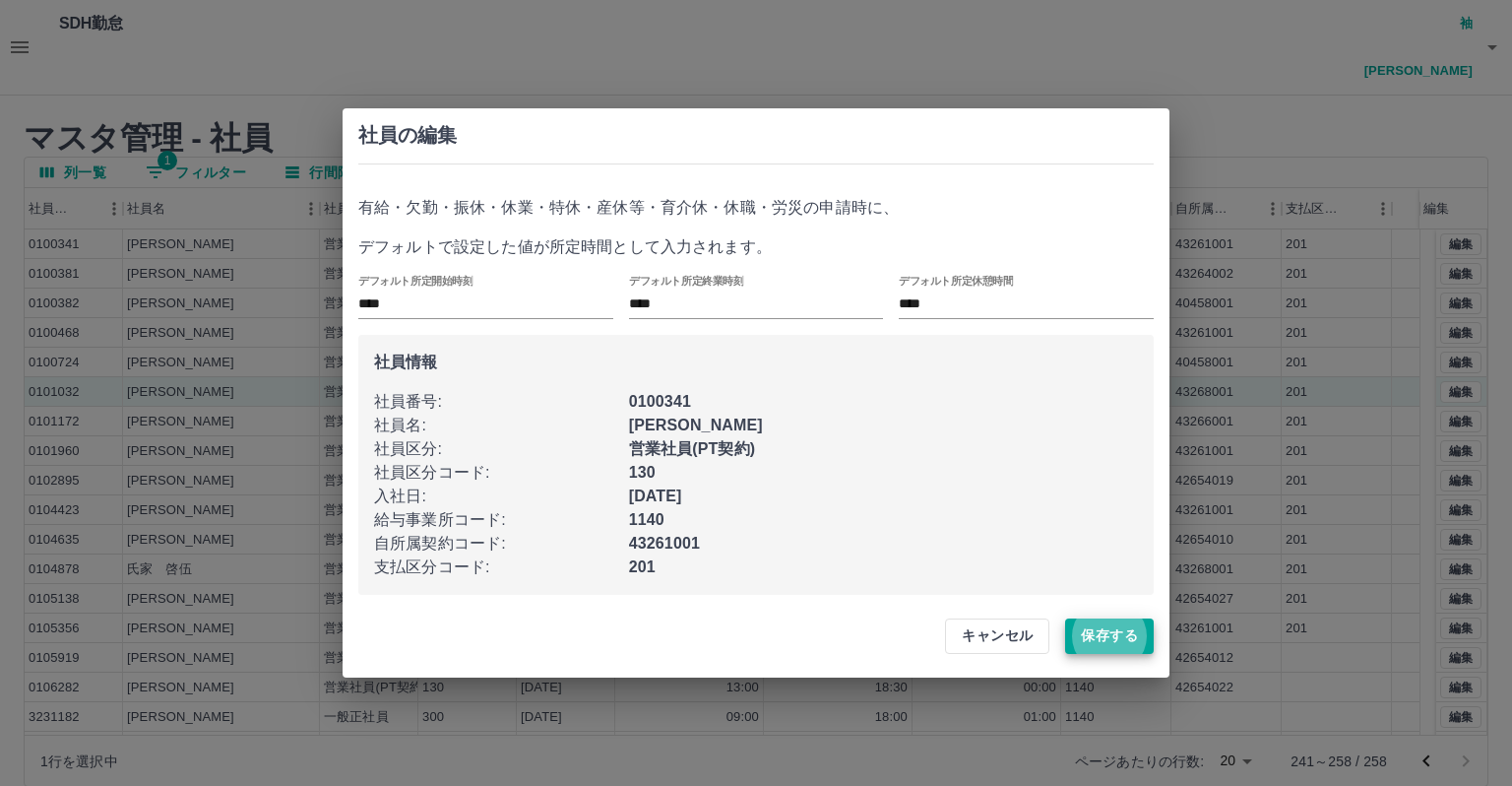 click on "保存する" at bounding box center [1109, 636] 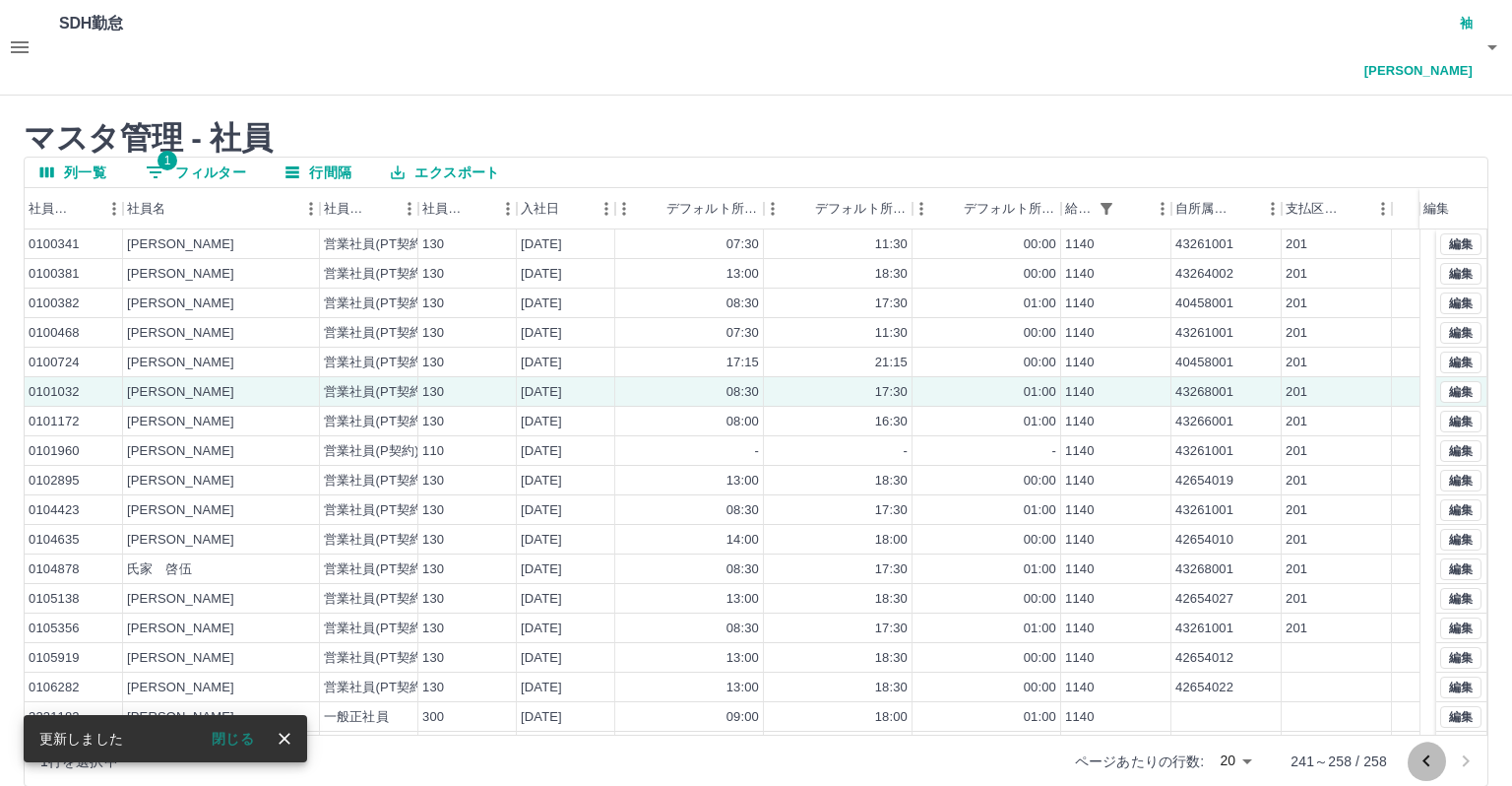 click 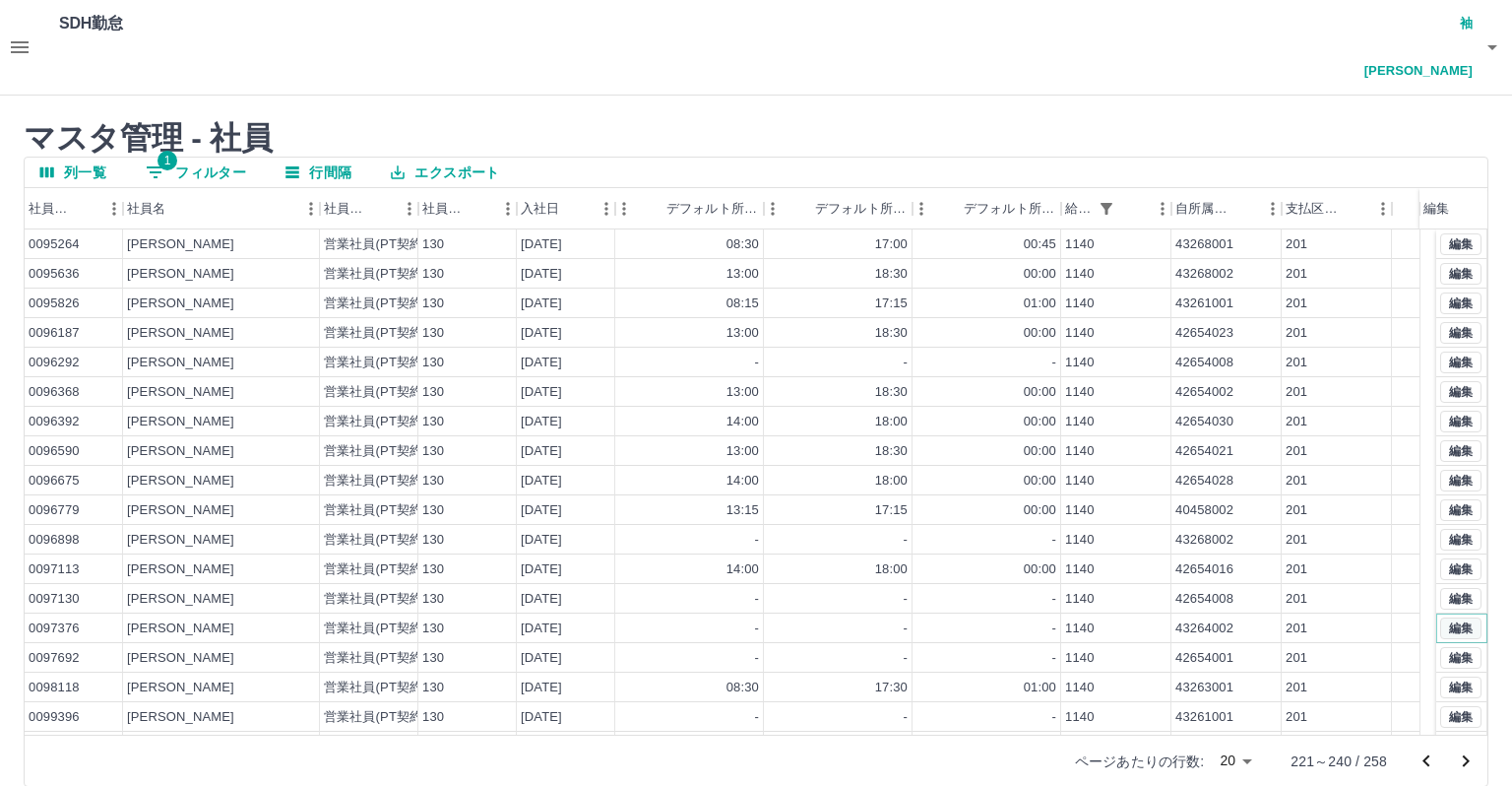 click on "編集" at bounding box center (1461, 628) 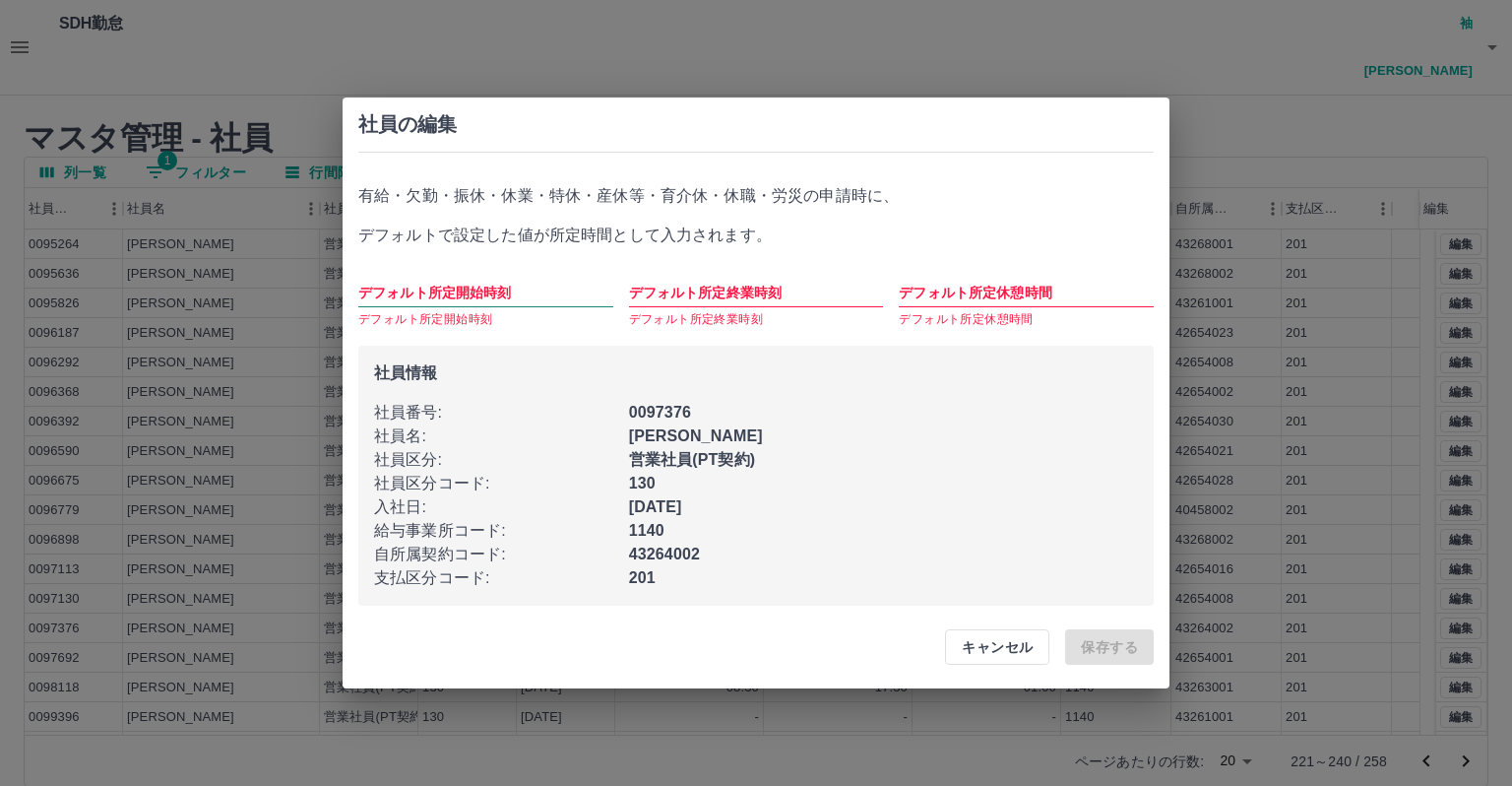 click on "デフォルト所定開始時刻" at bounding box center (485, 293) 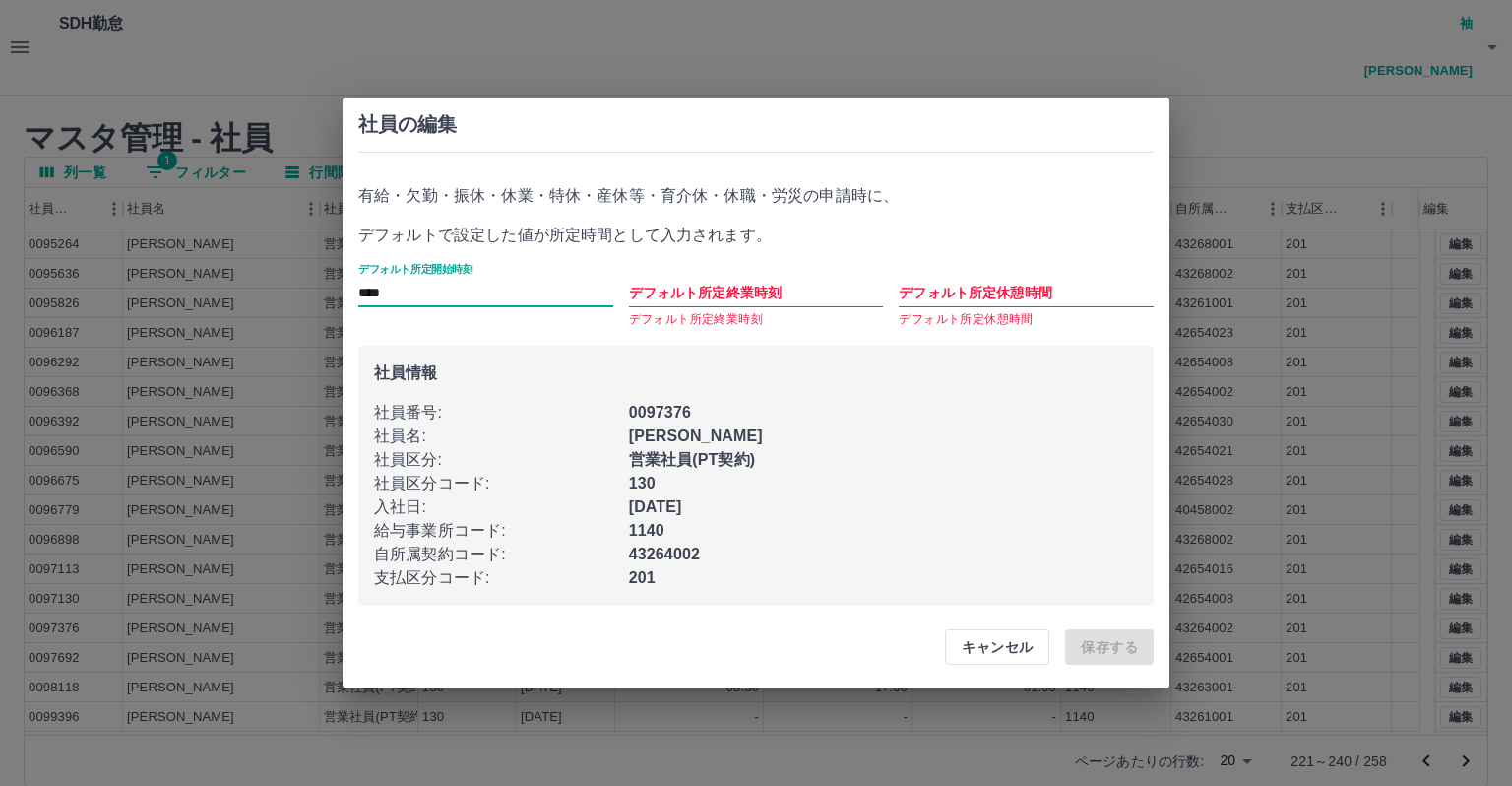 type on "****" 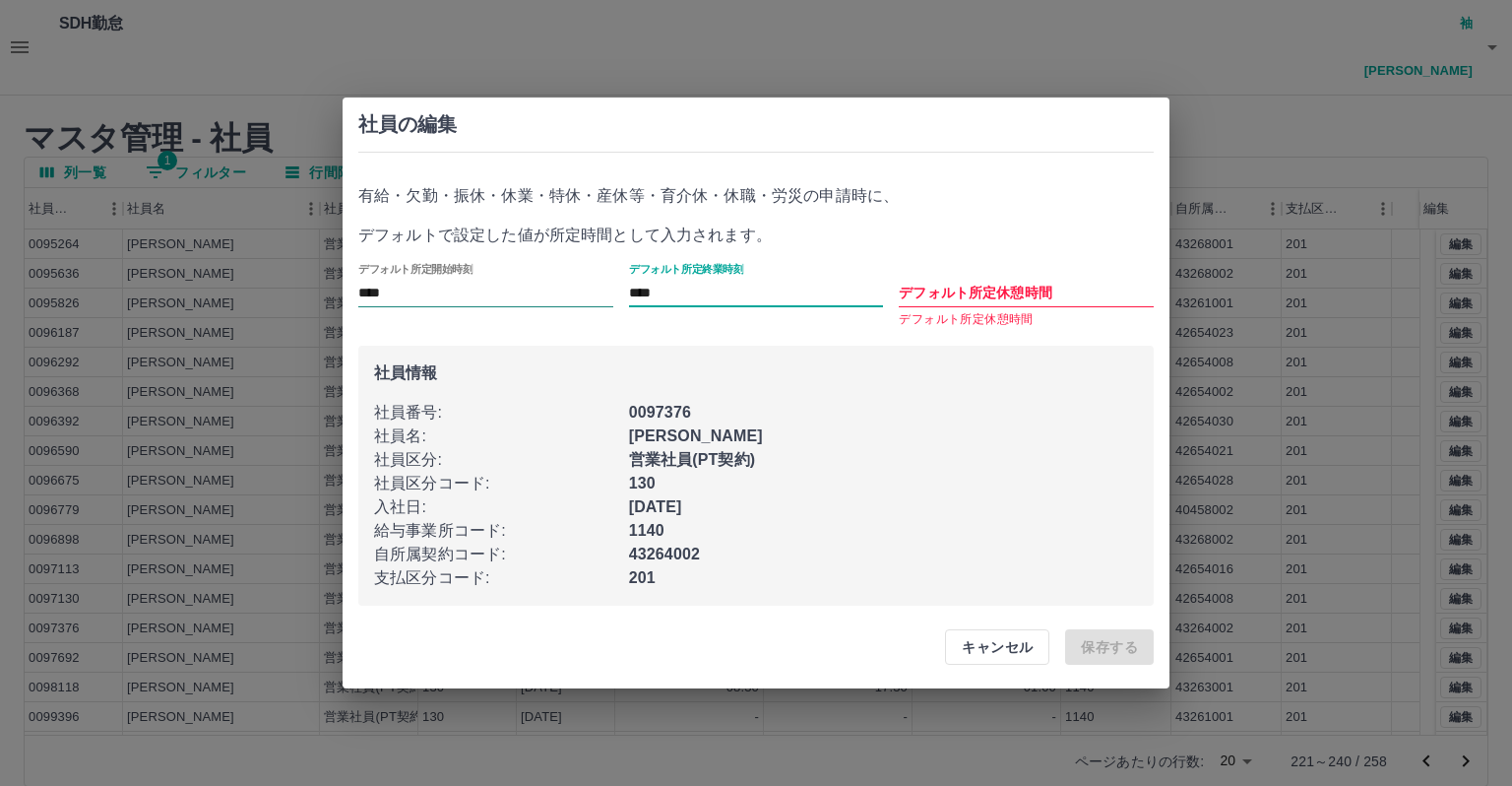 type on "****" 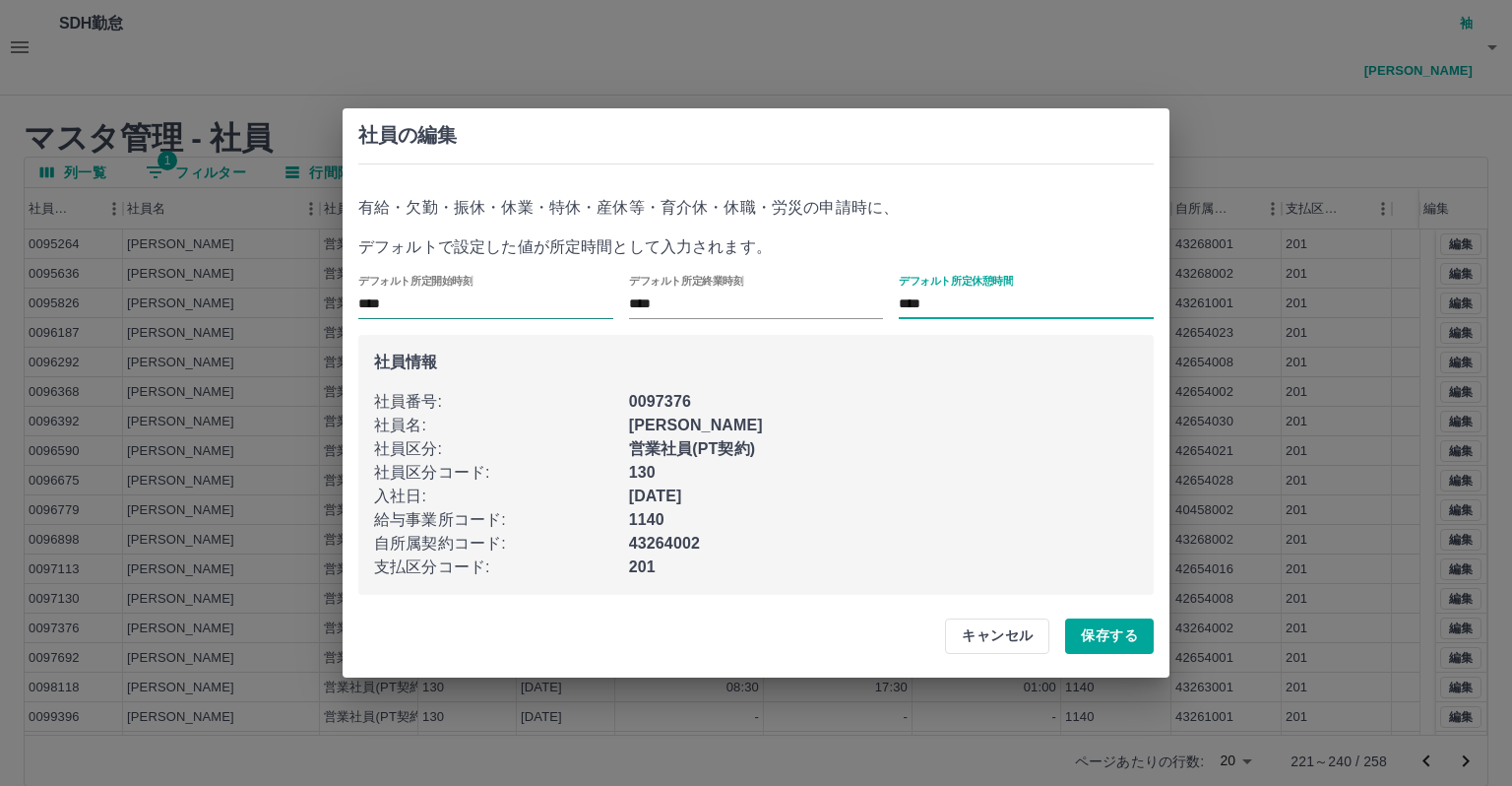 type on "****" 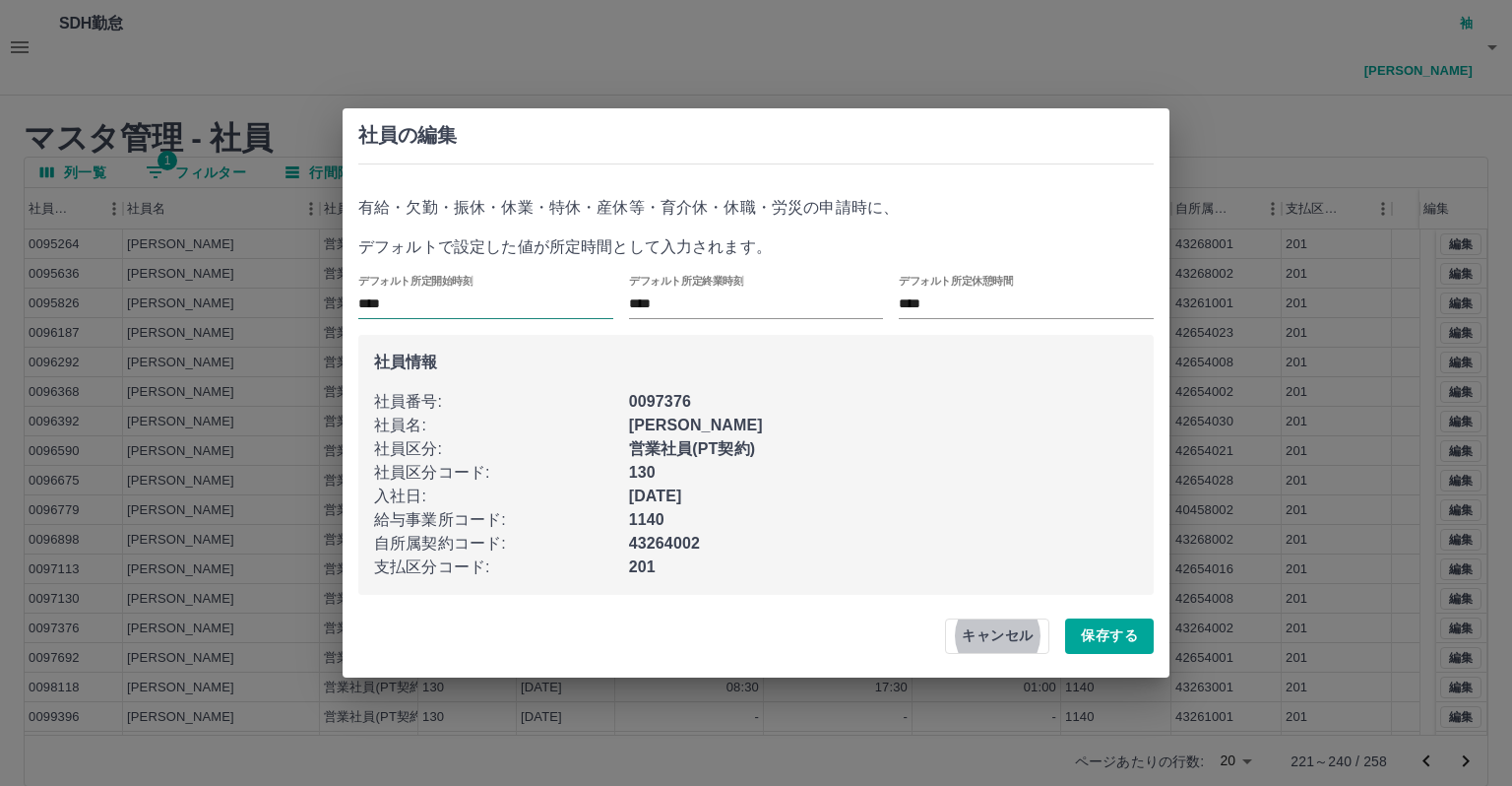 type 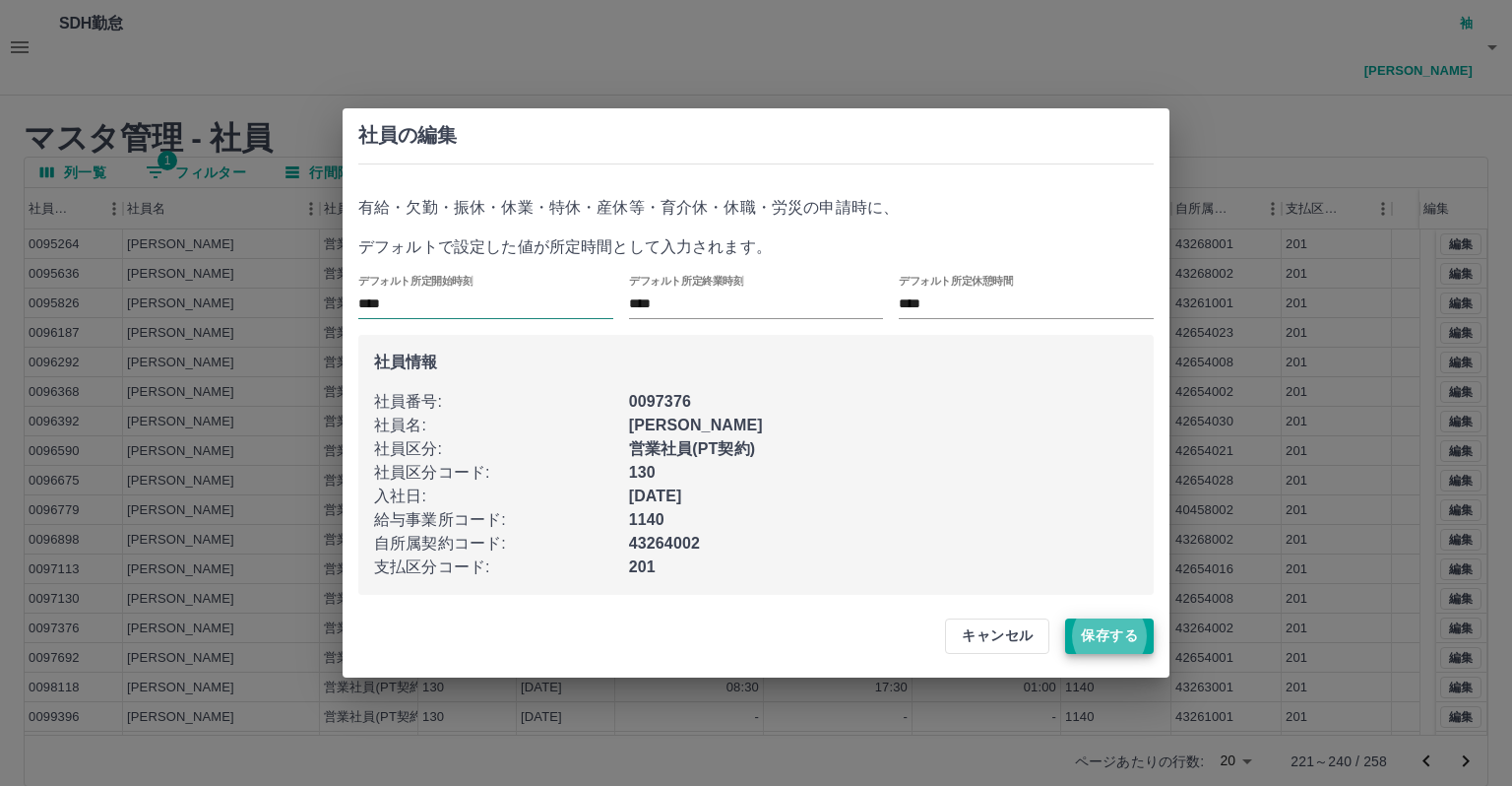 click on "保存する" at bounding box center (1109, 636) 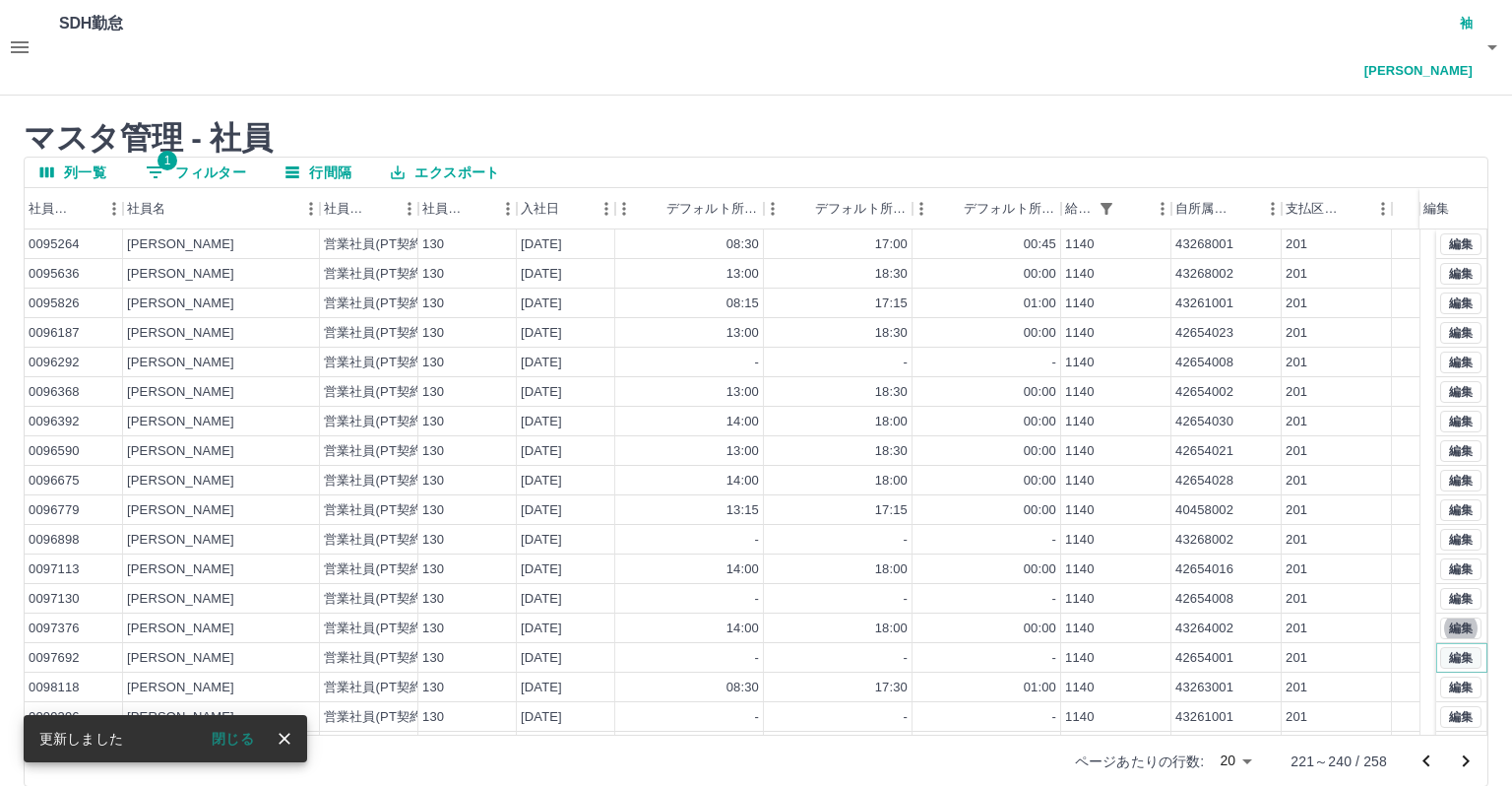 click on "編集" at bounding box center [1461, 658] 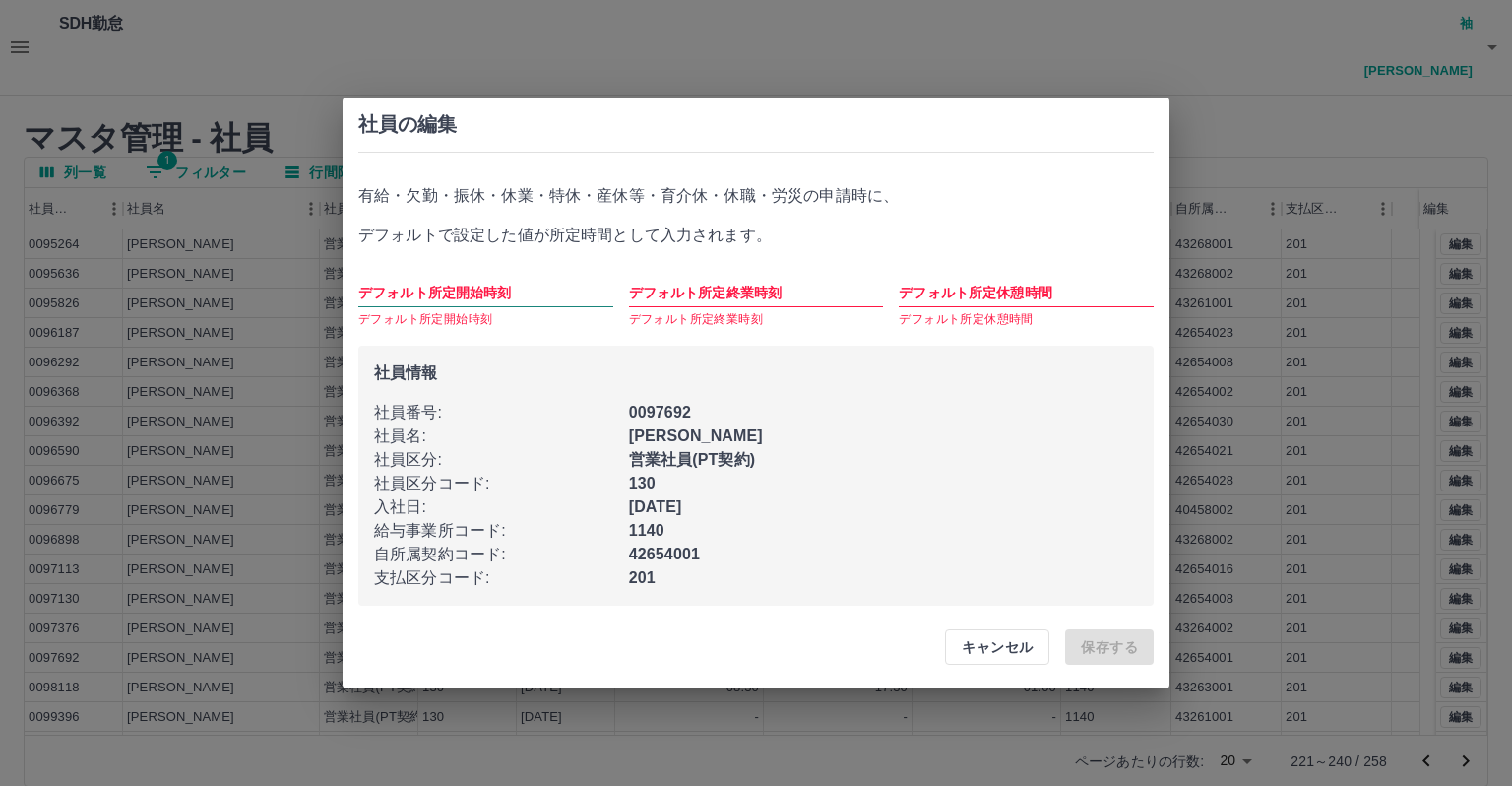 click on "デフォルト所定開始時刻" at bounding box center [485, 293] 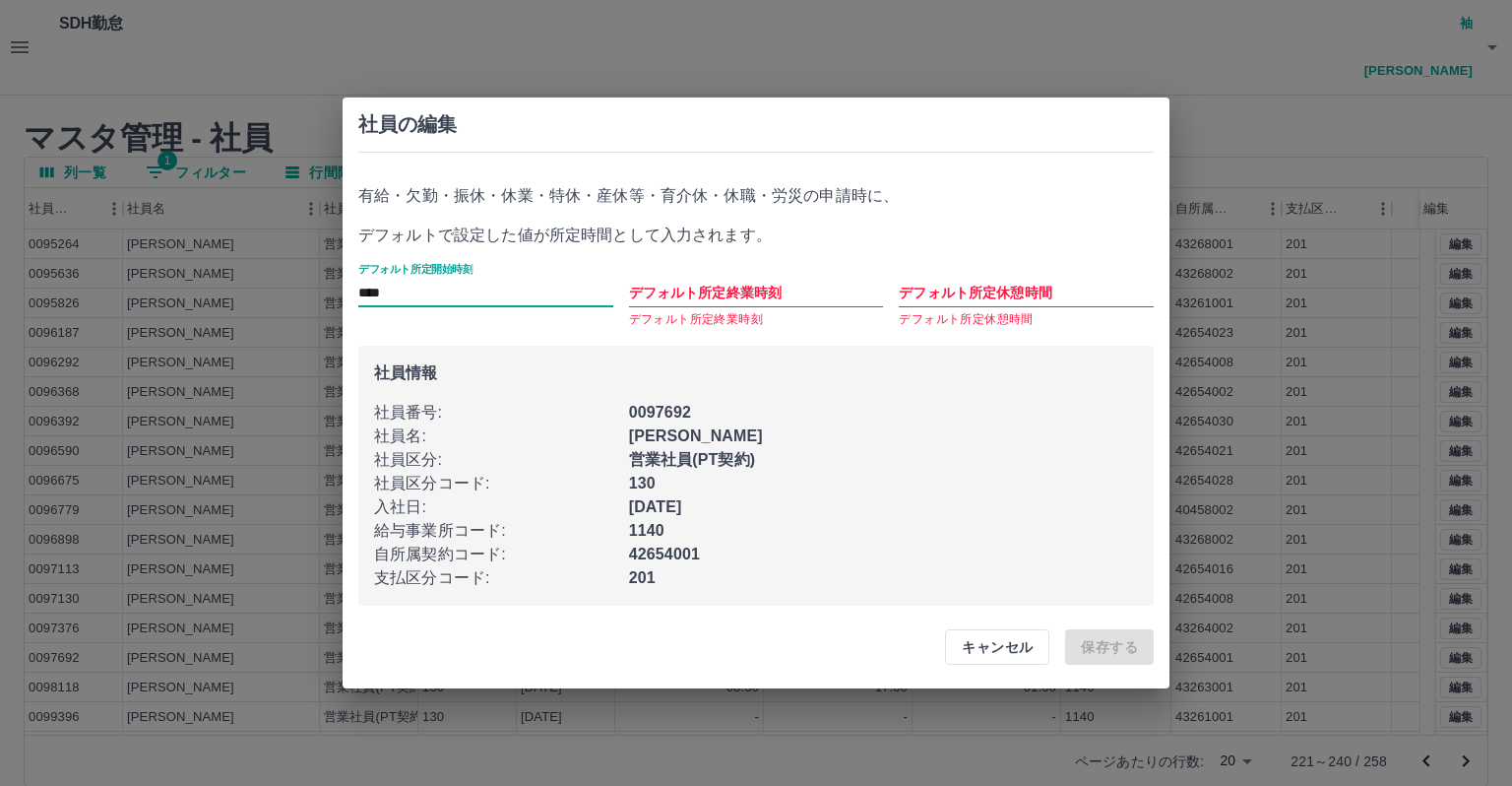 type on "****" 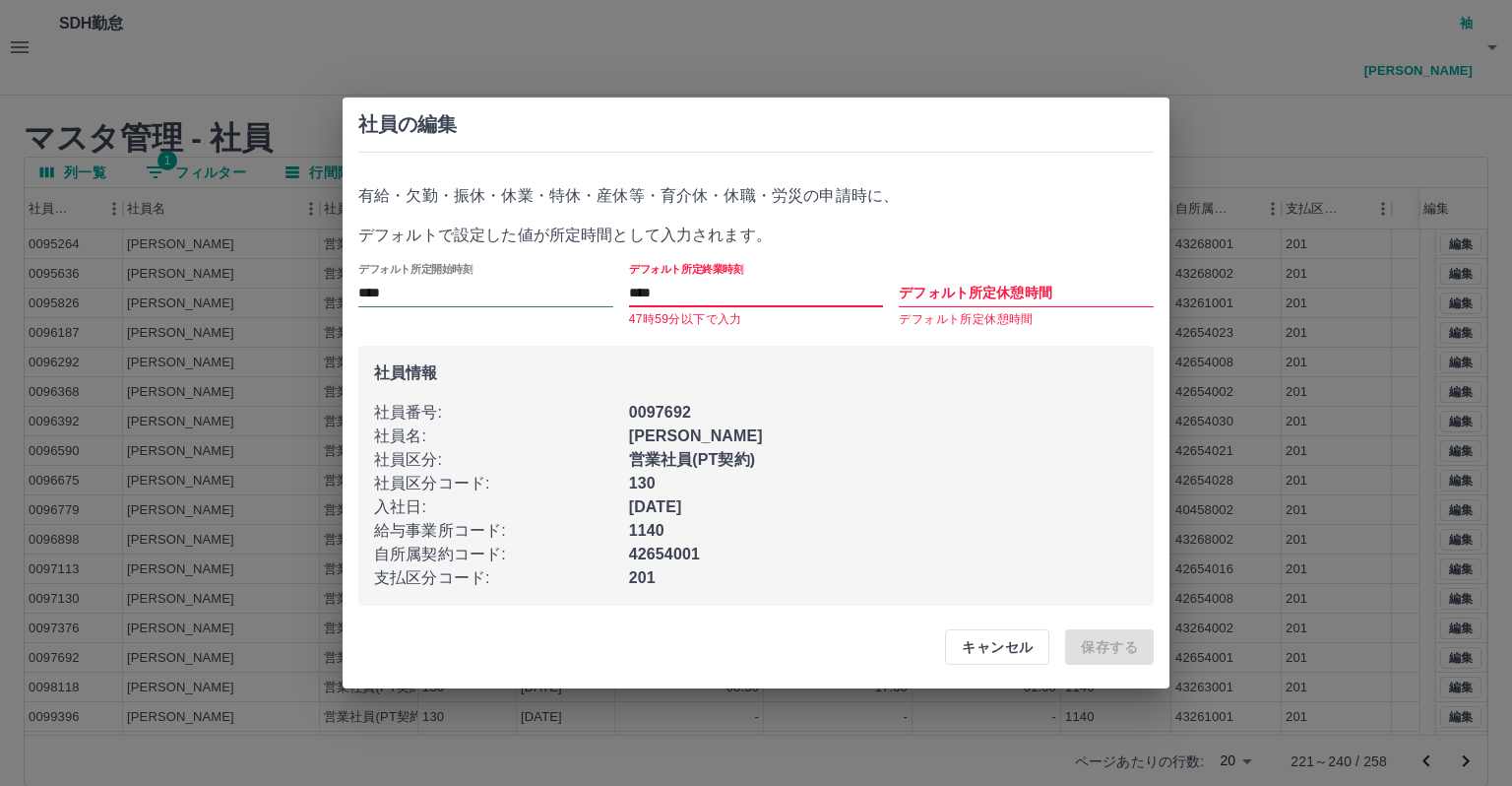 type on "****" 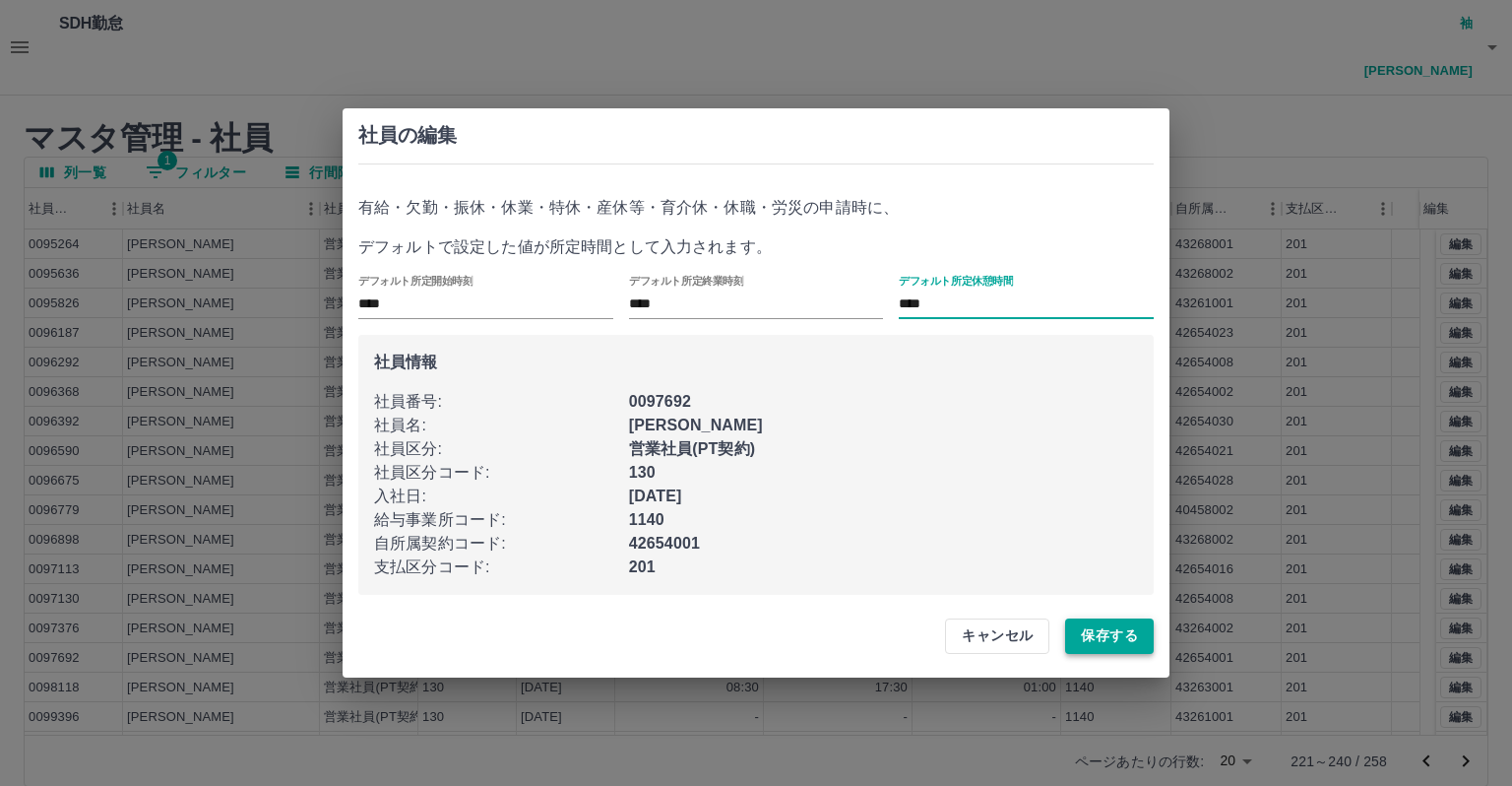 type on "****" 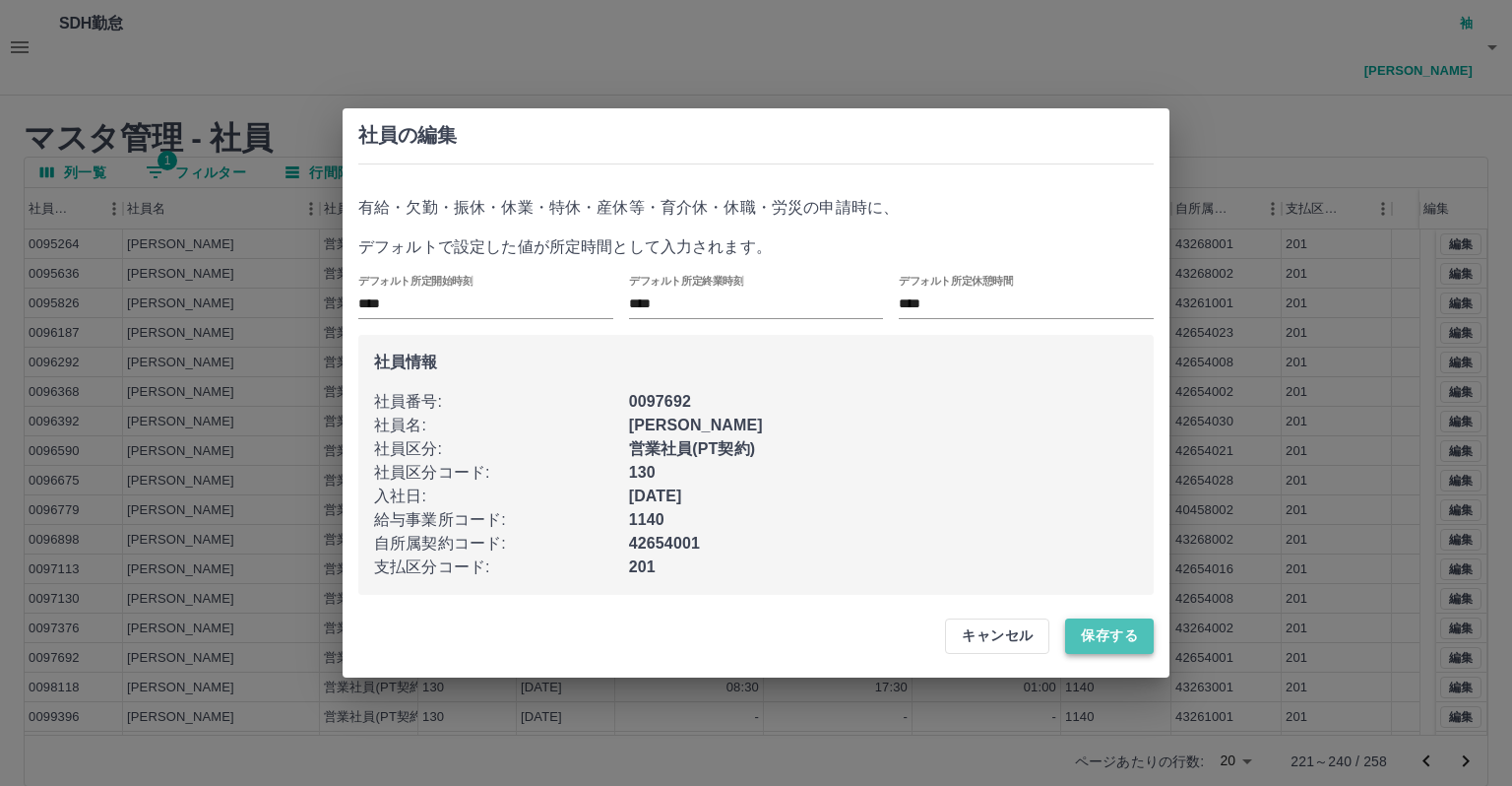 click on "保存する" at bounding box center [1109, 636] 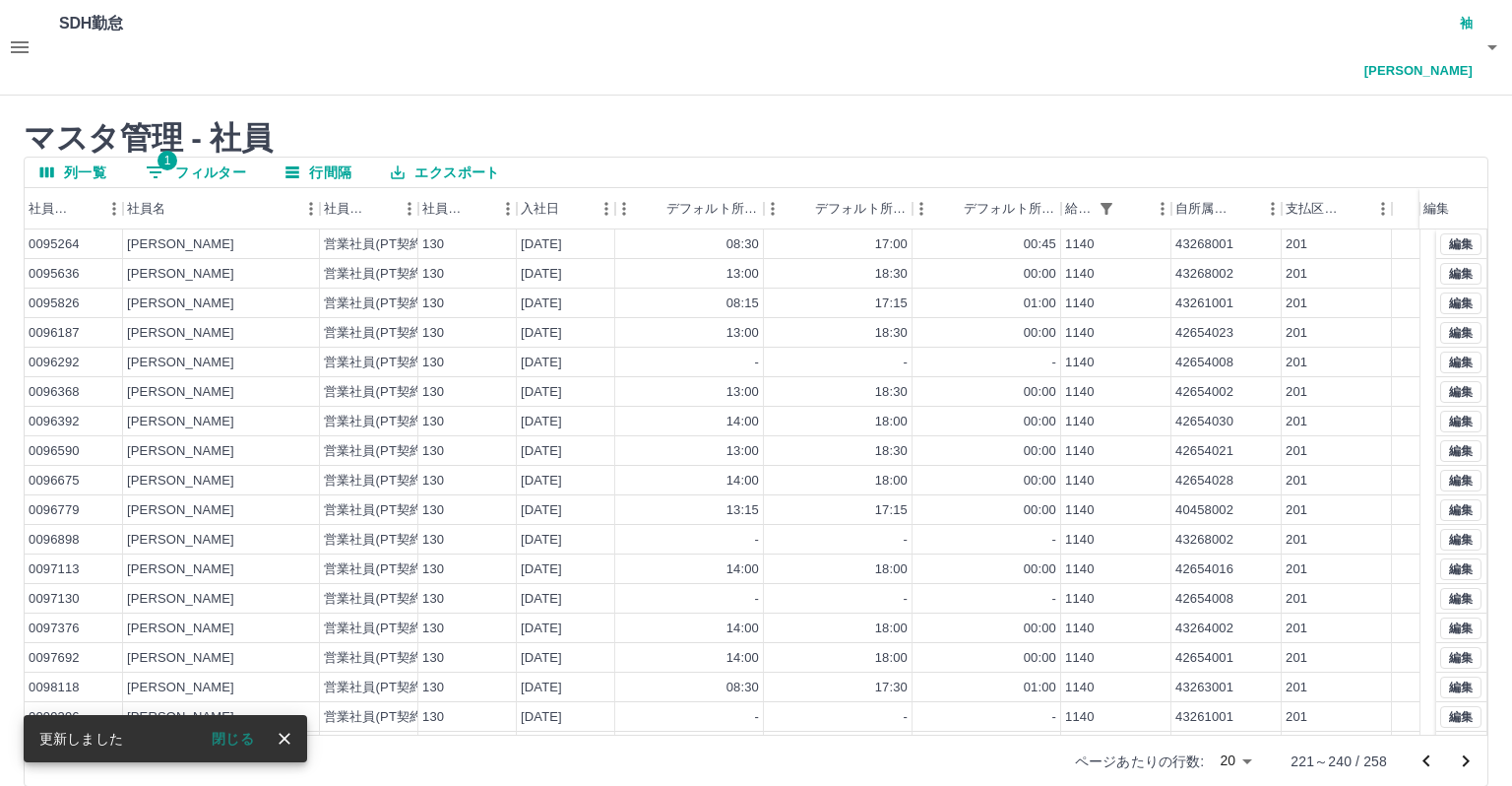 click 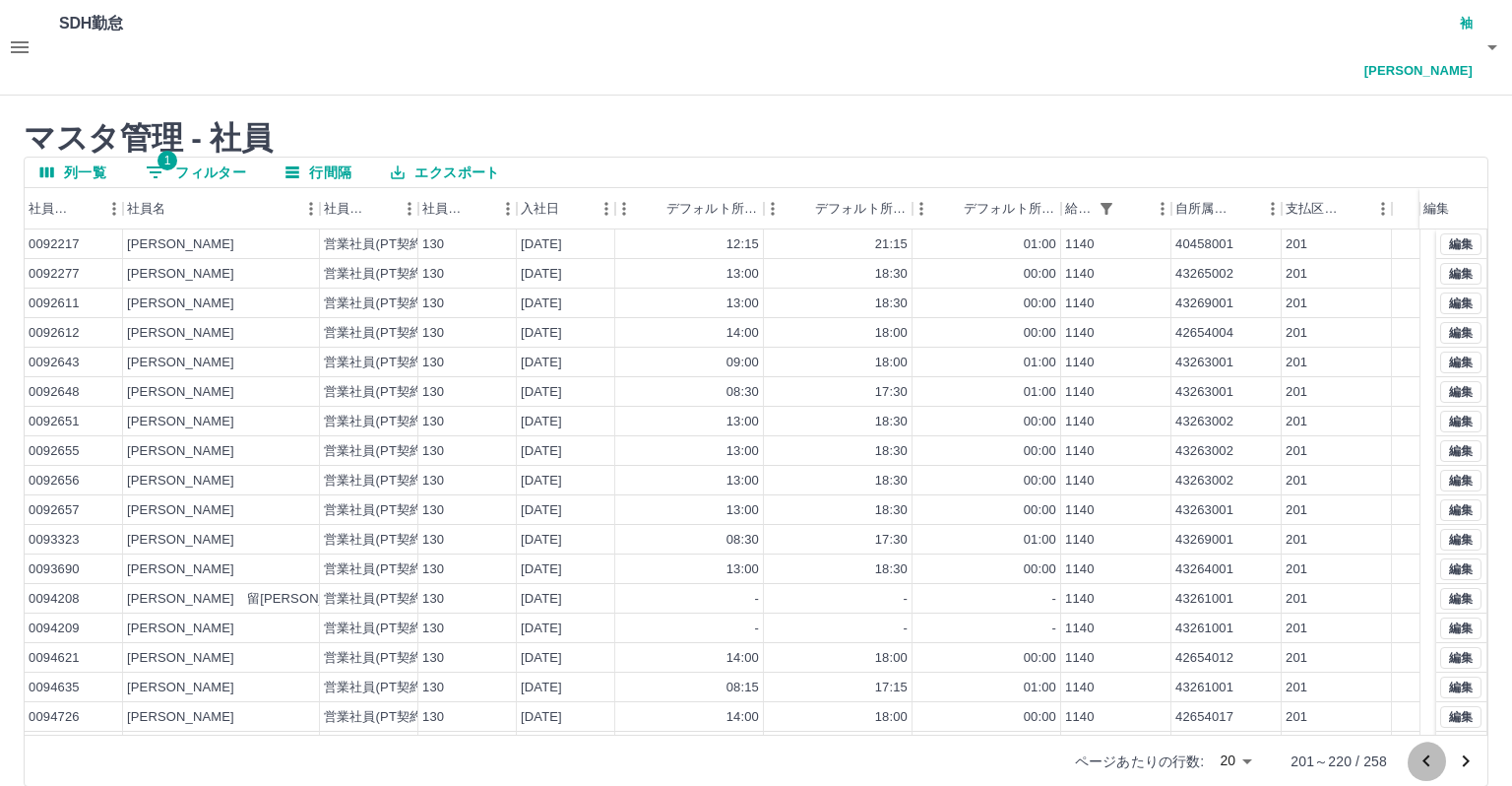 click 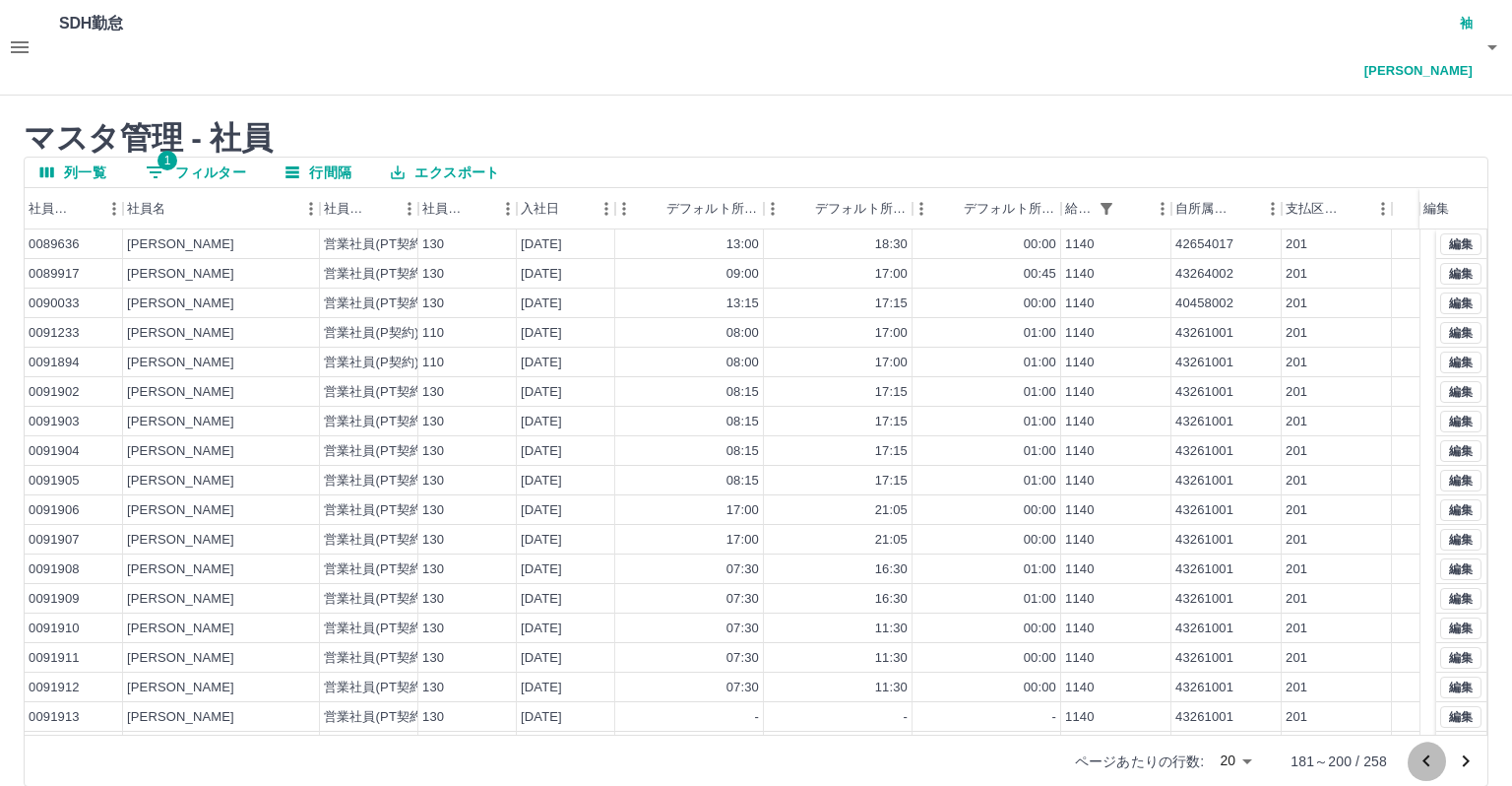 click 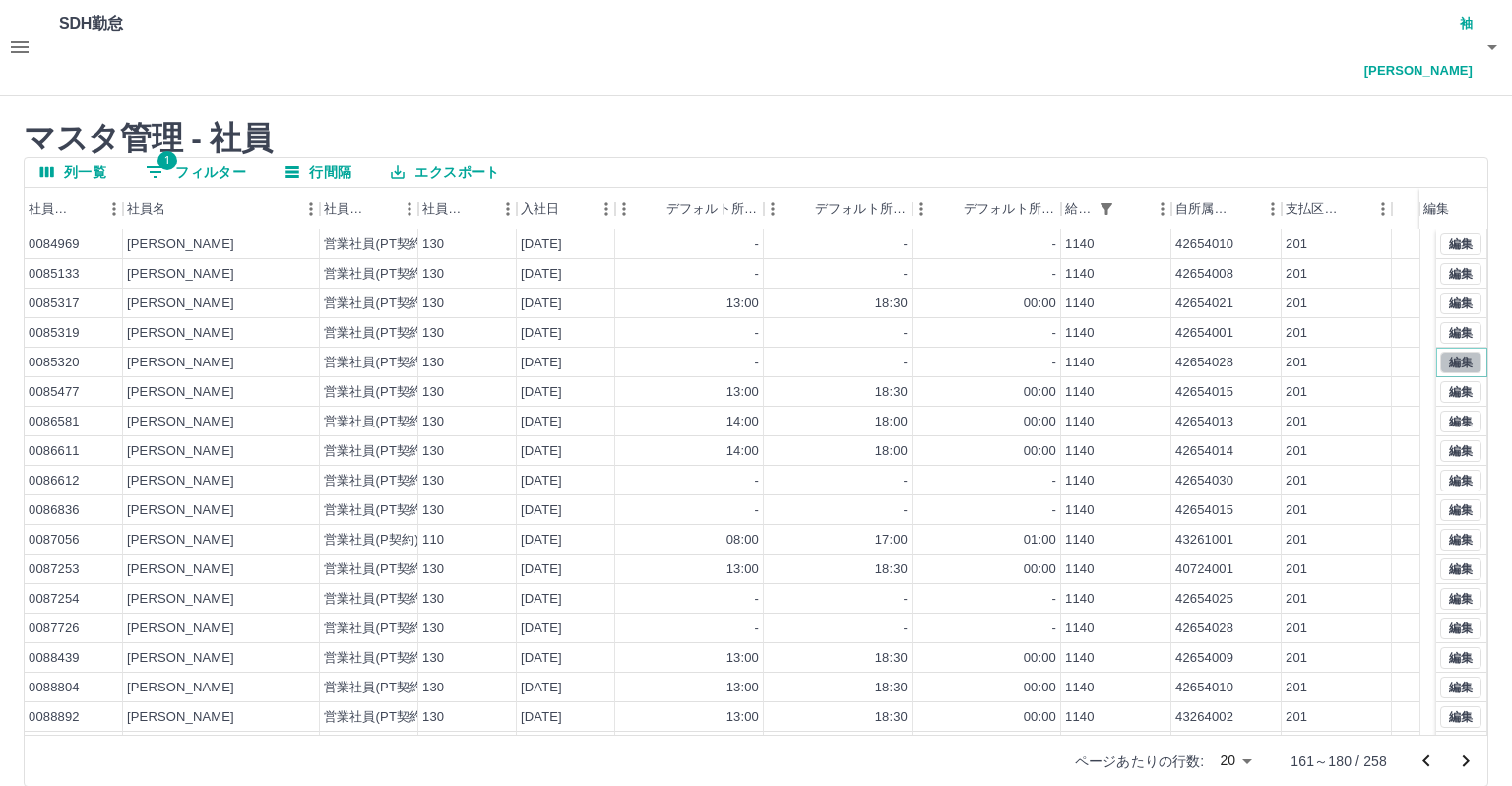 click on "編集" at bounding box center (1461, 362) 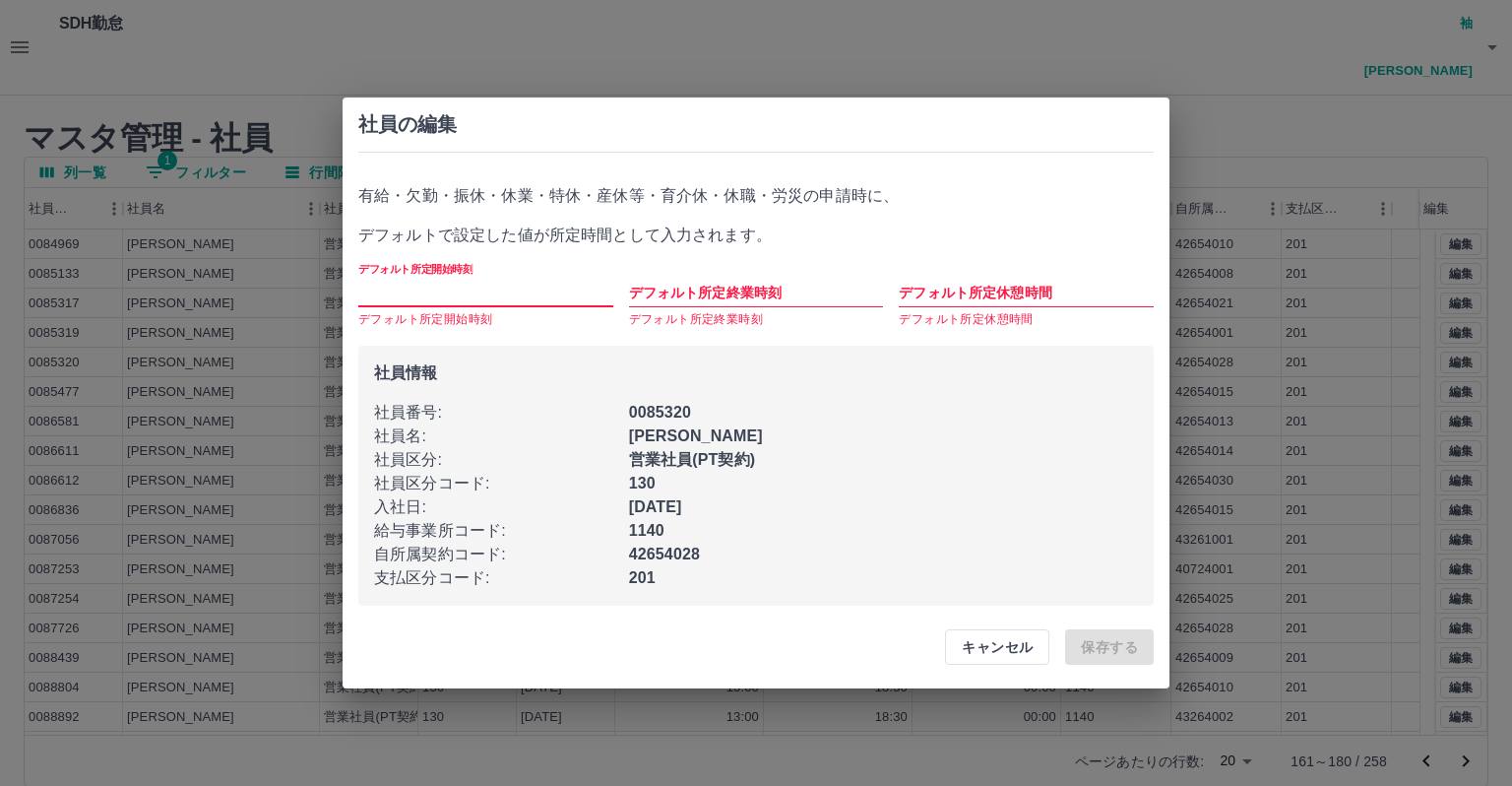 click on "デフォルト所定開始時刻" at bounding box center [485, 293] 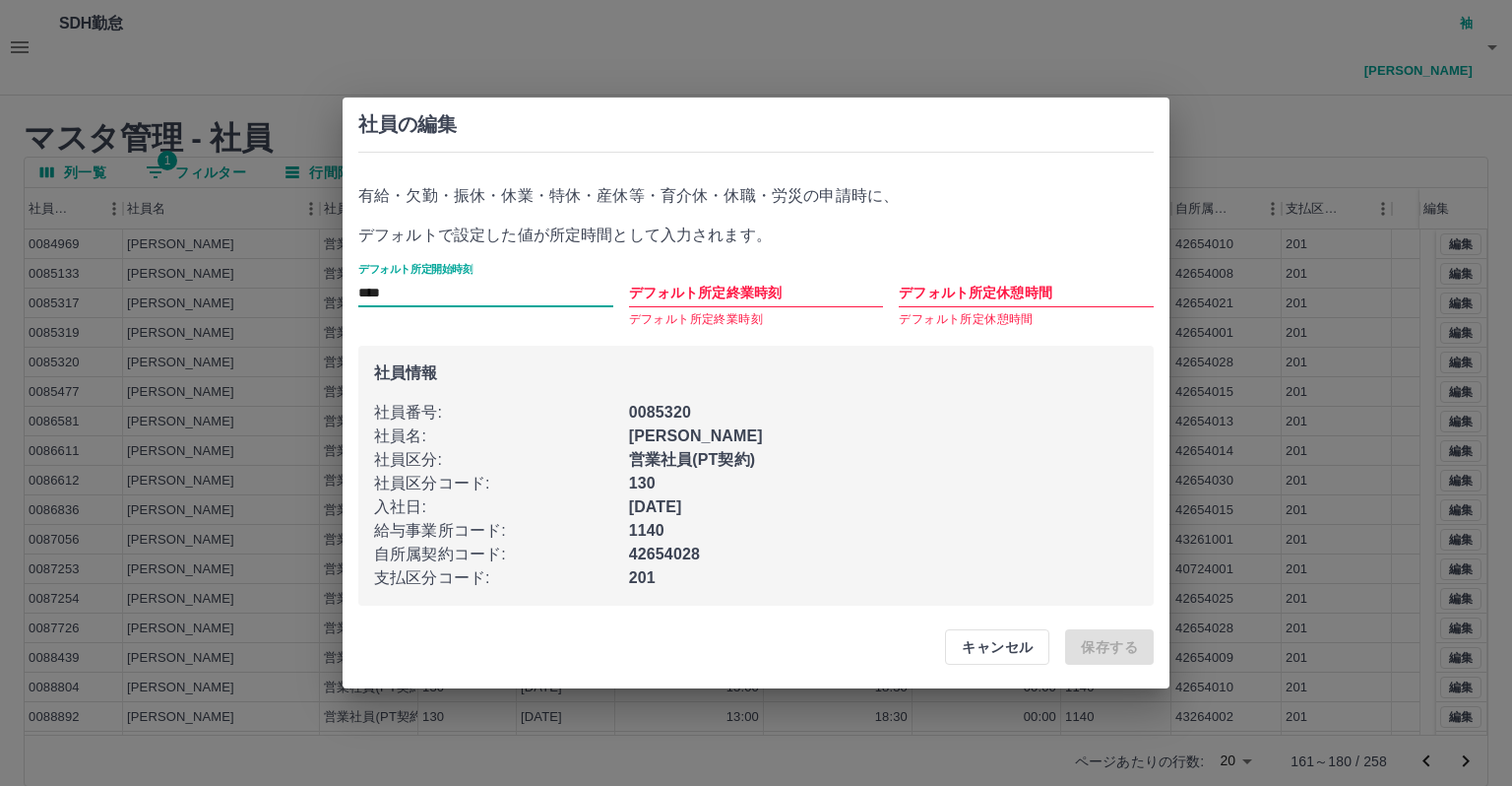 type on "****" 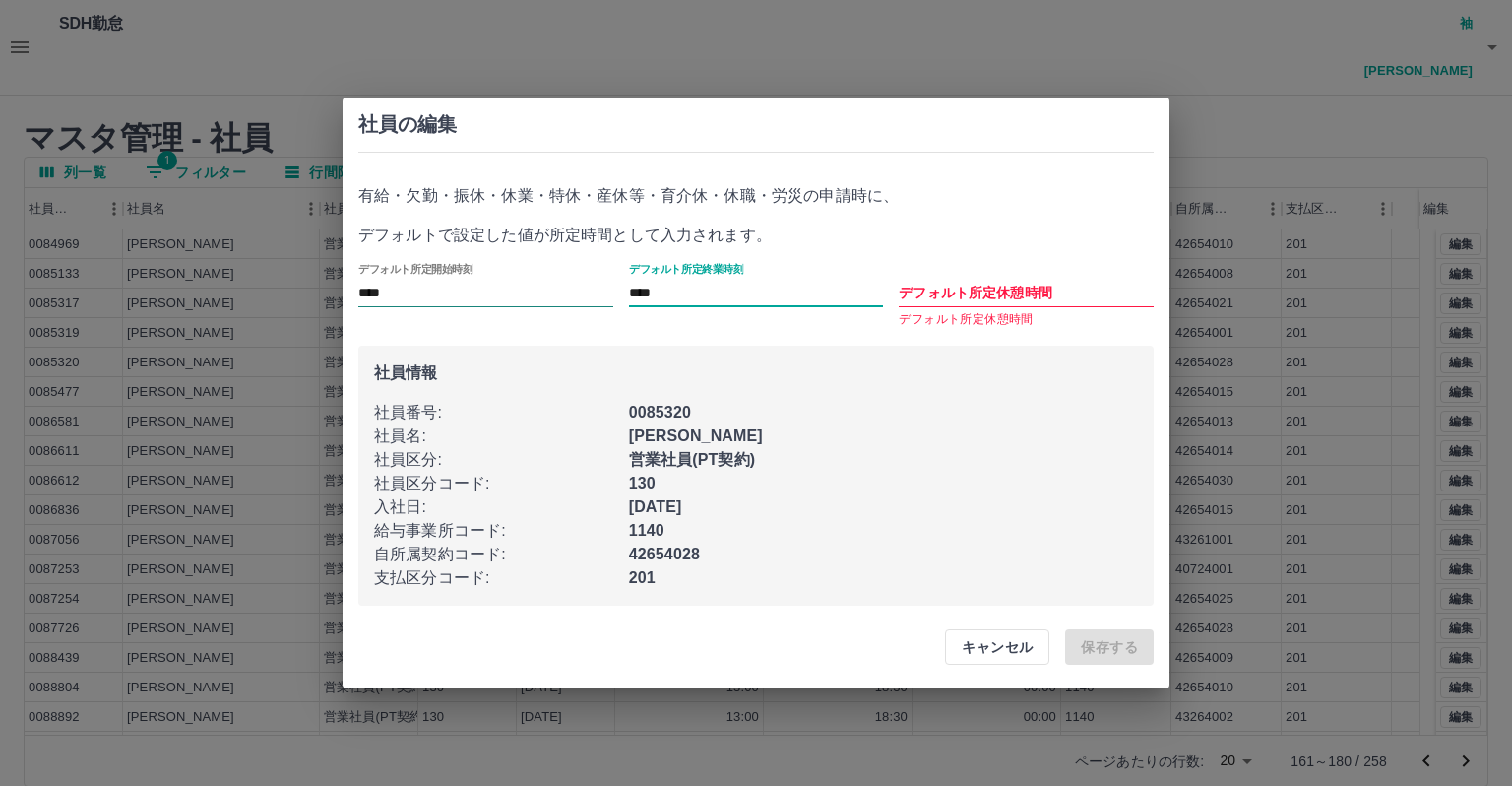 type on "****" 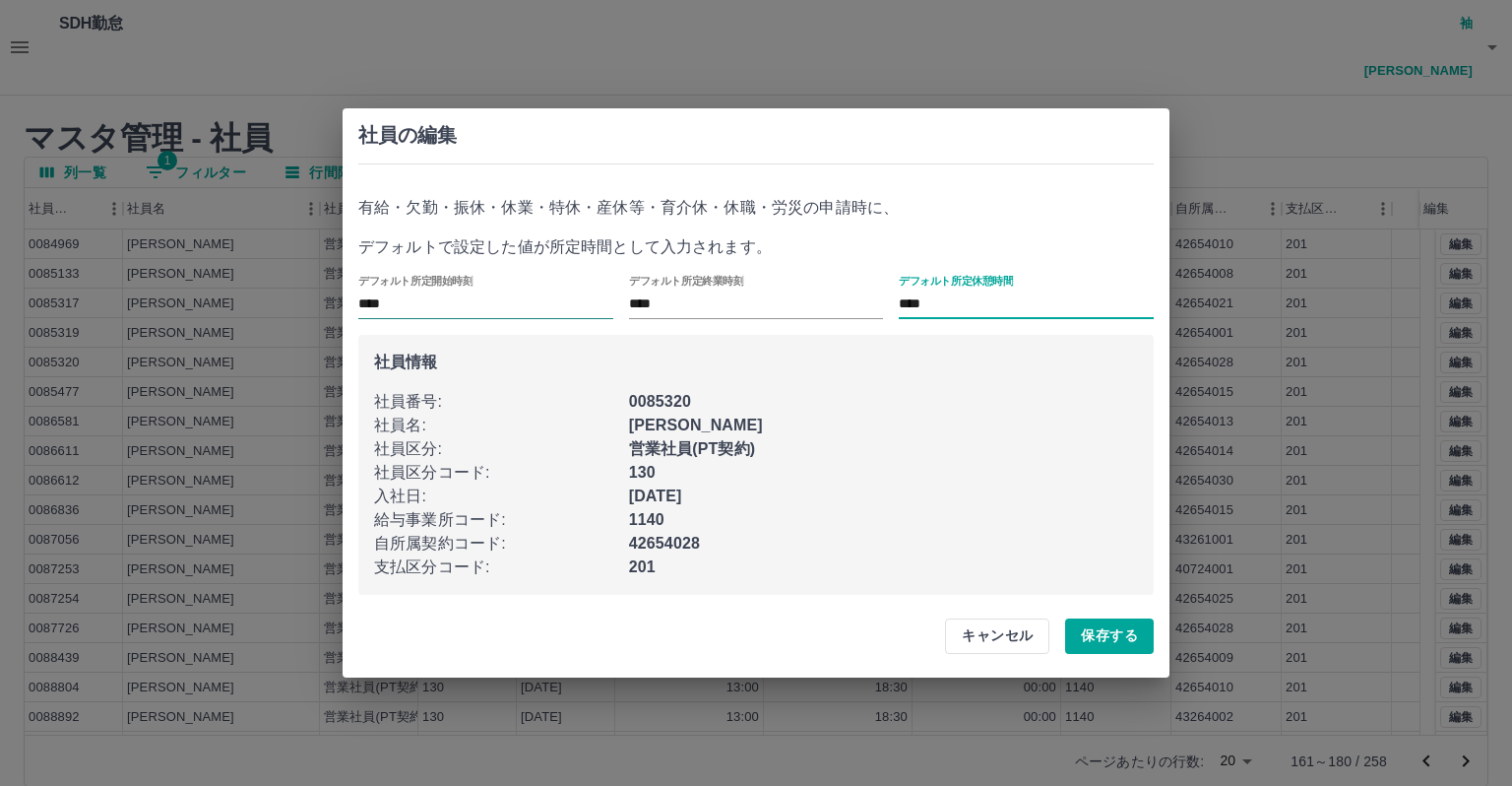 type on "****" 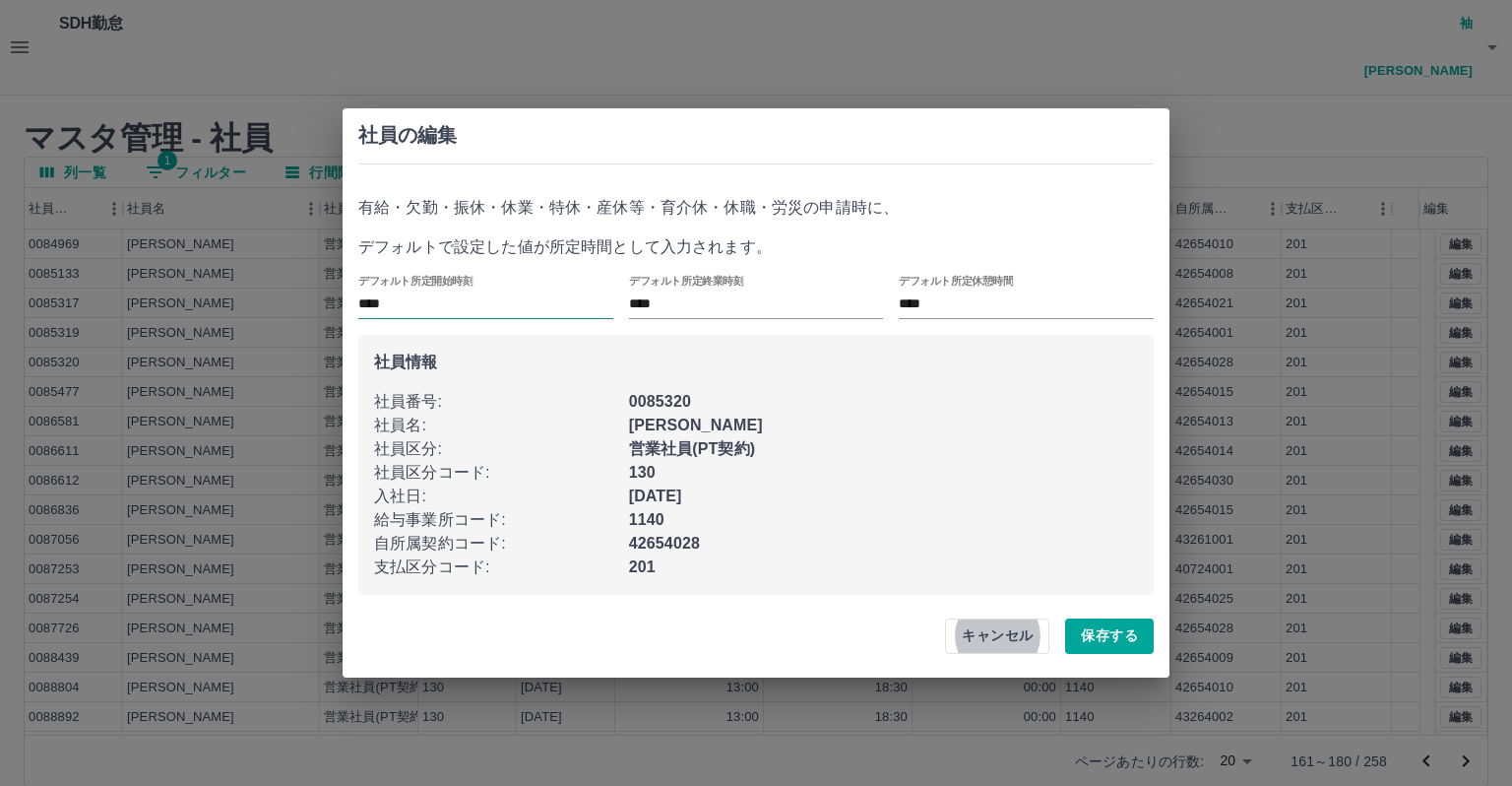 type 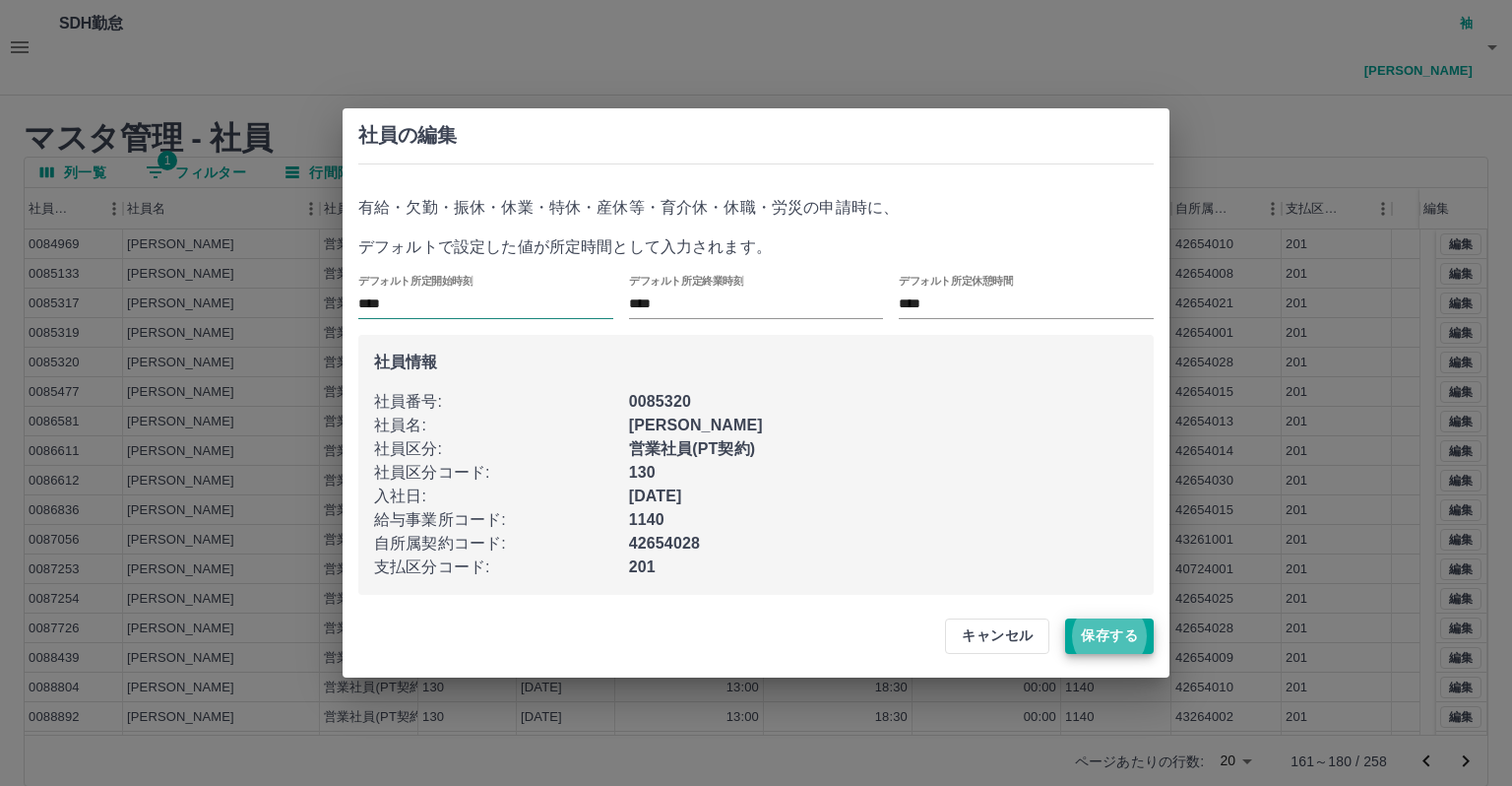 click on "保存する" at bounding box center [1109, 636] 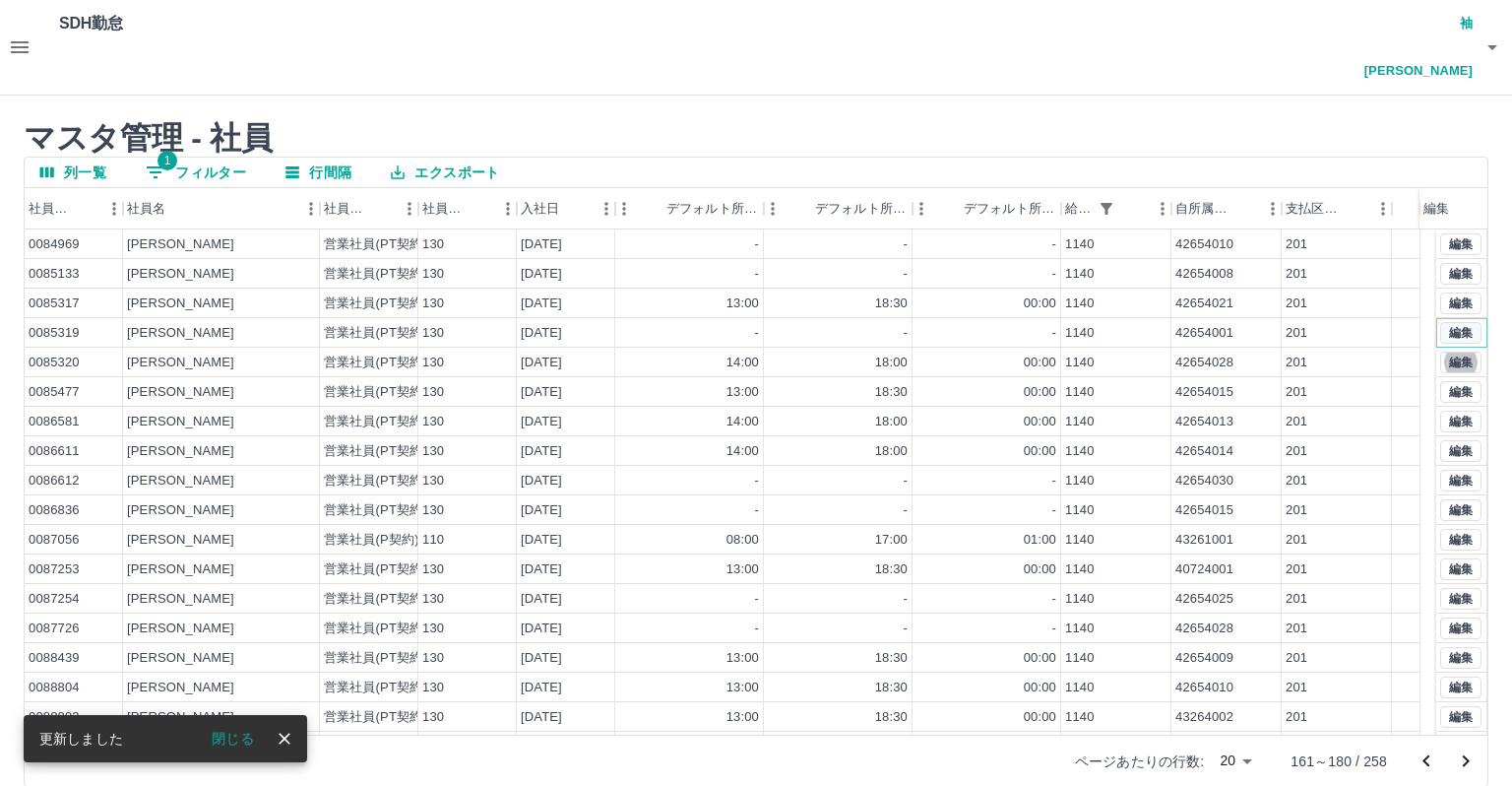 click on "編集" at bounding box center (1461, 333) 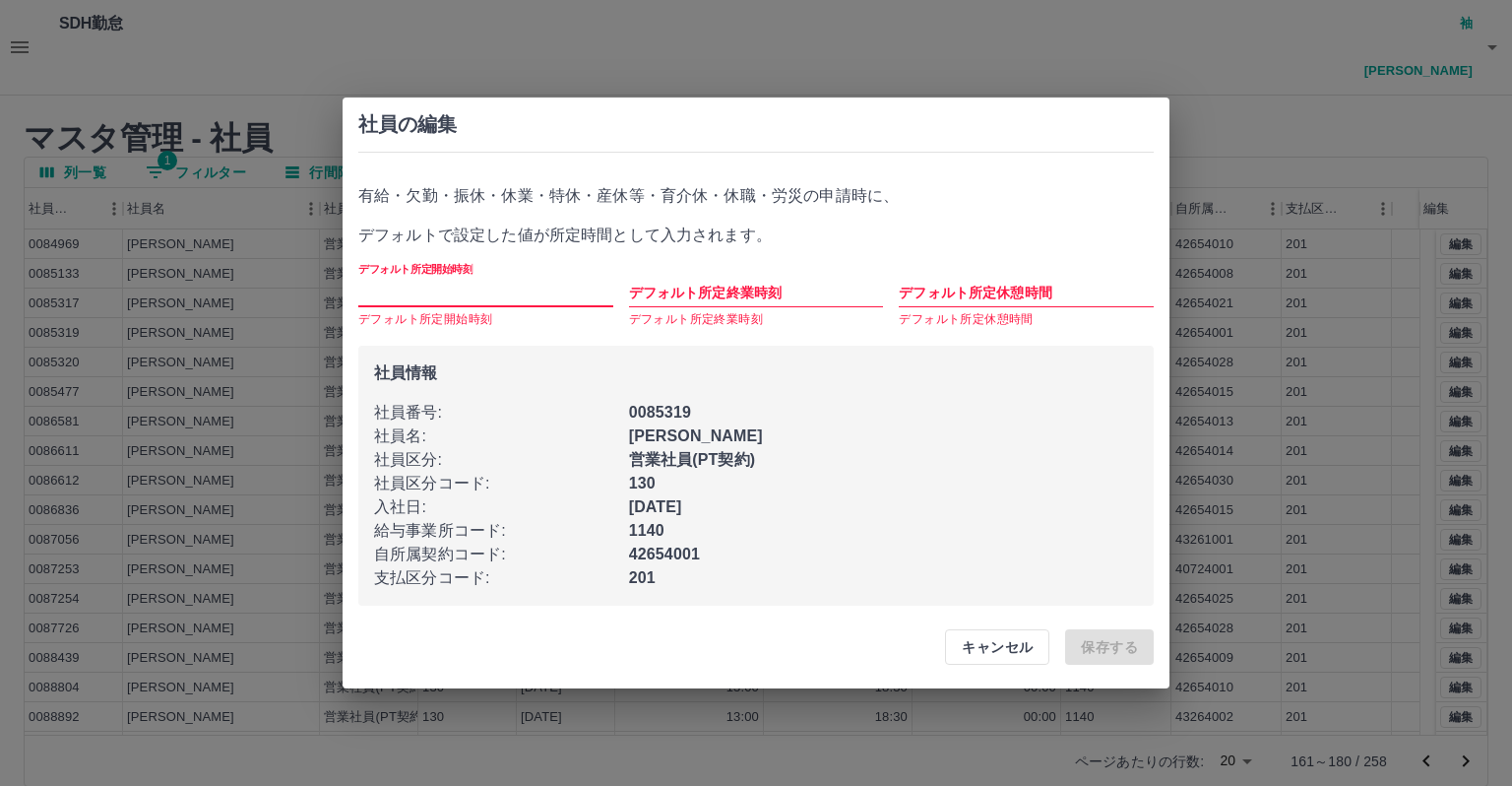 click on "デフォルト所定開始時刻" at bounding box center (485, 293) 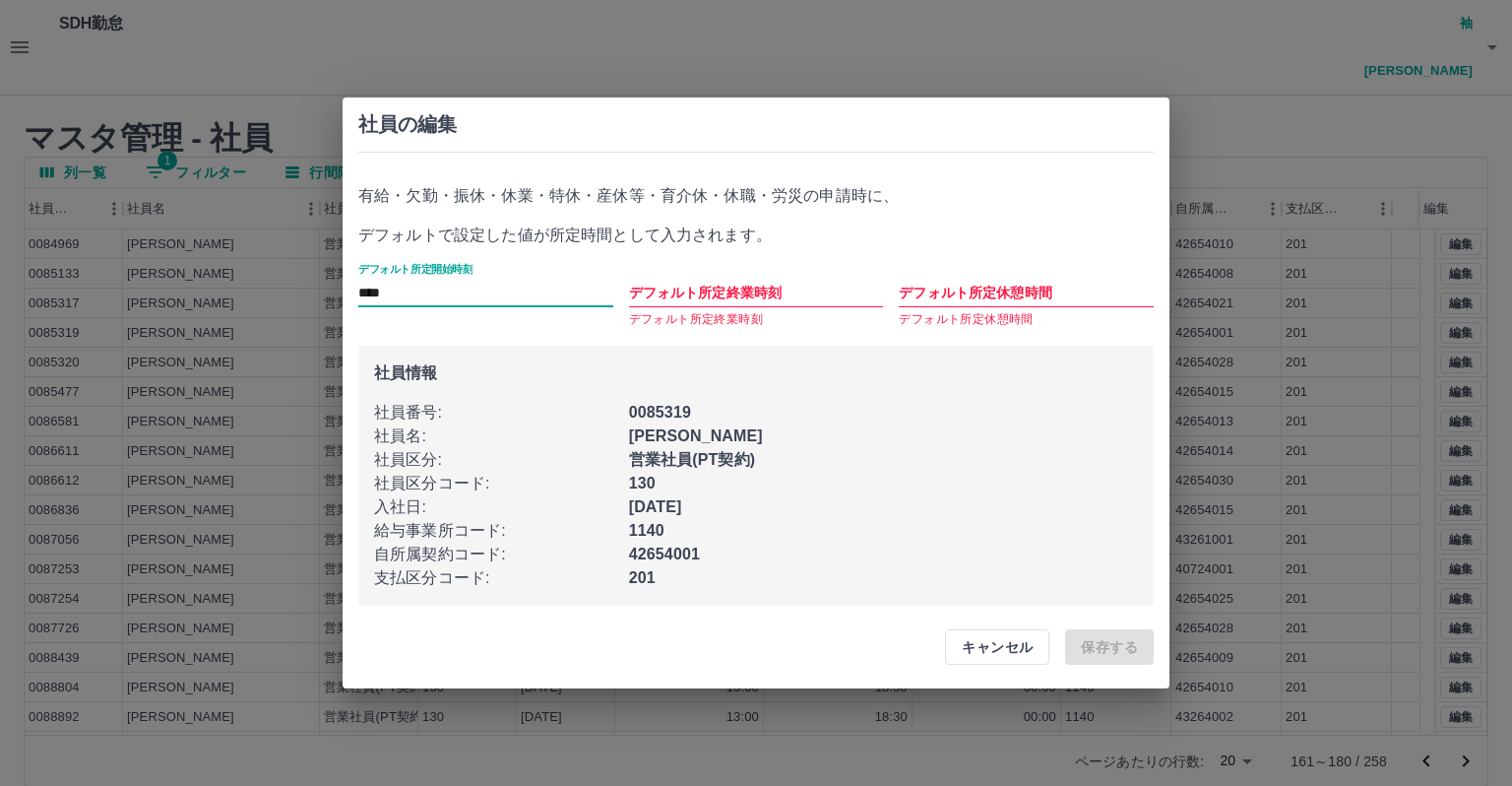 type on "****" 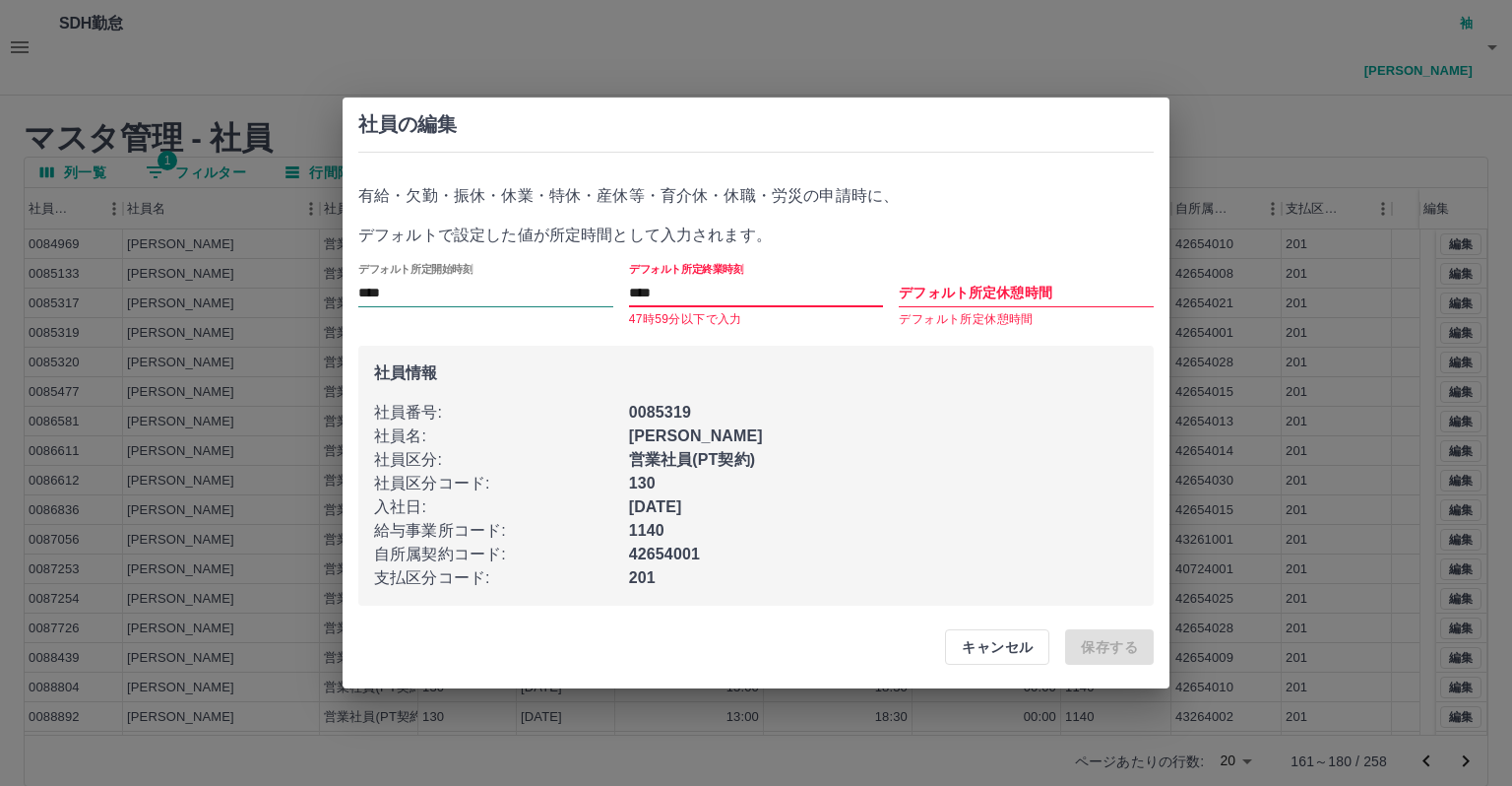 type on "****" 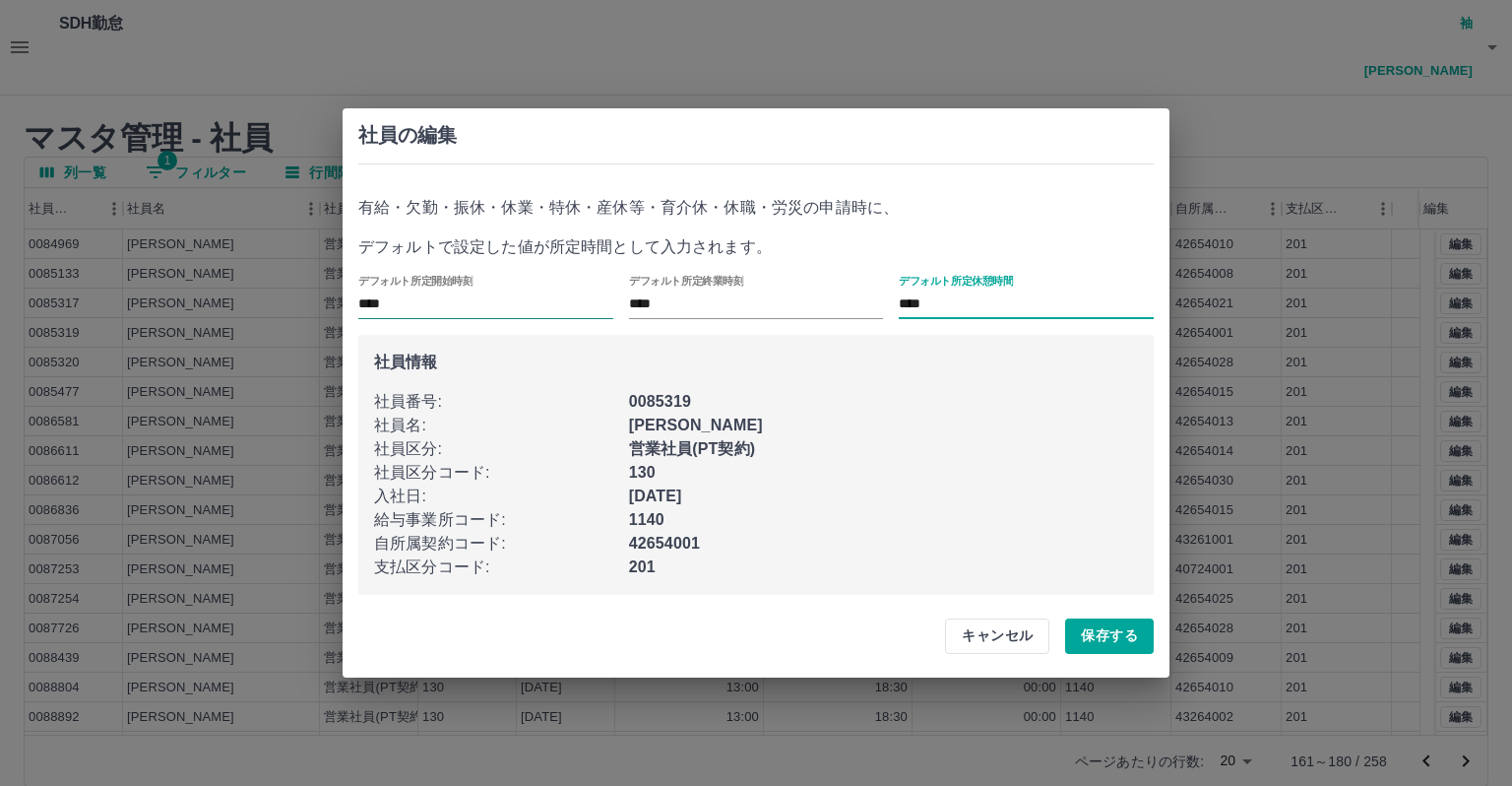 type on "****" 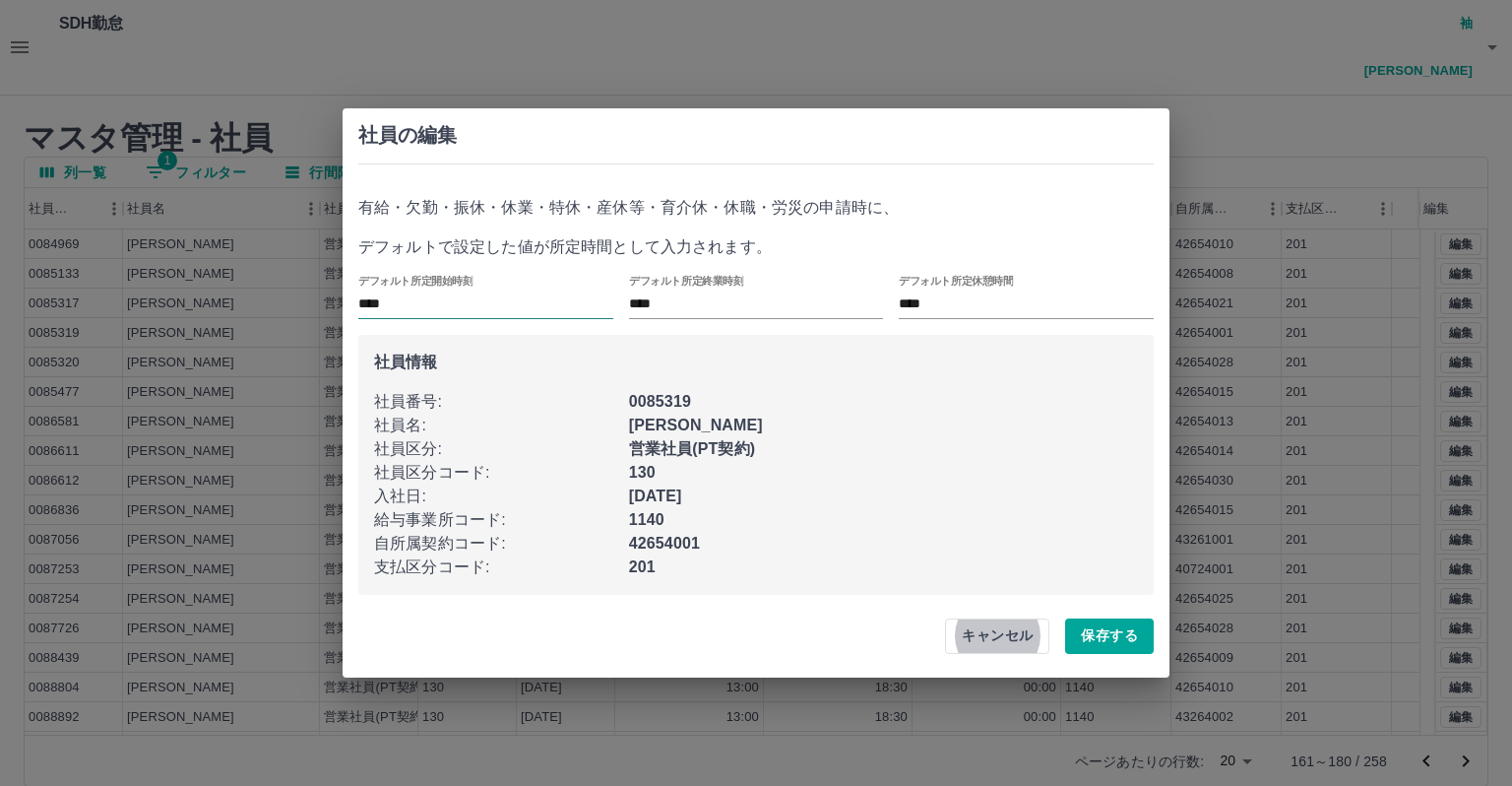 type 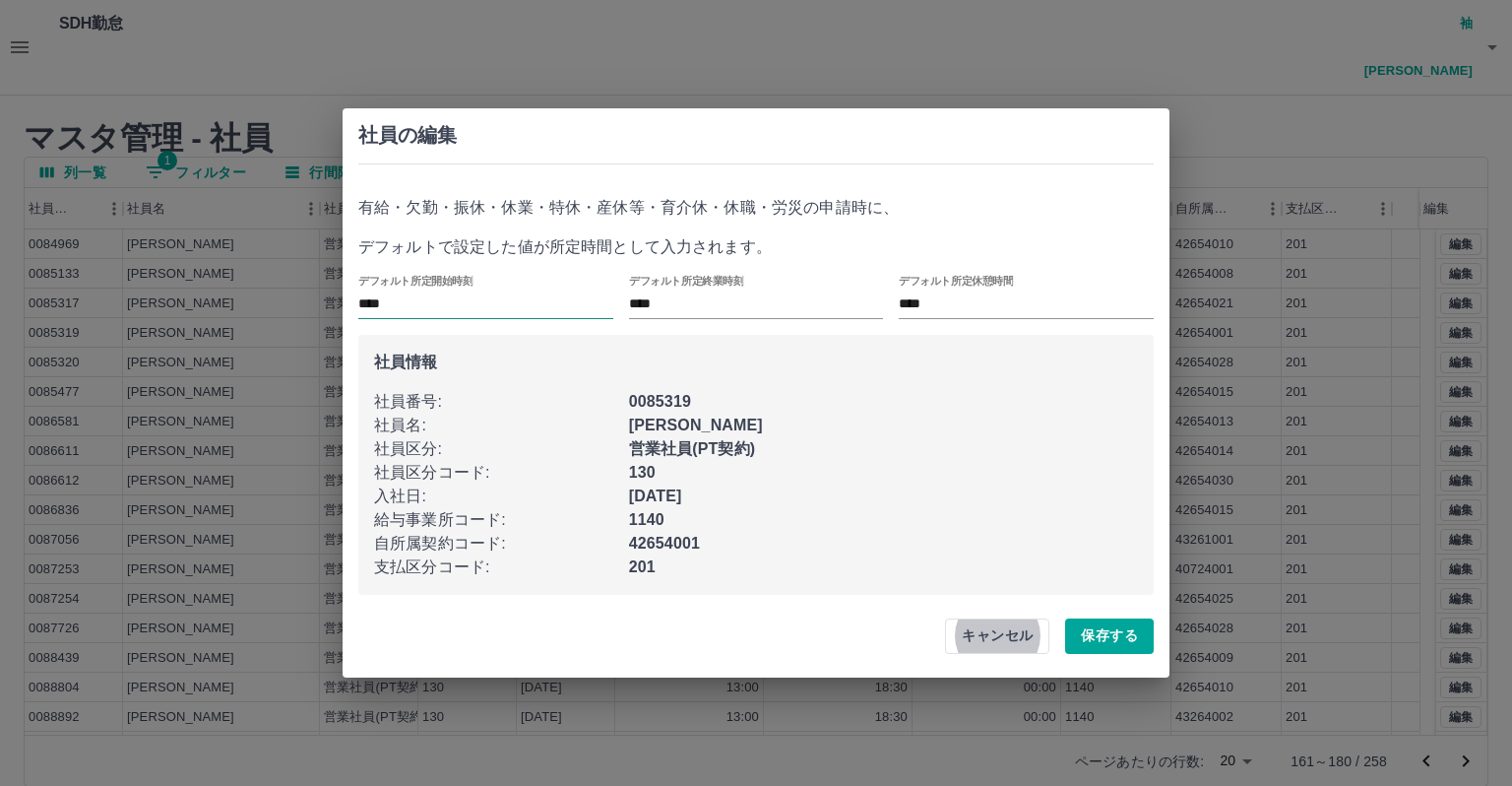 click on "保存する" at bounding box center [1109, 636] 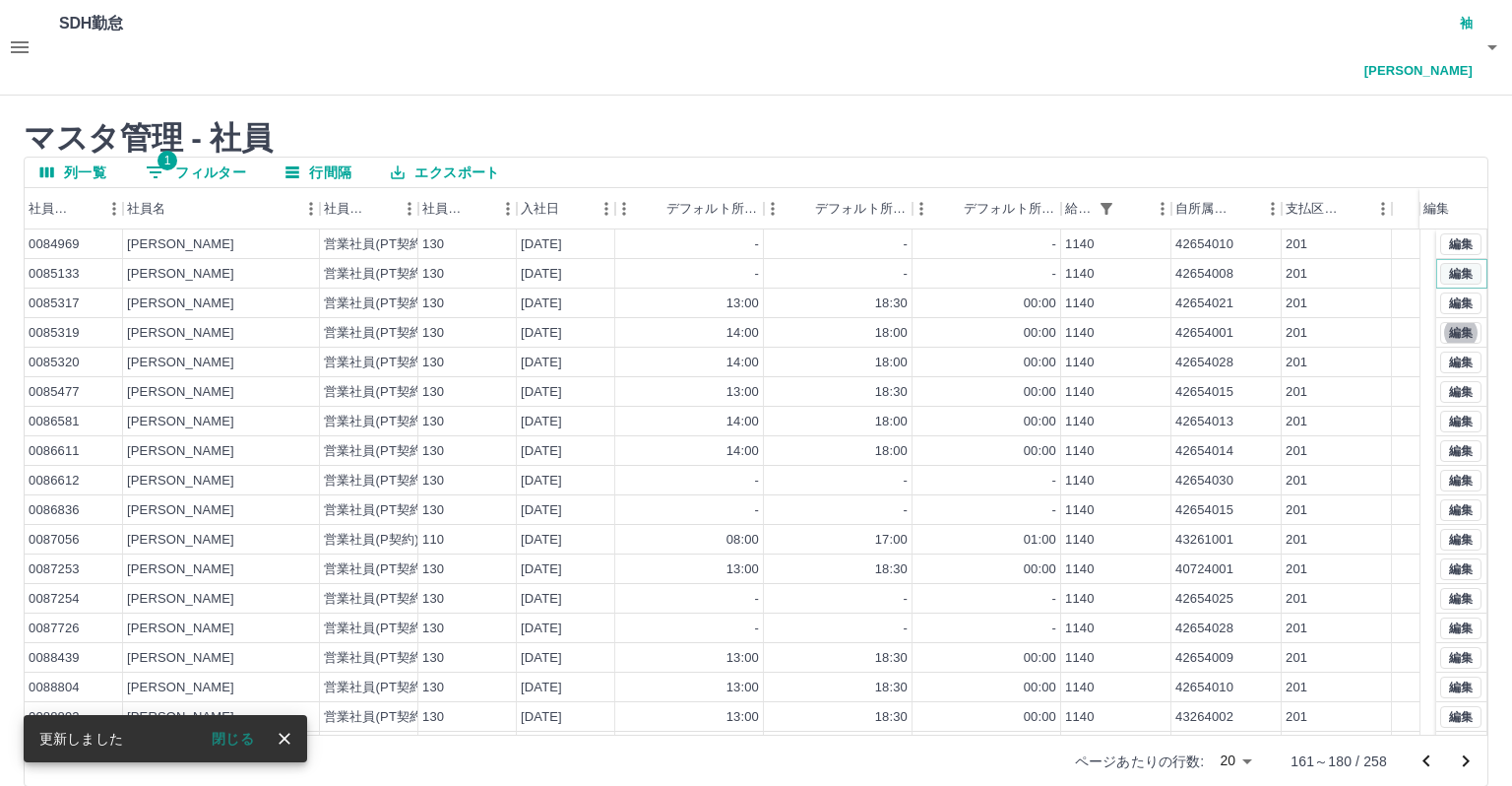 click on "編集" at bounding box center (1461, 274) 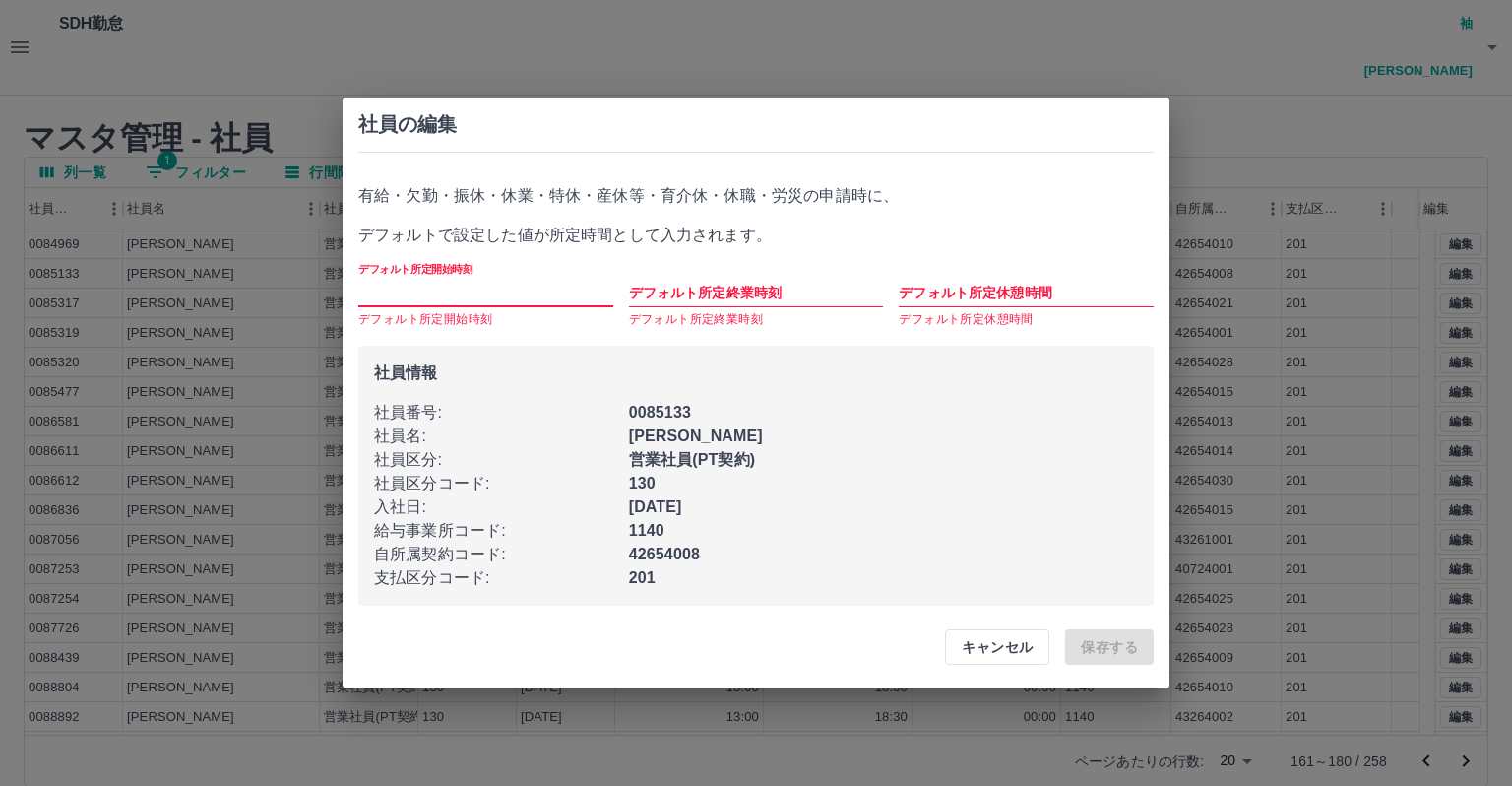 click on "デフォルト所定開始時刻" at bounding box center (485, 293) 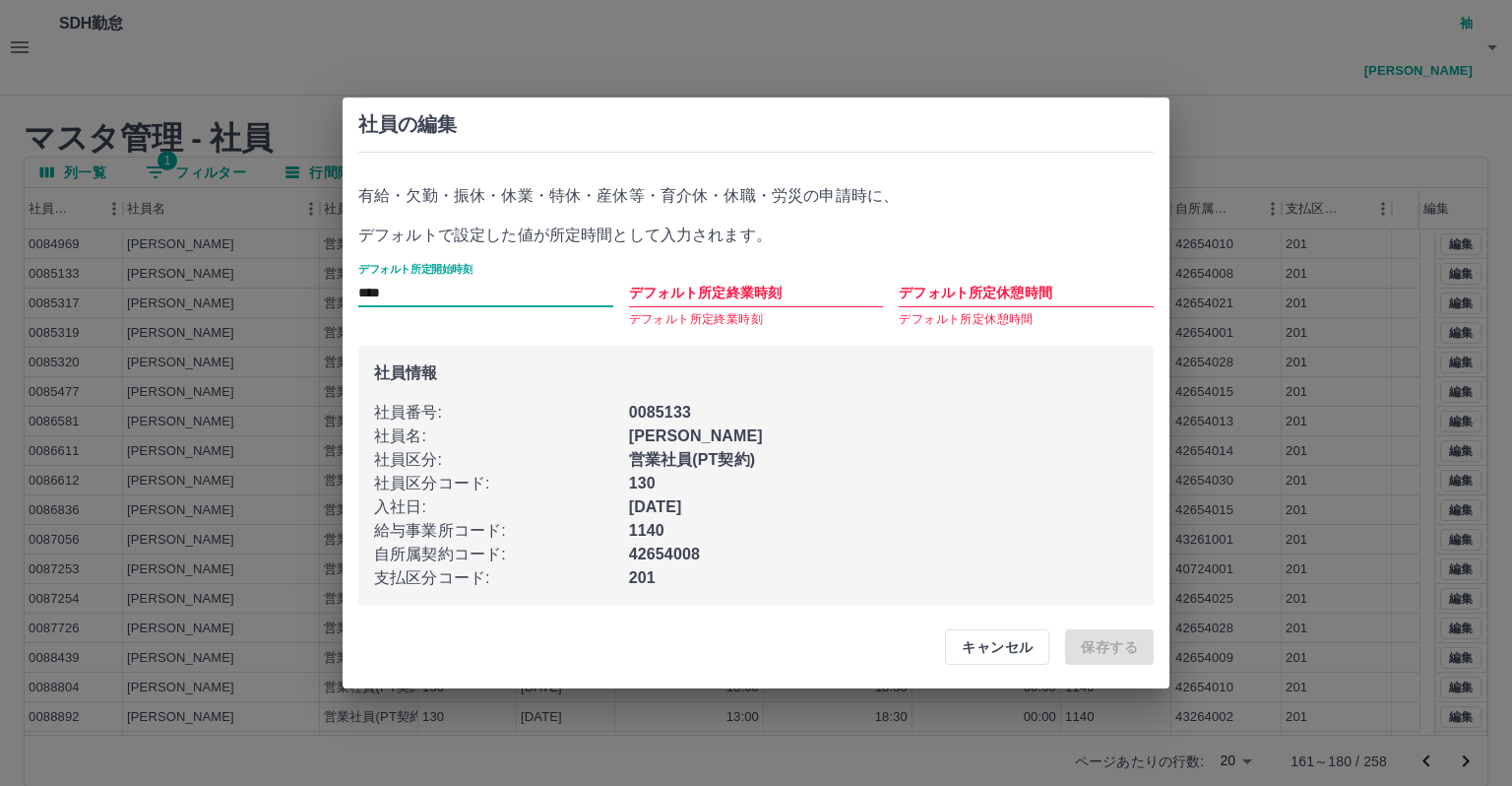 type on "****" 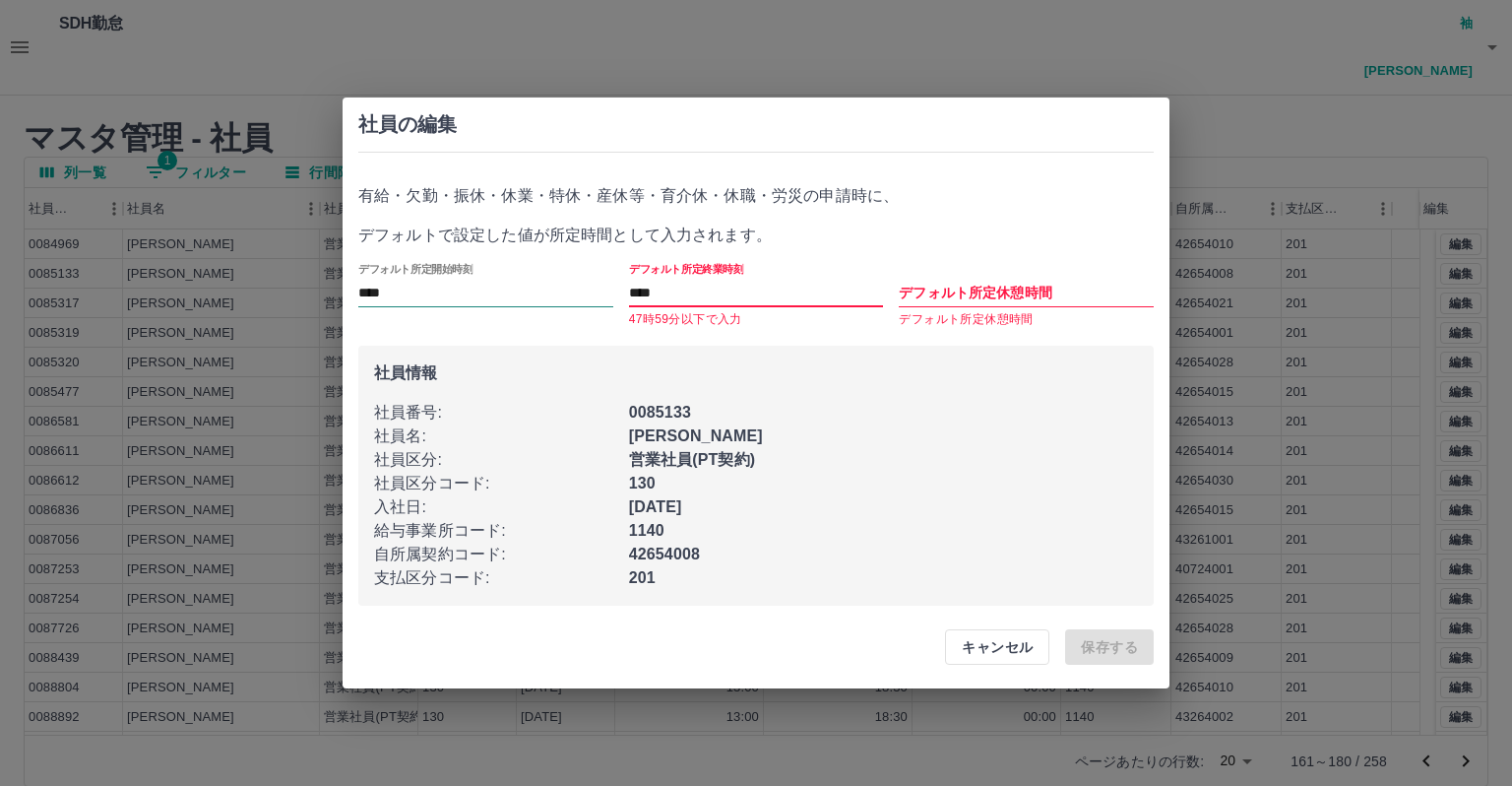 type on "****" 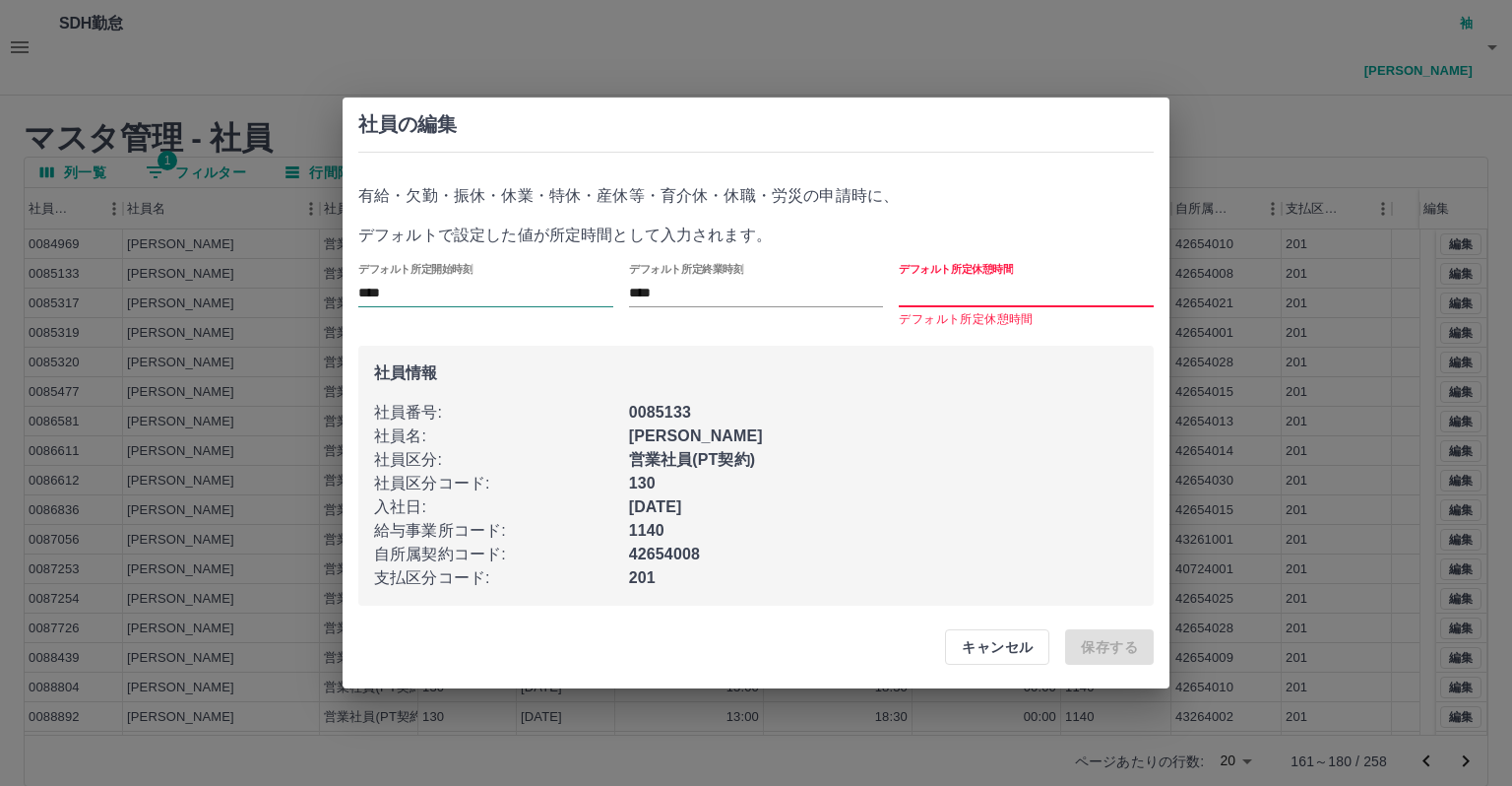 type on "*" 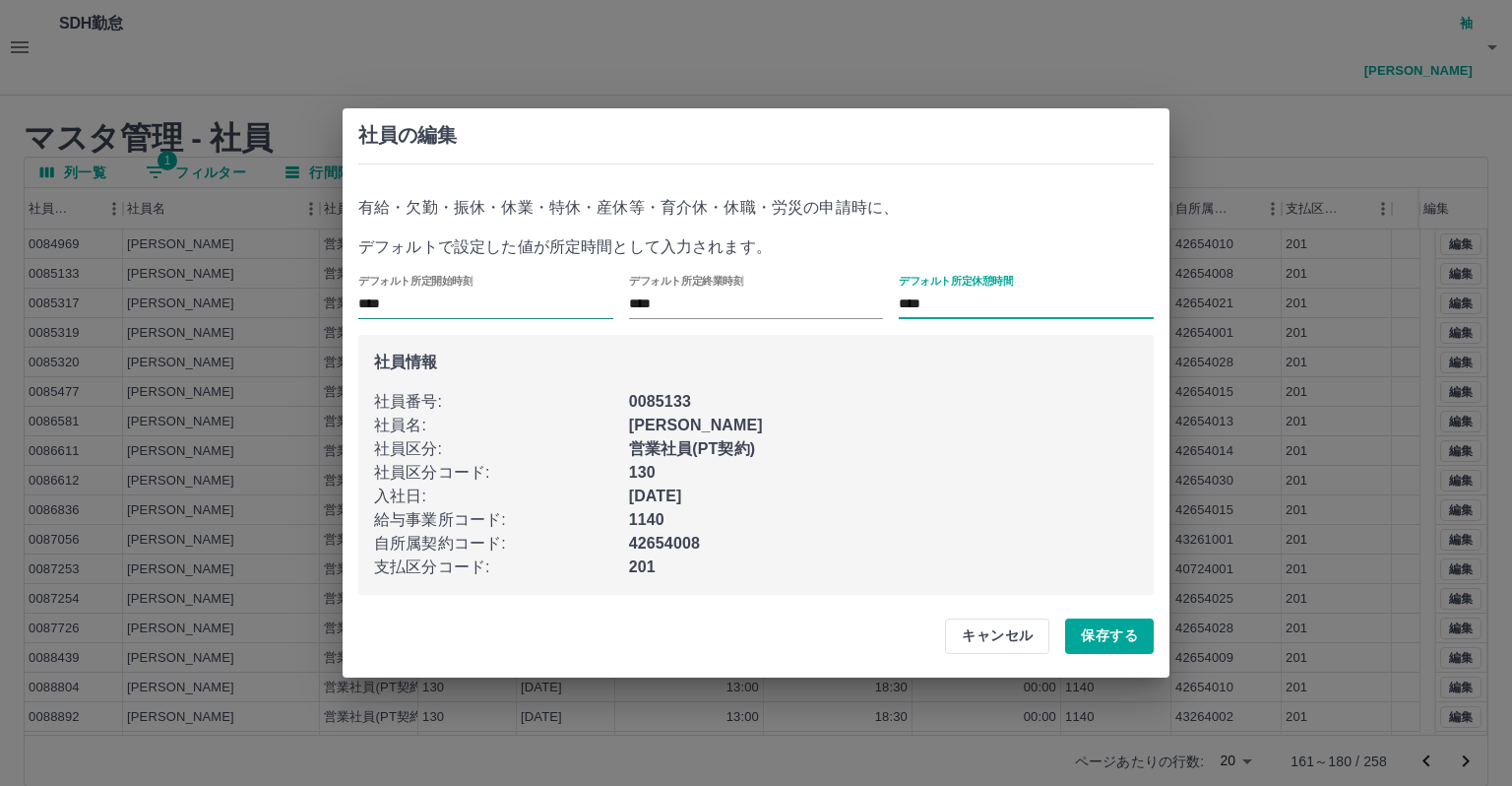 type on "****" 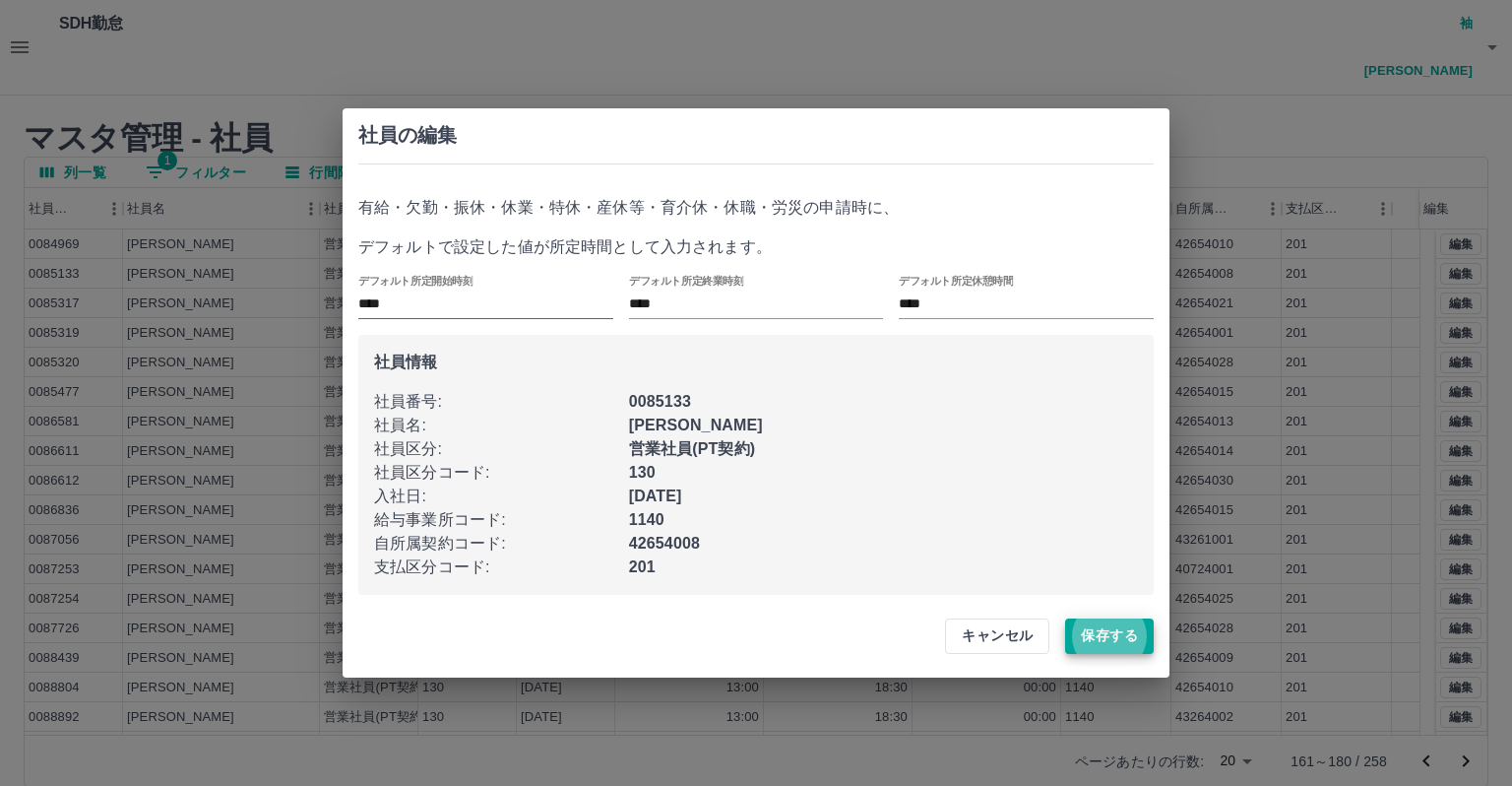 type 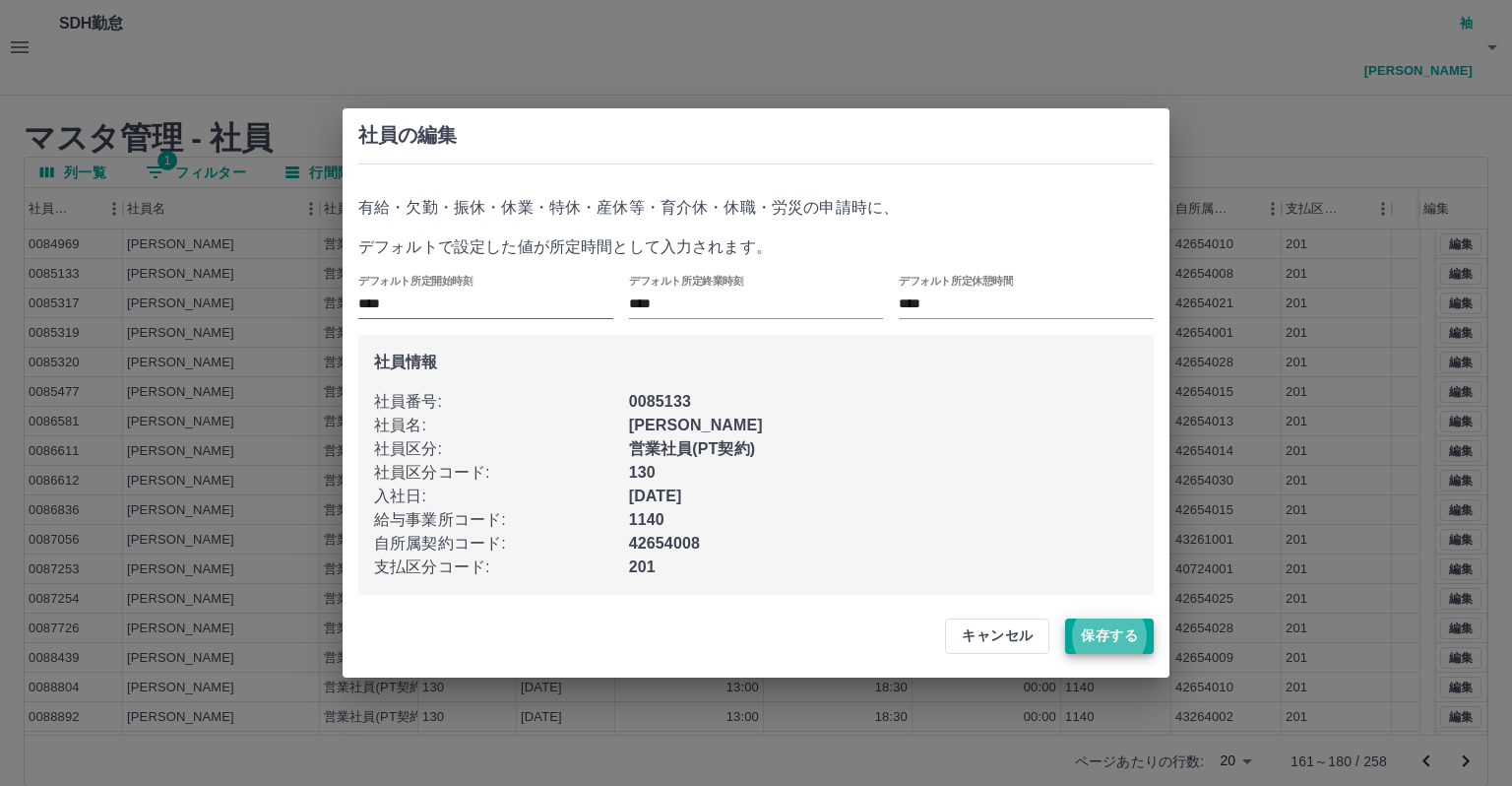 click on "保存する" at bounding box center (1109, 636) 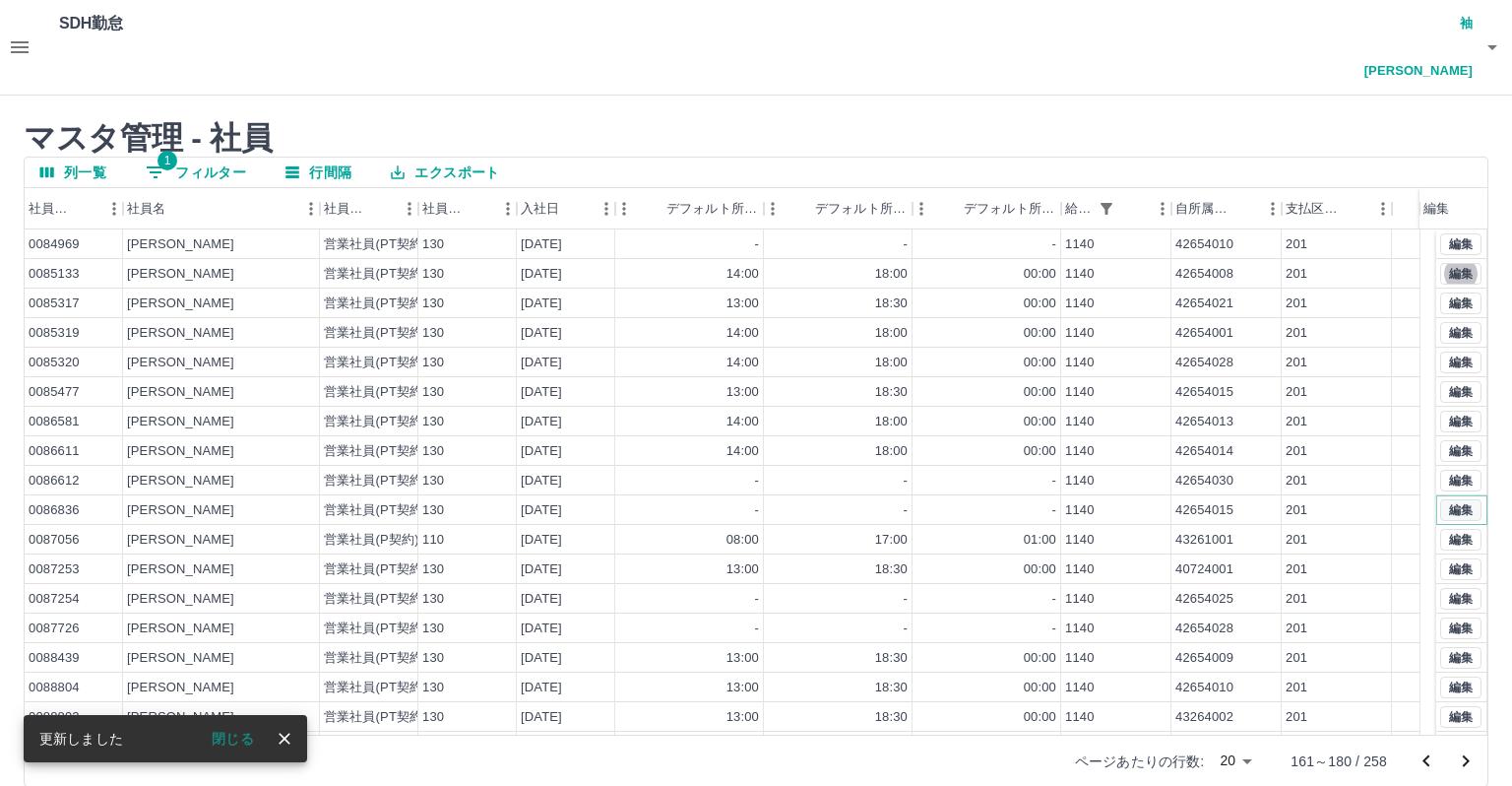 click on "編集" at bounding box center (1461, 510) 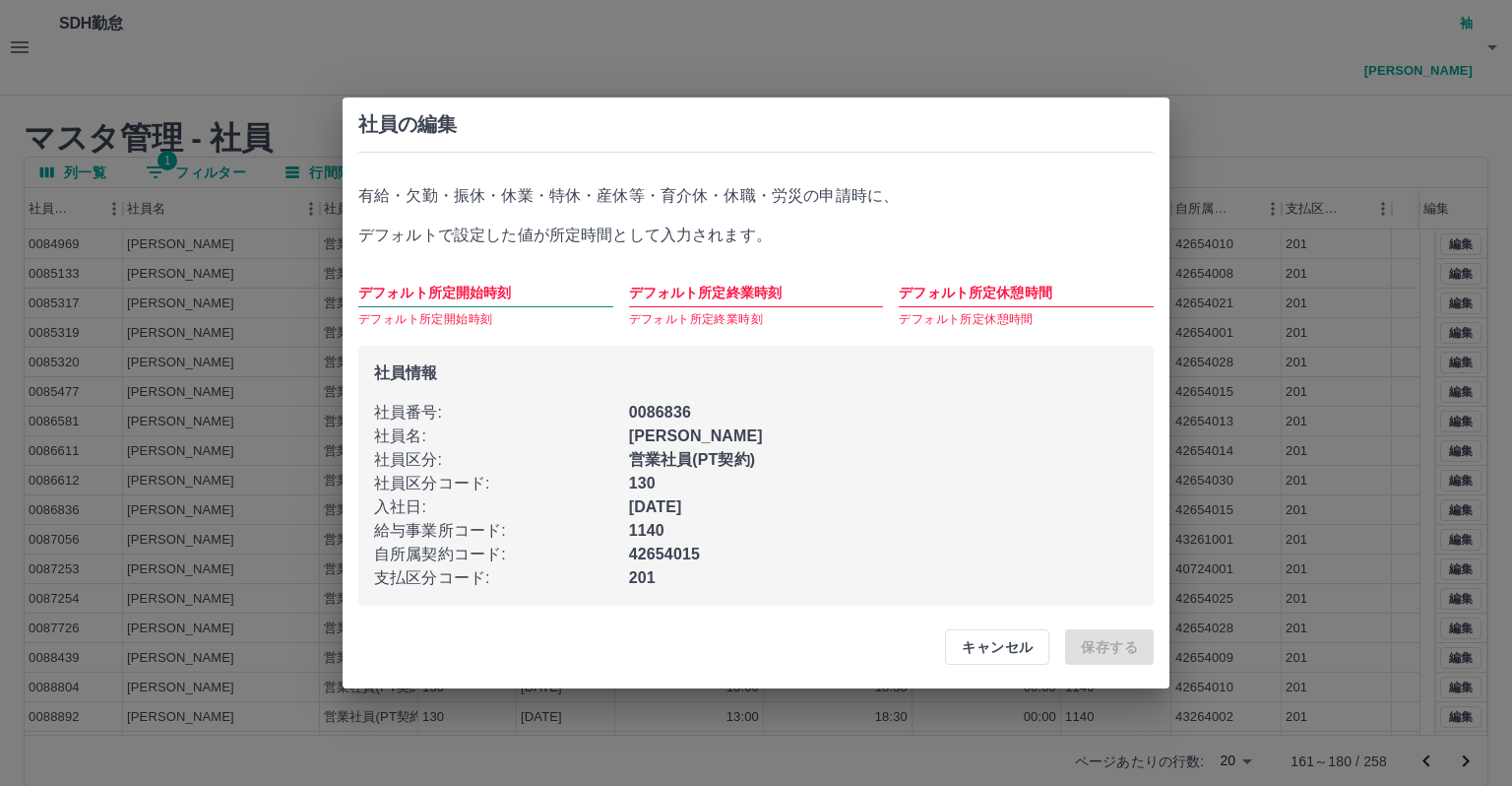 click on "デフォルト所定開始時刻" at bounding box center [485, 293] 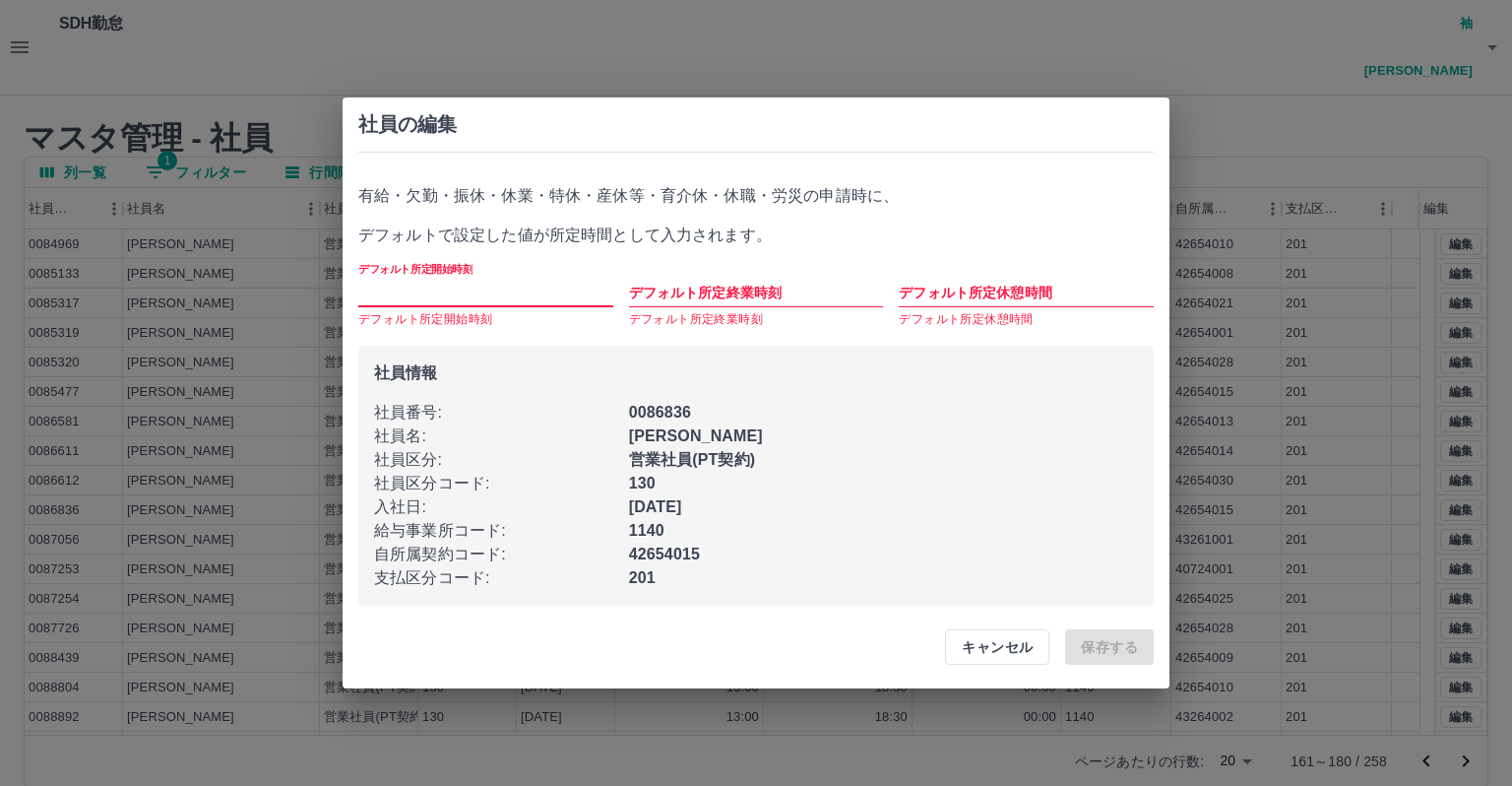 type on "*" 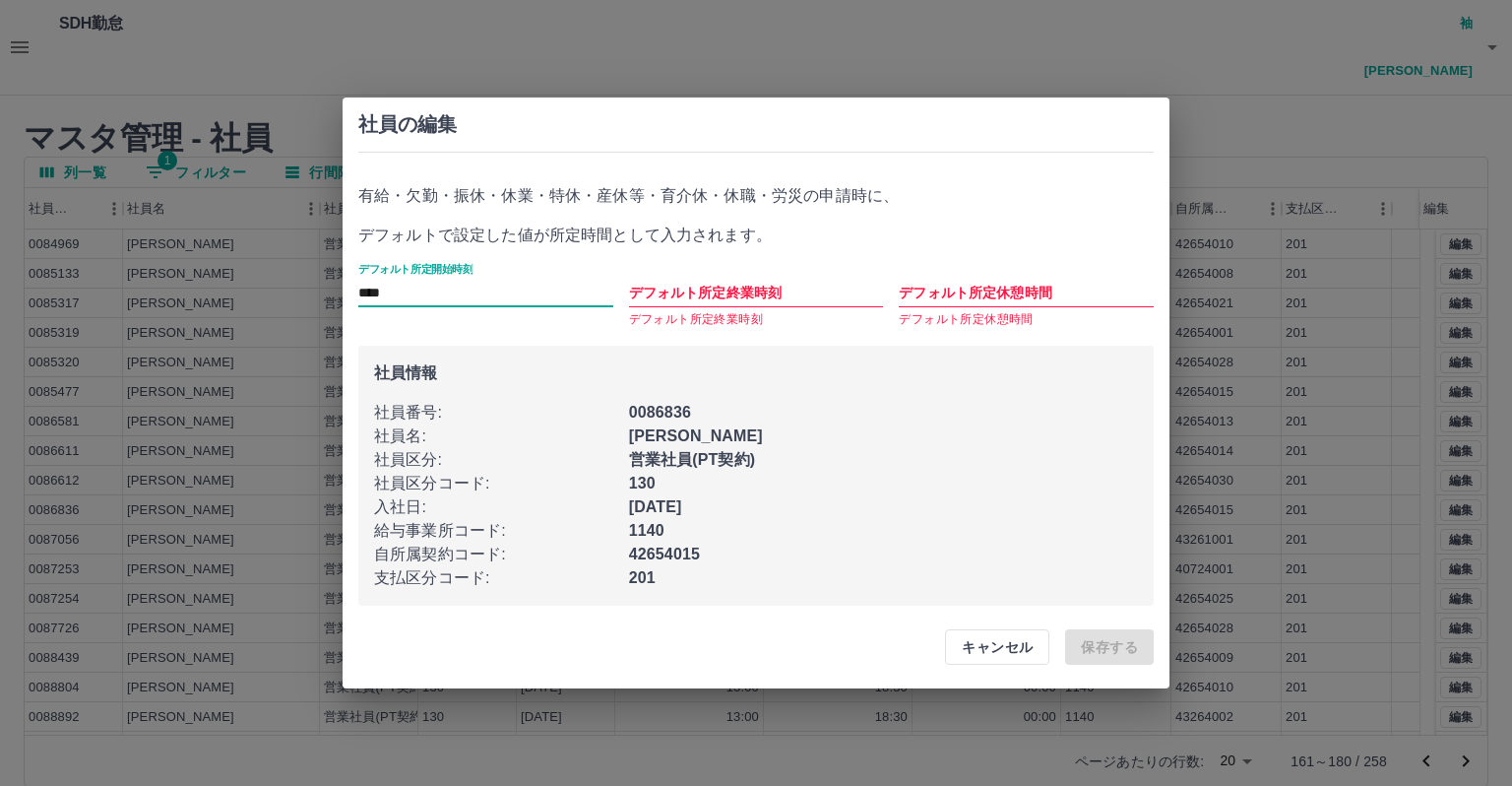 type on "****" 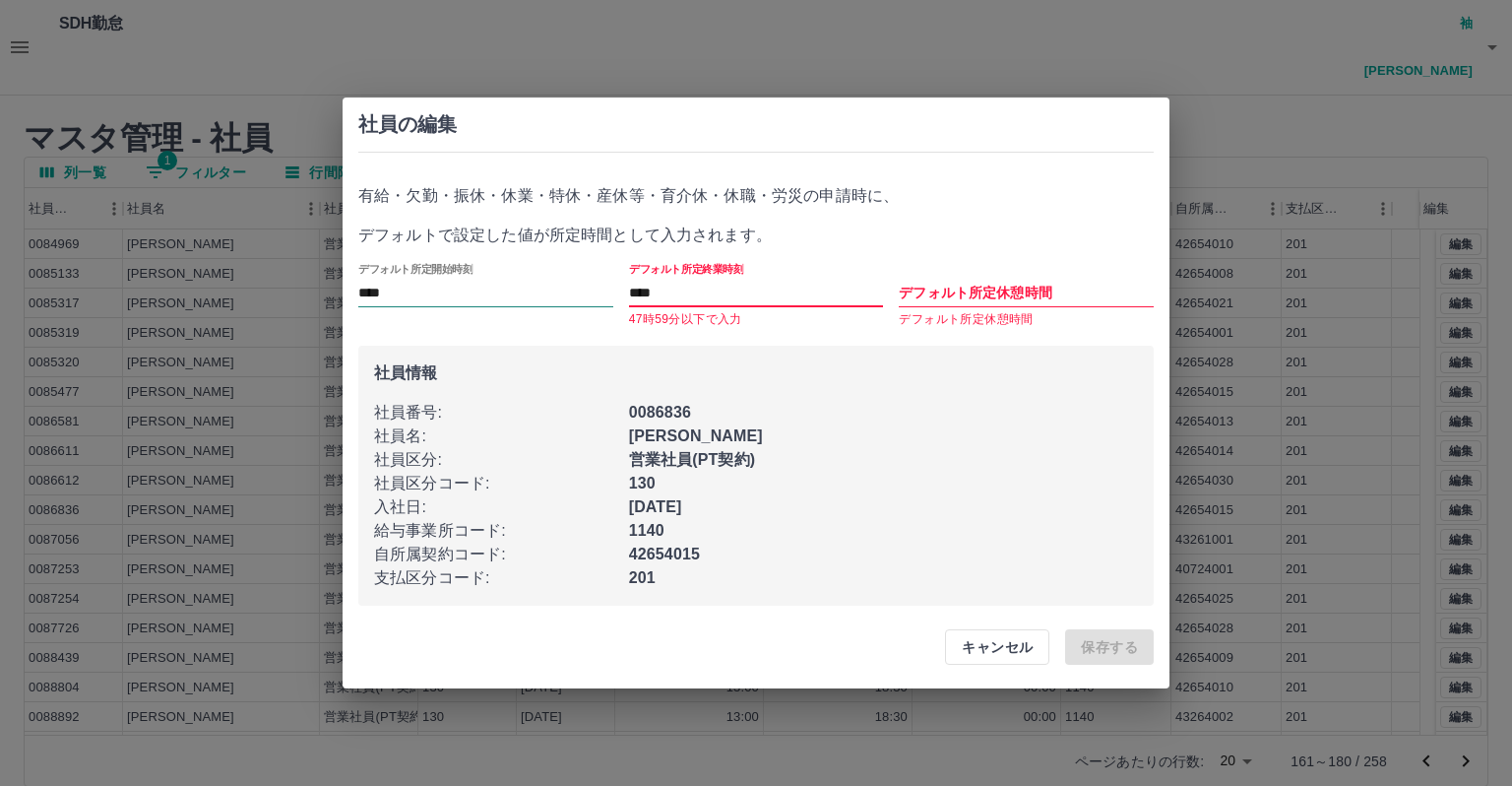 type on "****" 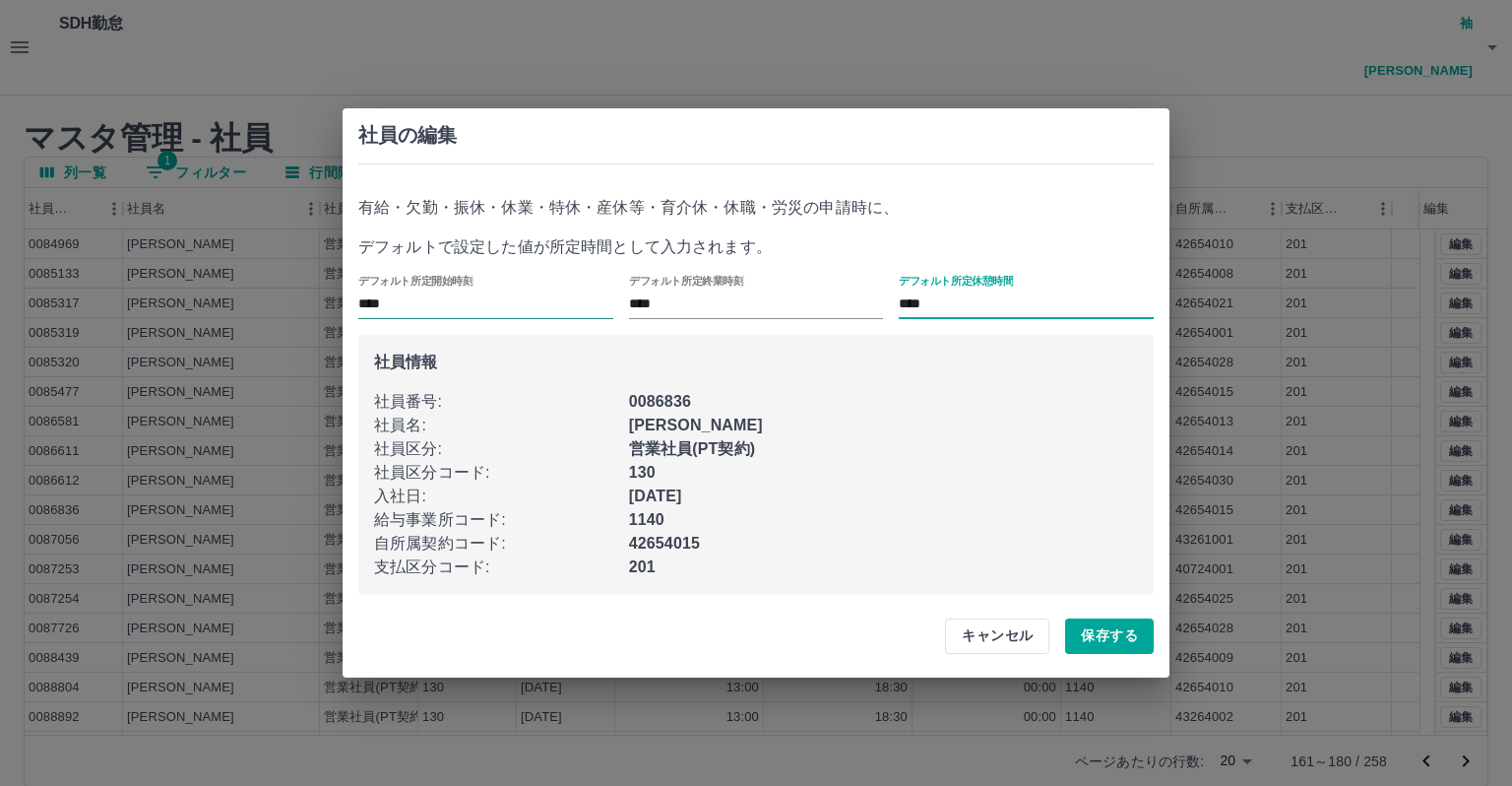 type on "****" 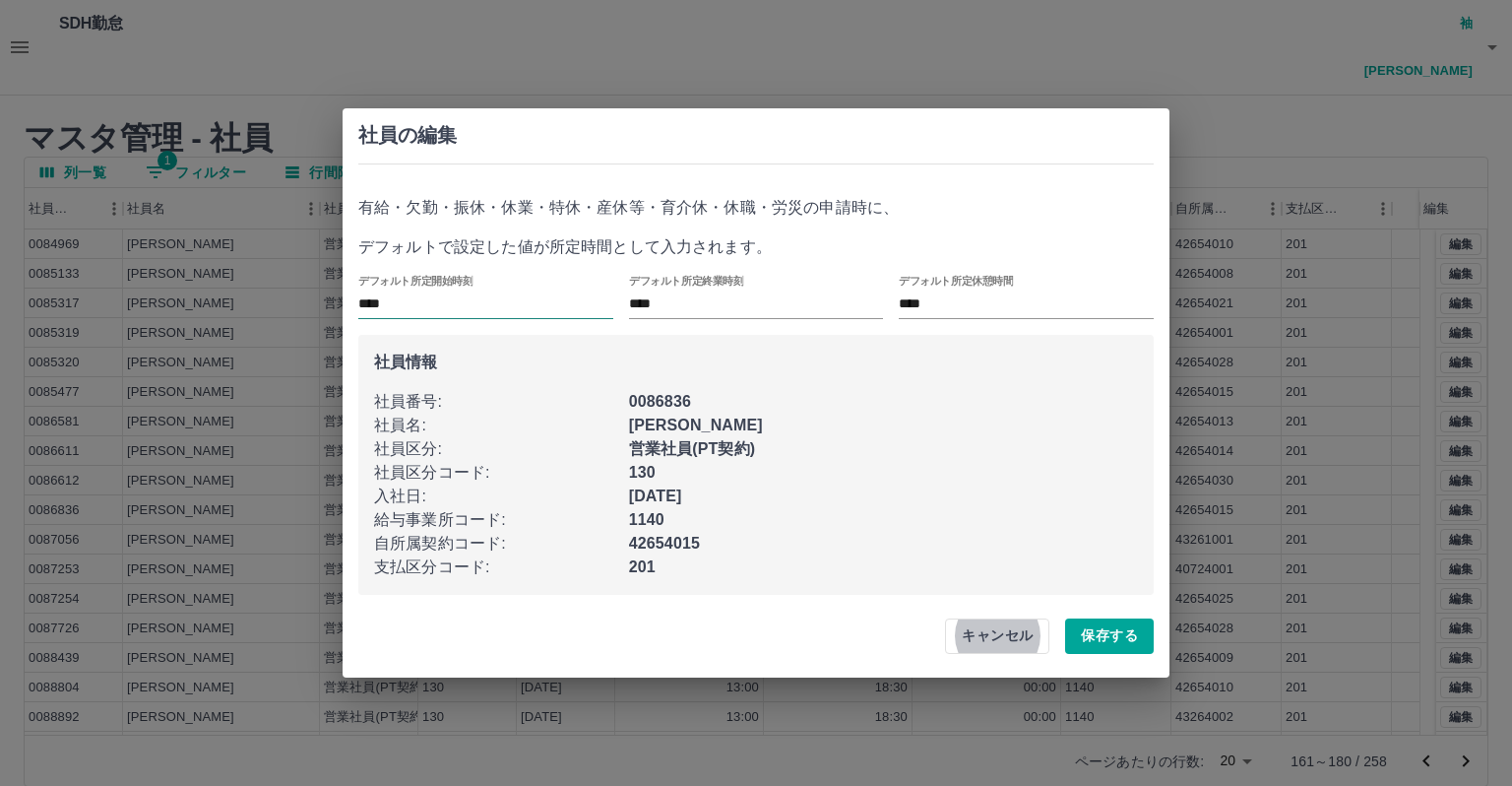type 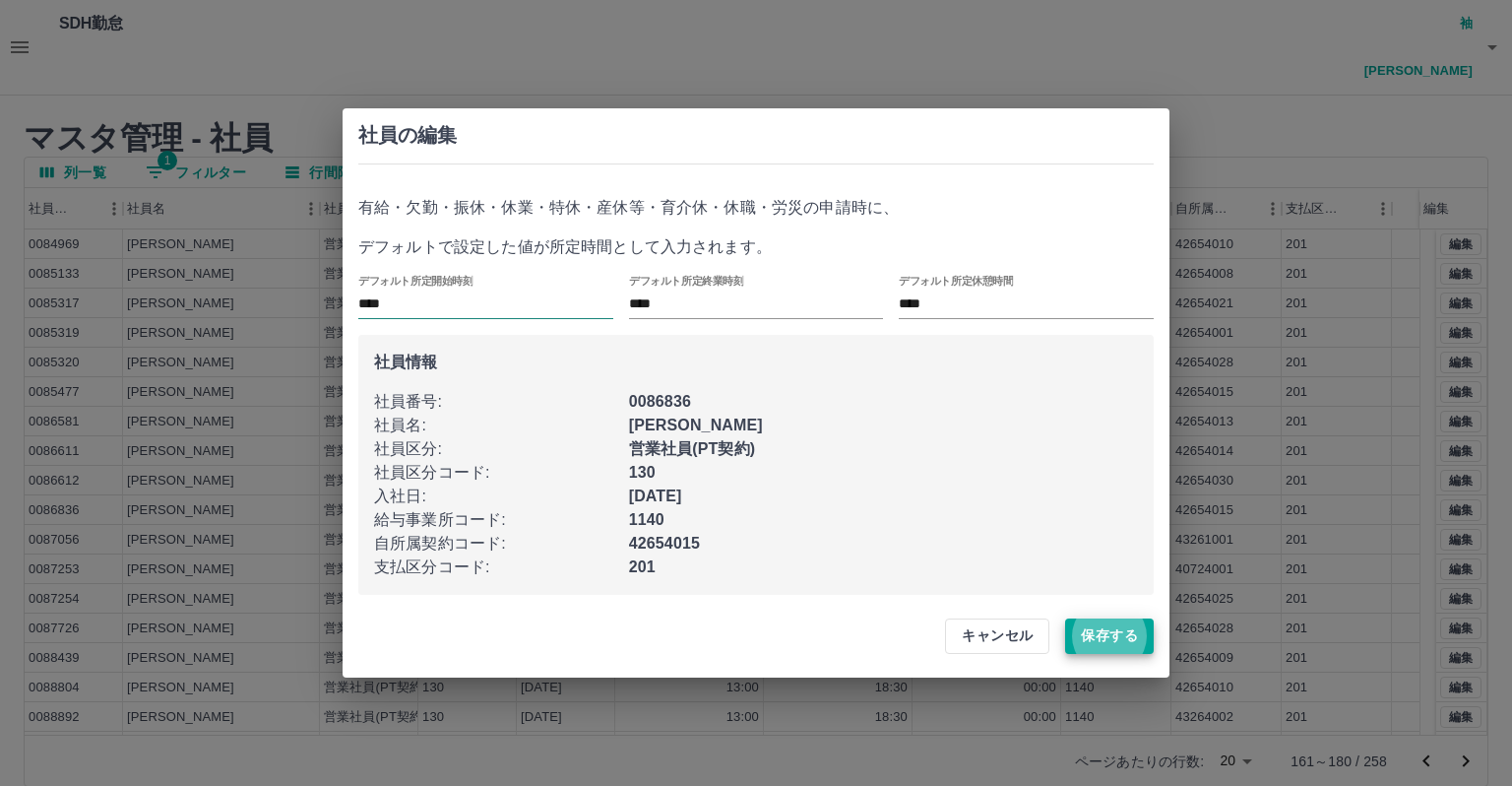 click on "保存する" at bounding box center (1109, 636) 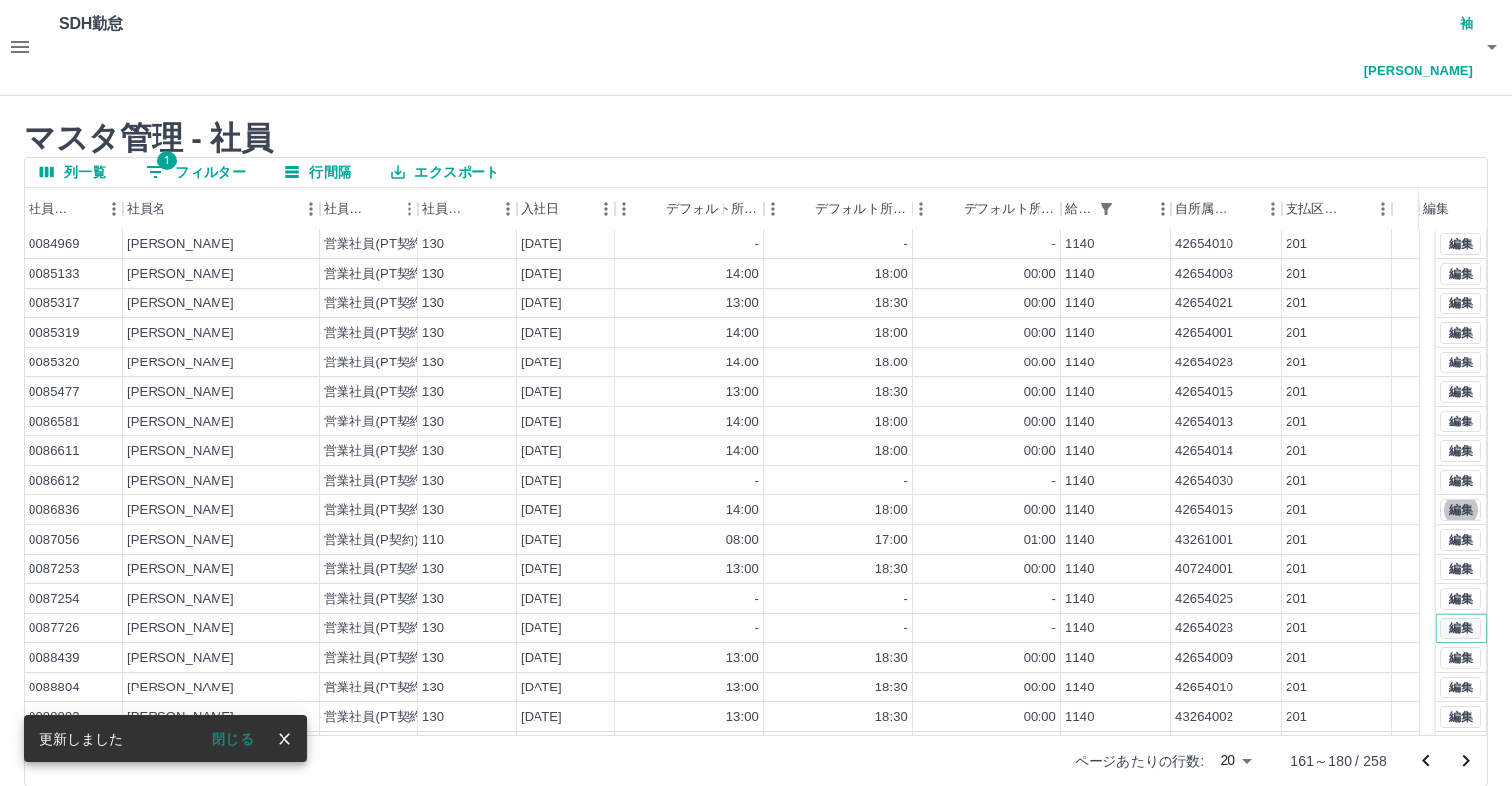 click on "編集" at bounding box center (1461, 628) 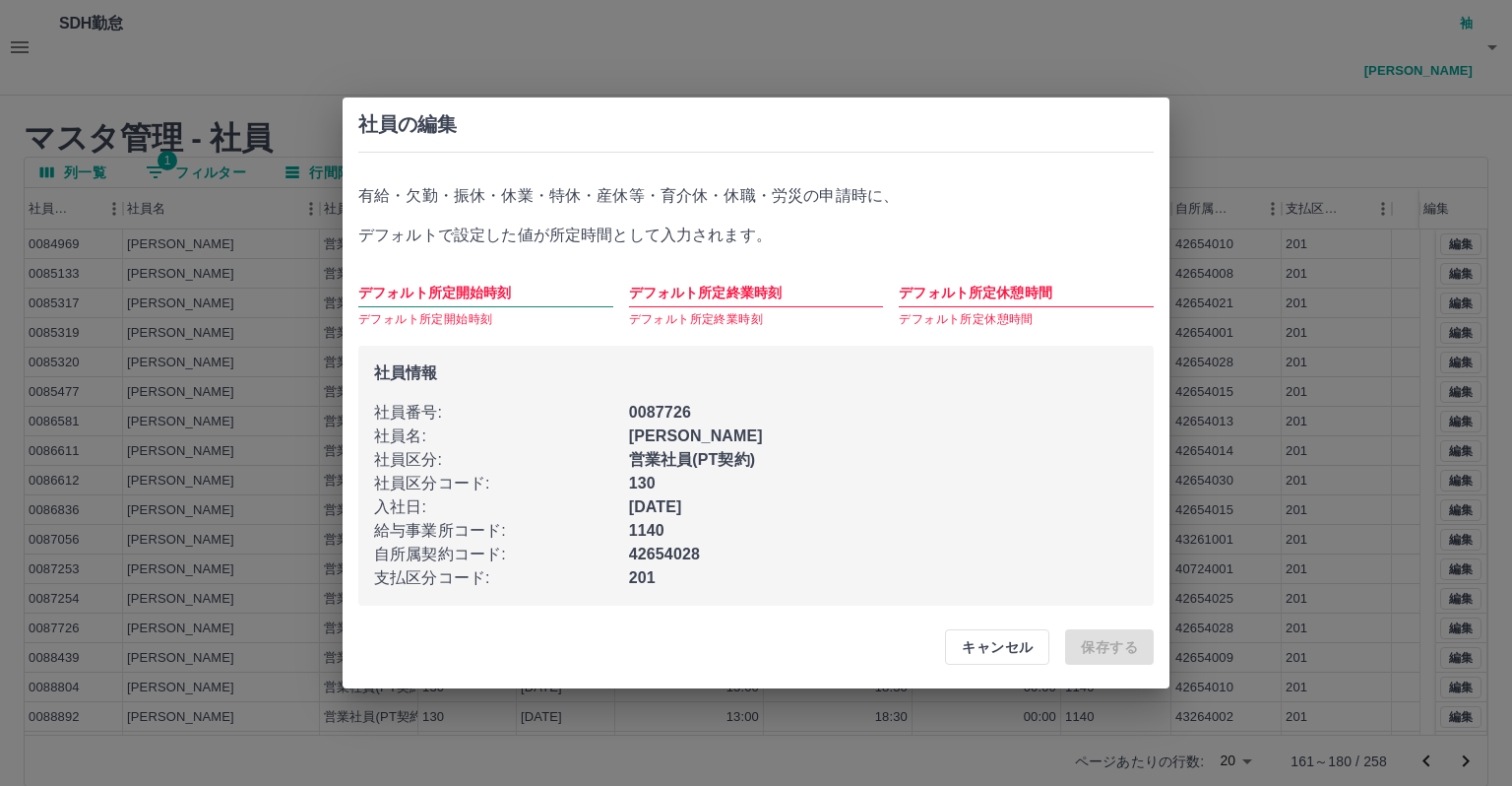 click on "デフォルト所定開始時刻" at bounding box center (485, 293) 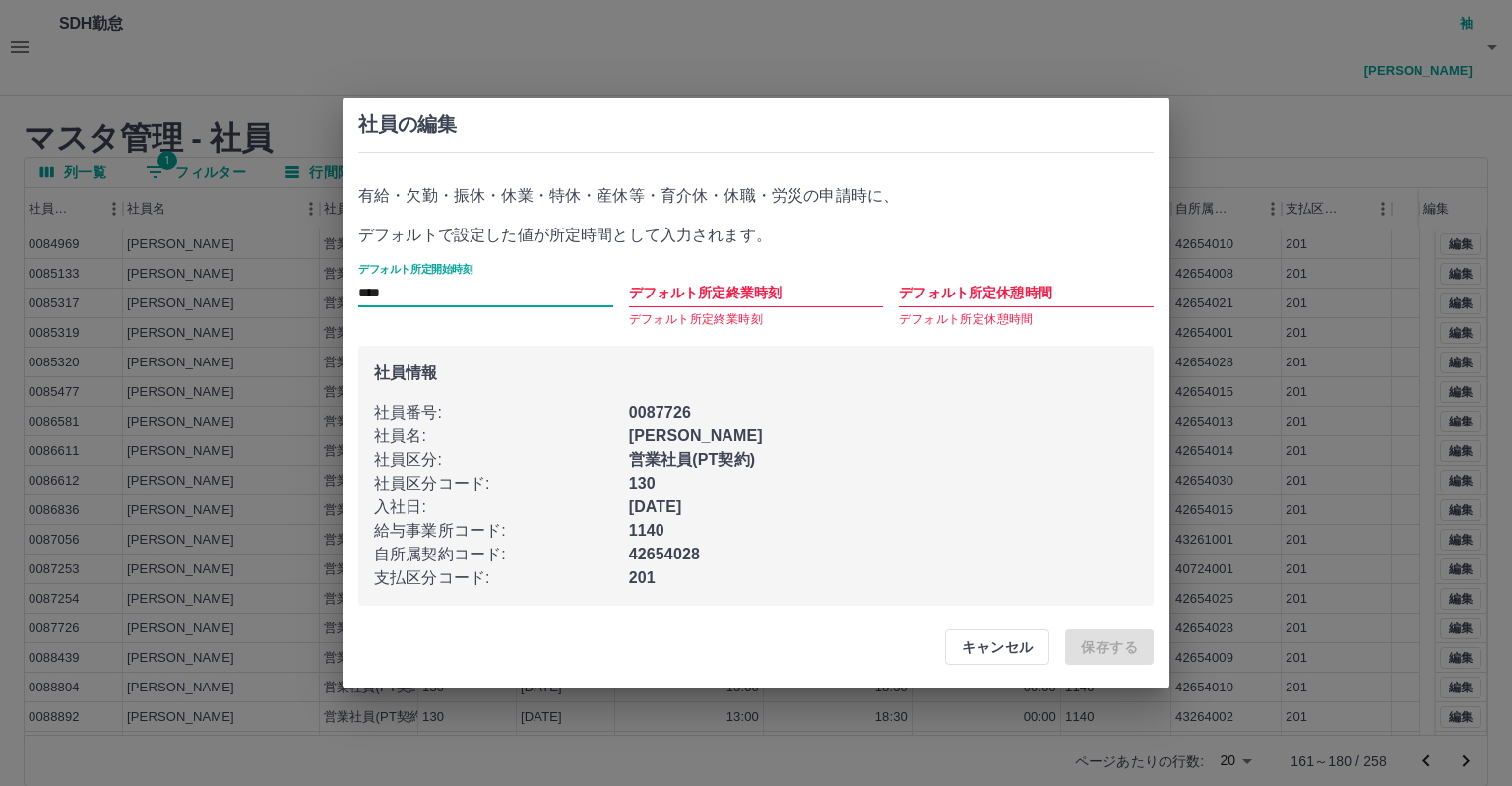 type on "****" 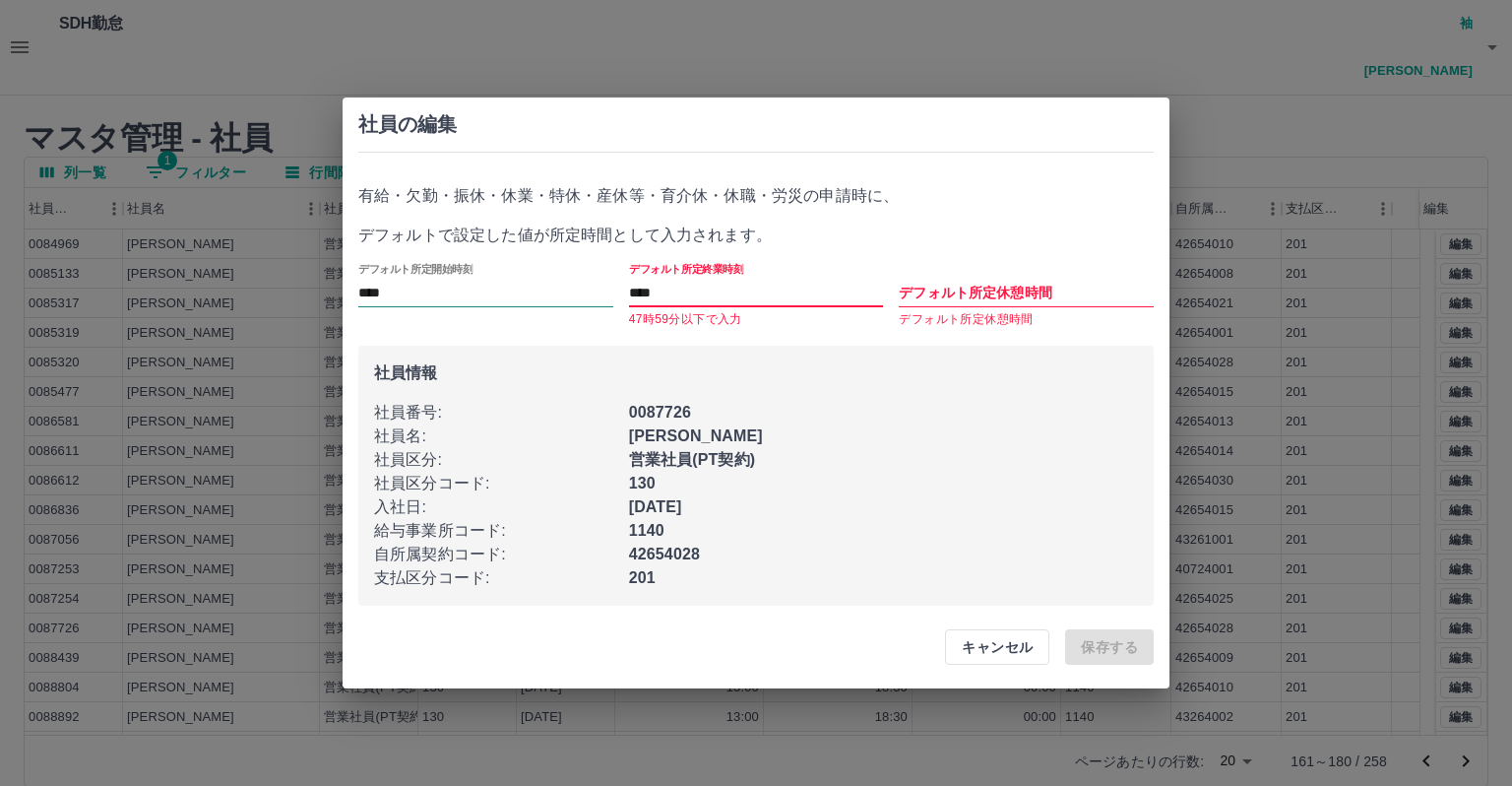 type on "****" 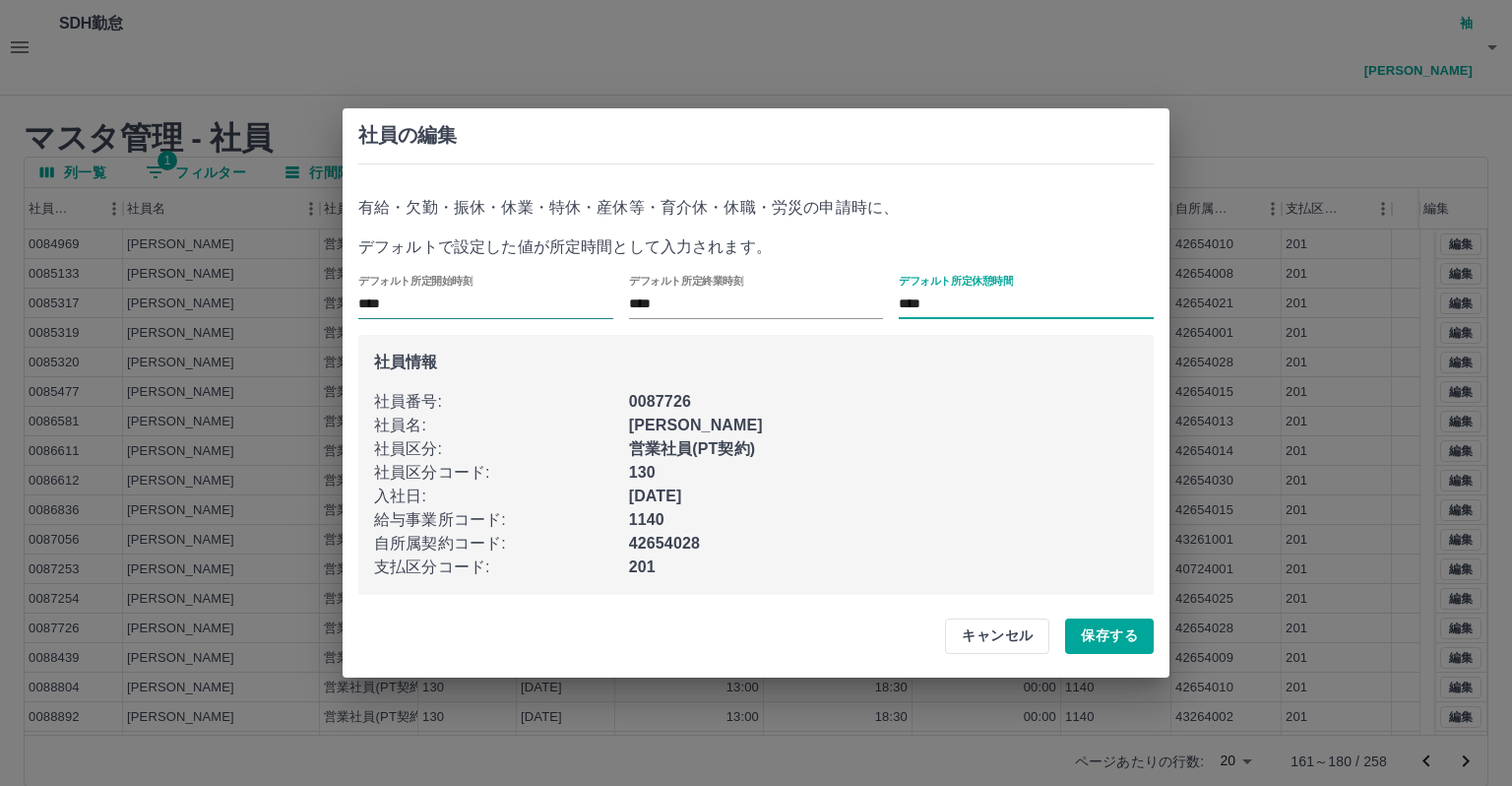 type on "****" 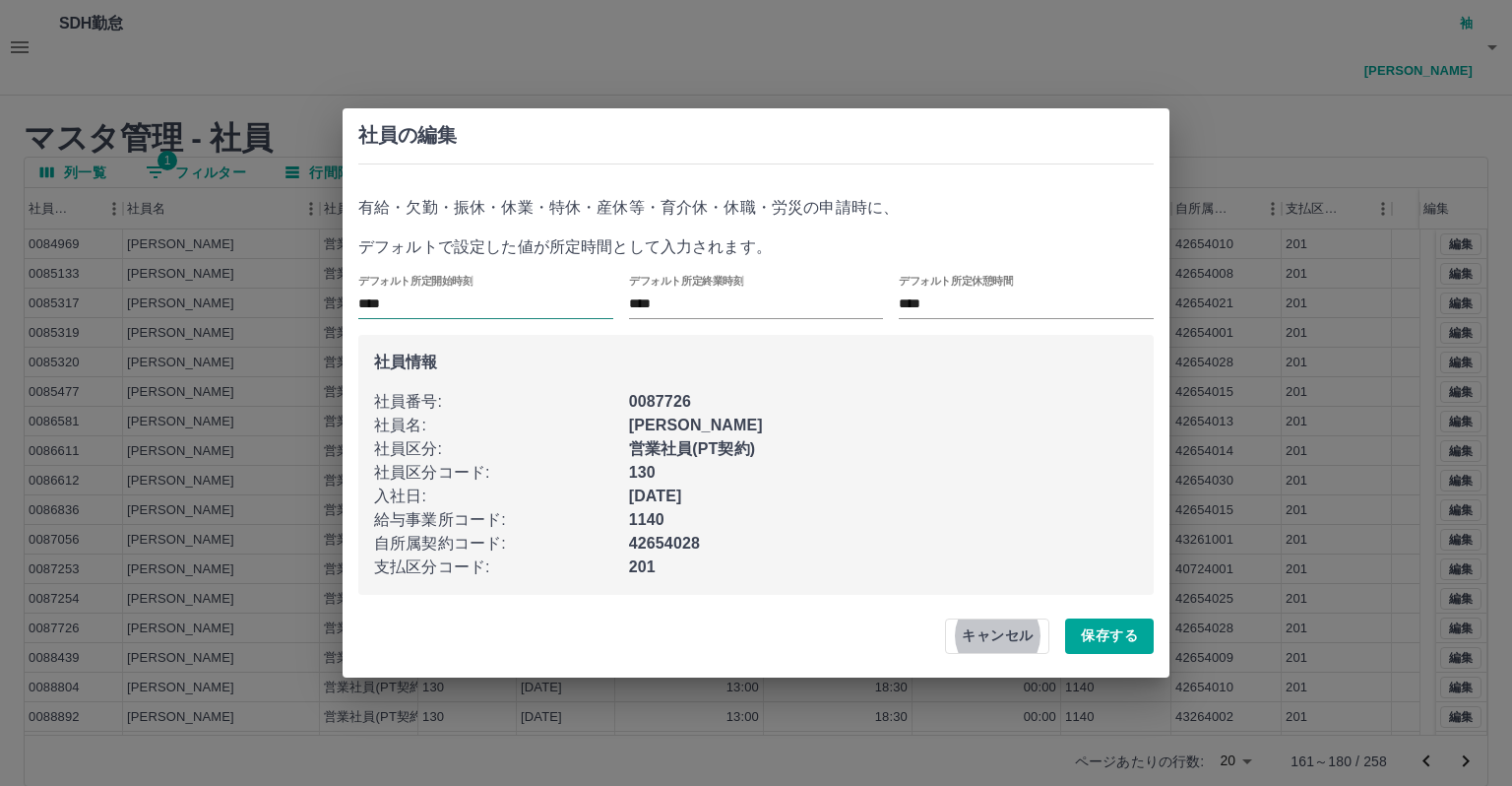 type 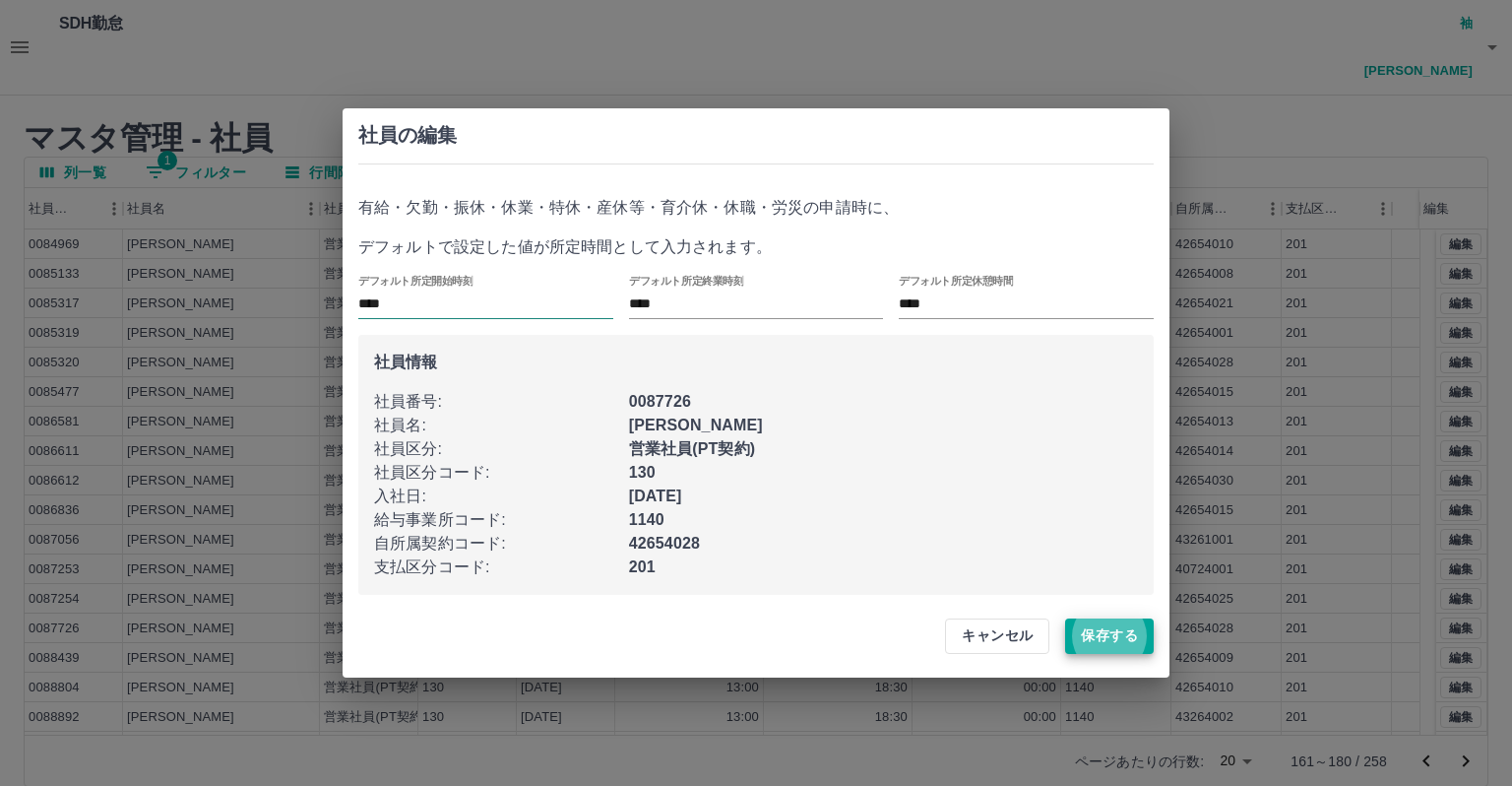 click on "保存する" at bounding box center [1109, 636] 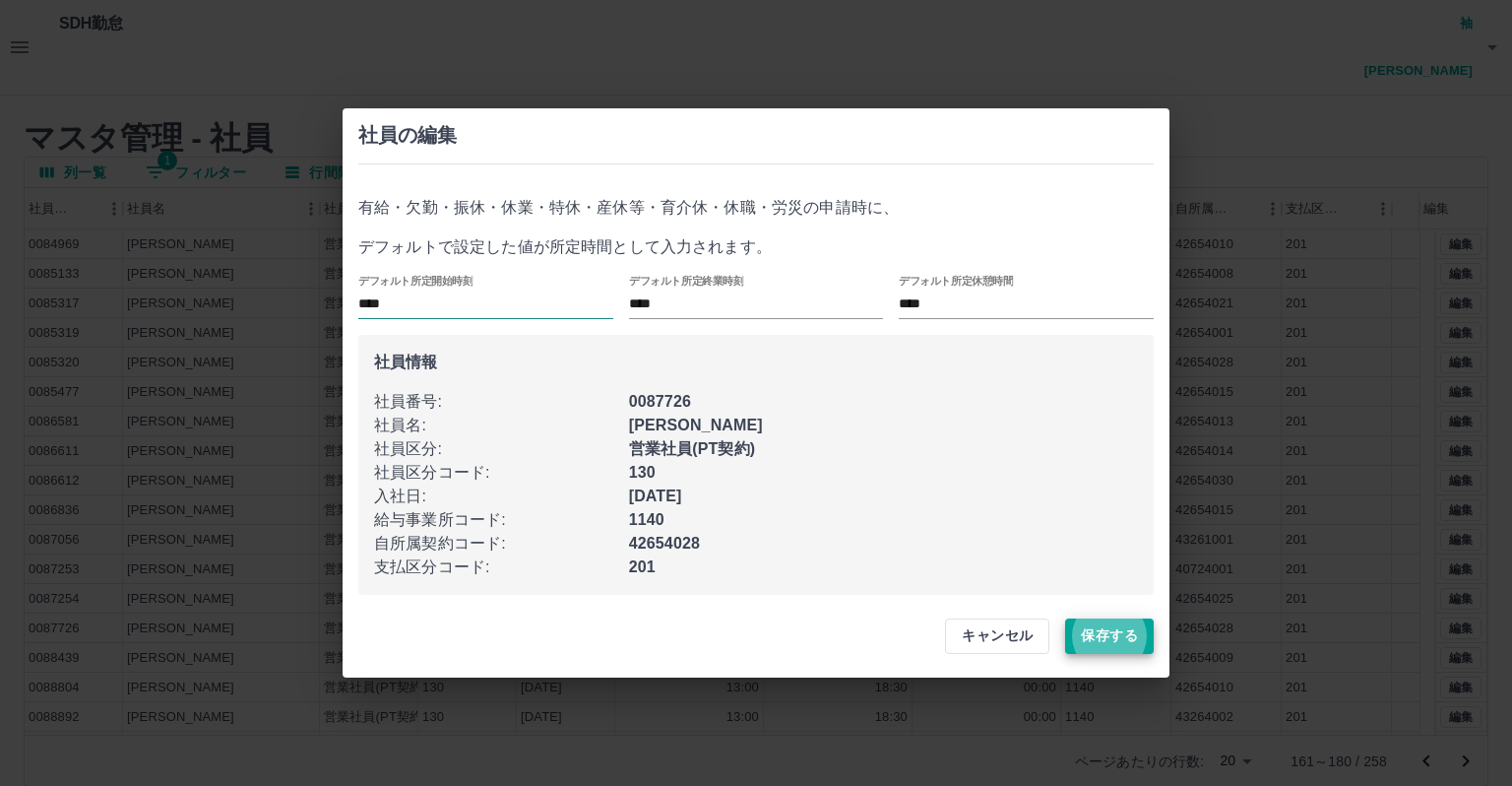 click on "保存する" at bounding box center [1109, 636] 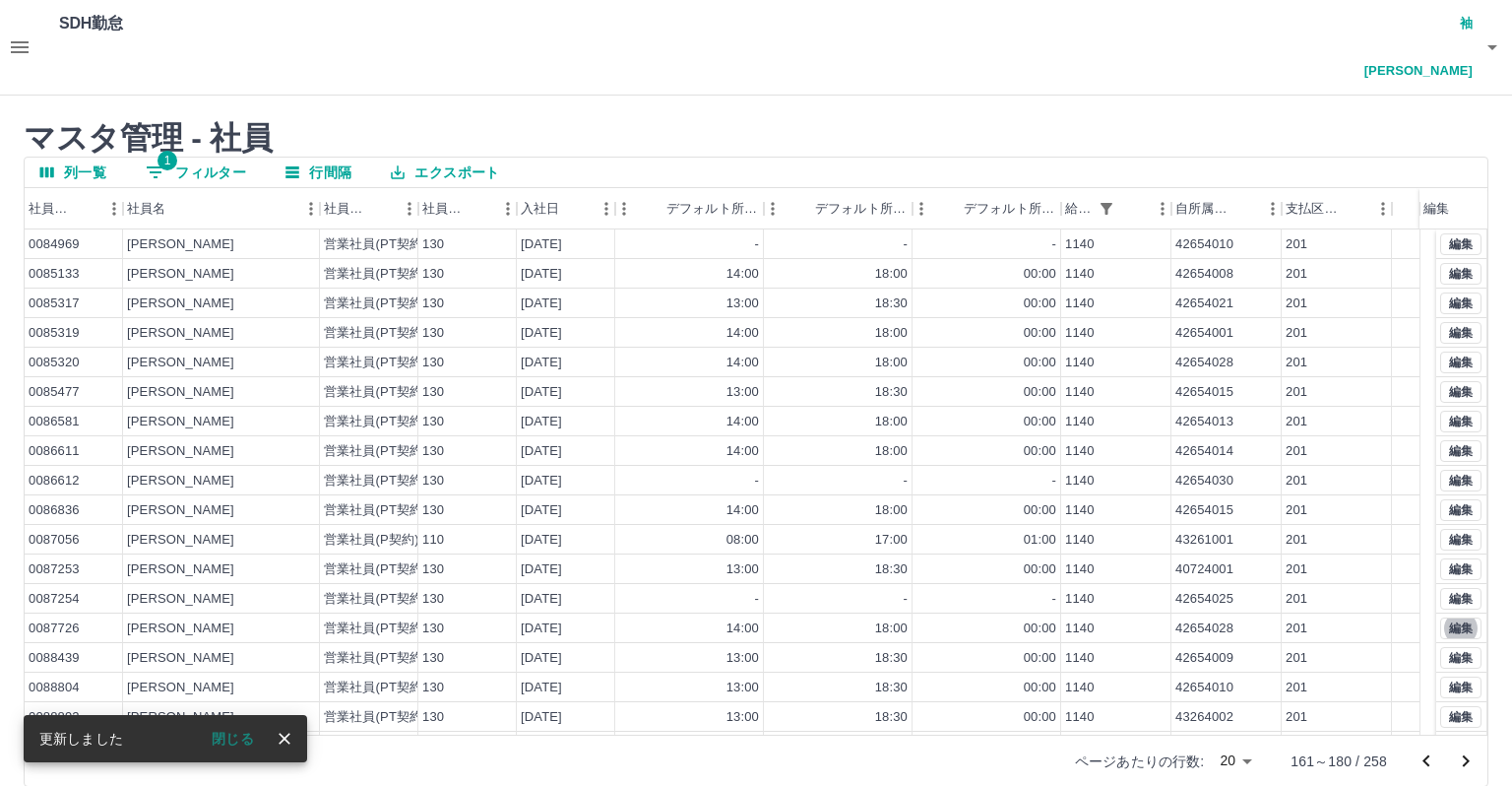 click 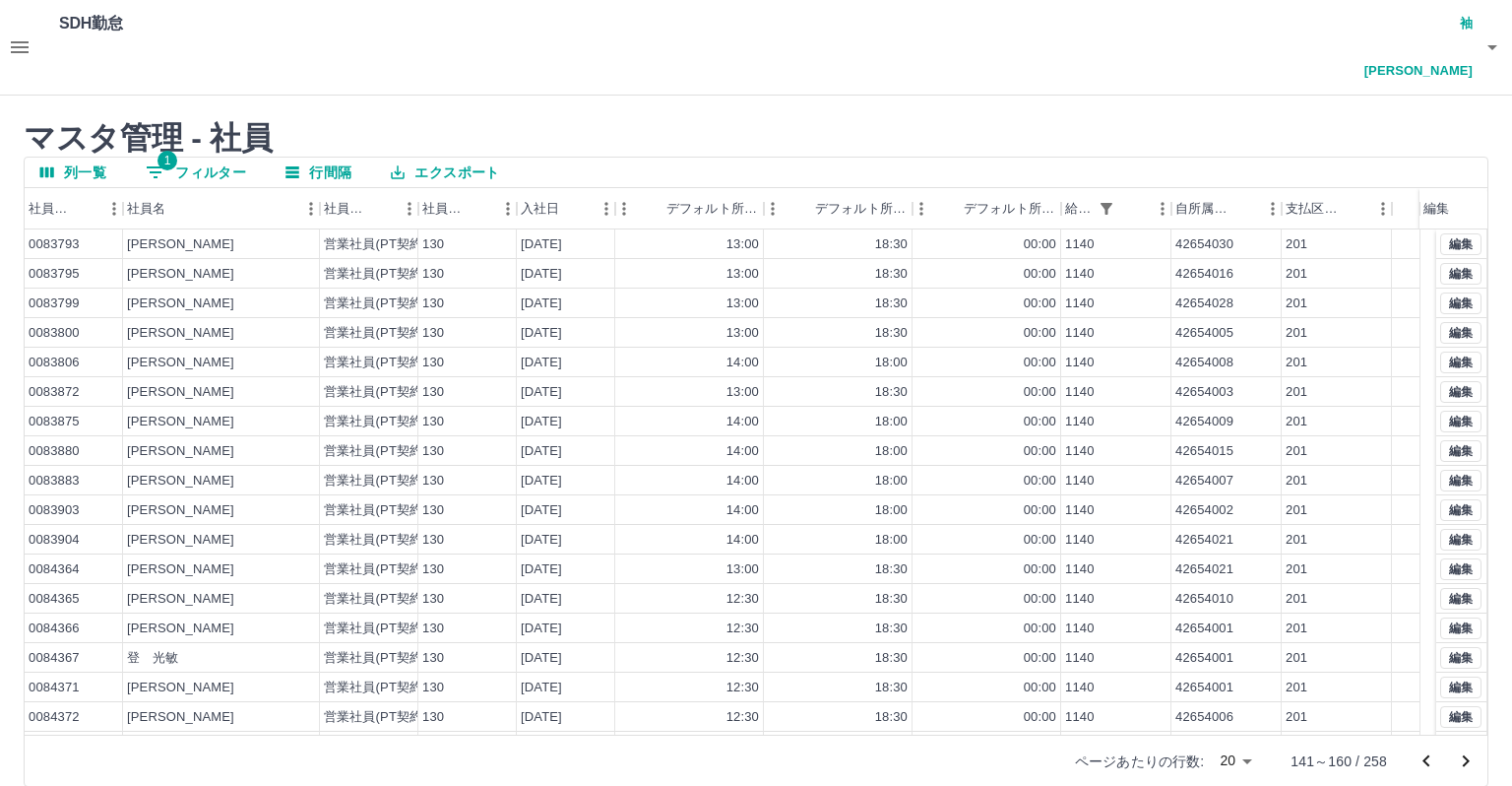 click on "SDH勤怠 袖[PERSON_NAME] マスタ管理 - 社員 列一覧 1 フィルター 行間隔 エクスポート 社員番号 社員名 社員区分 社員区分コード 入社日 デフォルト所定開始時刻 デフォルト所定終業時刻 デフォルト所定休憩時間 給与事業所コード 自所属契約コード 支払区分コード 編集 0083793 [PERSON_NAME]加子 営業社員(PT契約) 130 [DATE] 13:00 18:30 00:00 [DATE] 42654030 201 0083795 [PERSON_NAME] 営業社員(PT契約) 130 [DATE] 13:00 18:30 00:00 [DATE] 42654016 201 0083799 [PERSON_NAME] 営業社員(PT契約) 130 [DATE] 13:00 18:30 00:00 [DATE] 42654028 201 0083800 [PERSON_NAME] 営業社員(PT契約) 130 [DATE] 13:00 18:30 00:00 [DATE] 42654005 201 0083806 [PERSON_NAME] 営業社員(PT契約) 130 [DATE] 14:00 18:00 00:00 [DATE] 42654008 201 0083872 [PERSON_NAME] 営業社員(PT契約) 130 [DATE] 13:00 18:30 00:00 [DATE] 42654003 201 0083875 [PERSON_NAME] 営業社員(PT契約) 130 [DATE] 14:00 18:00" at bounding box center (756, 405) 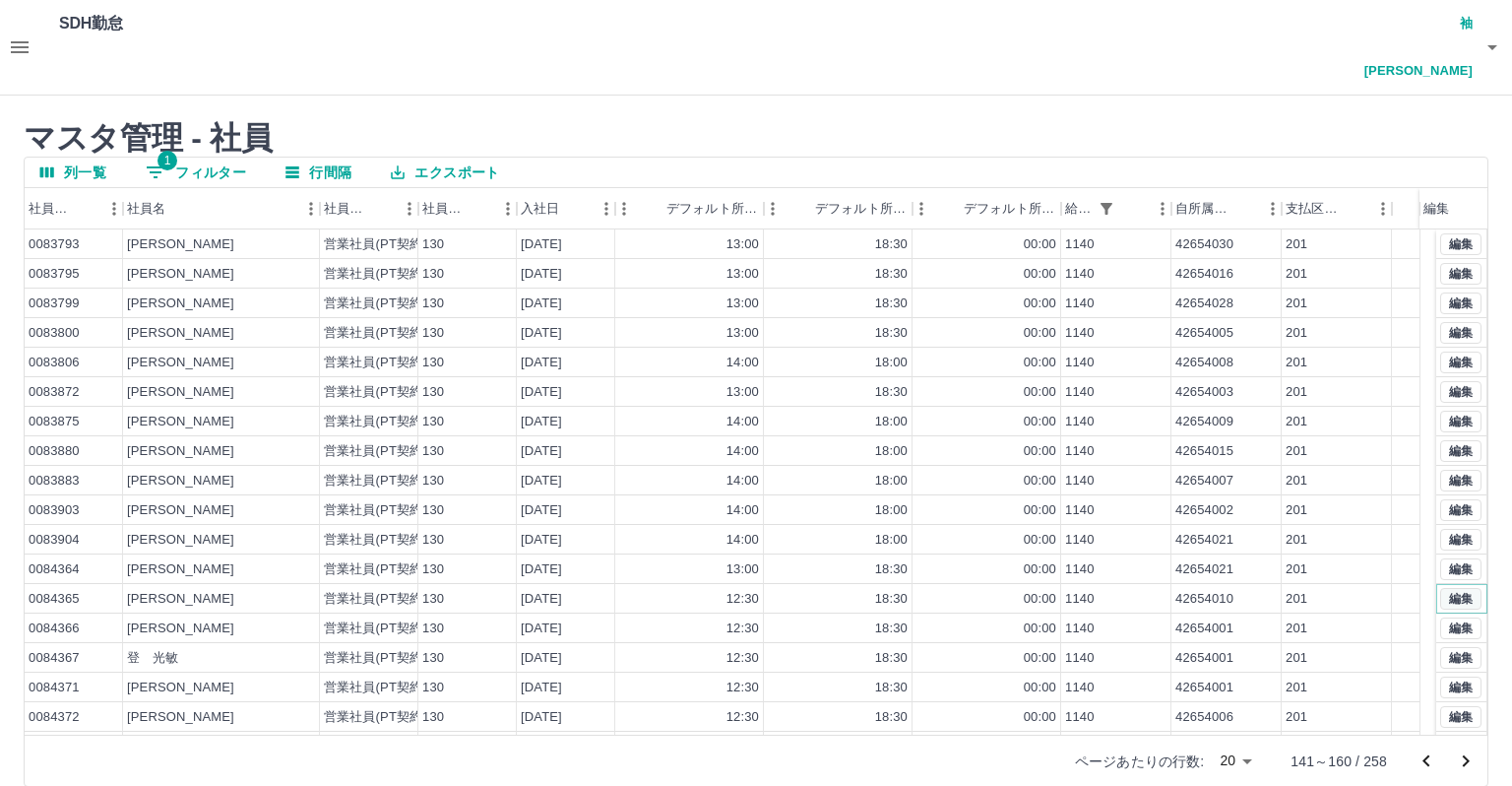 click on "編集" at bounding box center (1461, 599) 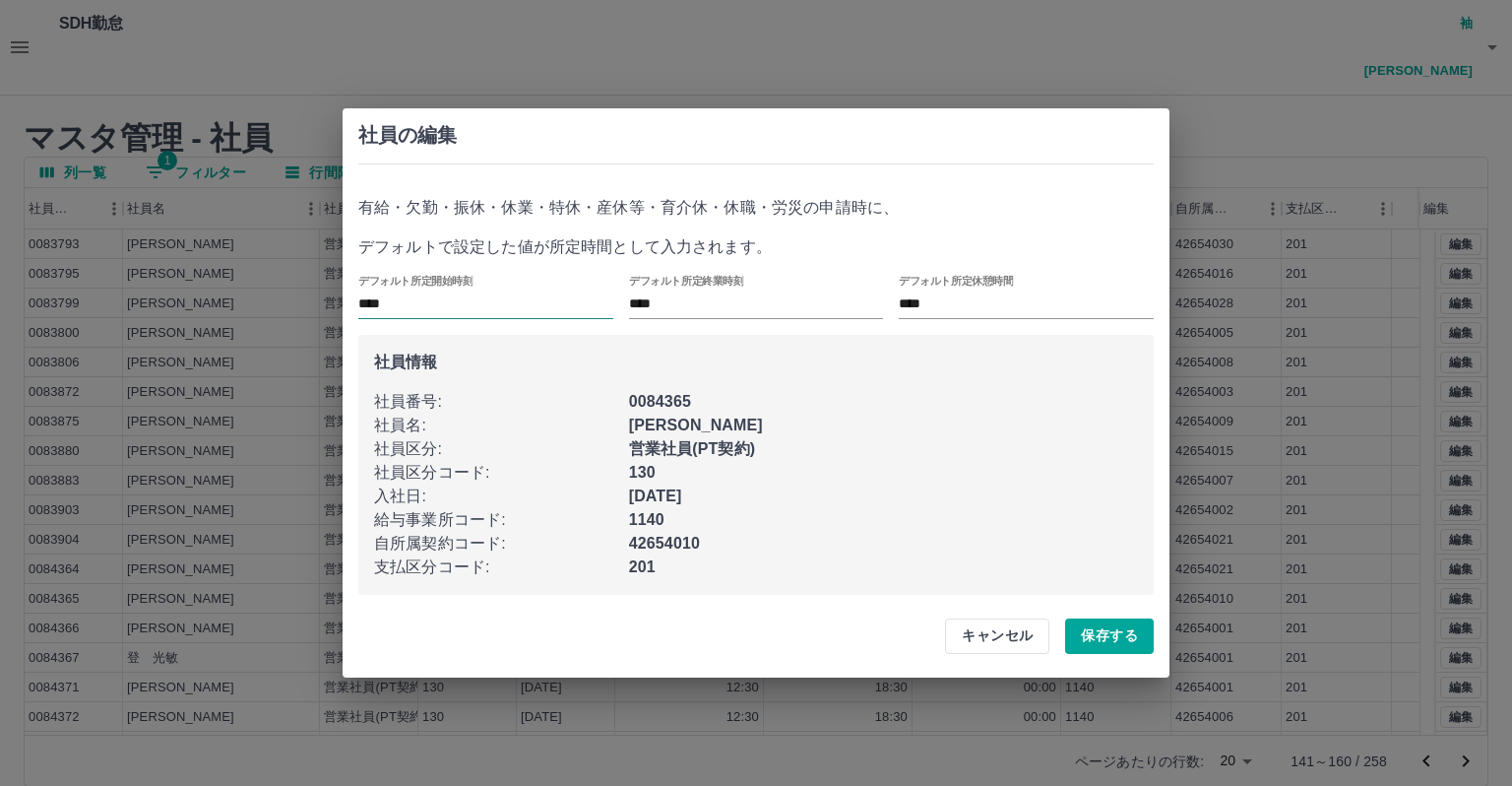 click on "****" at bounding box center (485, 304) 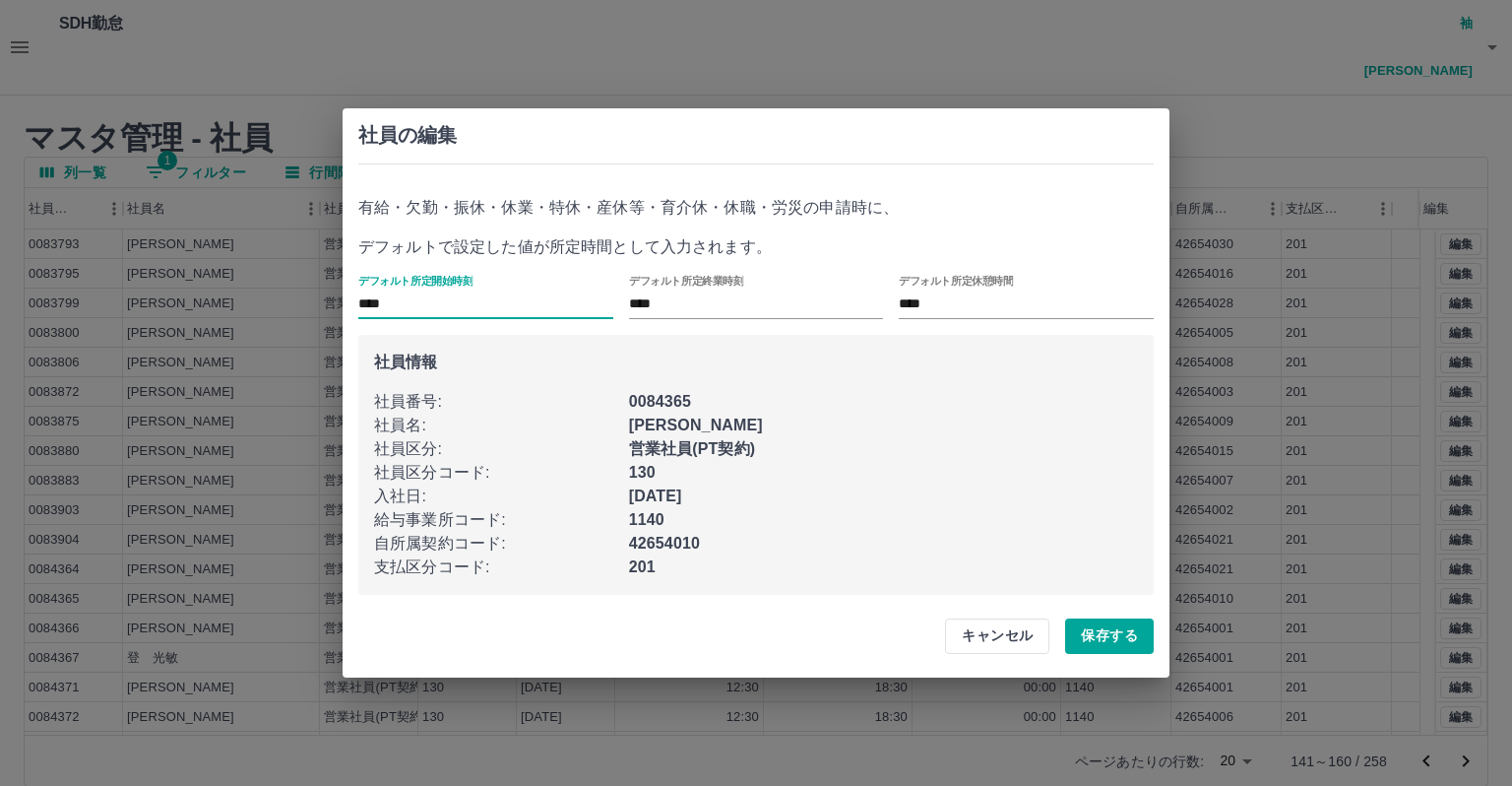 click on "****" at bounding box center (485, 304) 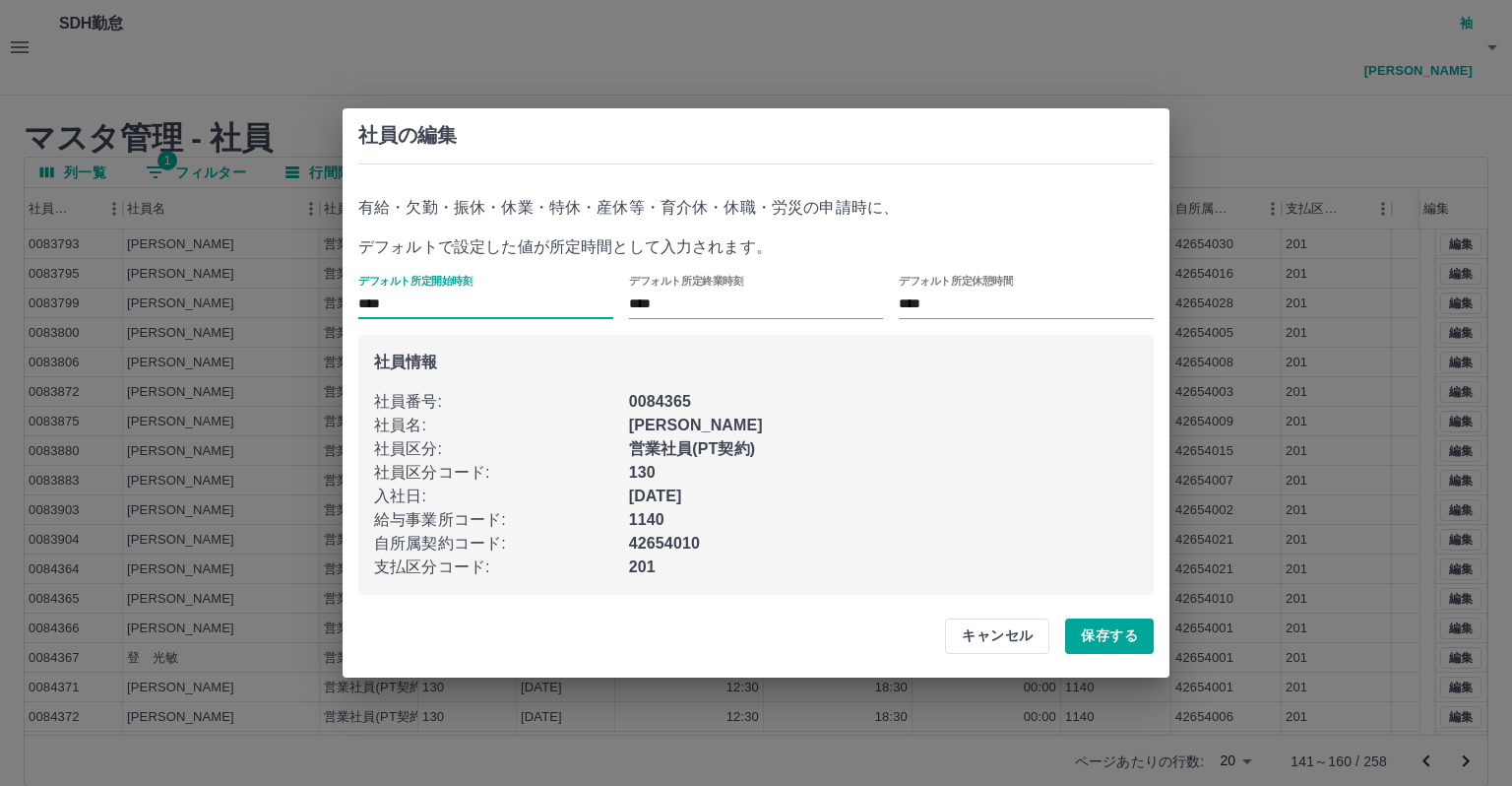 type on "****" 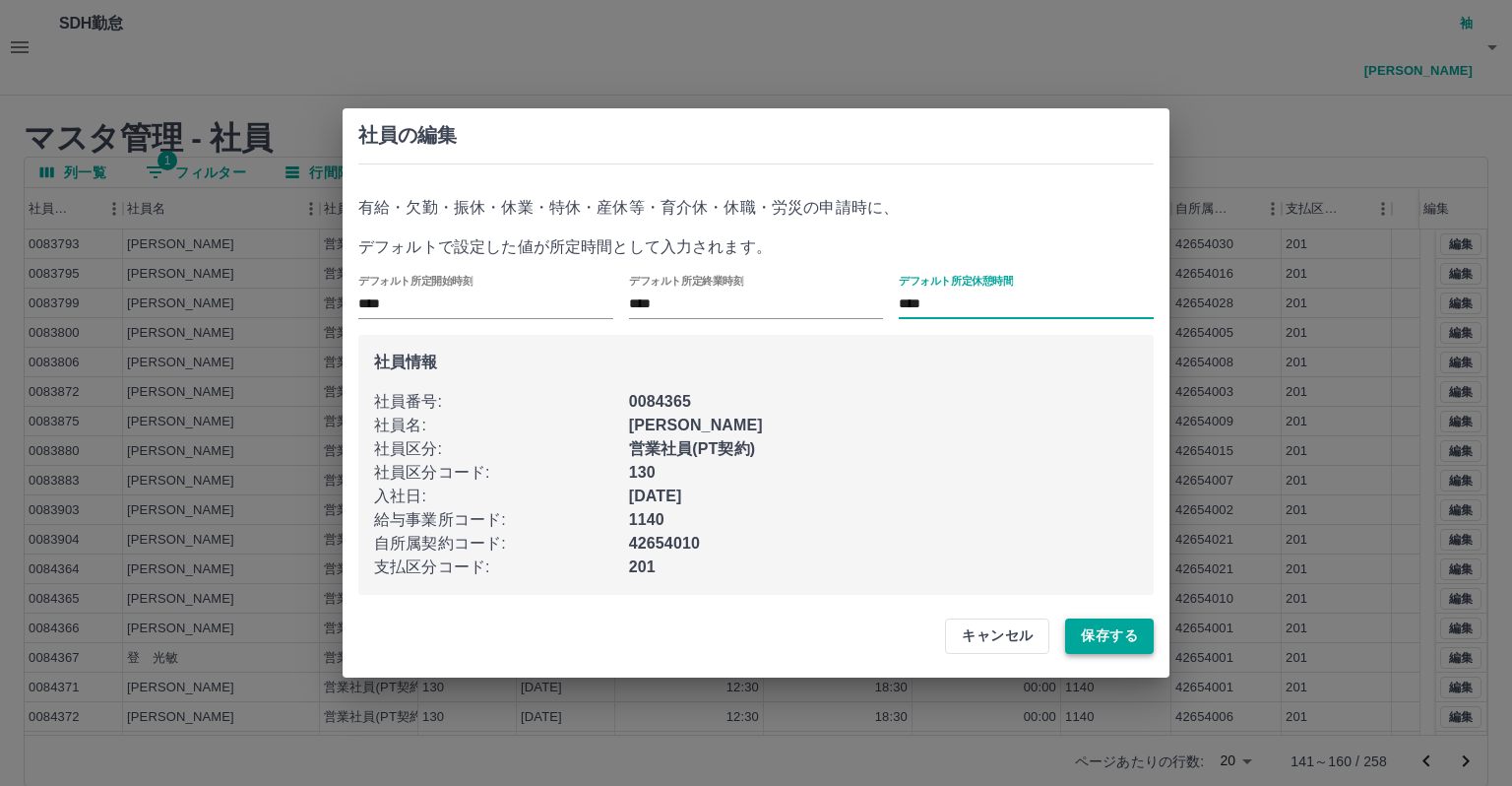 click on "保存する" at bounding box center (1109, 636) 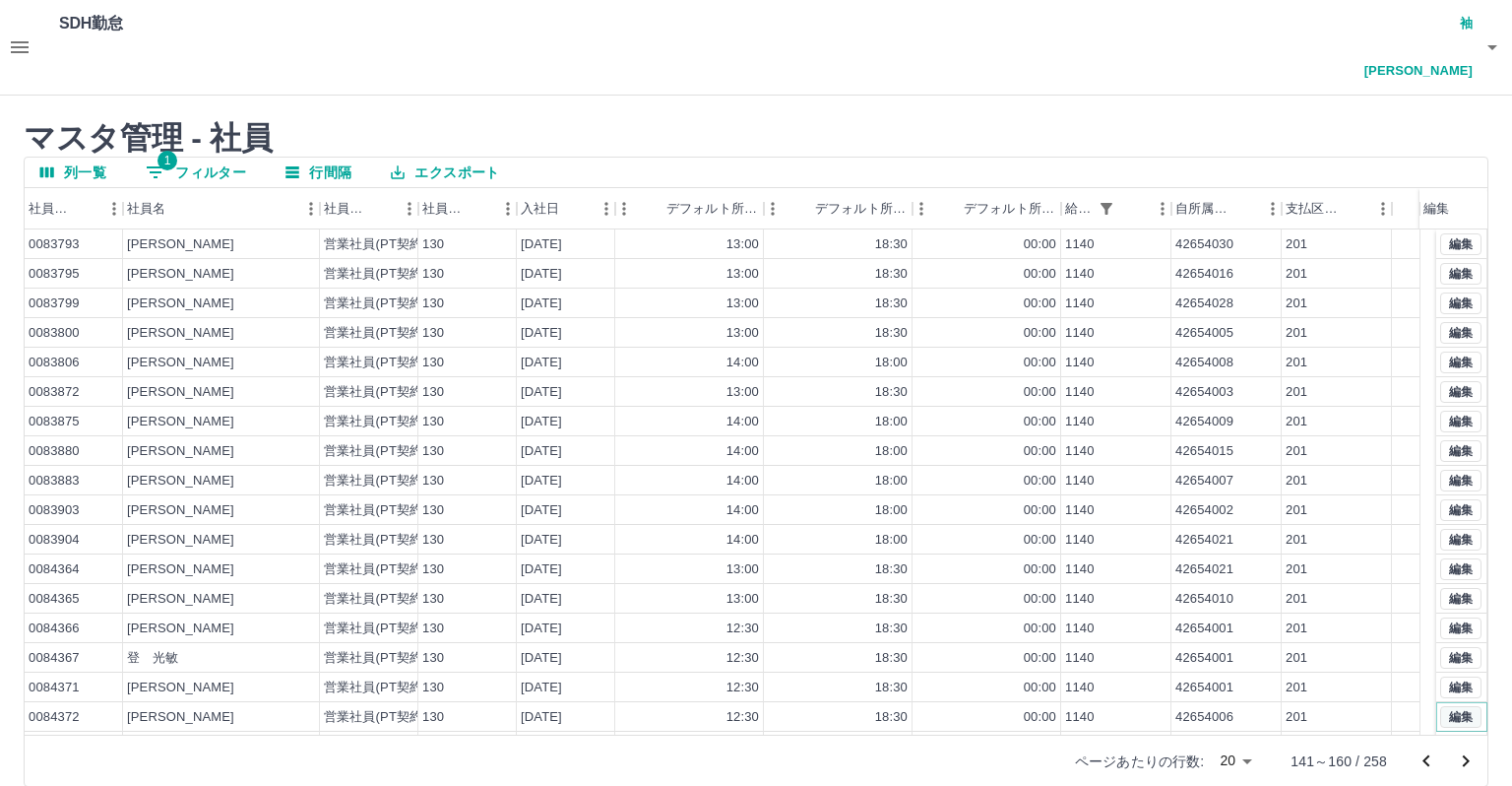 click on "編集" at bounding box center (1461, 717) 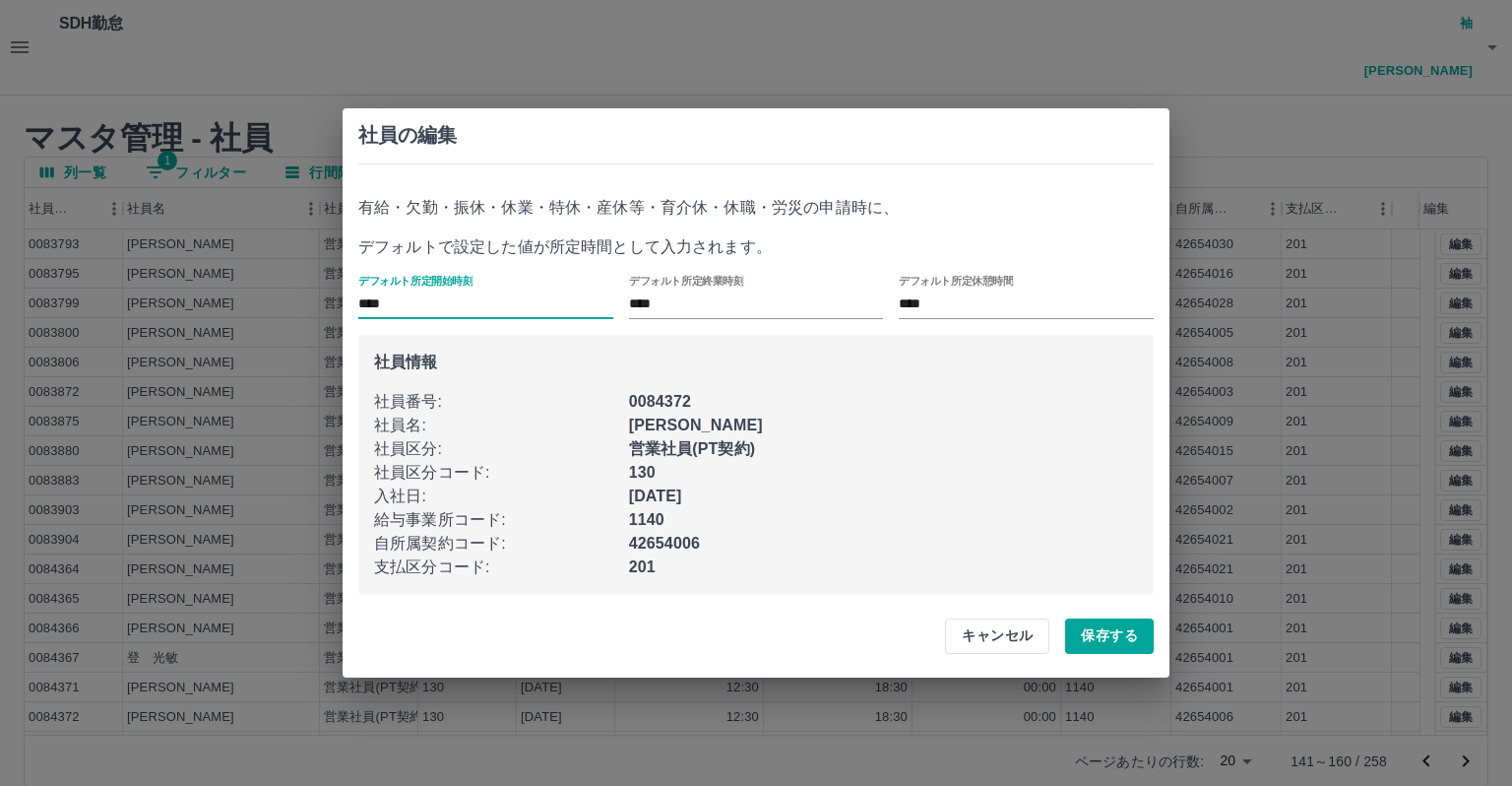 click on "****" at bounding box center (485, 304) 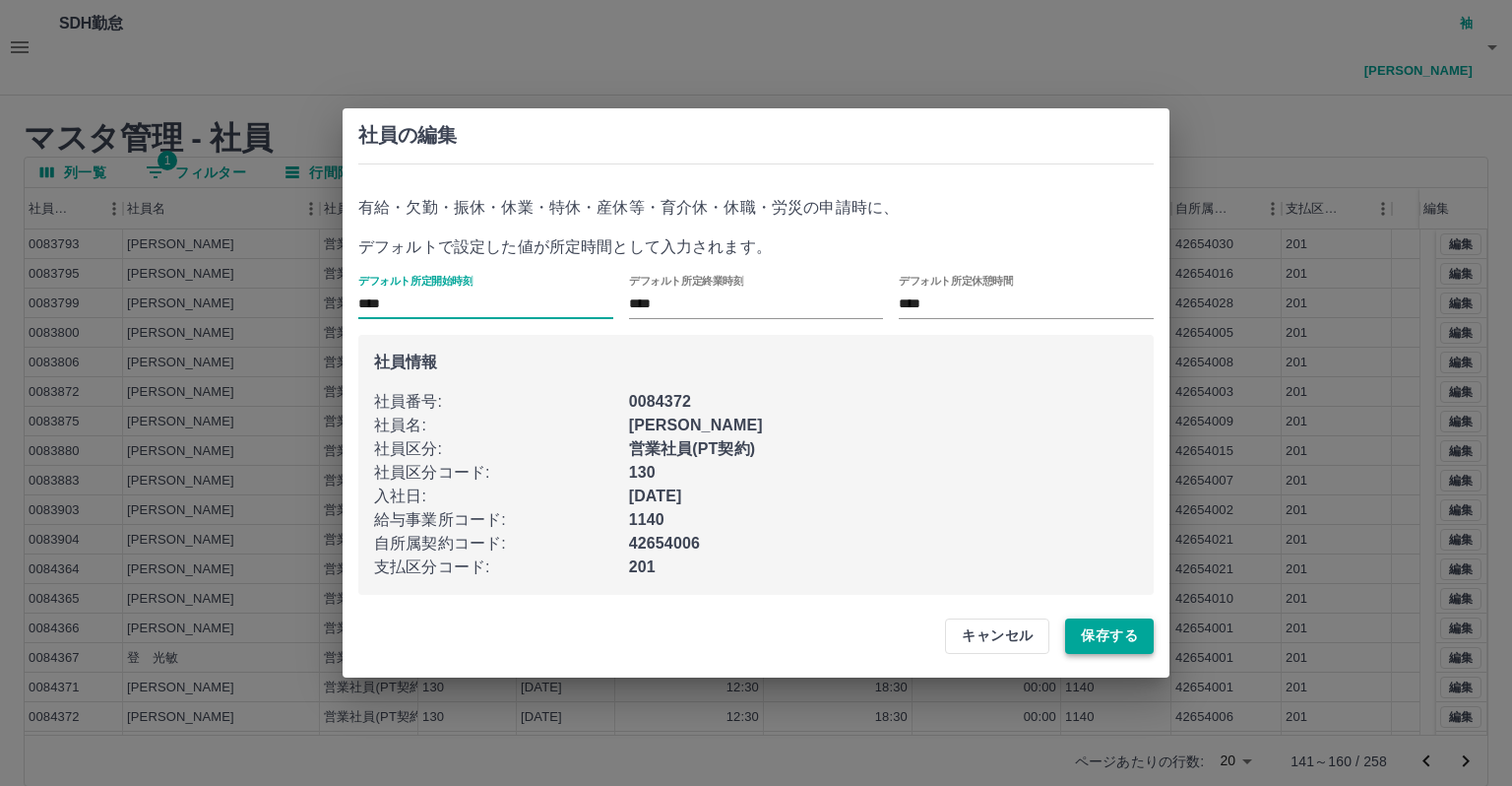 type on "****" 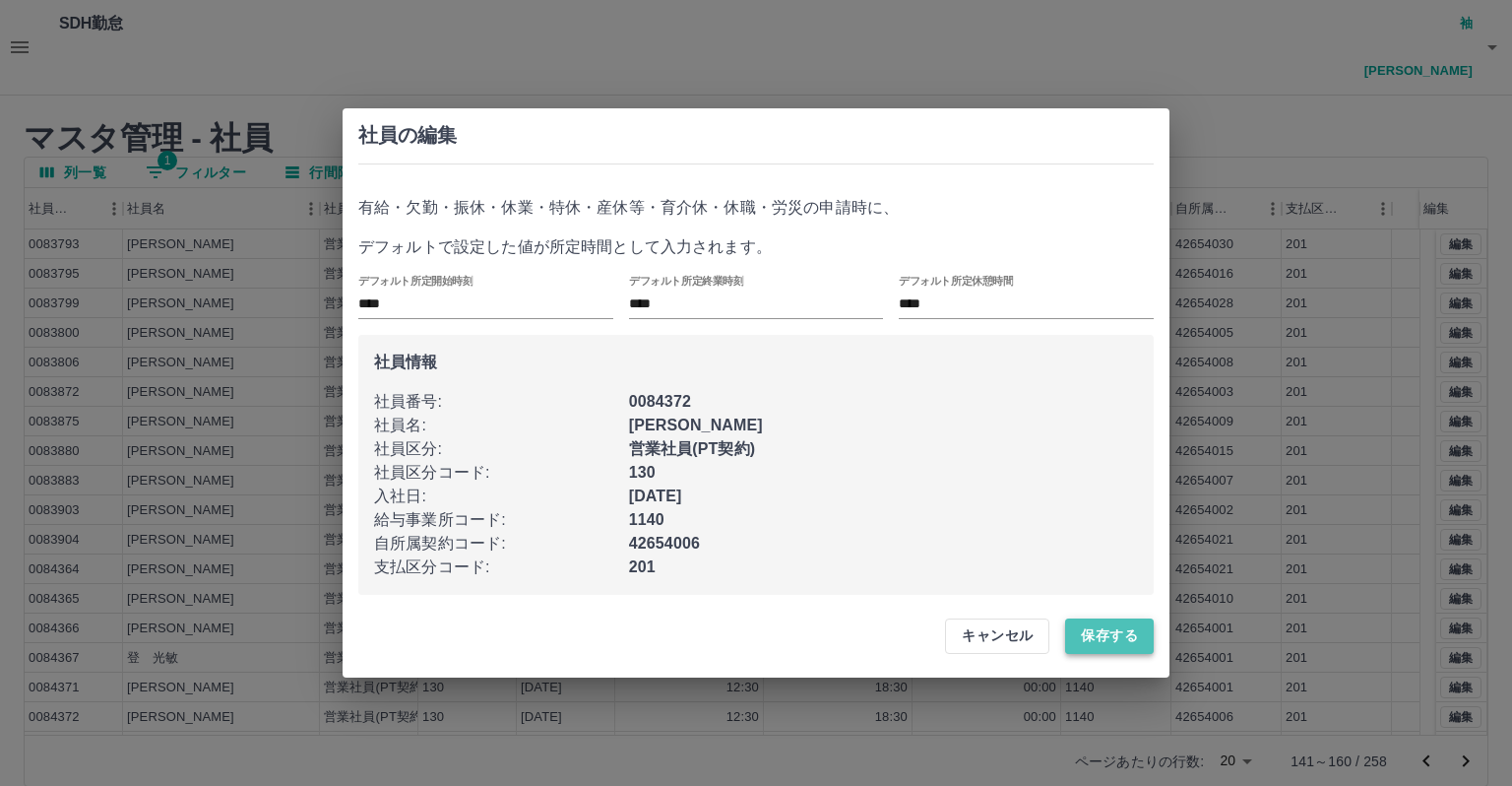 click on "保存する" at bounding box center [1109, 636] 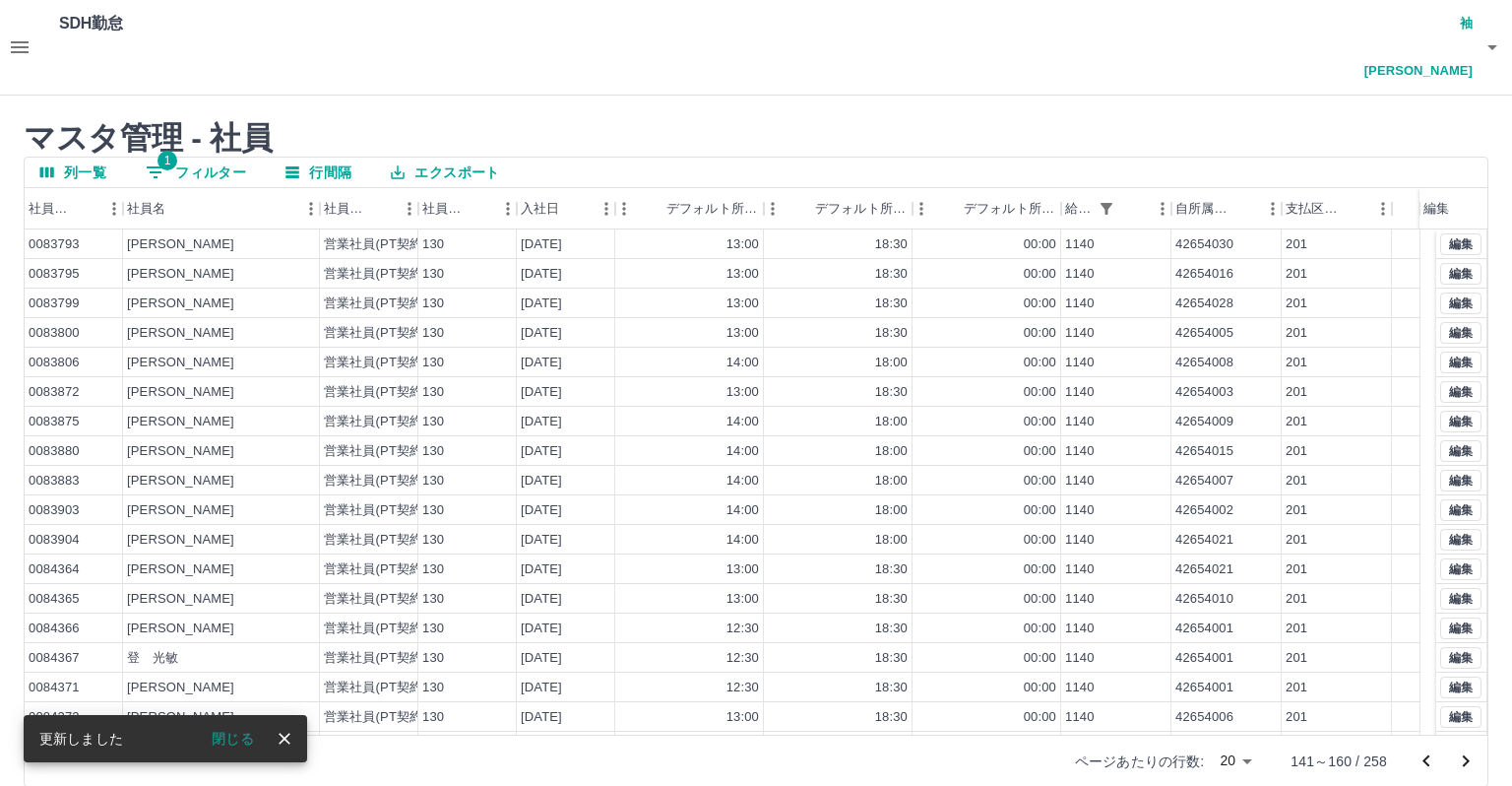 click 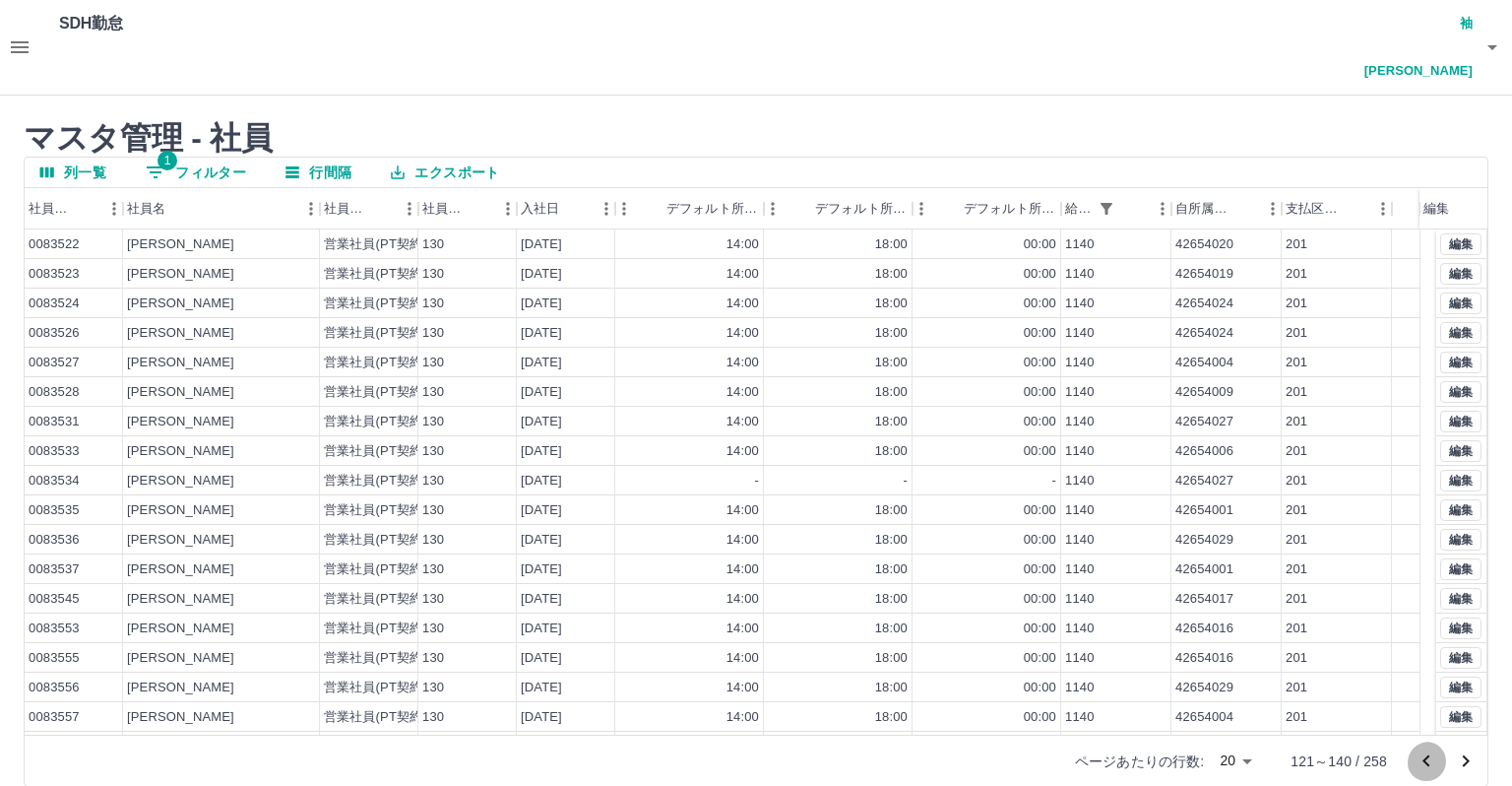 click 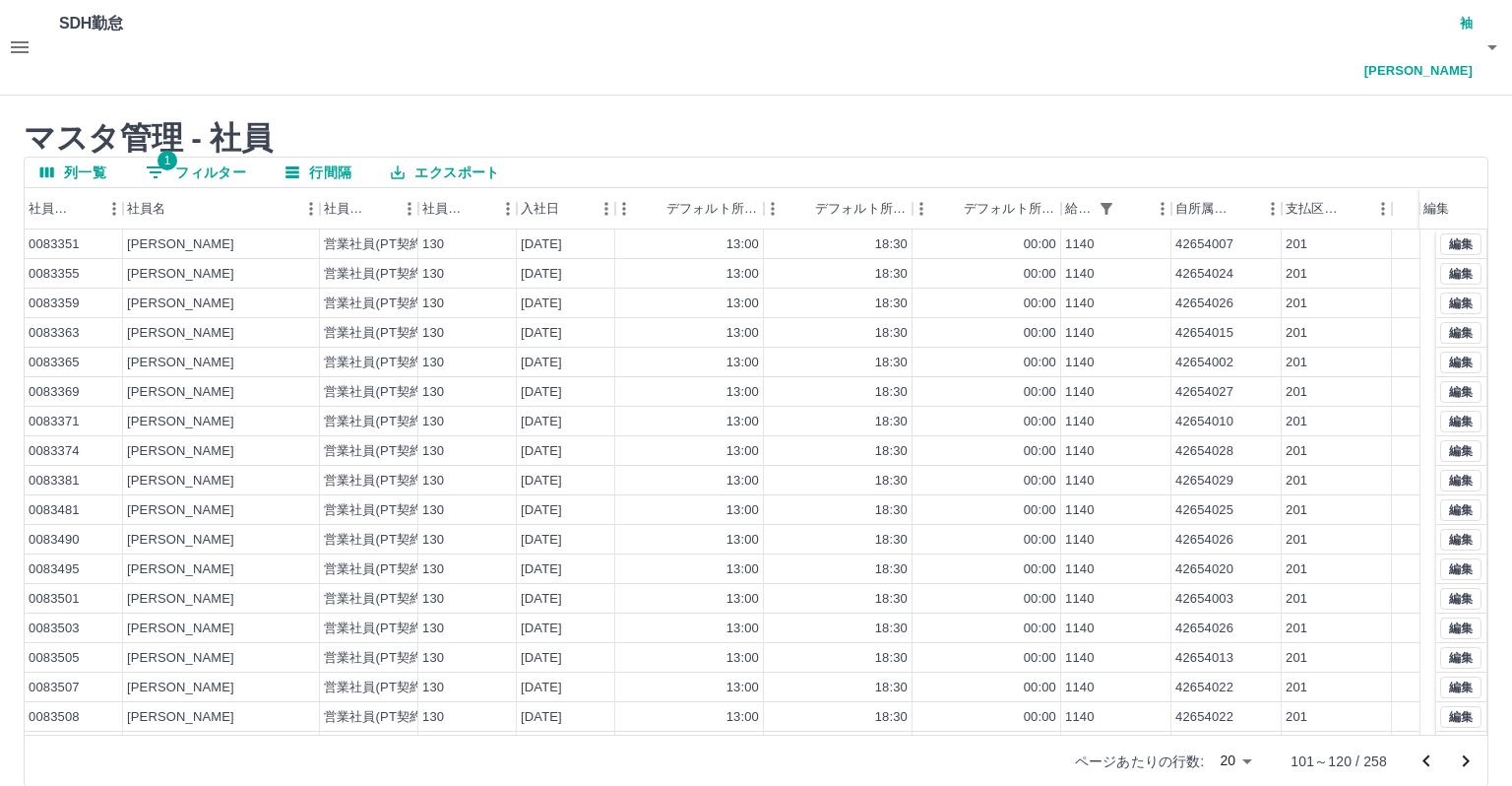 click 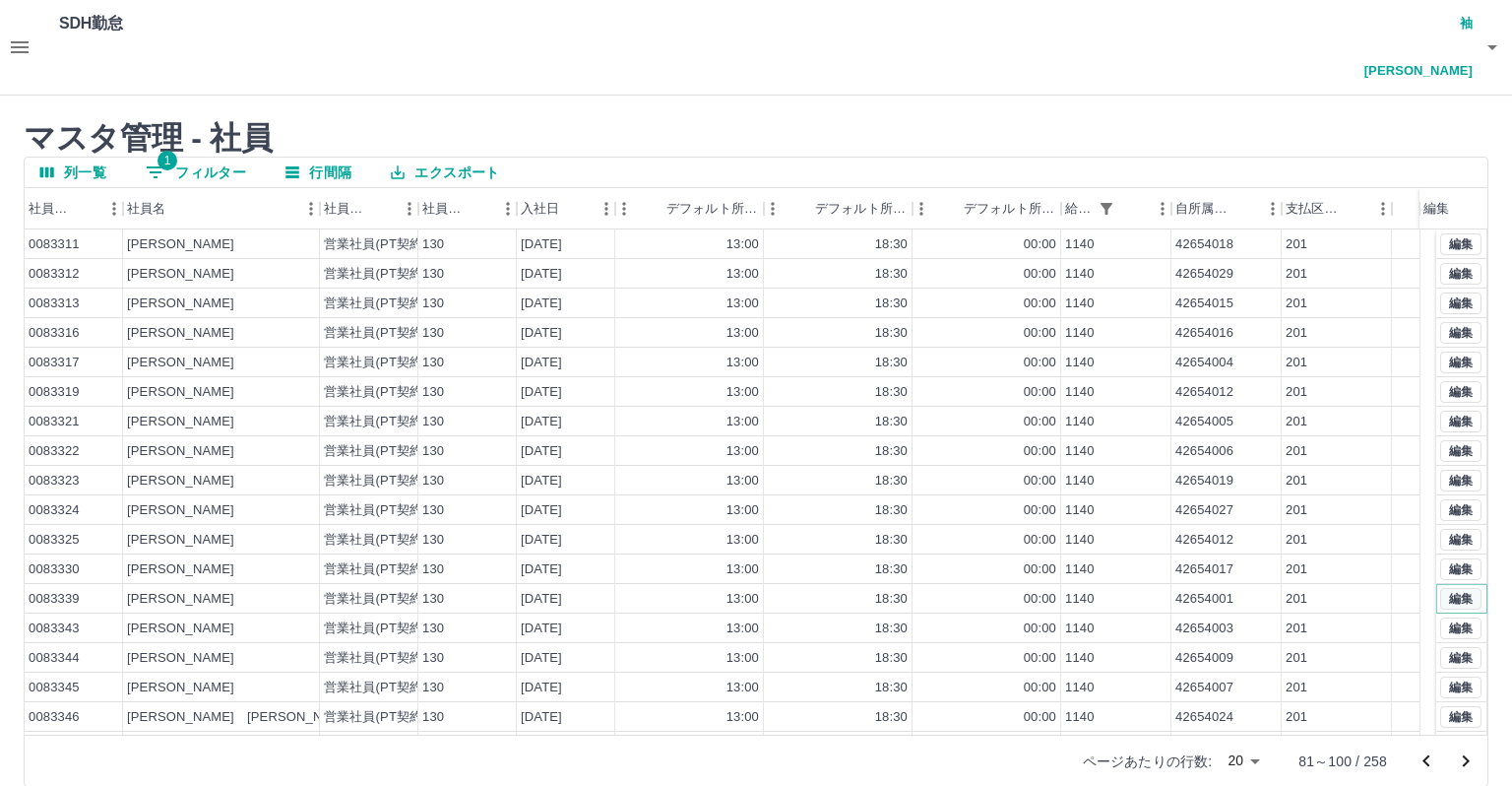 click on "編集" at bounding box center (1461, 599) 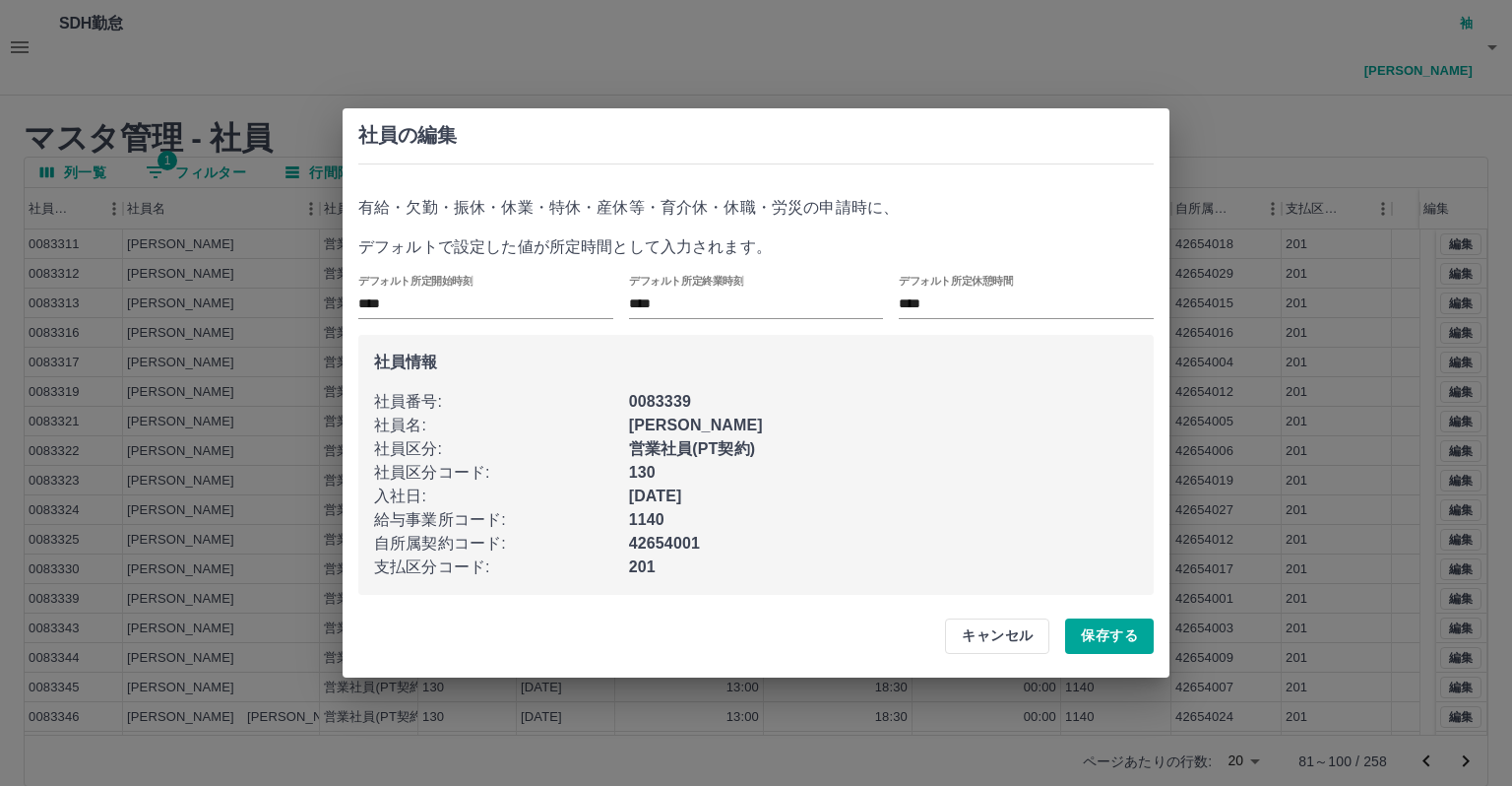 click on "社員情報 社員番号 : 0083339 社員名 : [PERSON_NAME] 社員区分 : 営業社員(PT契約) 社員区分コード : 130 入社日 : [DATE] 給与事業所コード : [DATE] 自所属契約コード : 42654001 支払区分コード : 201" at bounding box center (756, 465) 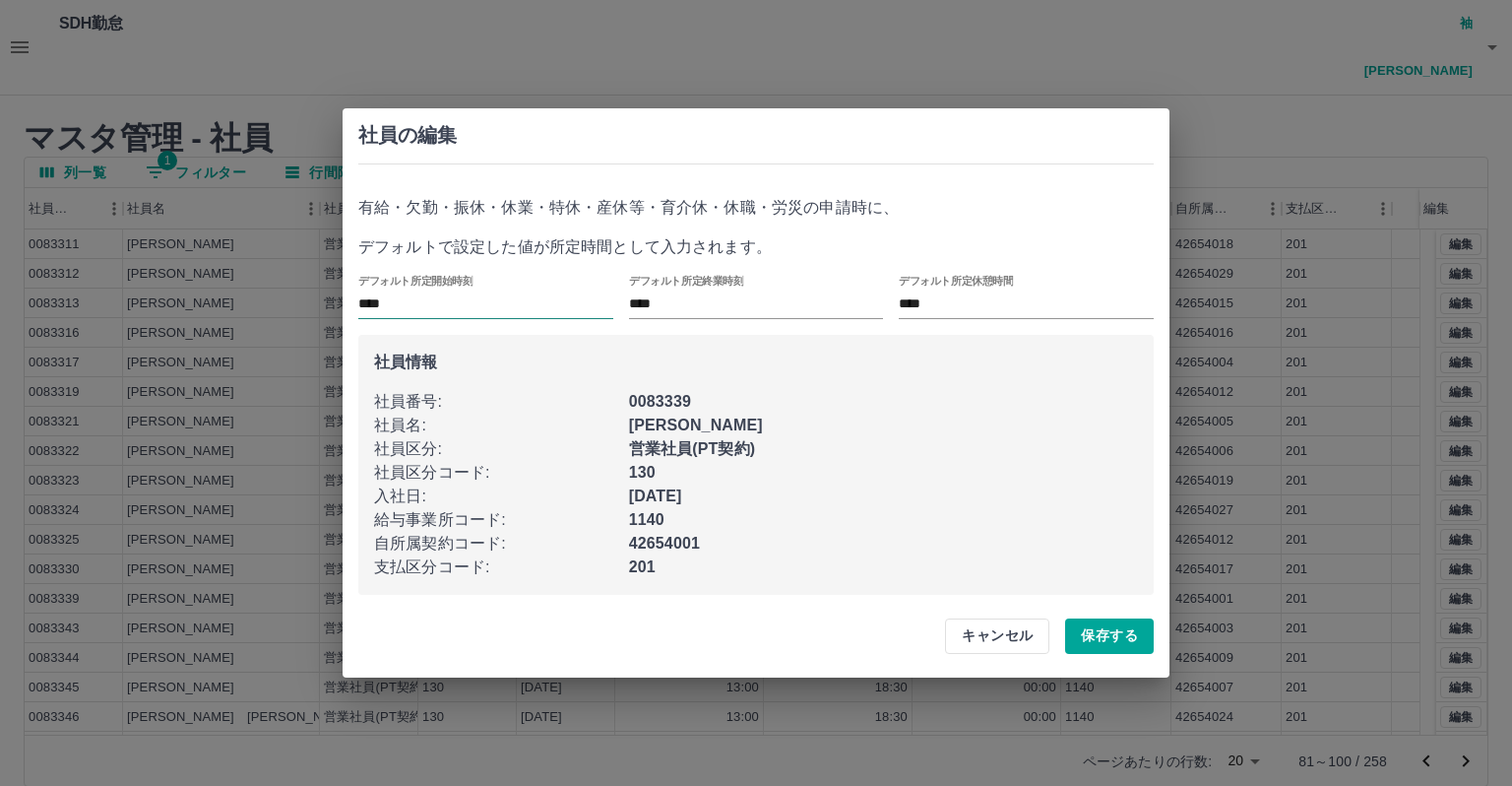 click on "****" at bounding box center [485, 304] 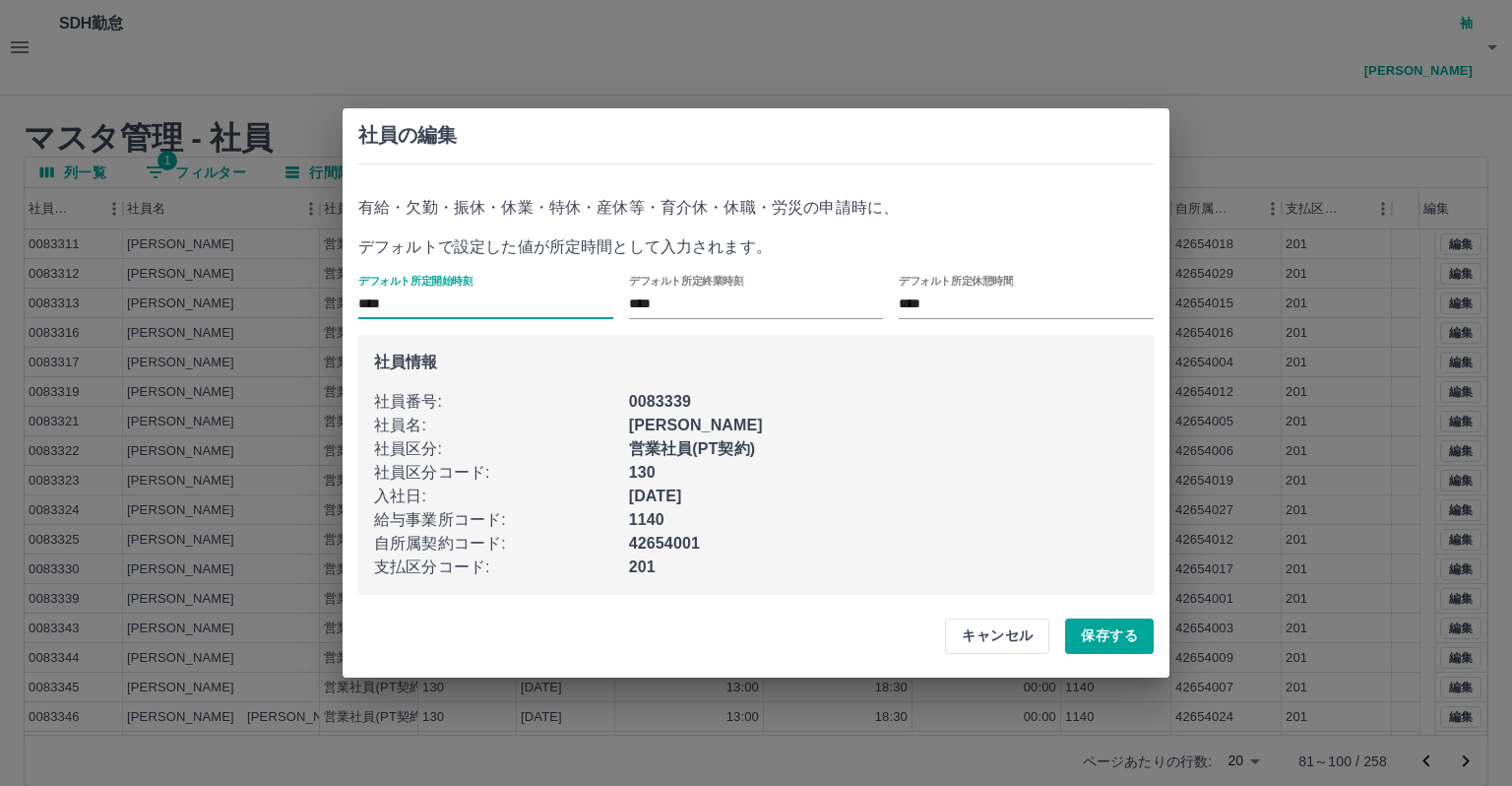 click on "****" at bounding box center (485, 304) 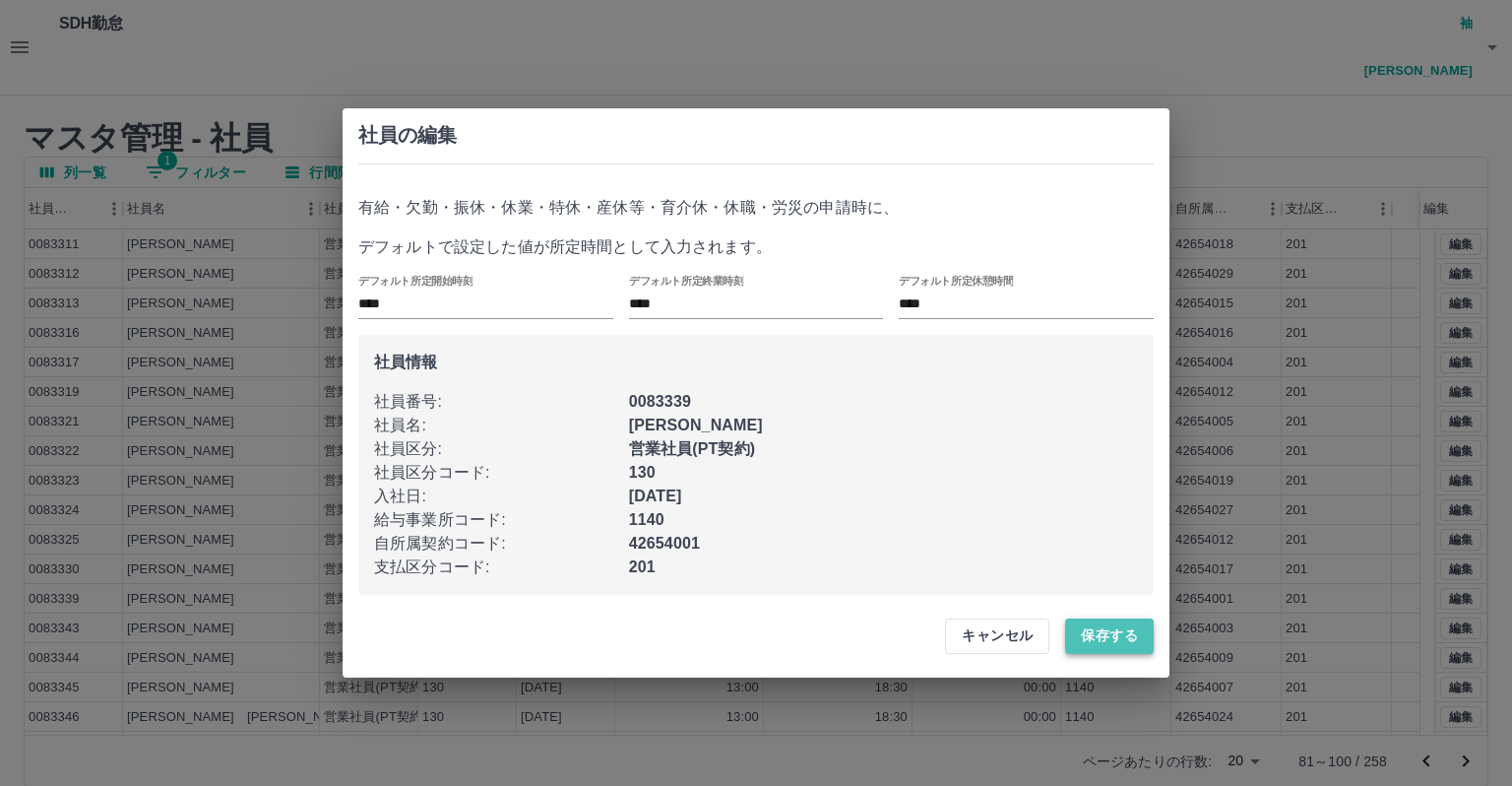 click on "保存する" at bounding box center [1109, 636] 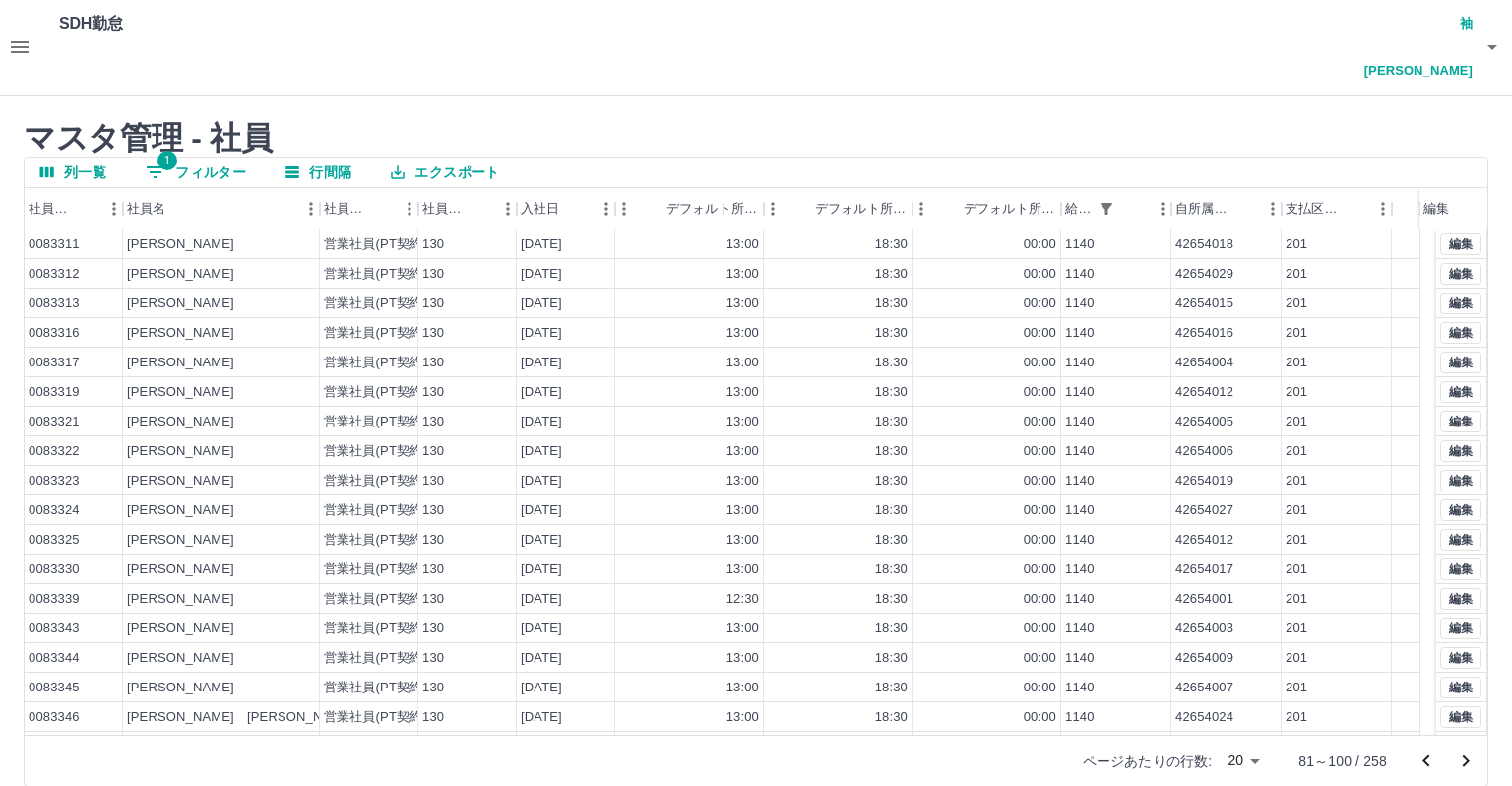 click 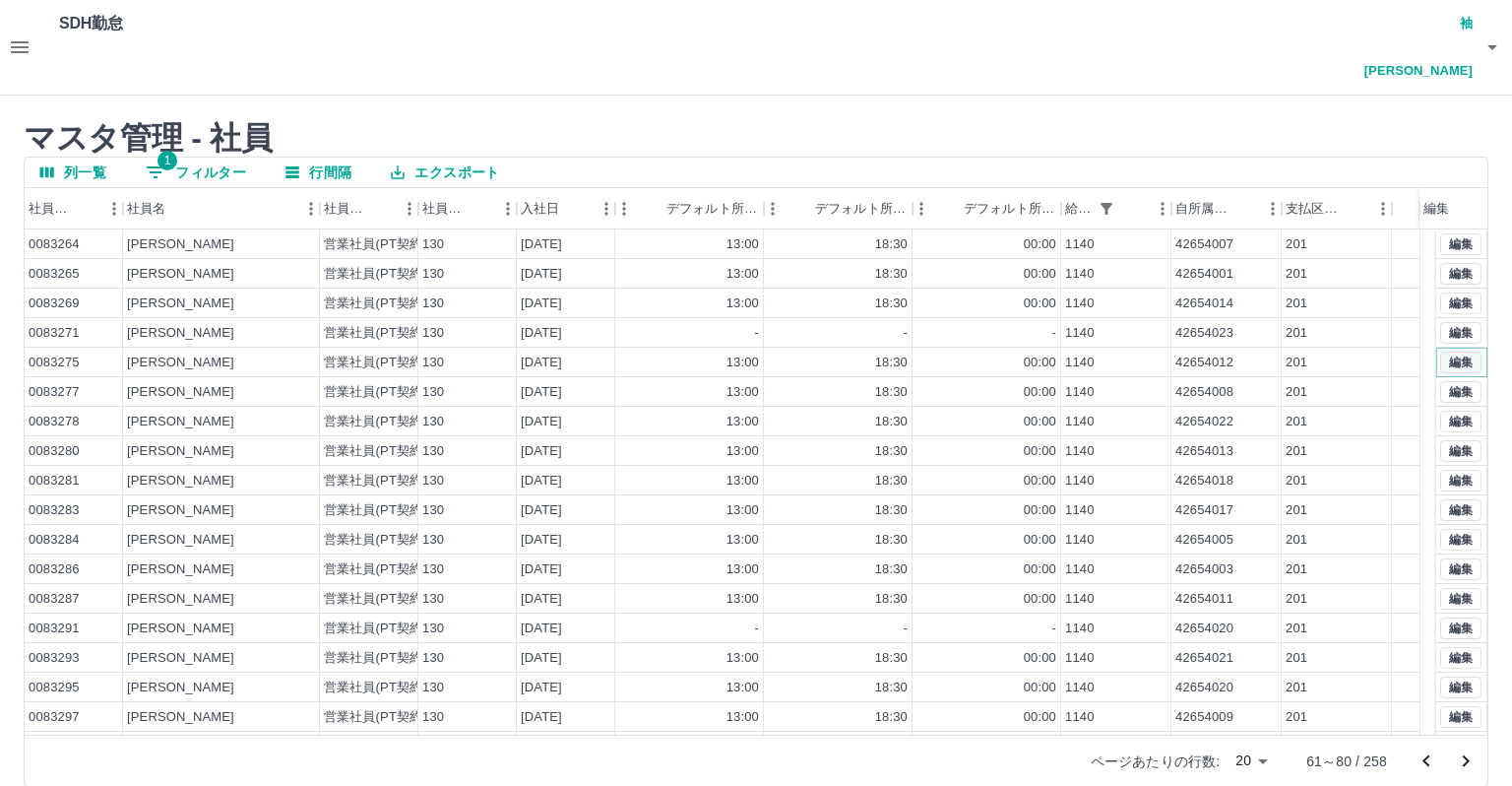 click on "編集" at bounding box center [1461, 362] 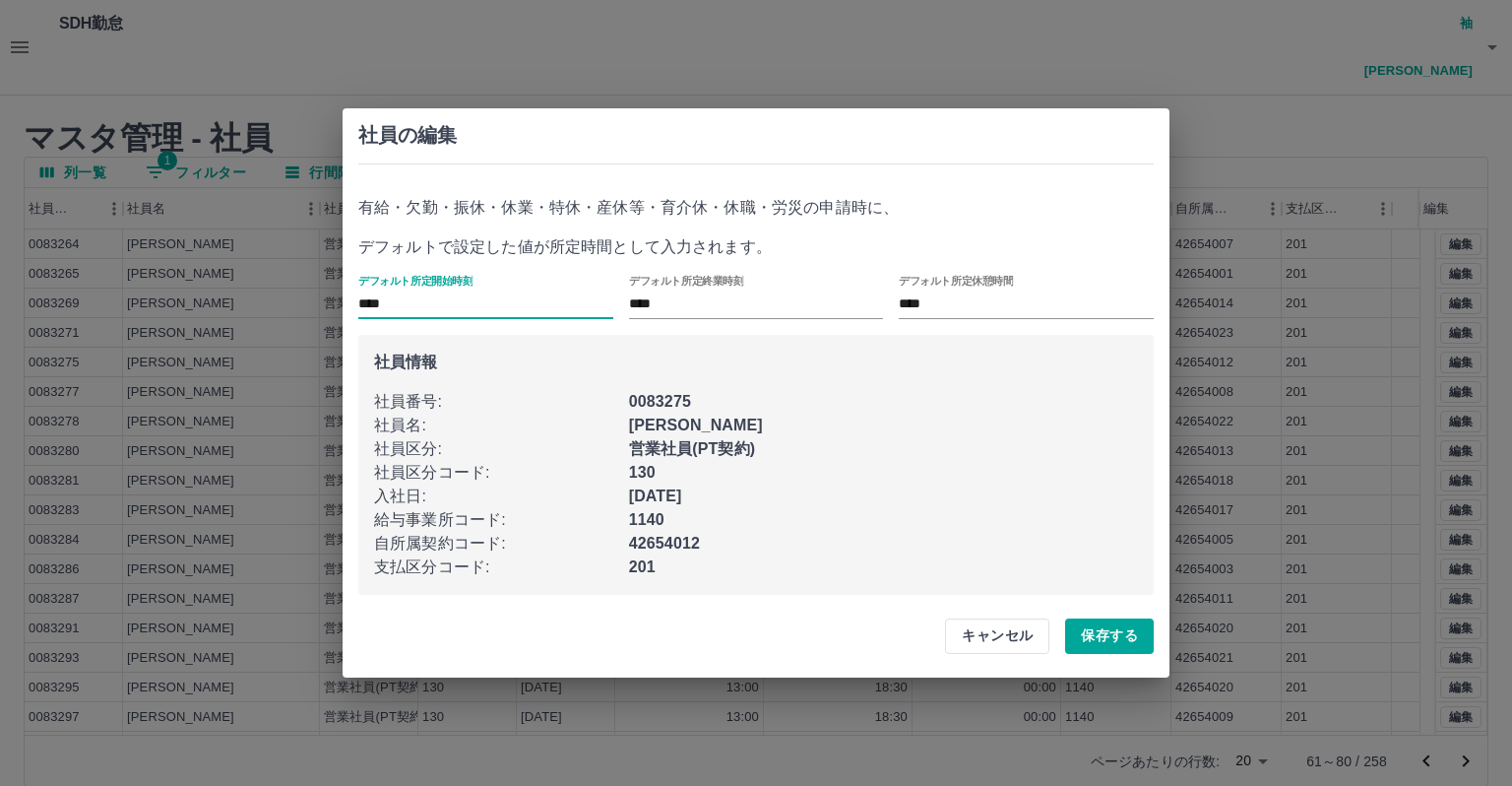 click on "****" at bounding box center [485, 304] 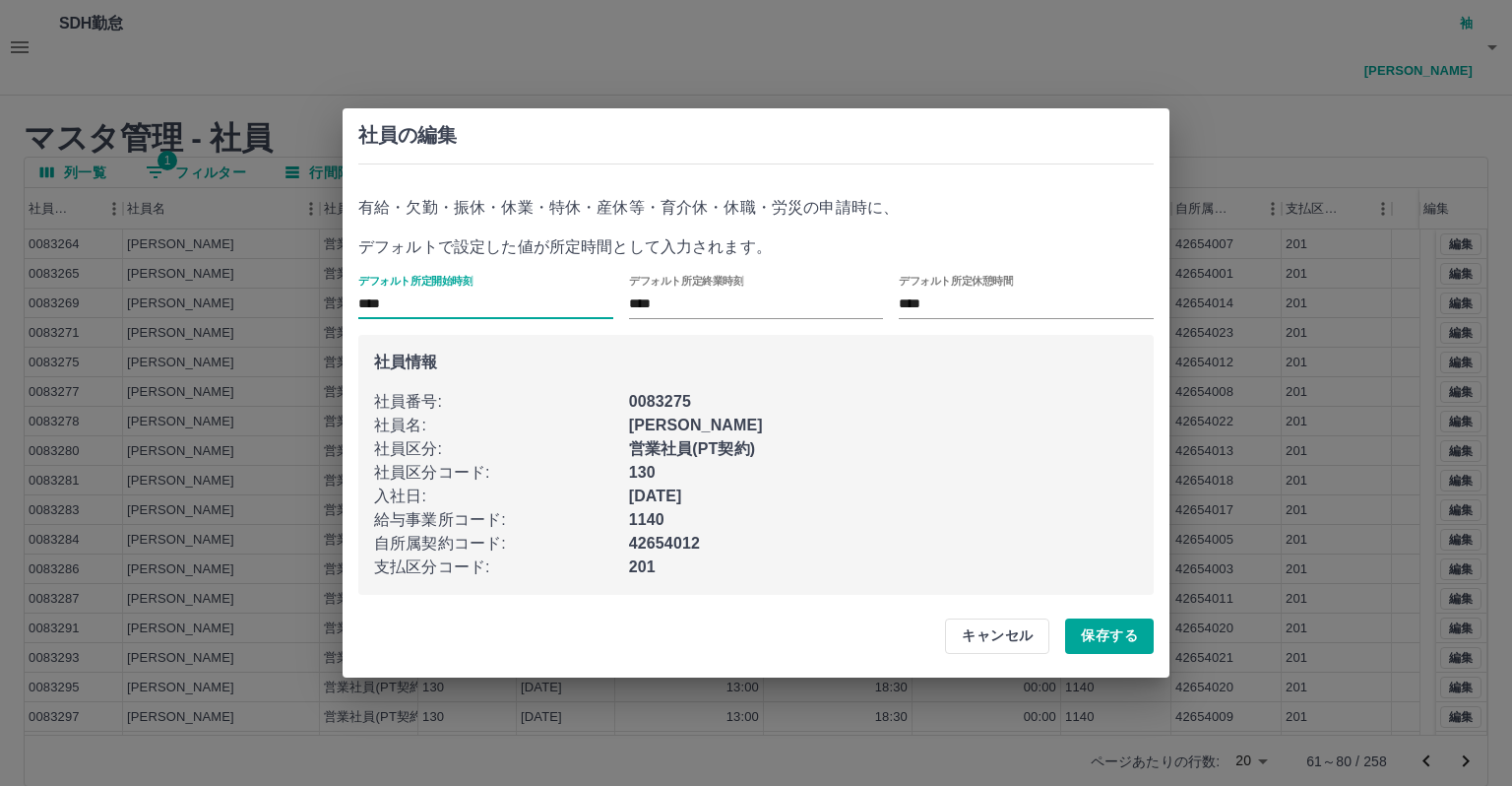 type on "****" 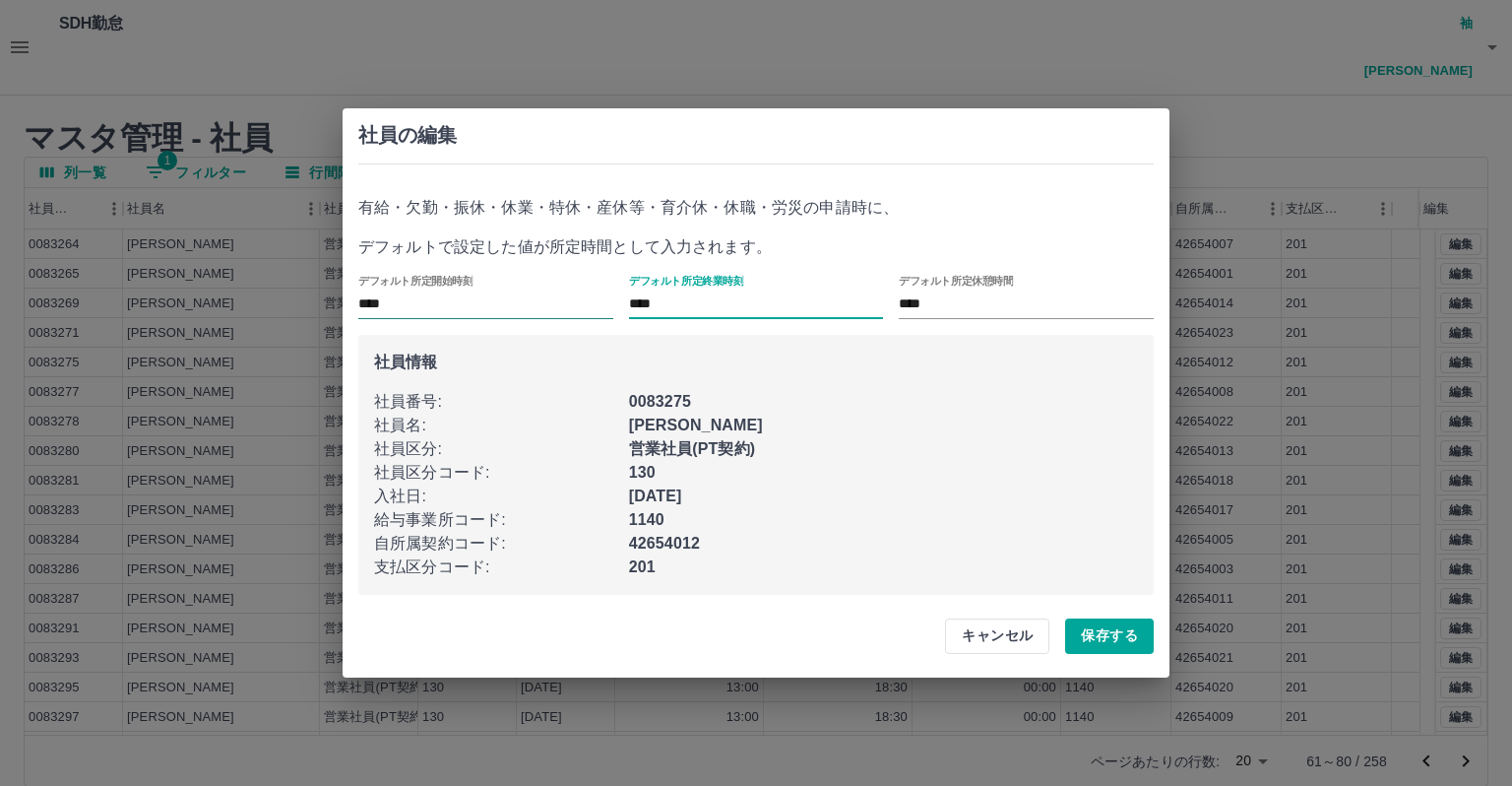 type on "****" 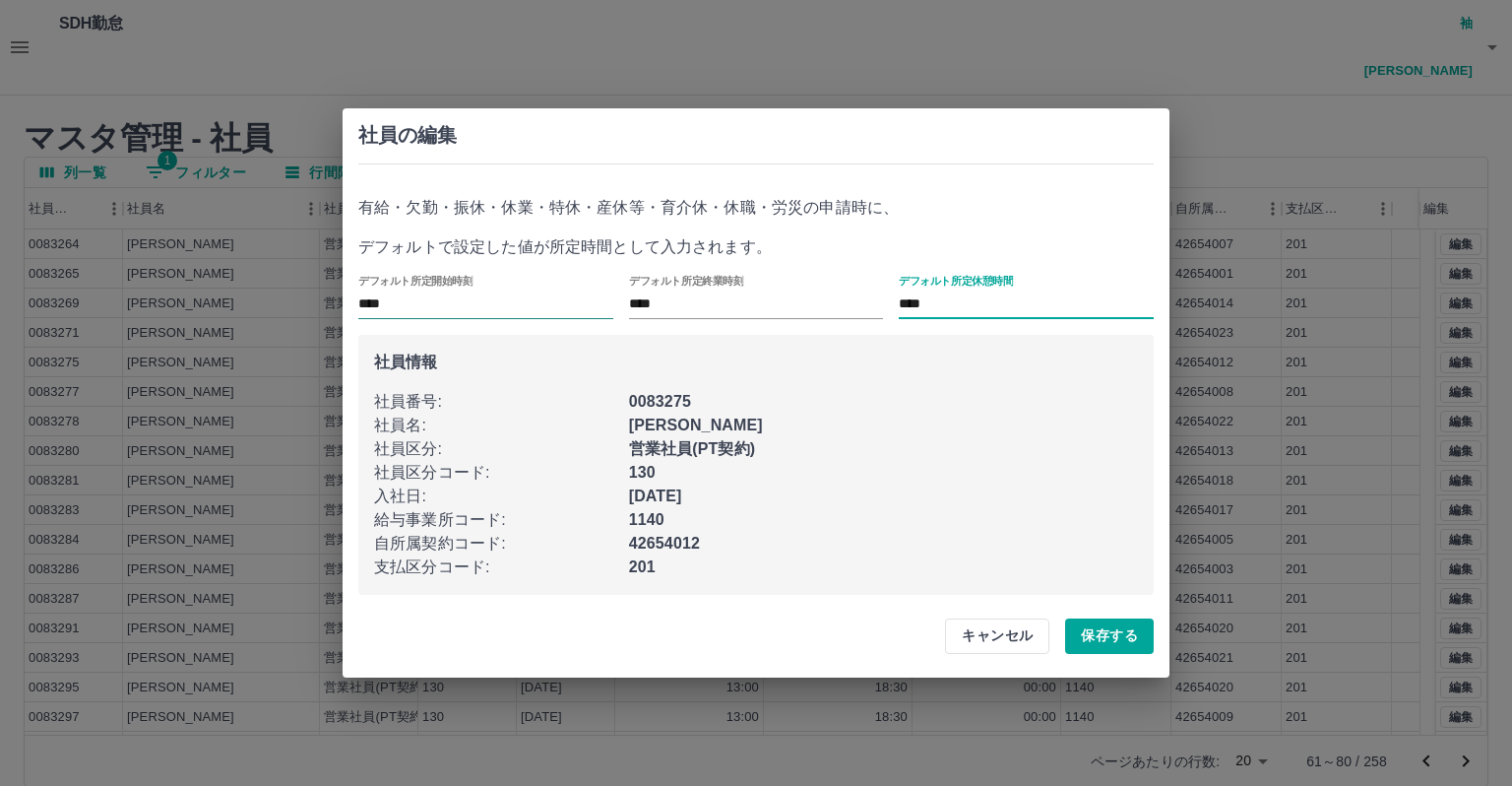 type 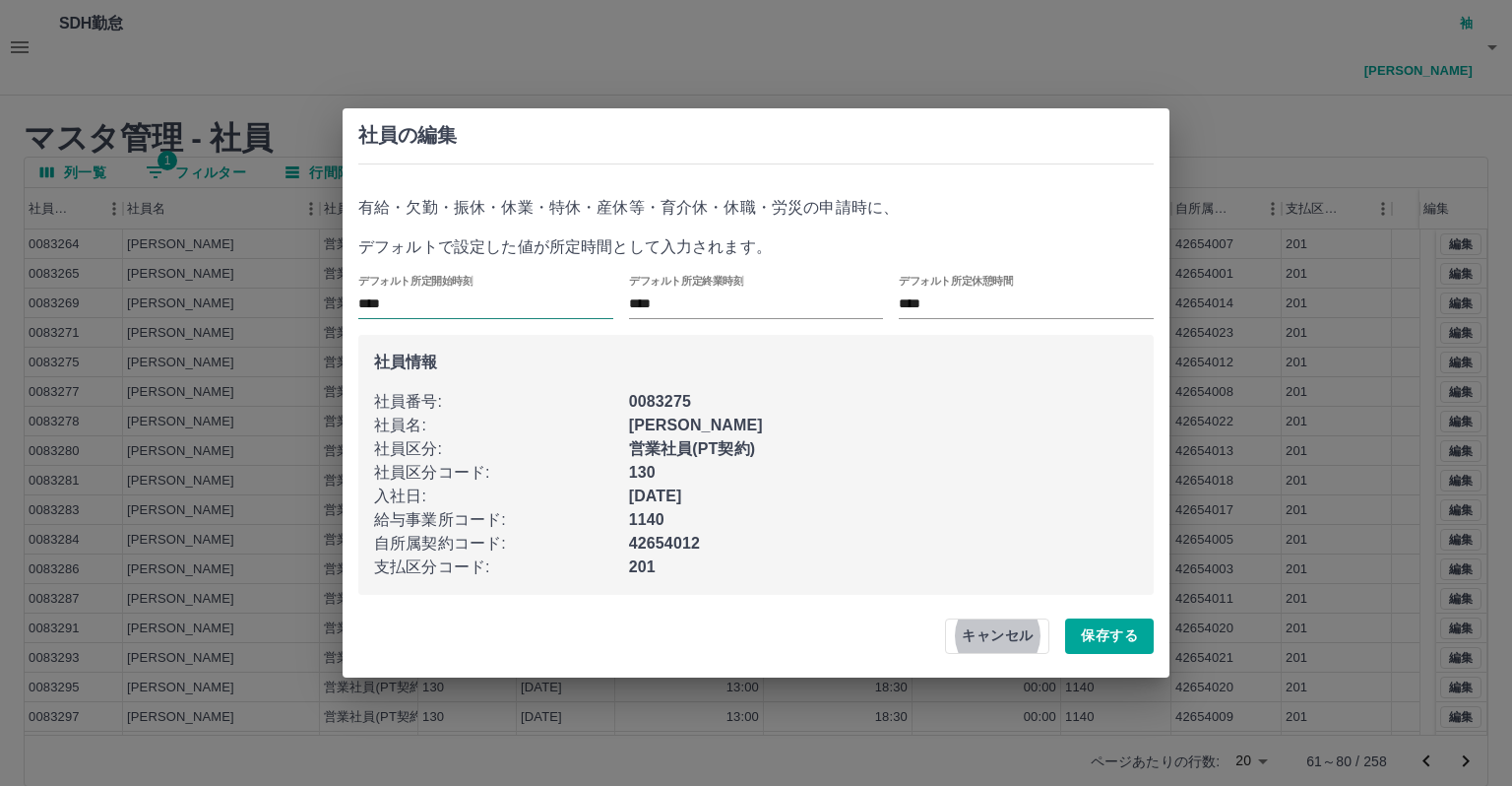 type 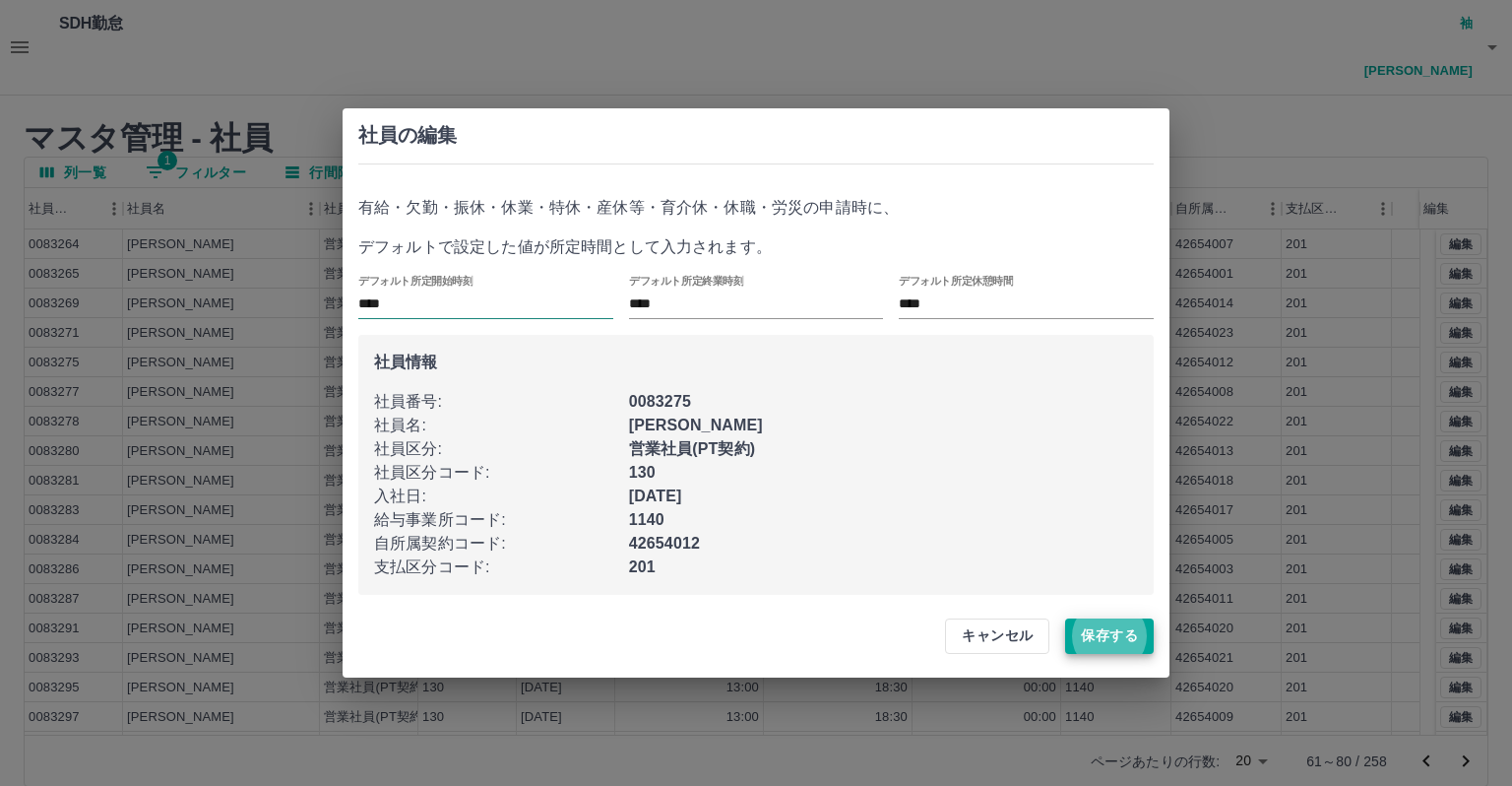 click on "保存する" at bounding box center (1109, 636) 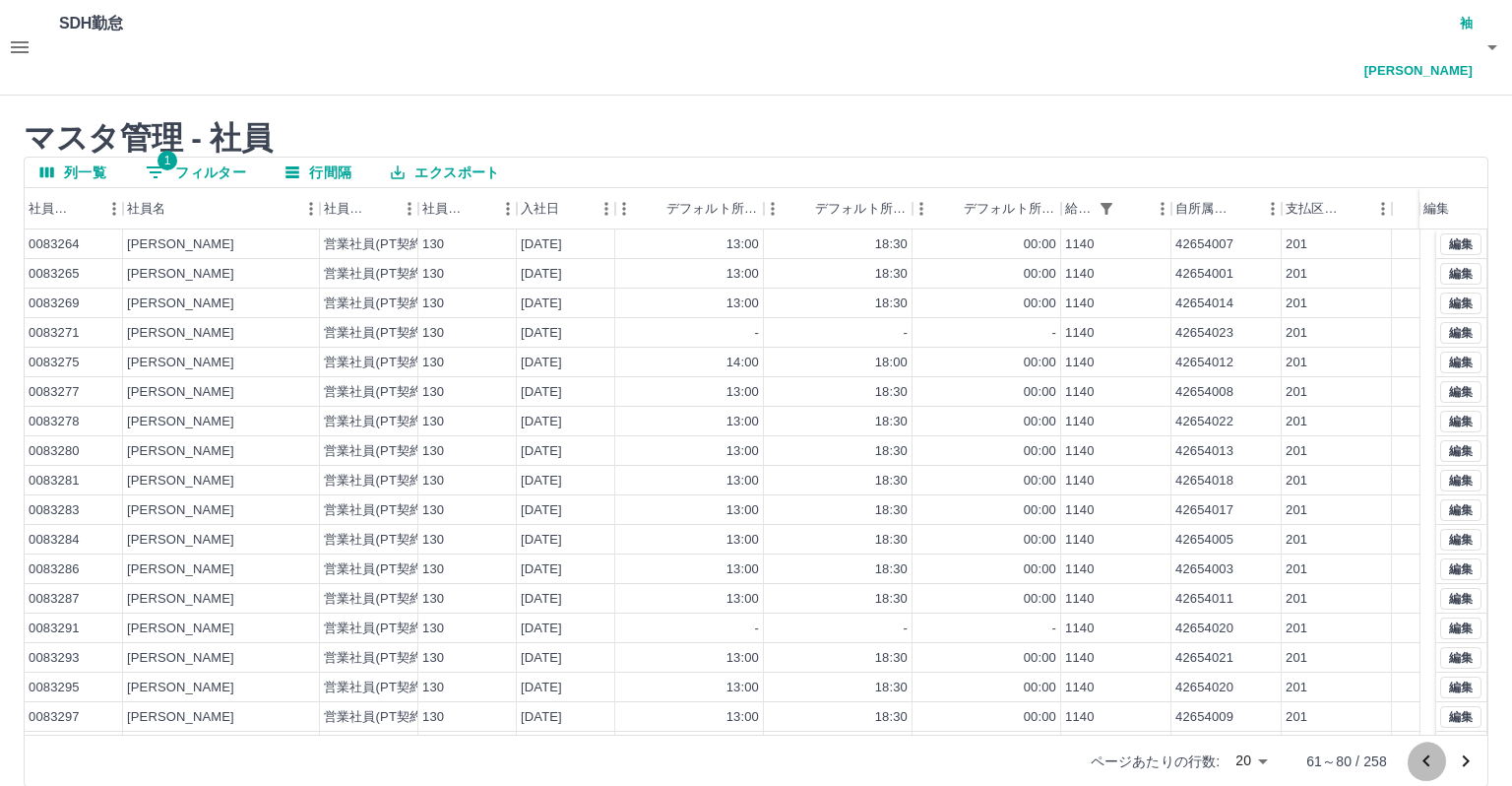 click 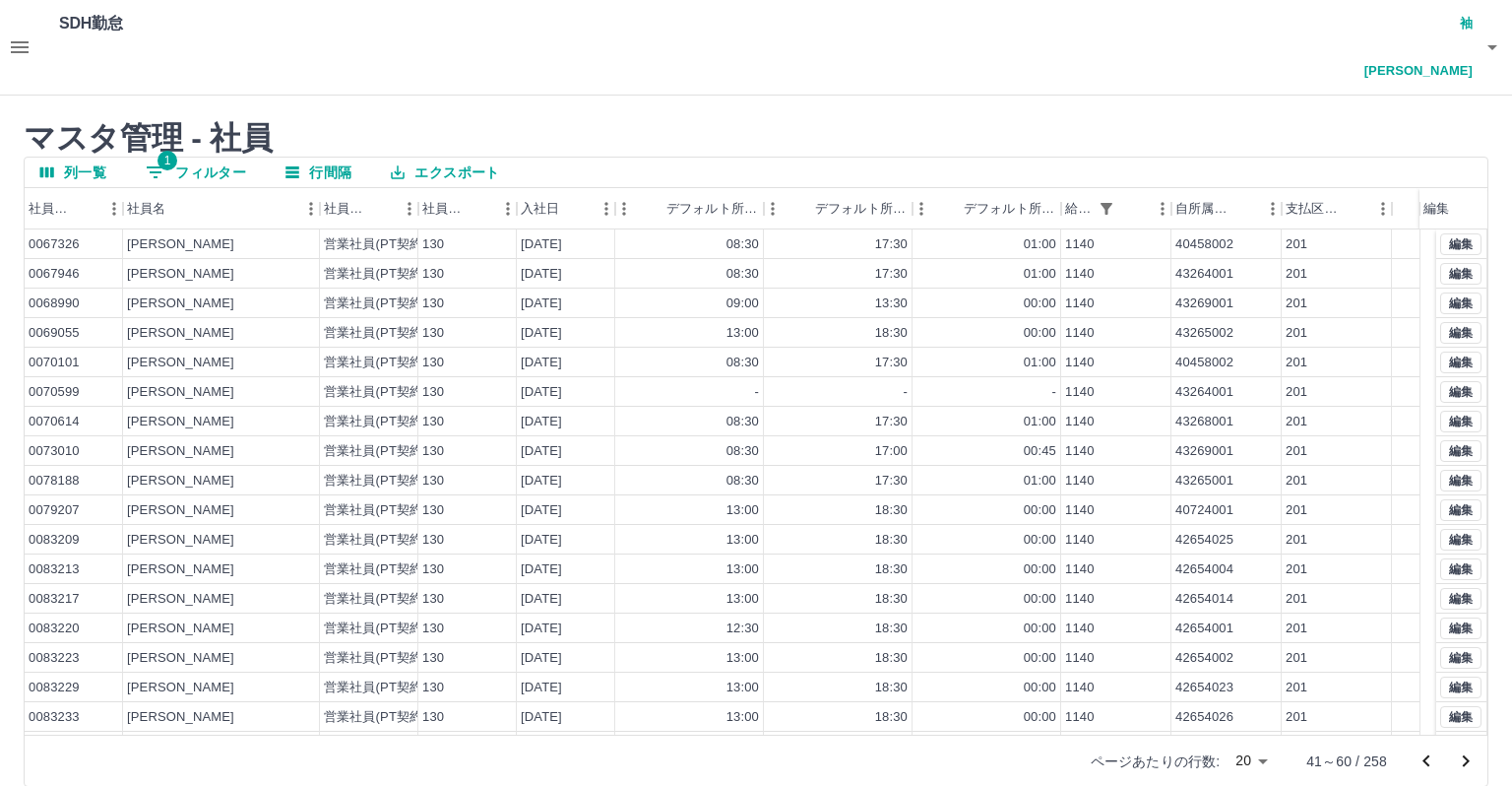 click on "ページあたりの行数: 20 ** 41～60 / 258" at bounding box center [756, 760] 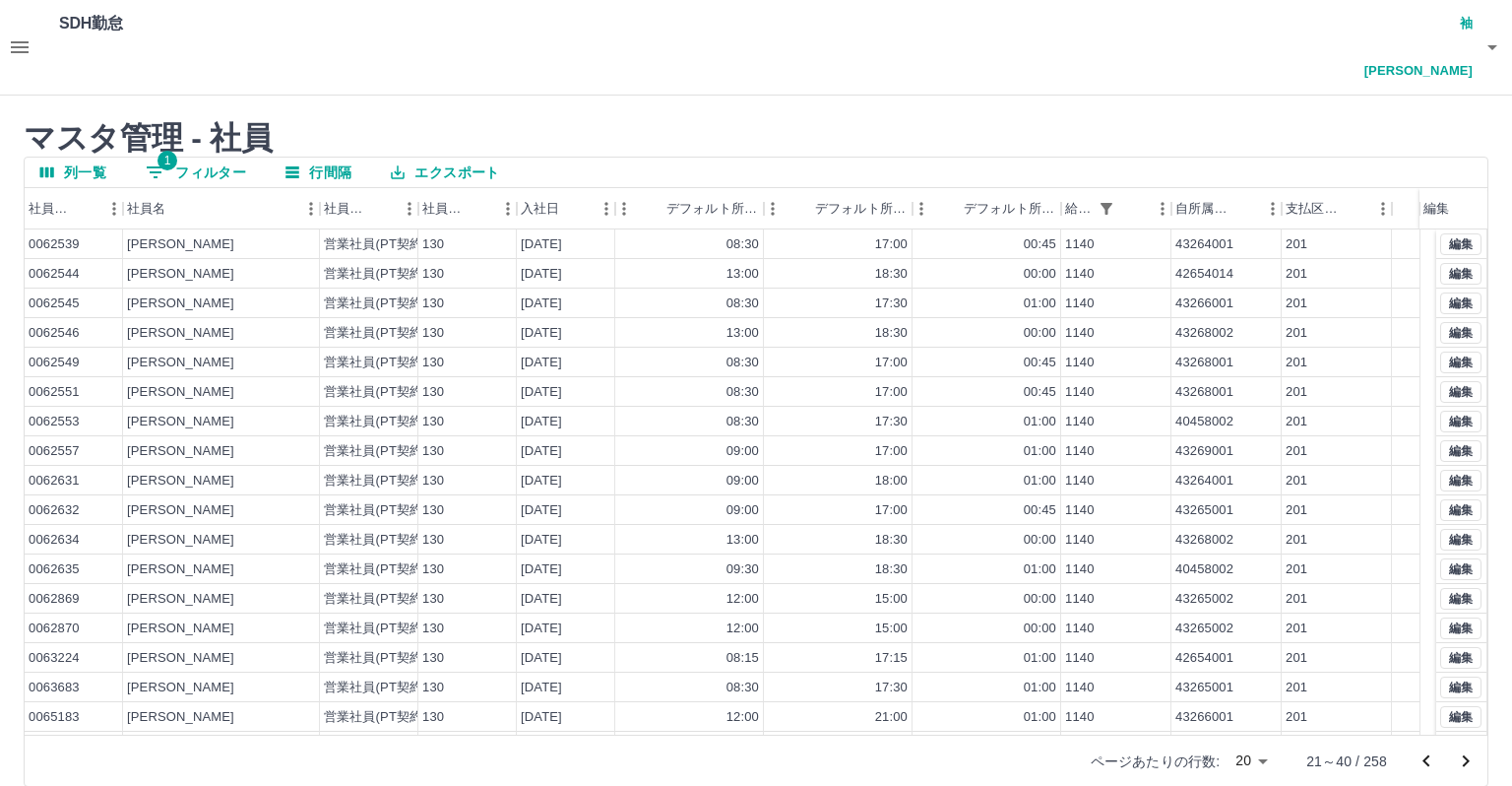 click on "ページあたりの行数: 20 ** 21～40 / 258" at bounding box center [756, 760] 